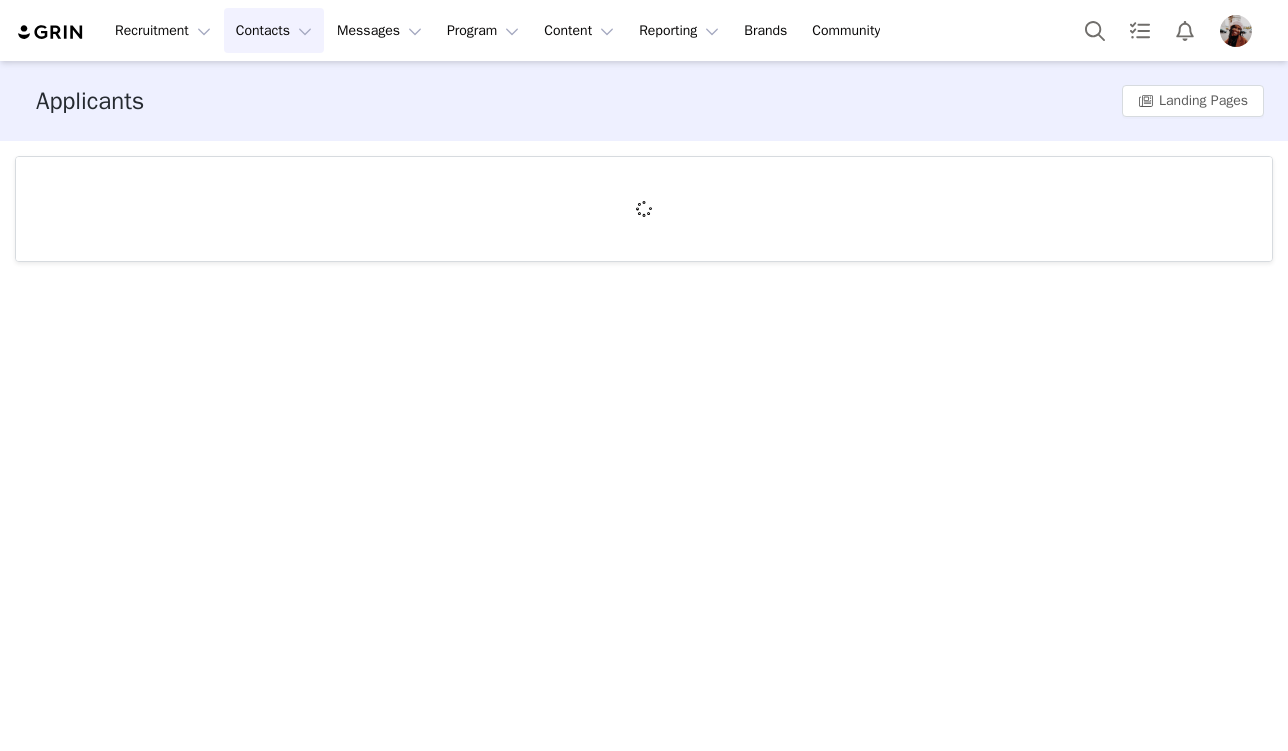 scroll, scrollTop: 0, scrollLeft: 0, axis: both 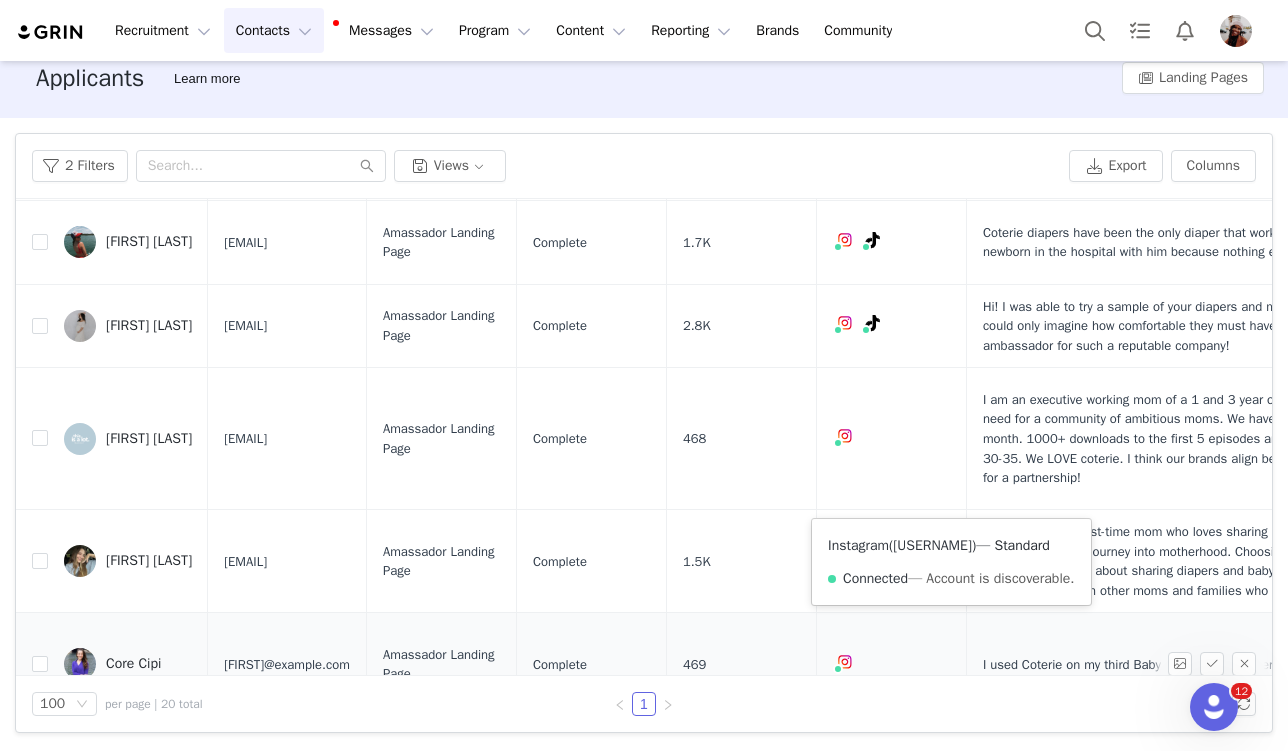 click on "[USERNAME]" at bounding box center (932, 545) 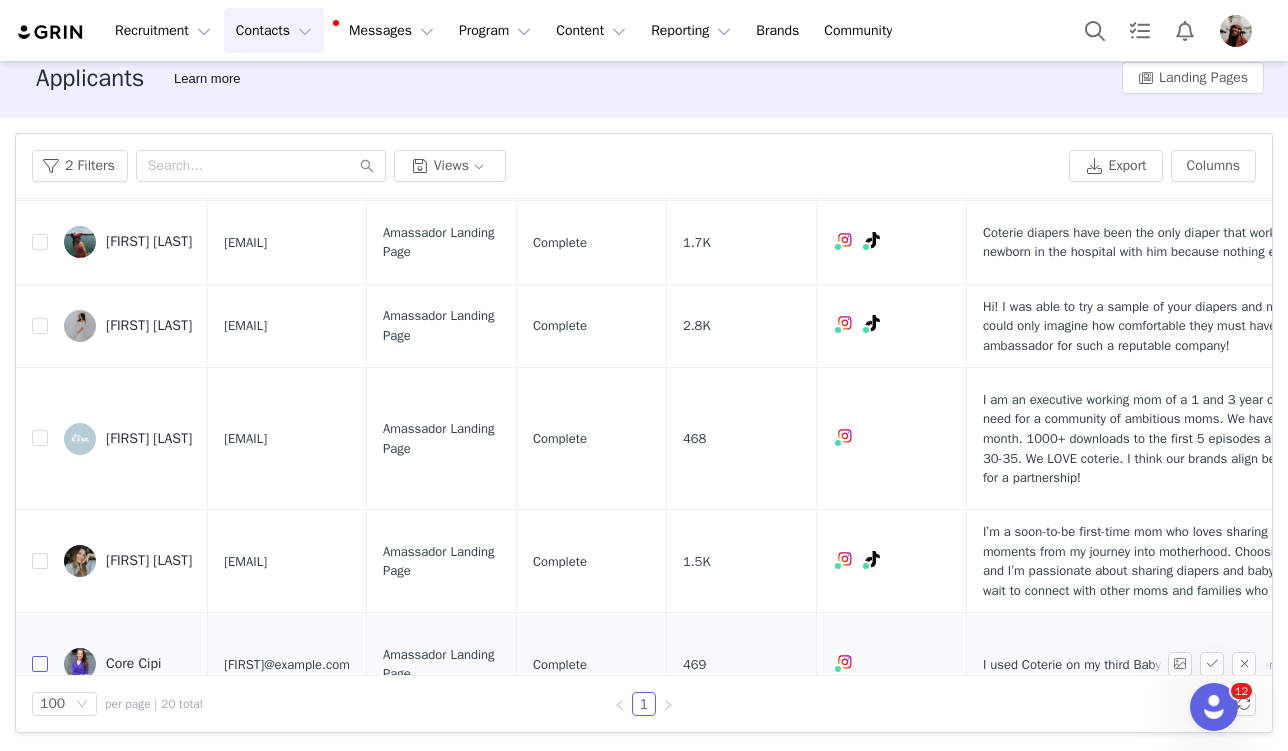 click at bounding box center (40, 664) 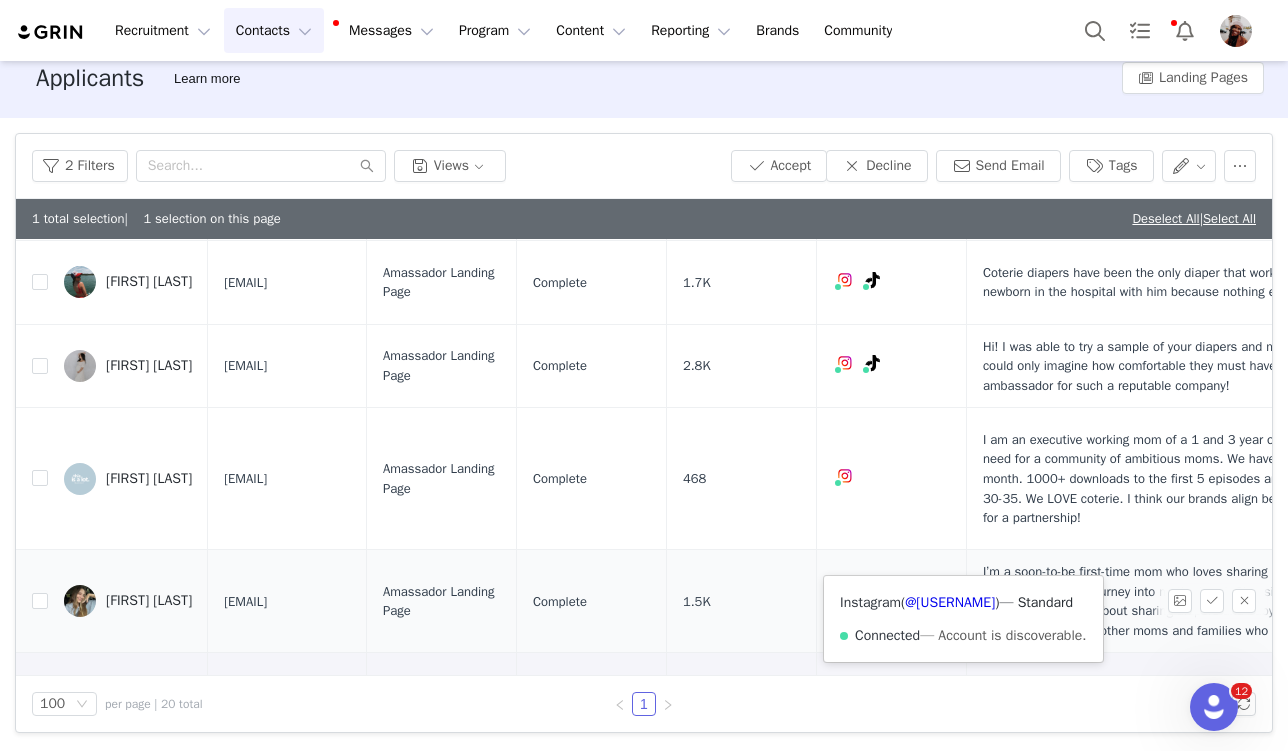click on "Instagram  (   [USERNAME]   )   — Standard  Connected  — Account is discoverable." at bounding box center [963, 619] 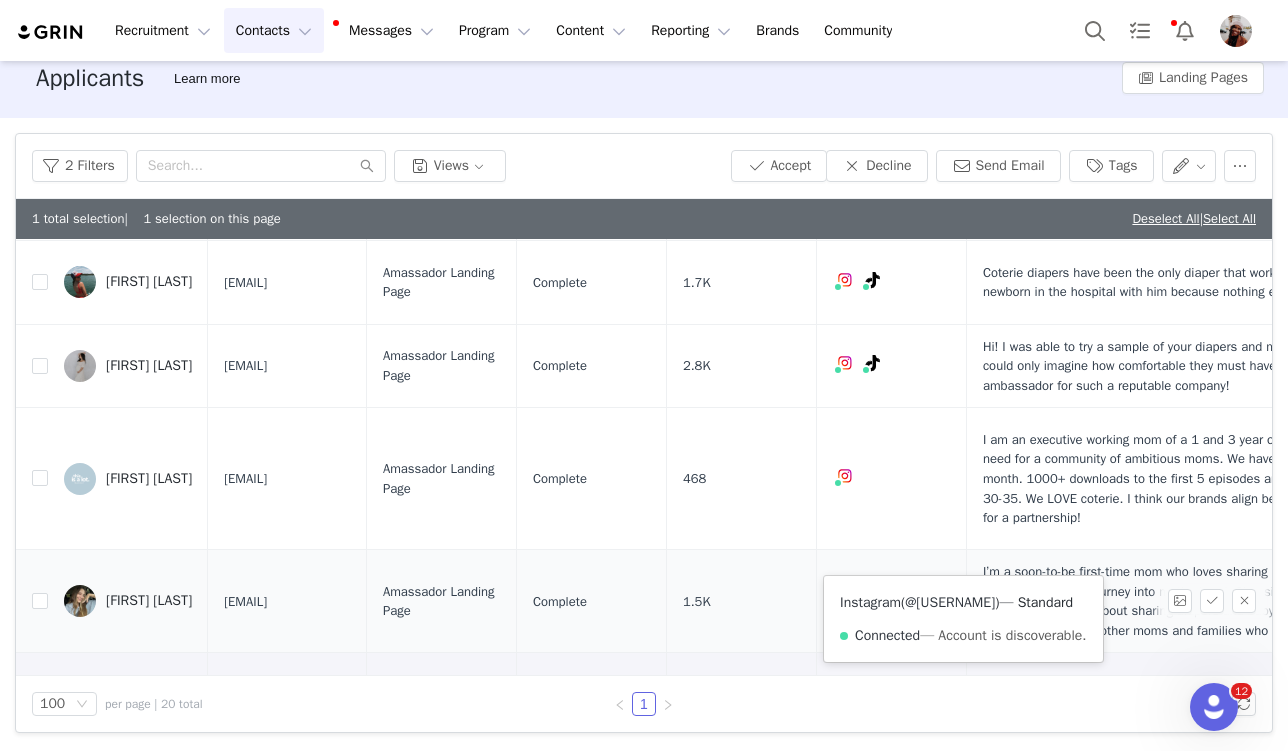 click on "@[USERNAME]" at bounding box center (950, 602) 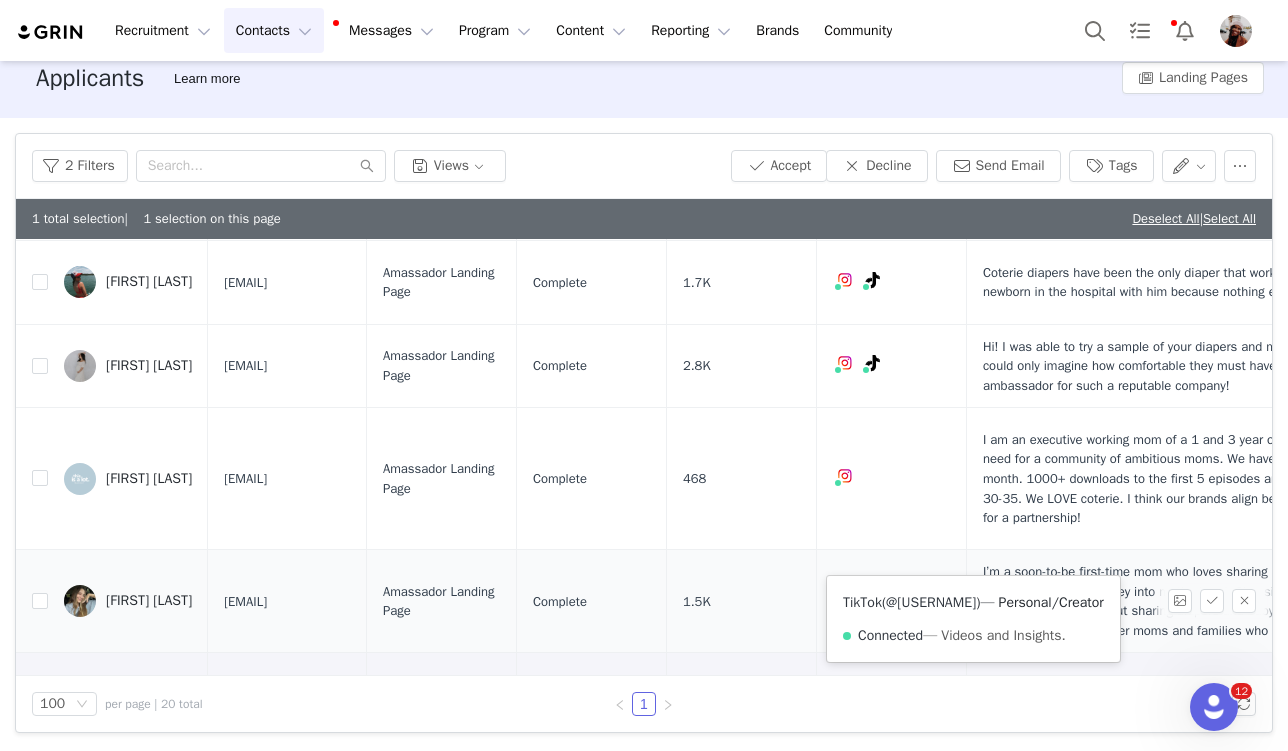 click on "@[USERNAME]" at bounding box center [931, 602] 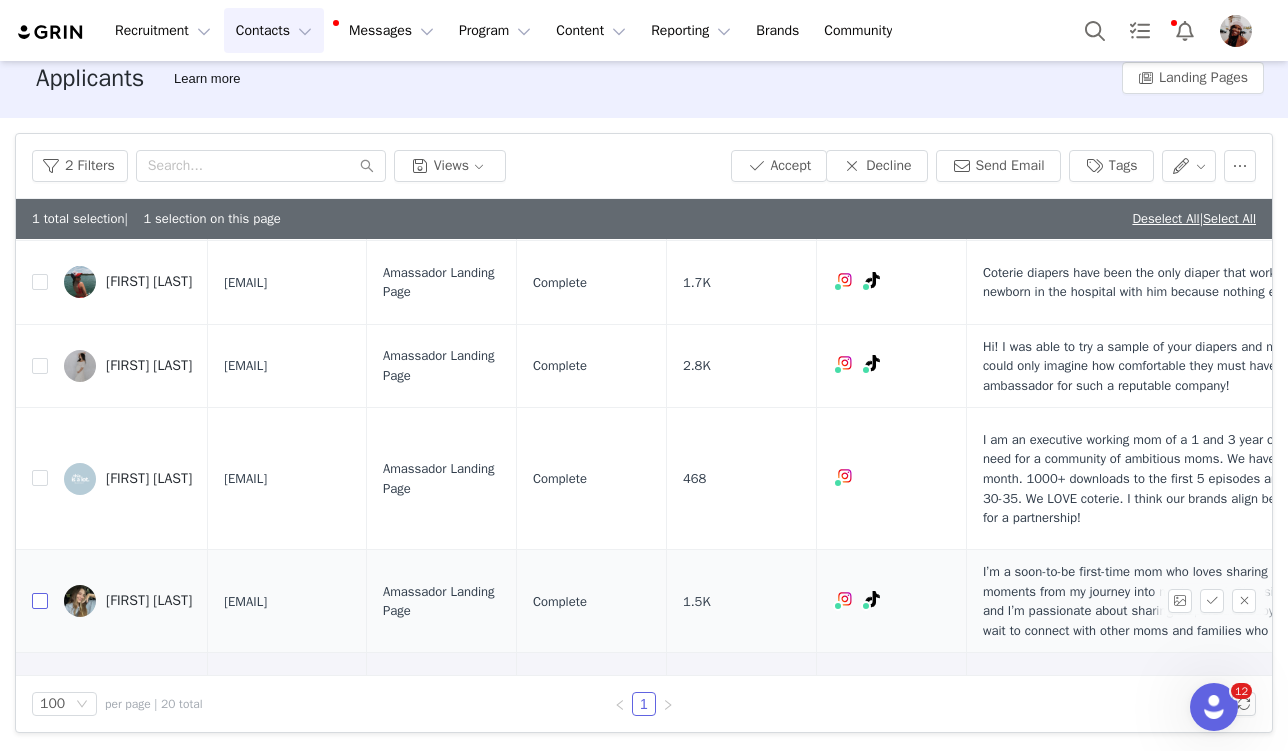 click at bounding box center (40, 601) 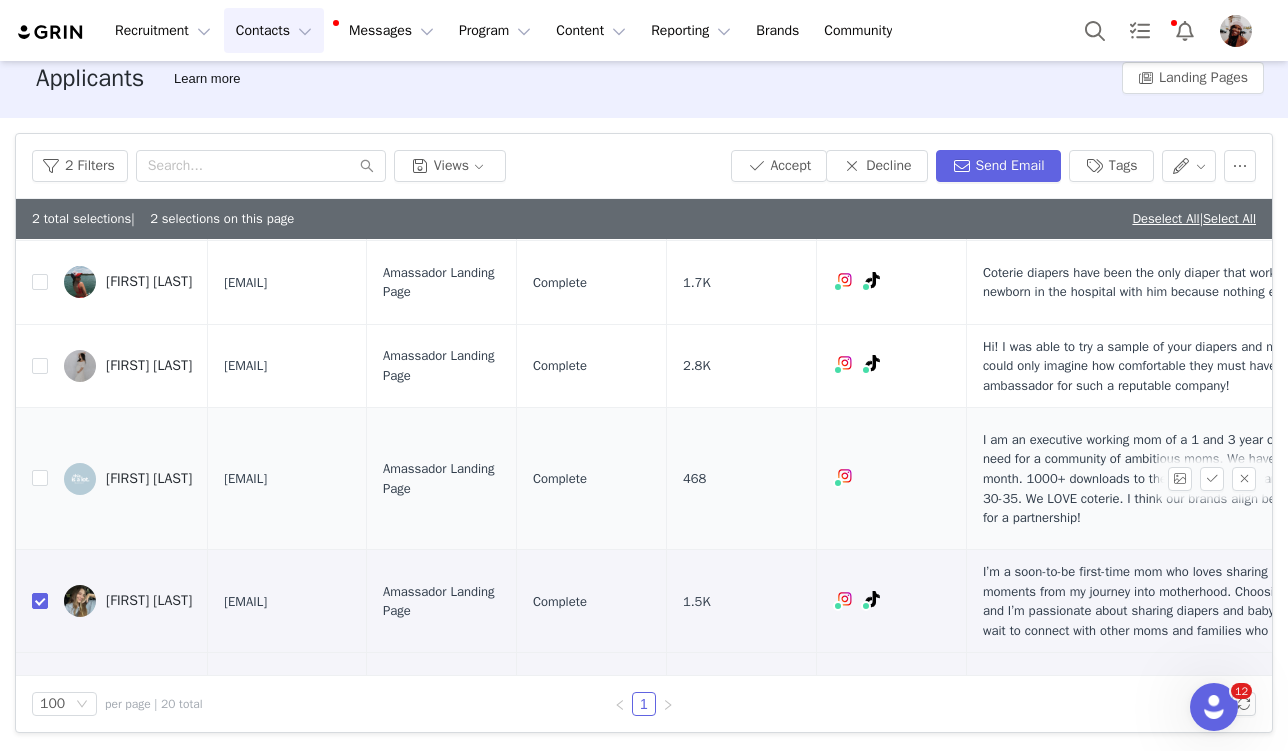 click on "Instagram  (   @justalotpod   )   — Standard  Connected  — Account is discoverable." at bounding box center [891, 479] 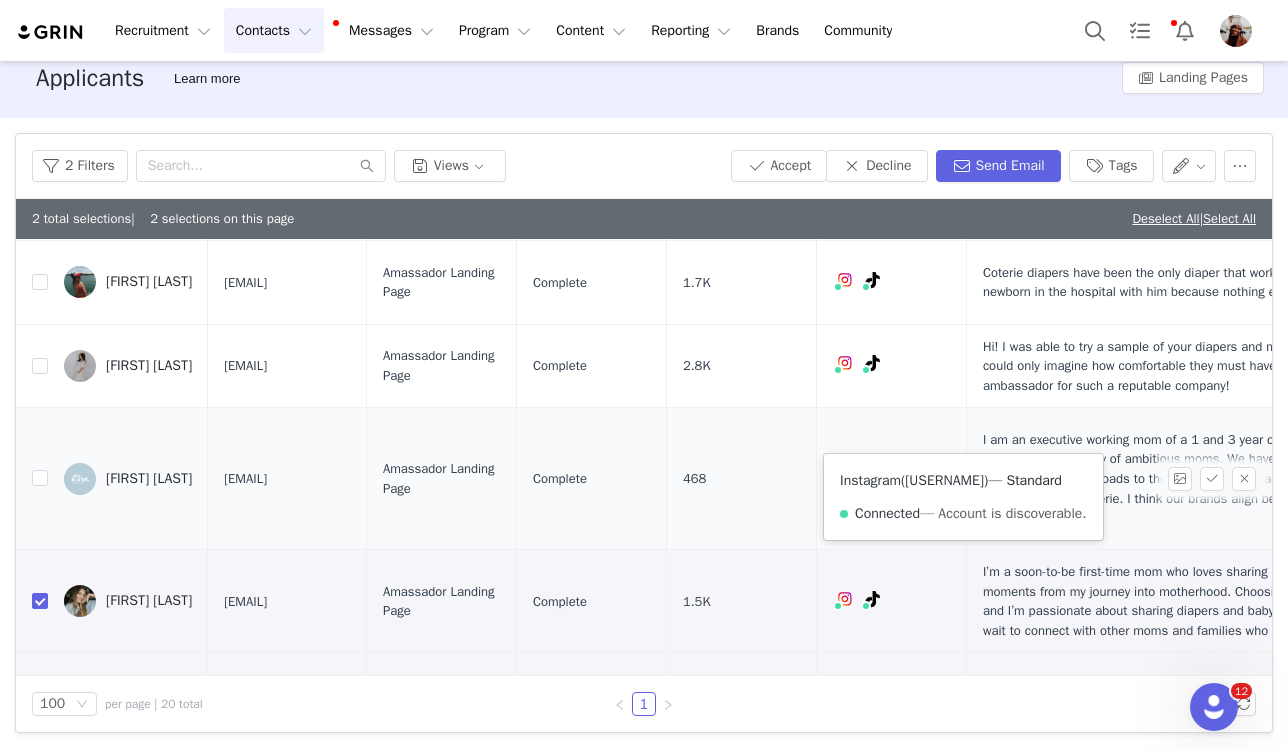 click on "[USERNAME]" at bounding box center (944, 480) 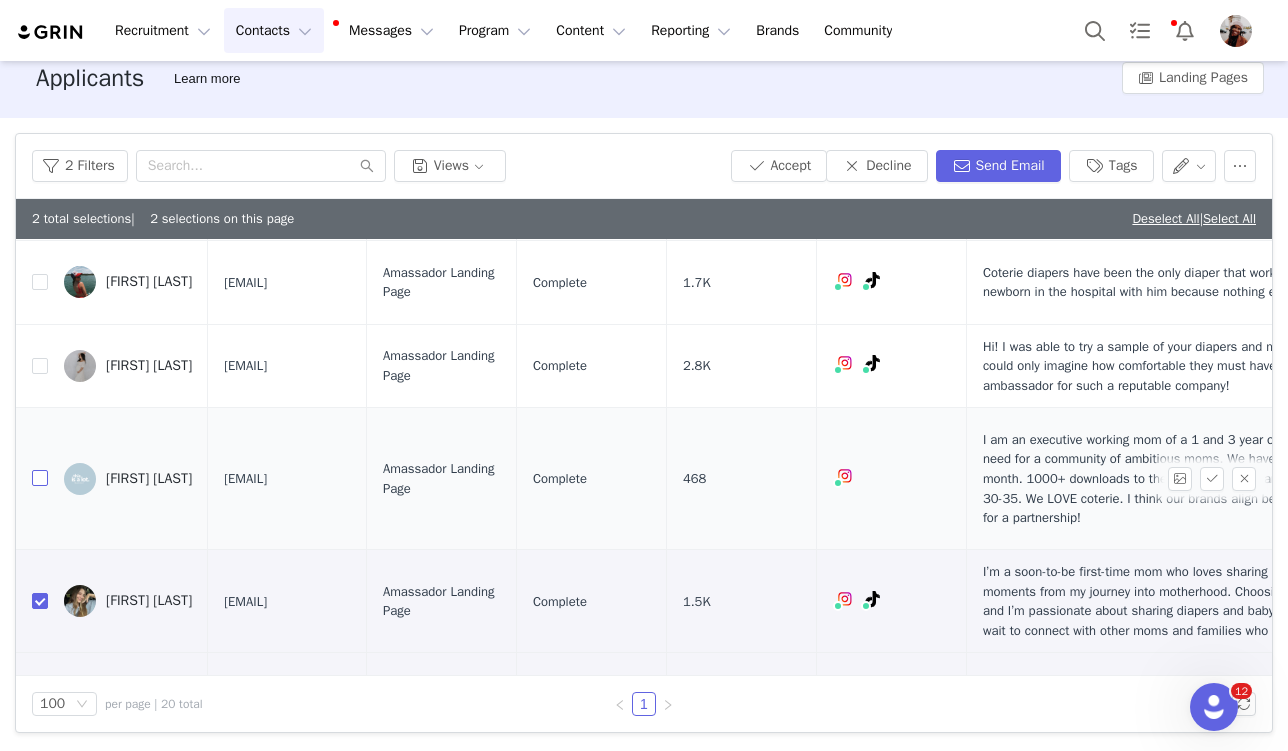 click at bounding box center [40, 478] 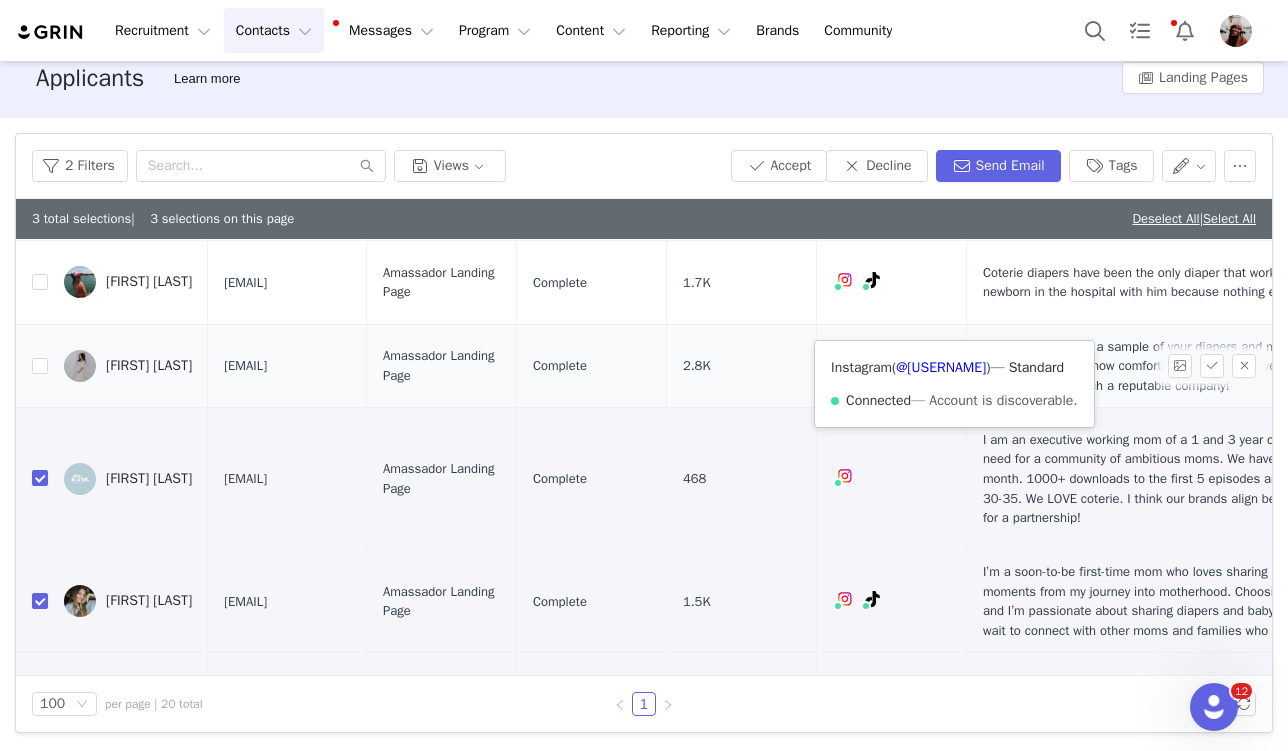 click on "Instagram  (   @[USERNAME]   )   — Standard  Connected  — Account is discoverable." at bounding box center [954, 384] 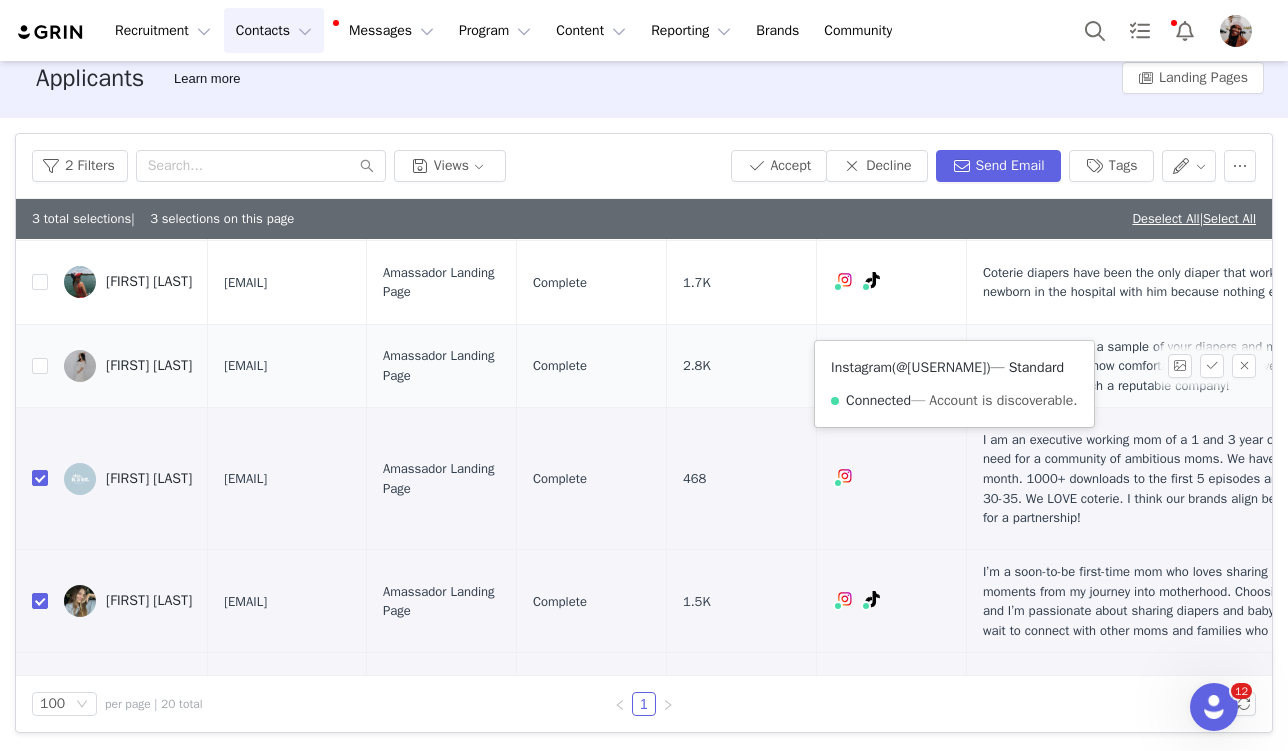 click on "@[USERNAME]" at bounding box center [941, 367] 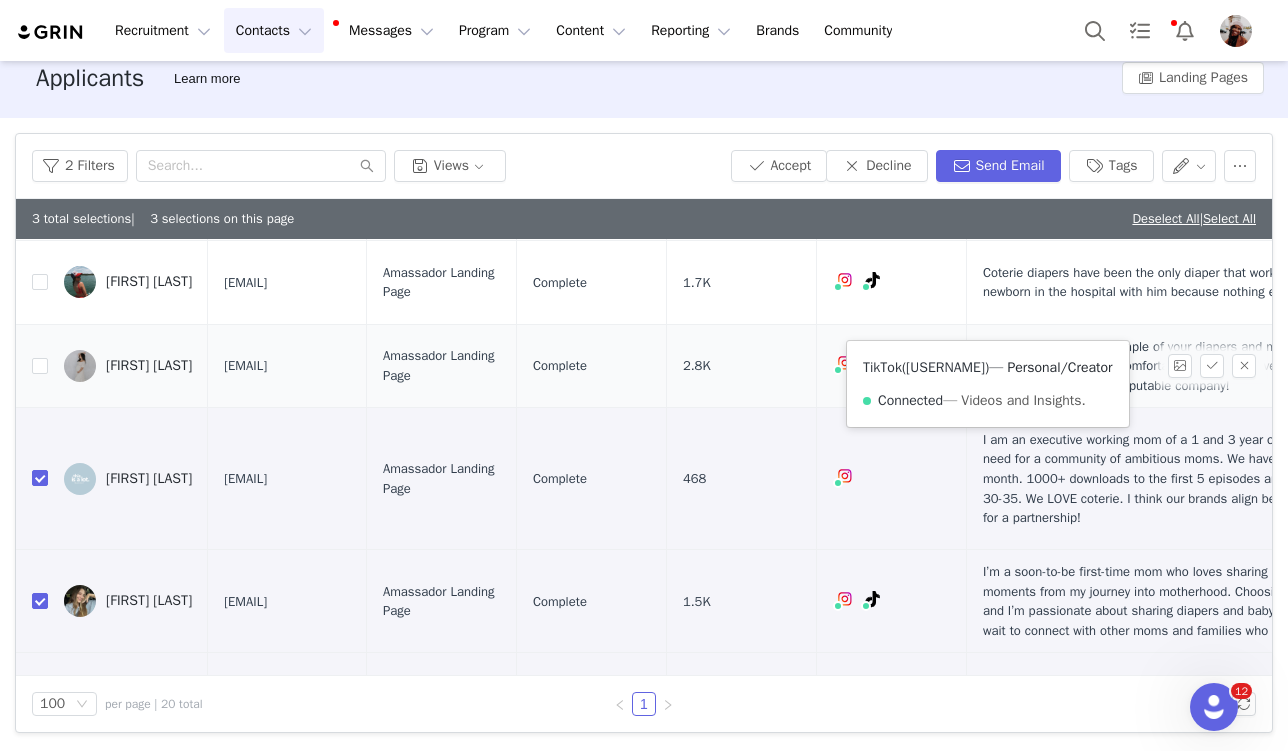 click on "[USERNAME]" at bounding box center [945, 367] 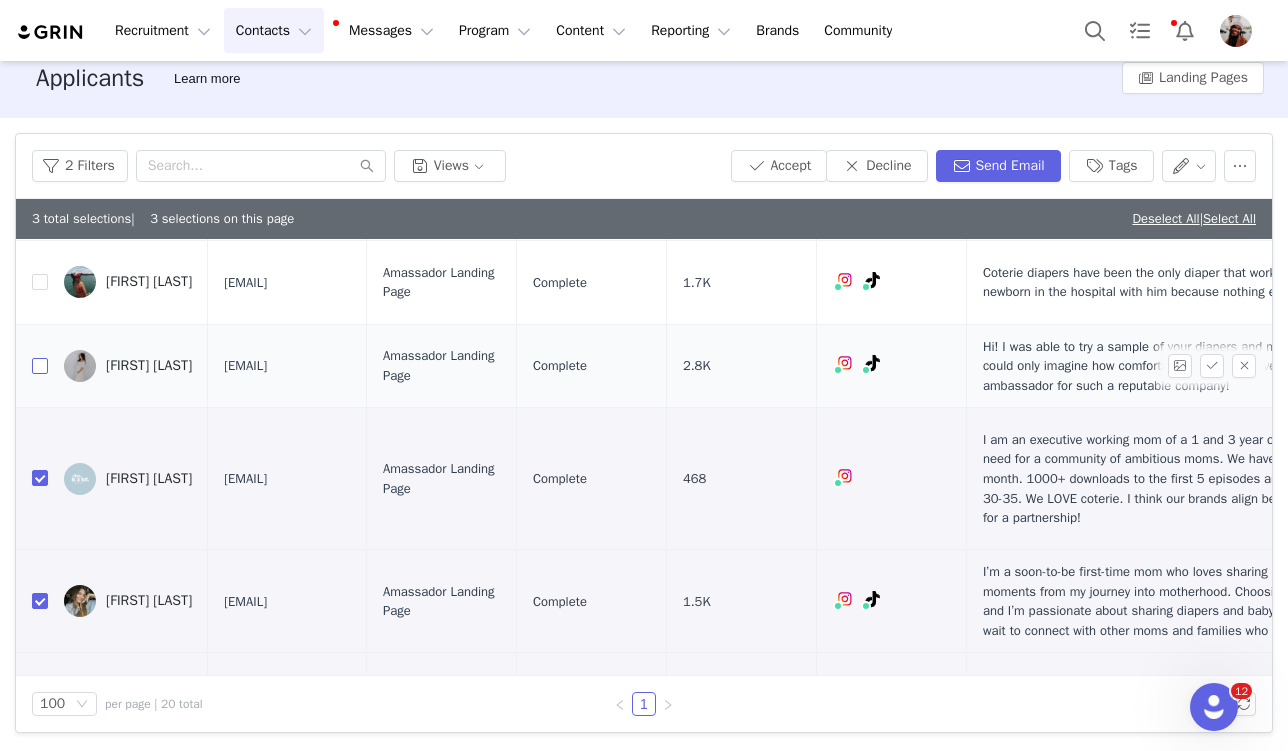 click at bounding box center (40, 366) 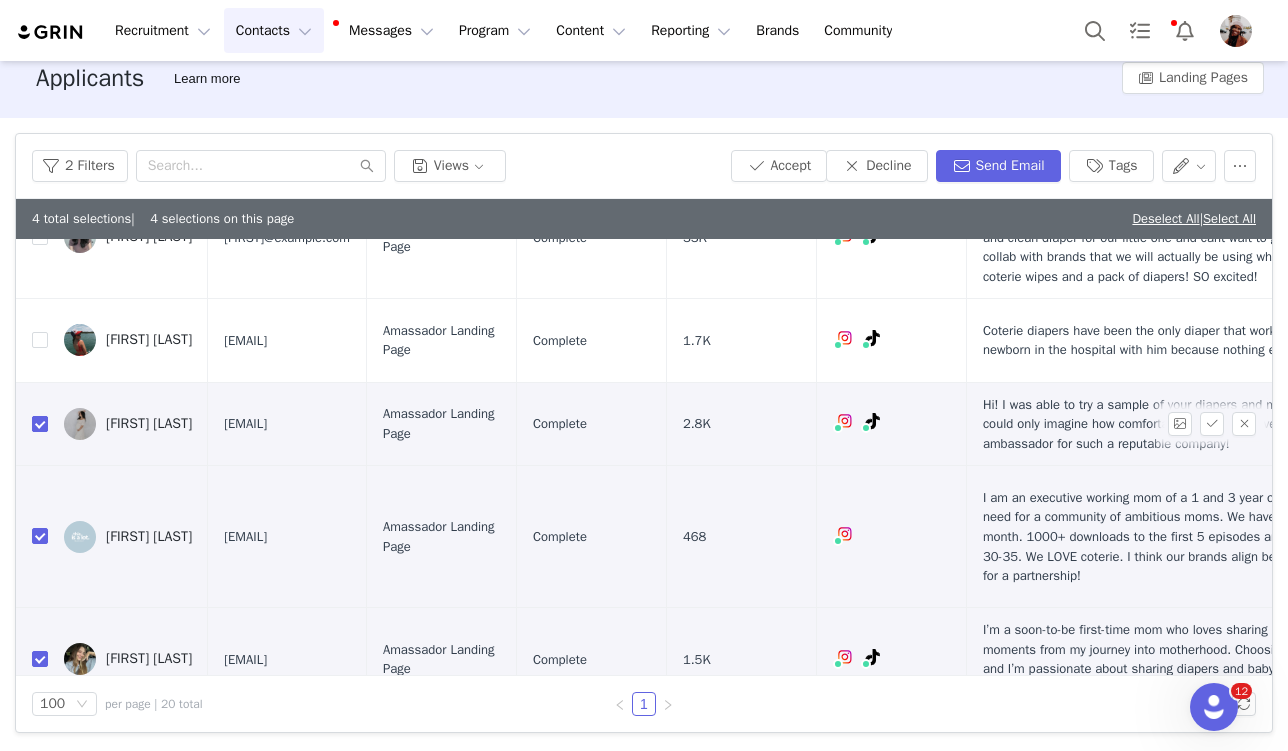 scroll, scrollTop: 2241, scrollLeft: 0, axis: vertical 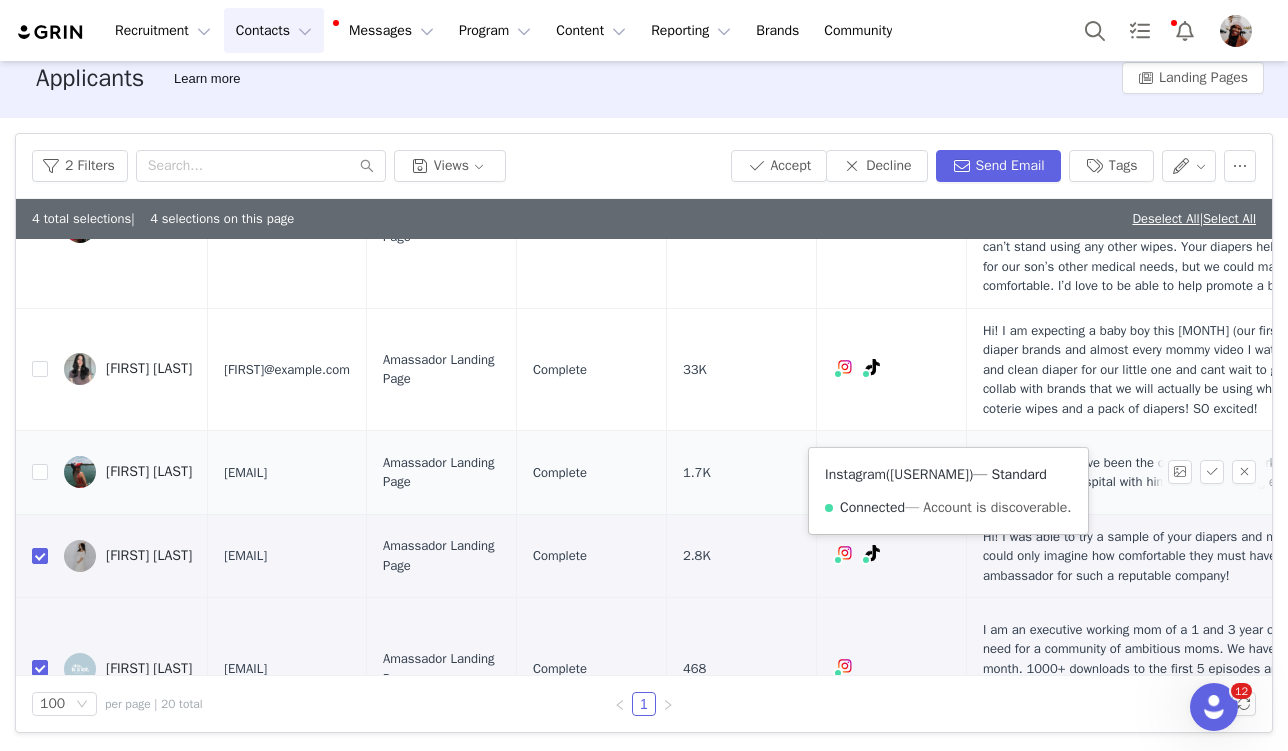 click on "[USERNAME]" at bounding box center (929, 474) 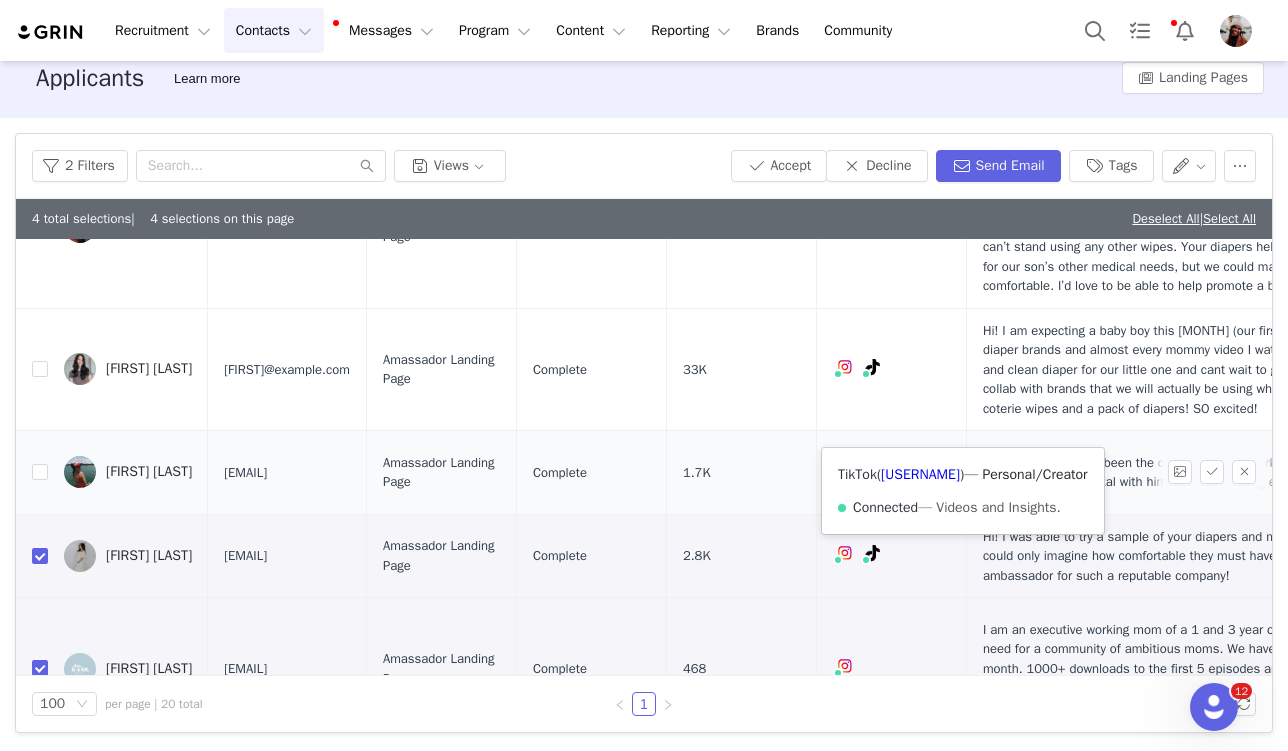 click on "TikTok  (   @[USERNAME]   )   — Personal/Creator  Connected  — Videos and Insights." at bounding box center [963, 491] 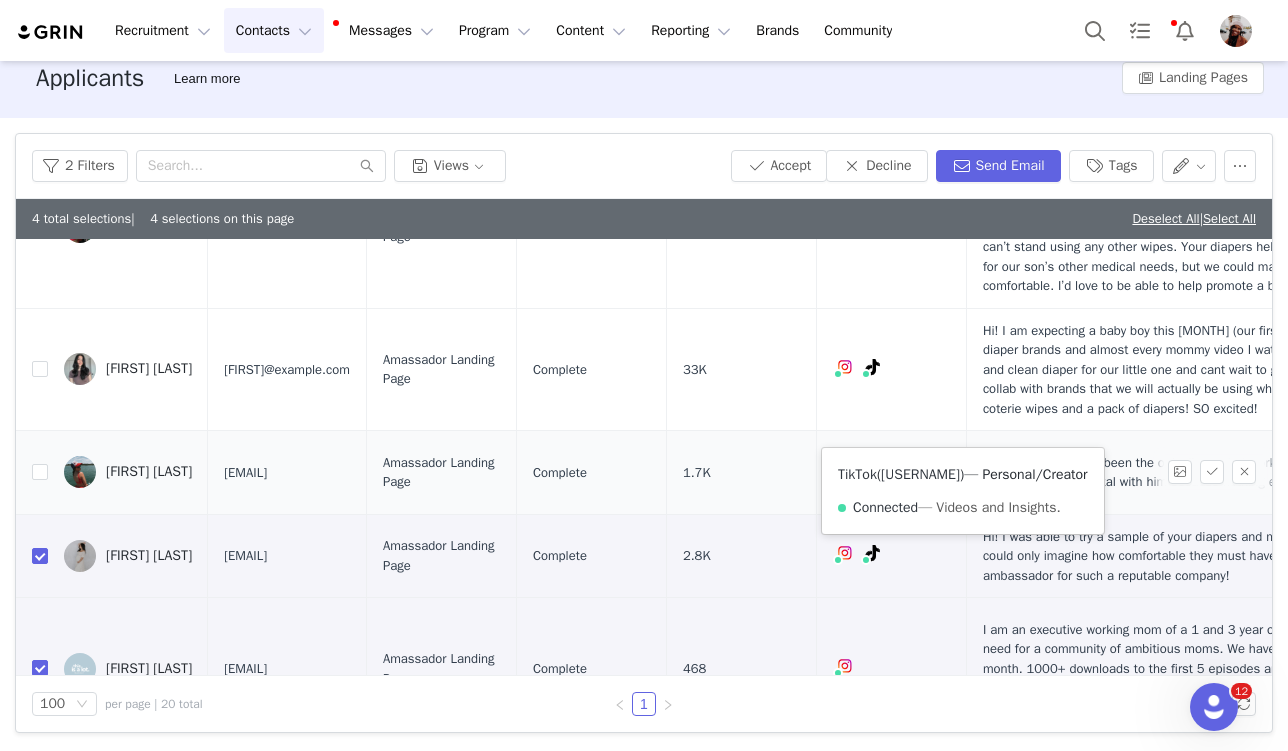 click on "[USERNAME]" at bounding box center [920, 474] 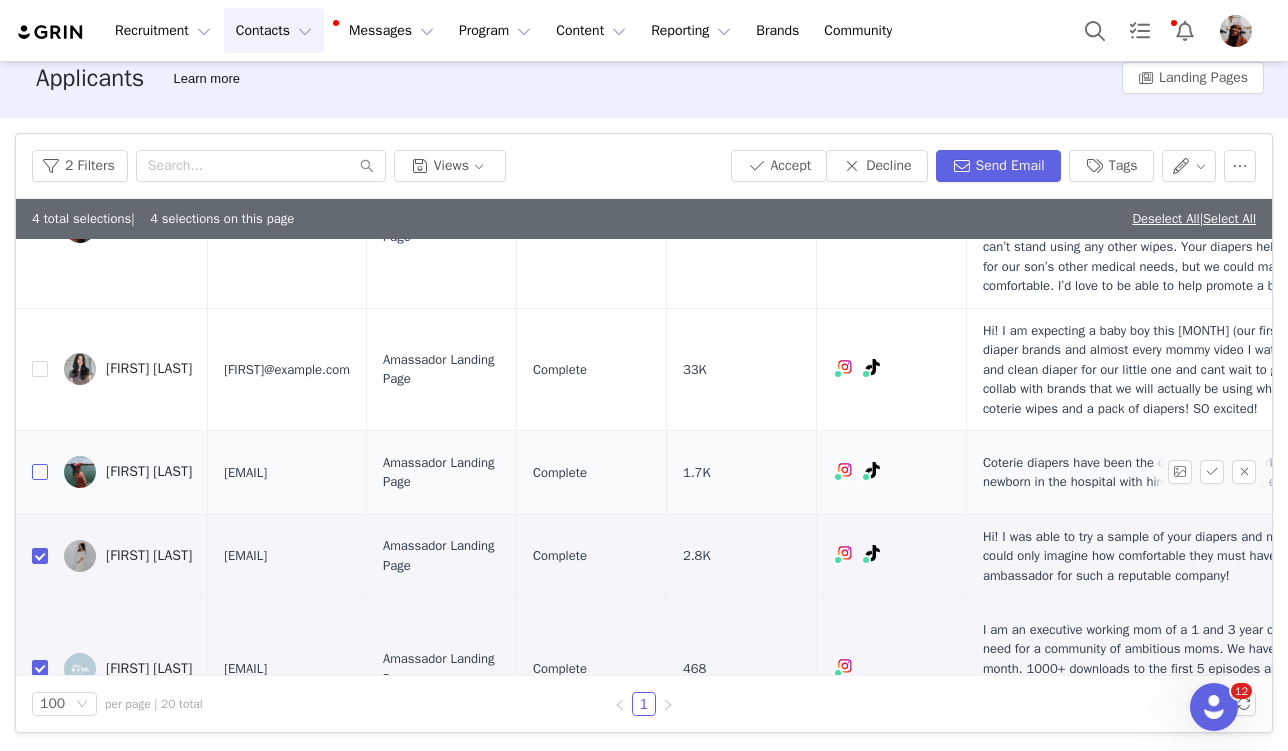 click at bounding box center [40, 472] 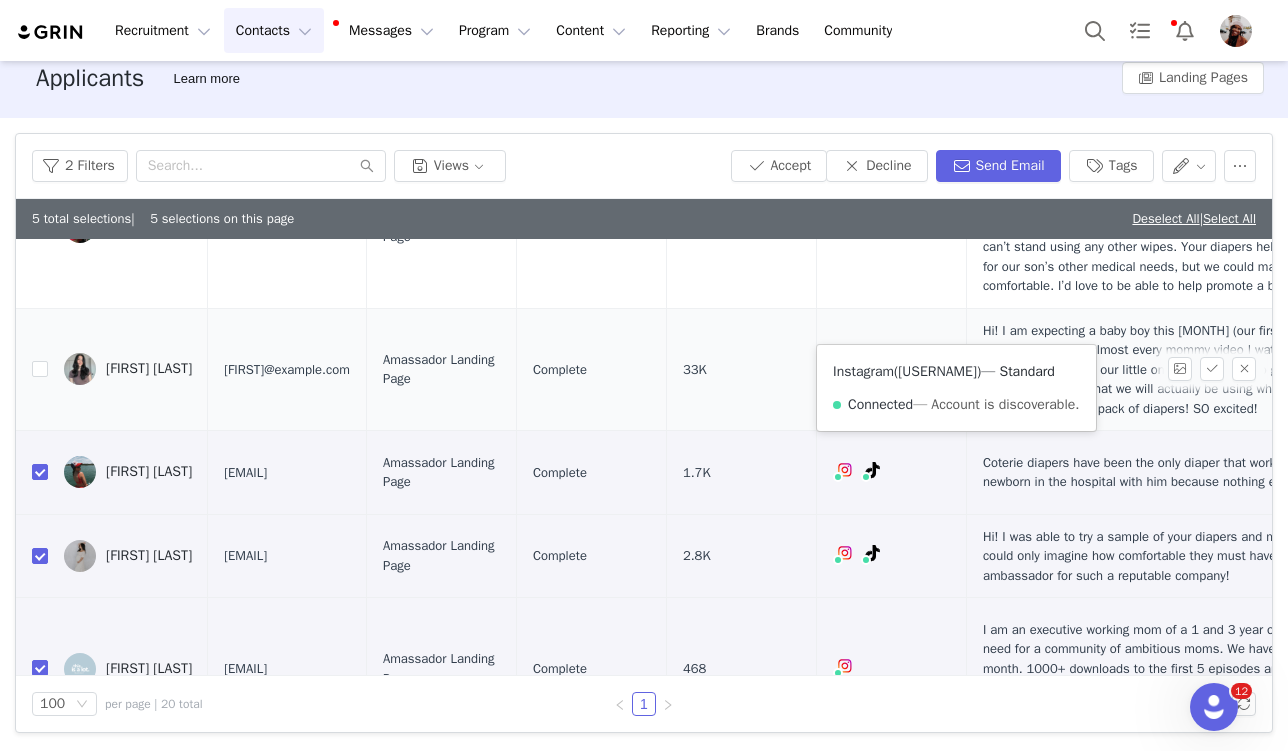 click on "[USERNAME]" at bounding box center [937, 371] 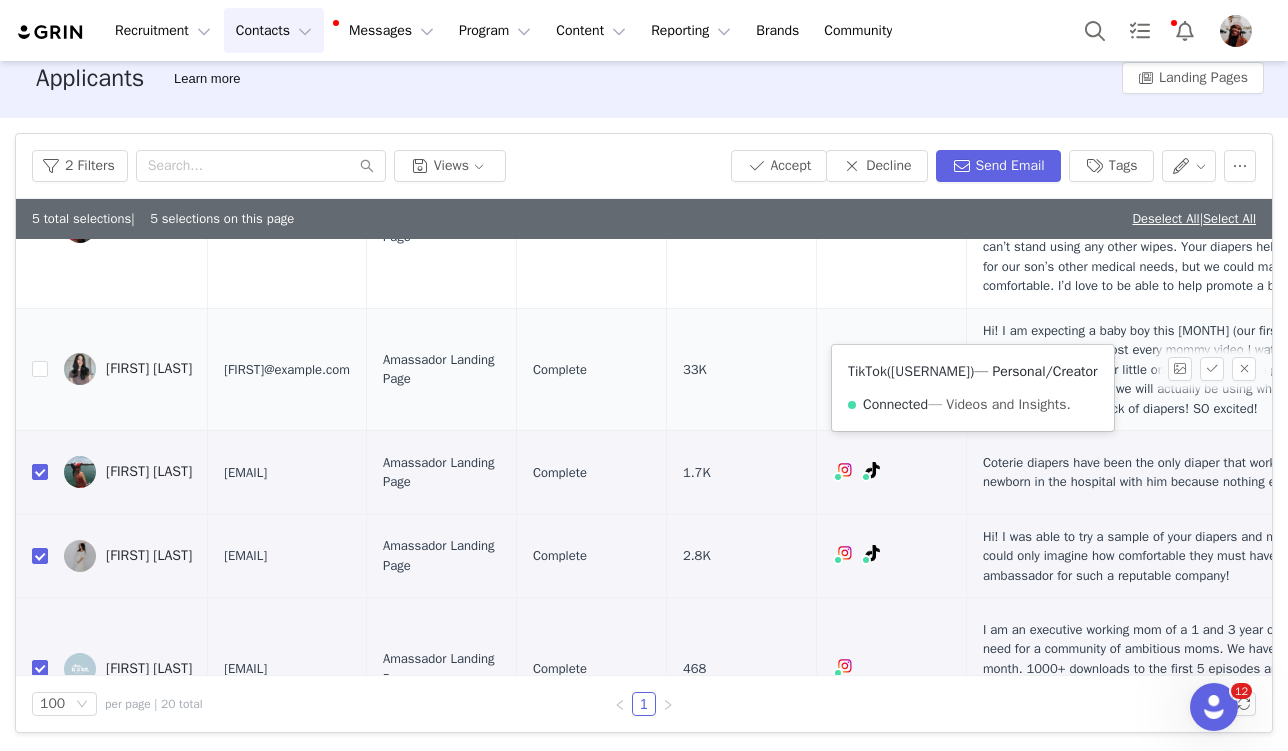 click on "[USERNAME]" at bounding box center (930, 371) 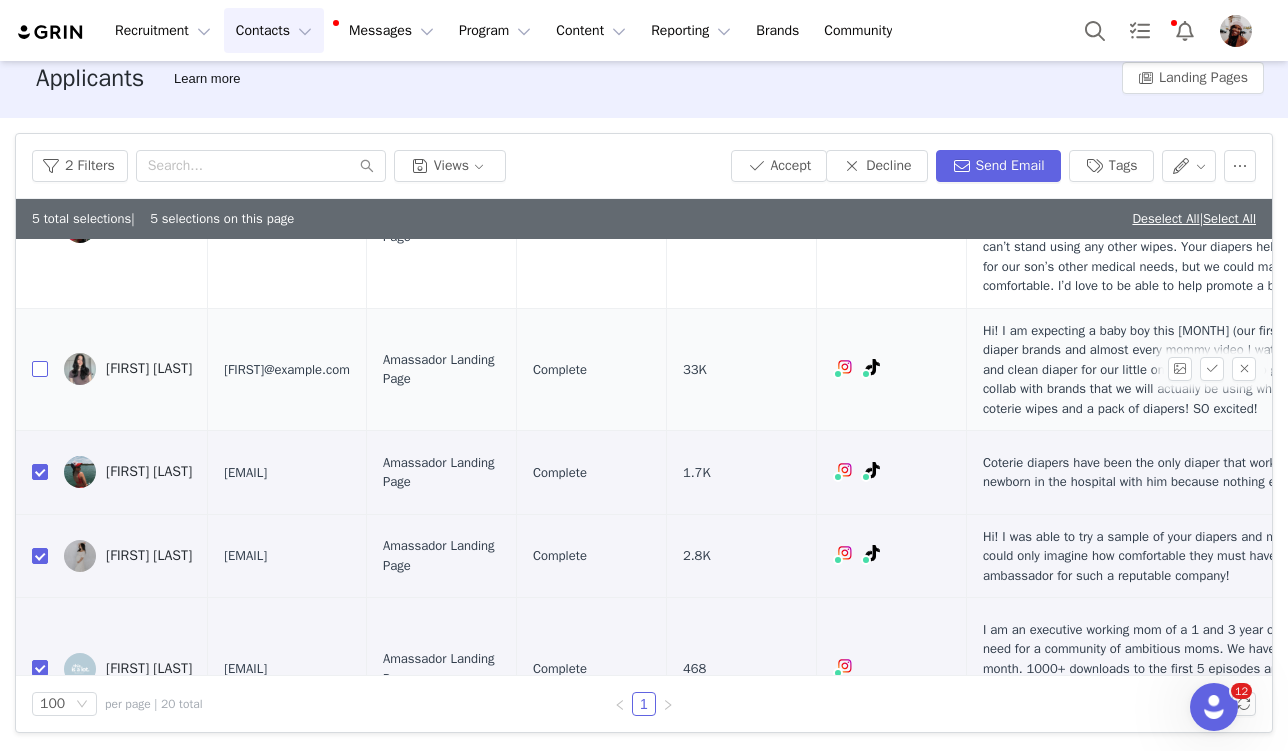 click at bounding box center [40, 369] 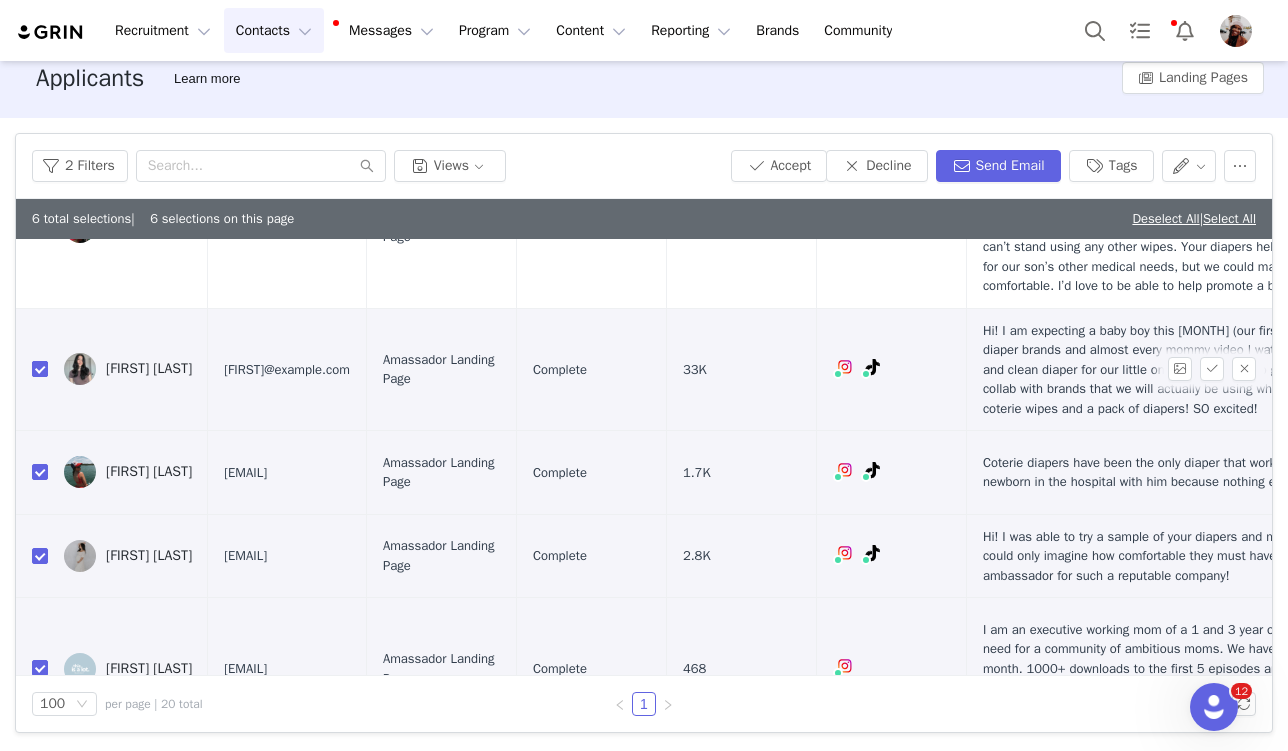 click at bounding box center [40, 369] 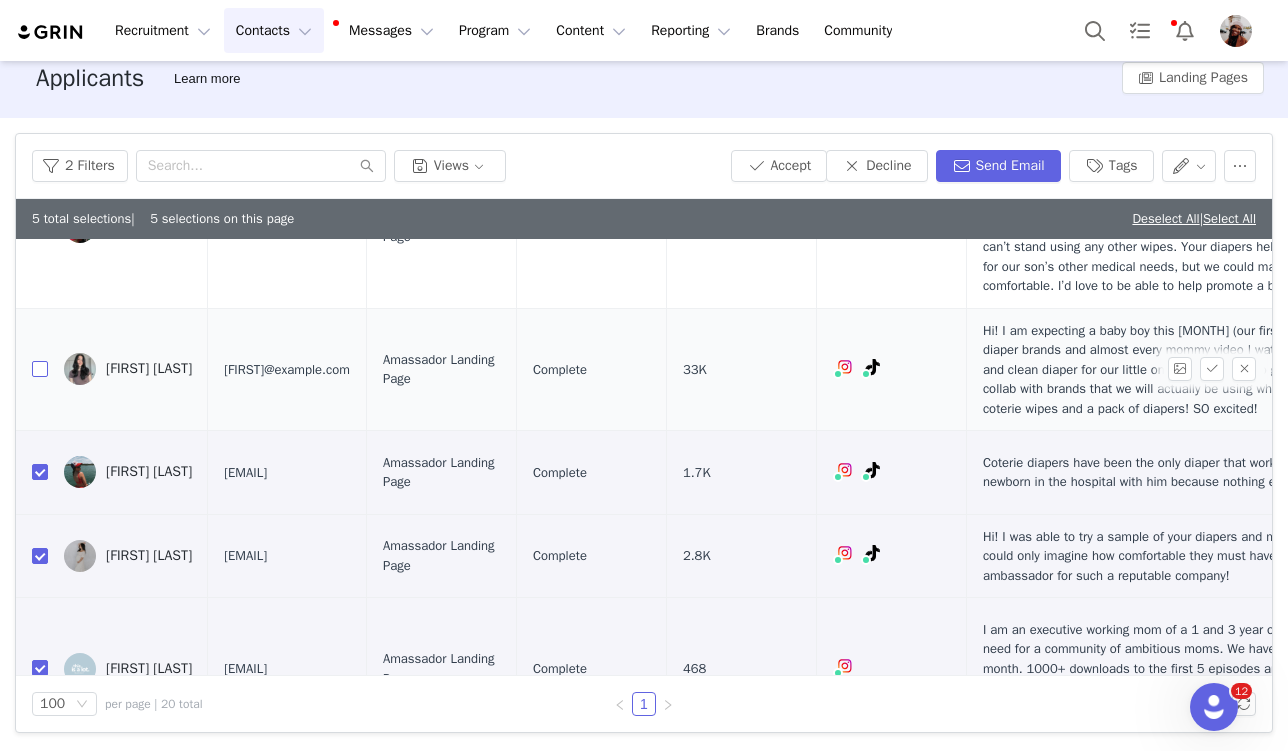 click at bounding box center (40, 369) 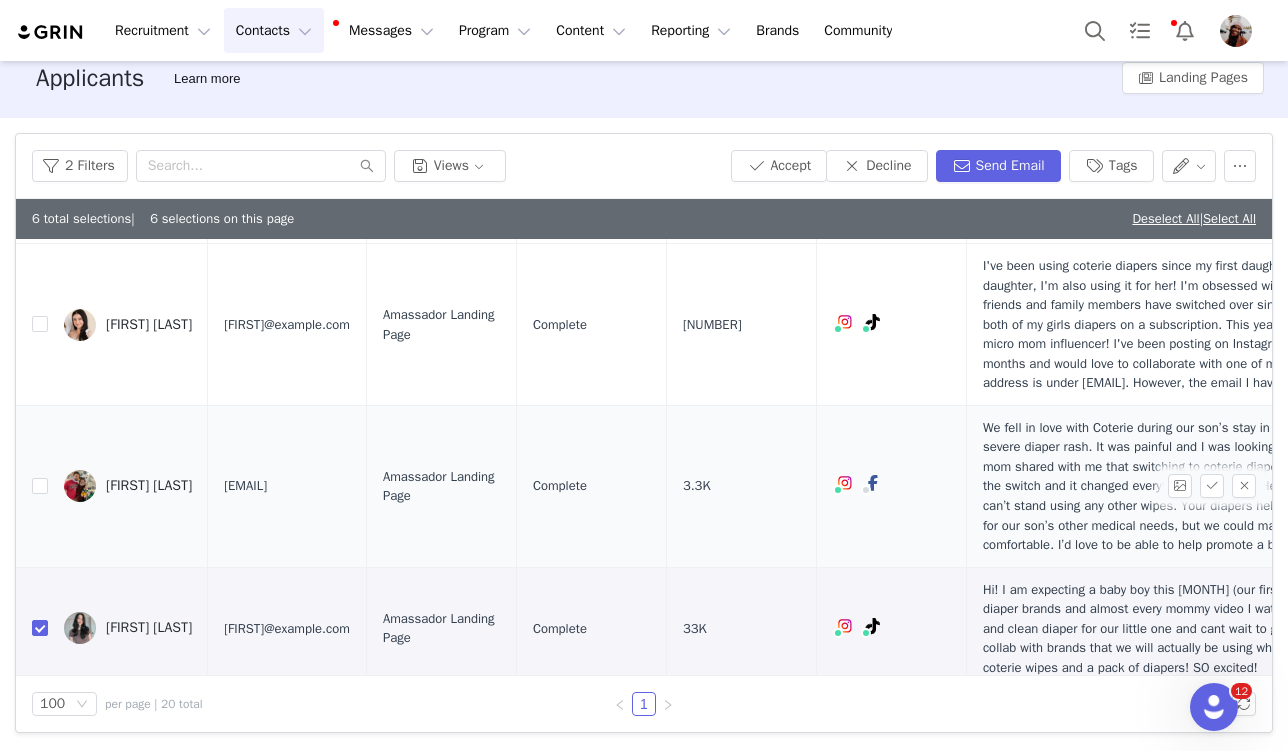 scroll, scrollTop: 1936, scrollLeft: 0, axis: vertical 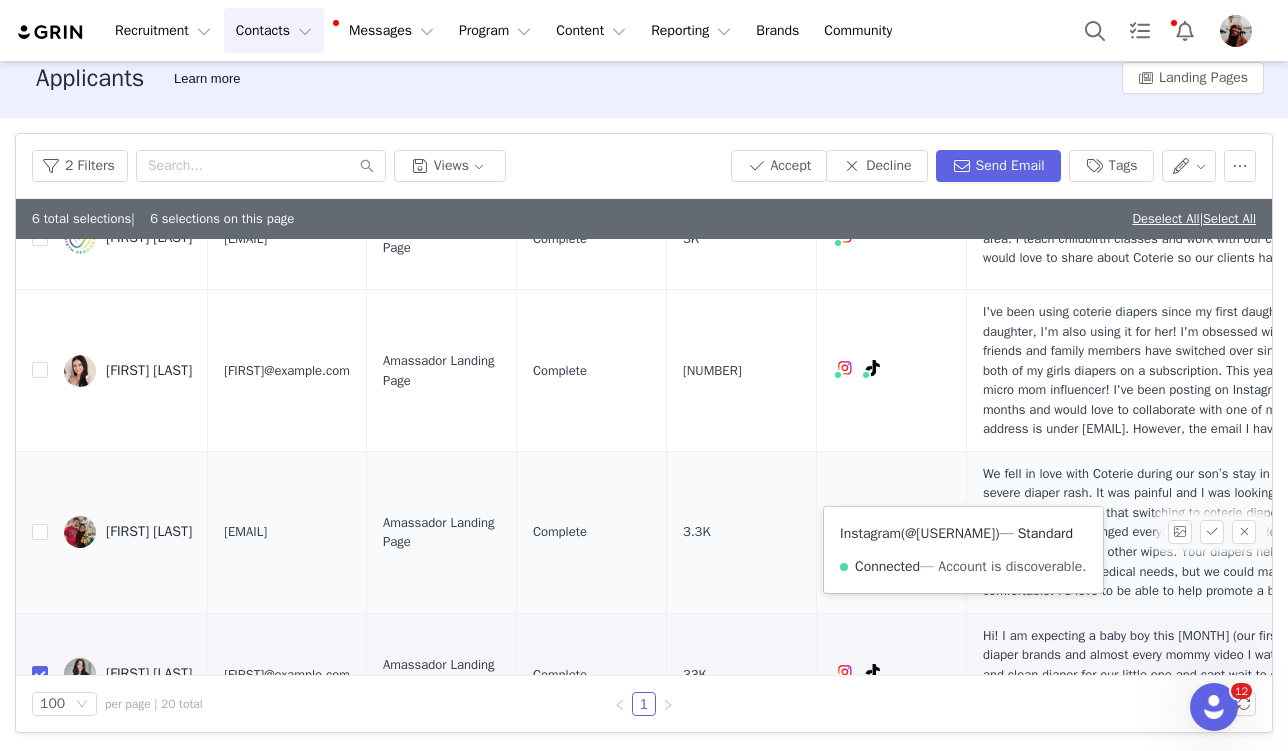 click on "@[USERNAME]" at bounding box center [950, 533] 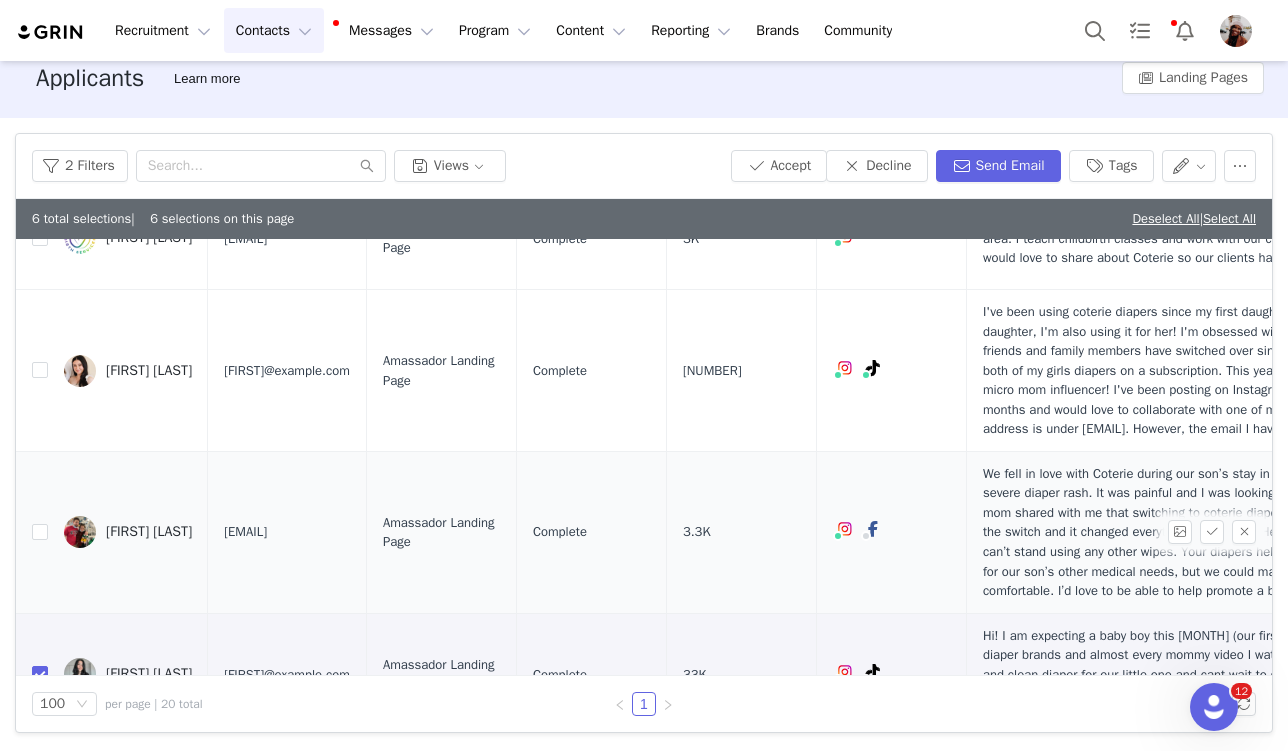 click on "[FIRST] [LAST]" at bounding box center (128, 532) 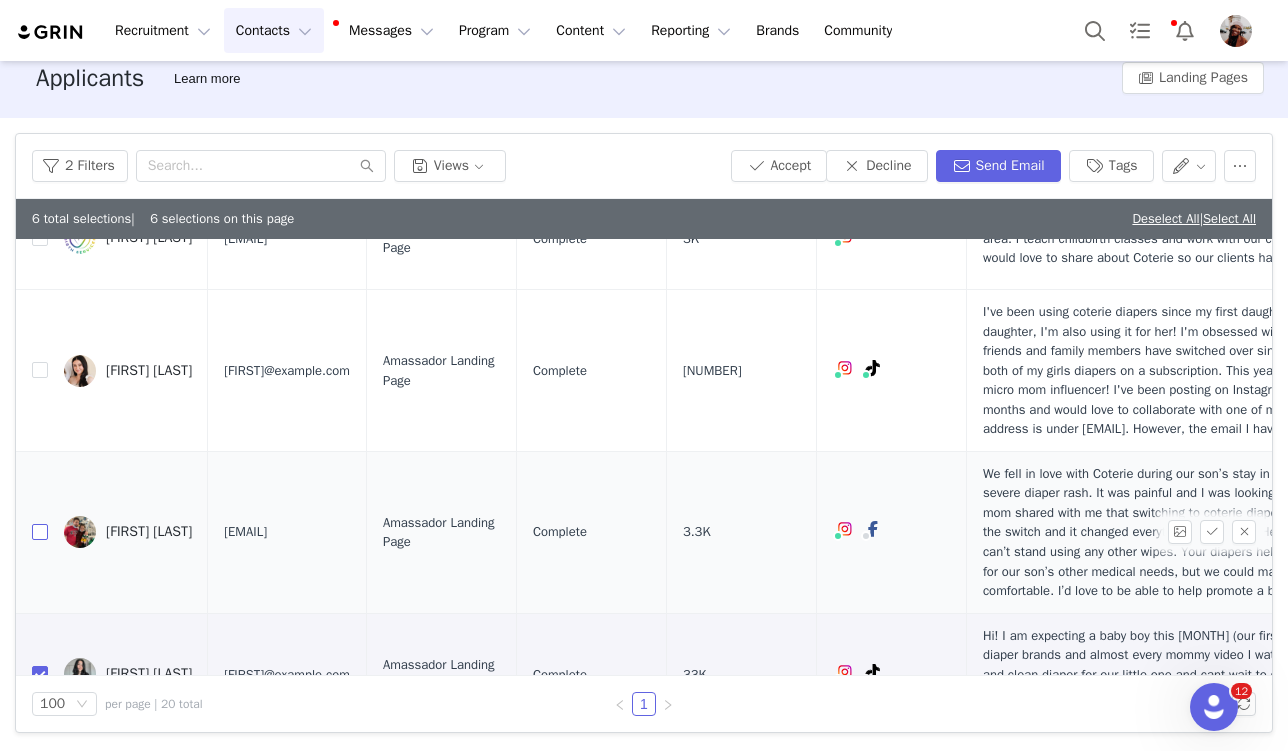 click at bounding box center (40, 532) 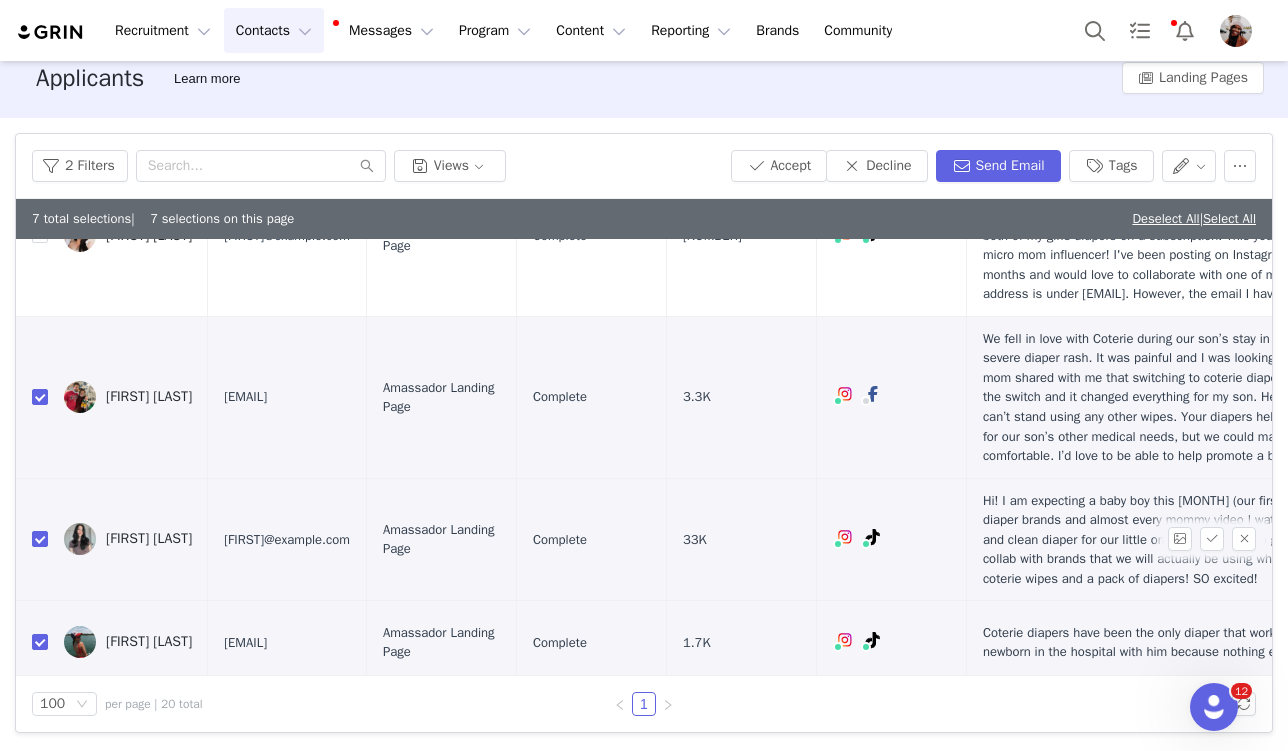 scroll, scrollTop: 2122, scrollLeft: 0, axis: vertical 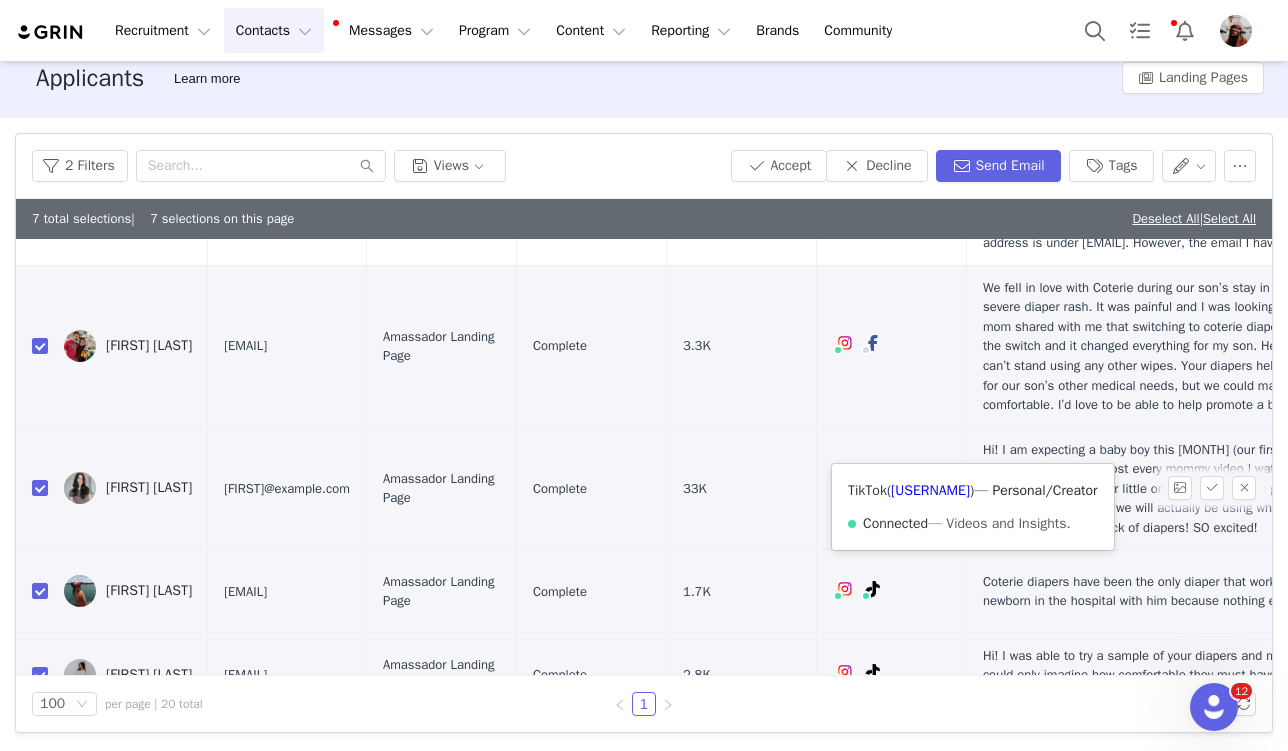 click on "TikTok  (   @[USERNAME]   )   — Personal/Creator  Connected  — Videos and Insights." at bounding box center [973, 507] 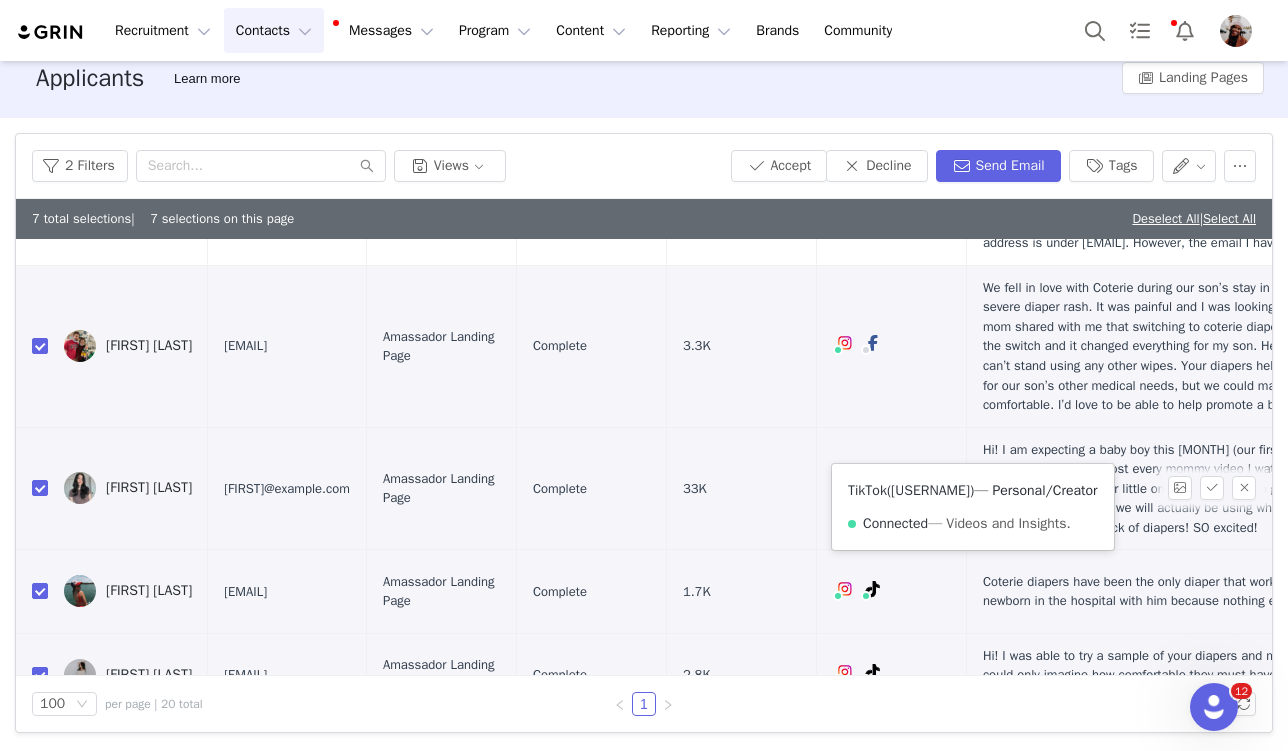 click on "[USERNAME]" at bounding box center [930, 490] 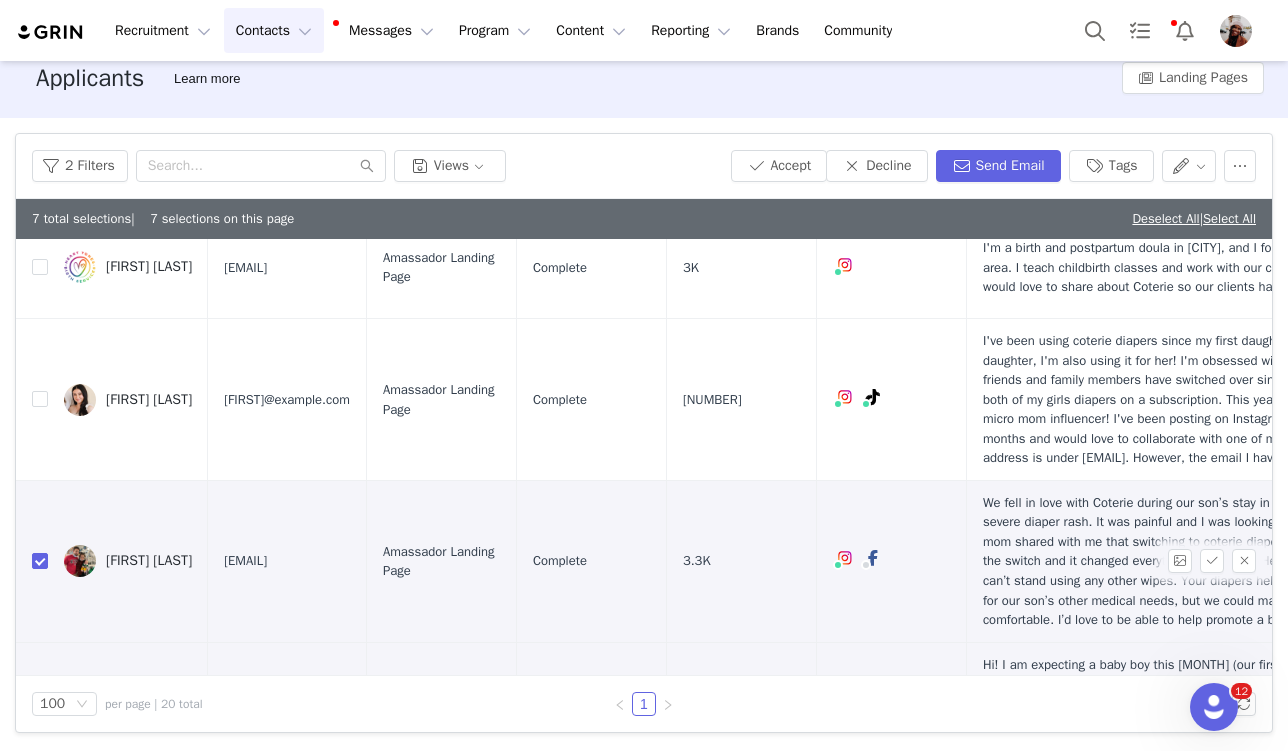 scroll, scrollTop: 1872, scrollLeft: 0, axis: vertical 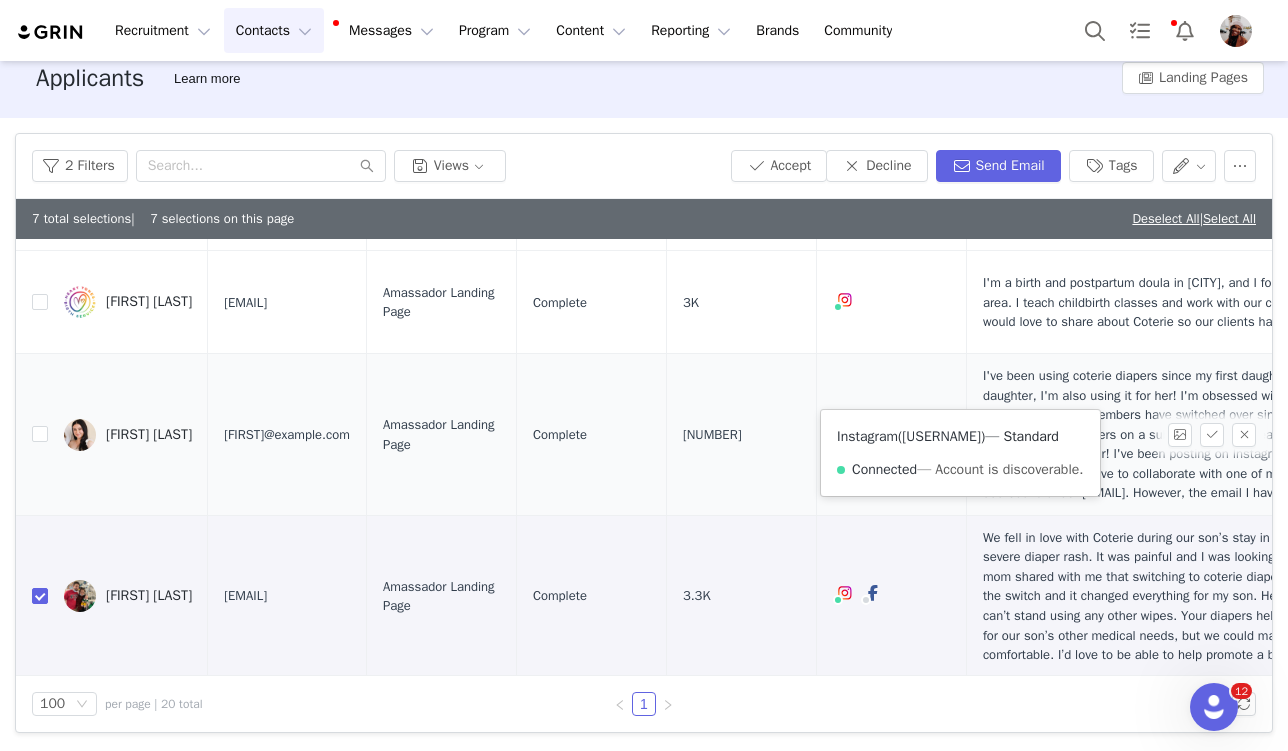 click on "[USERNAME]" at bounding box center [941, 436] 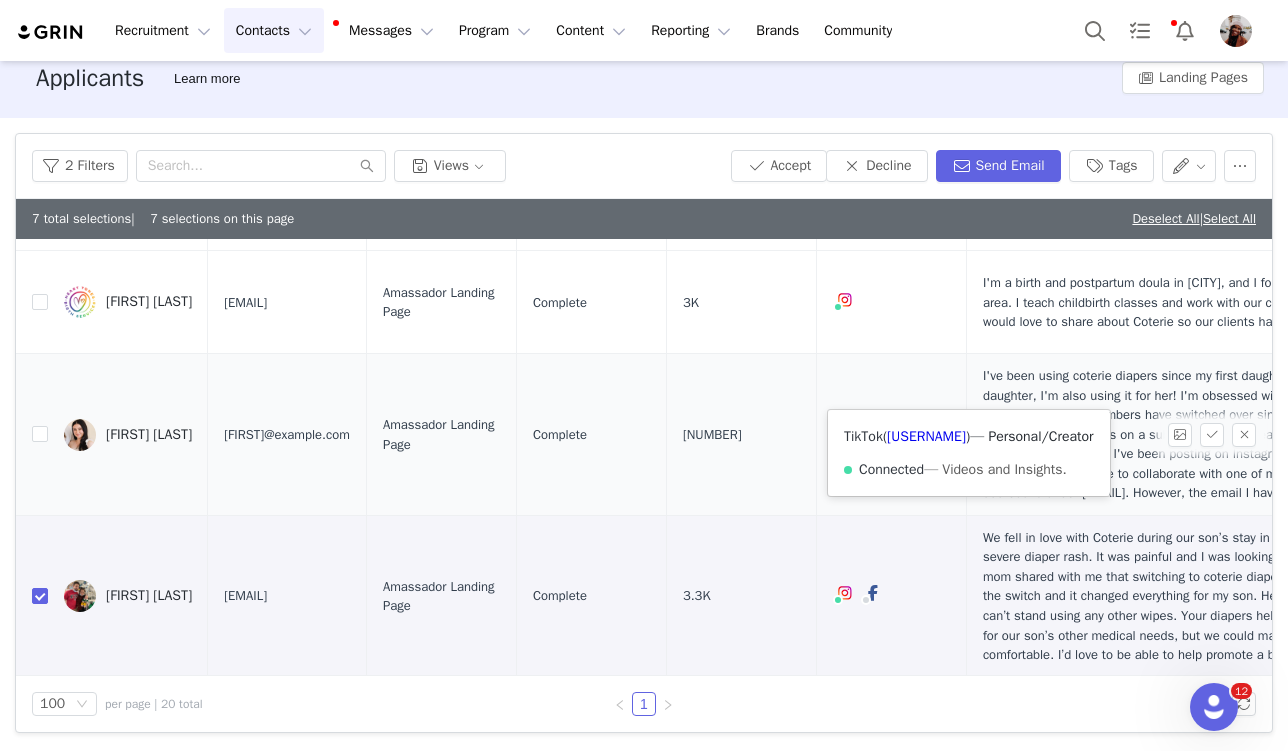click on "TikTok  (   @[USERNAME]   )   — Personal/Creator  Connected  — Videos and Insights." at bounding box center [969, 453] 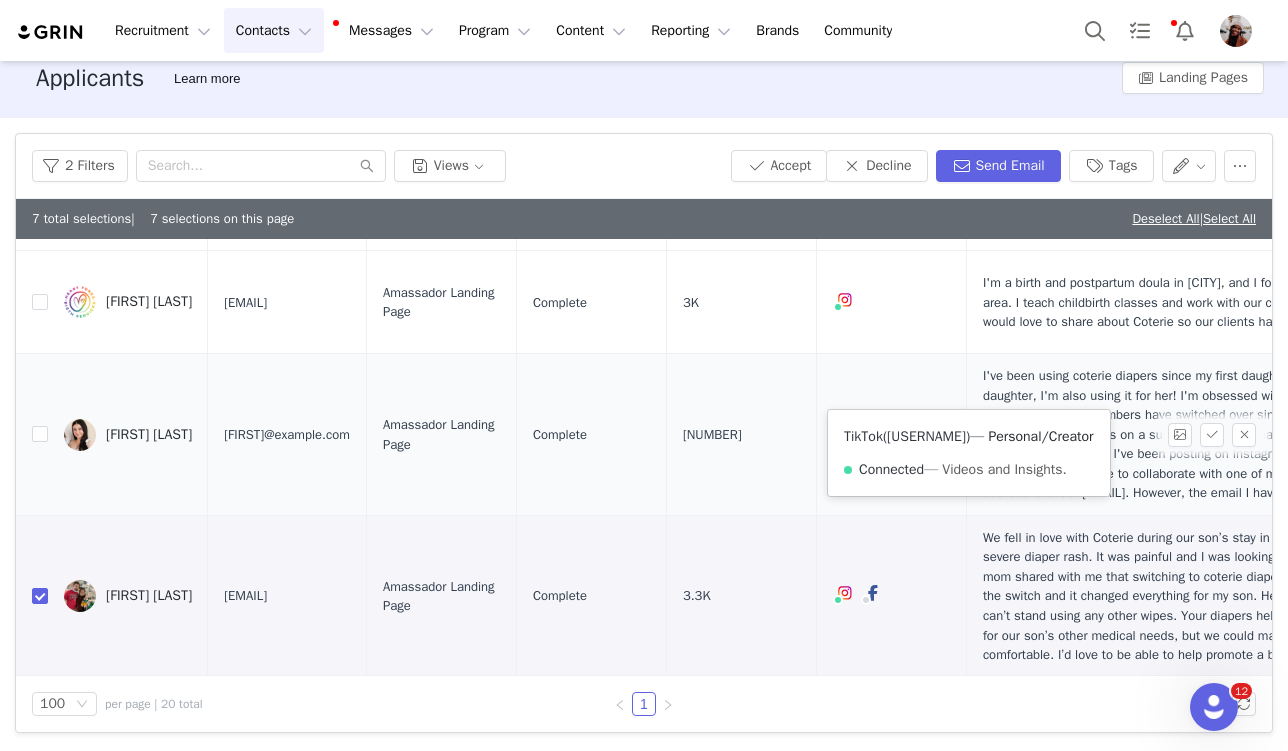 click on "[USERNAME]" at bounding box center (926, 436) 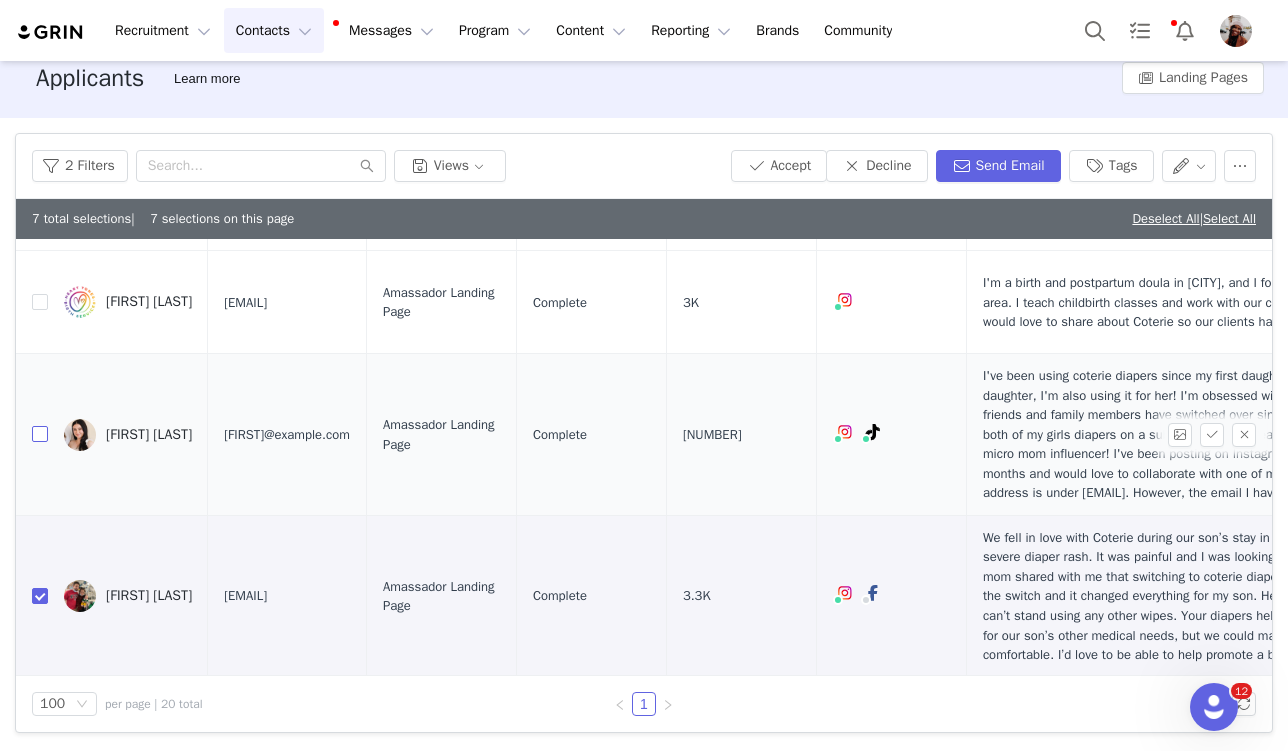 click at bounding box center (40, 434) 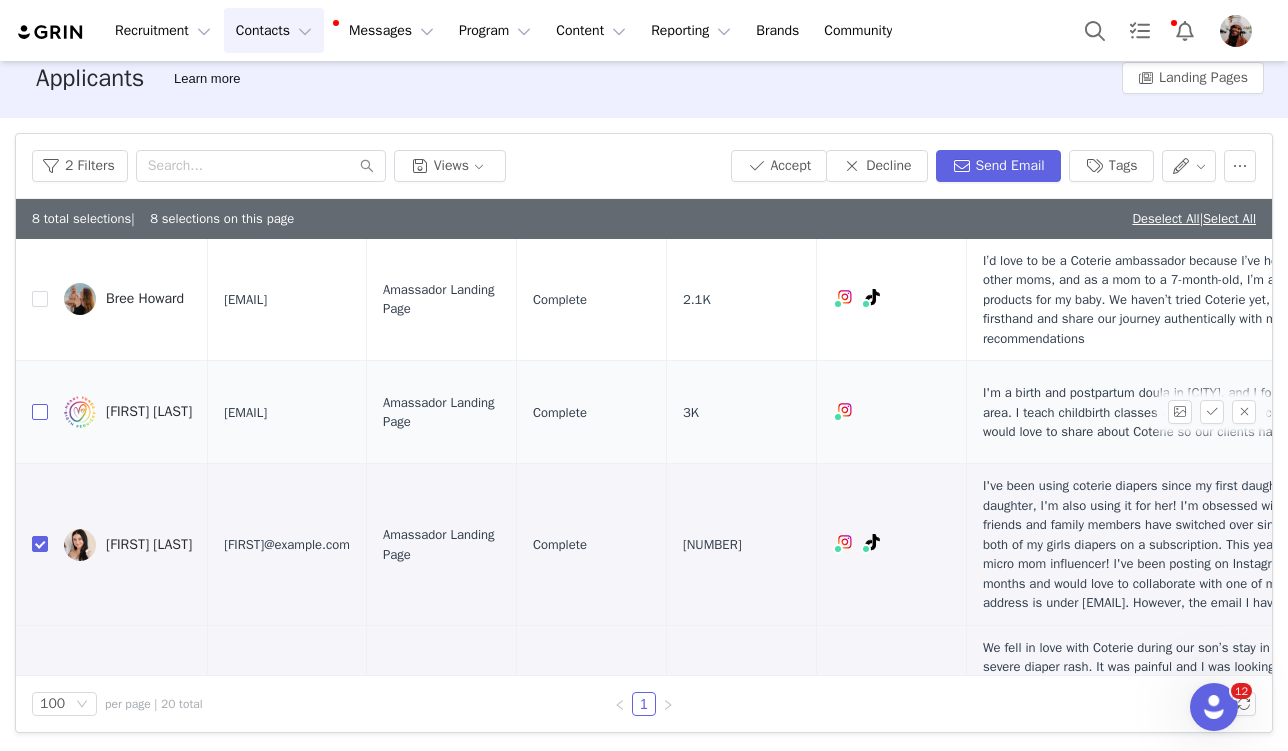 scroll, scrollTop: 1759, scrollLeft: 0, axis: vertical 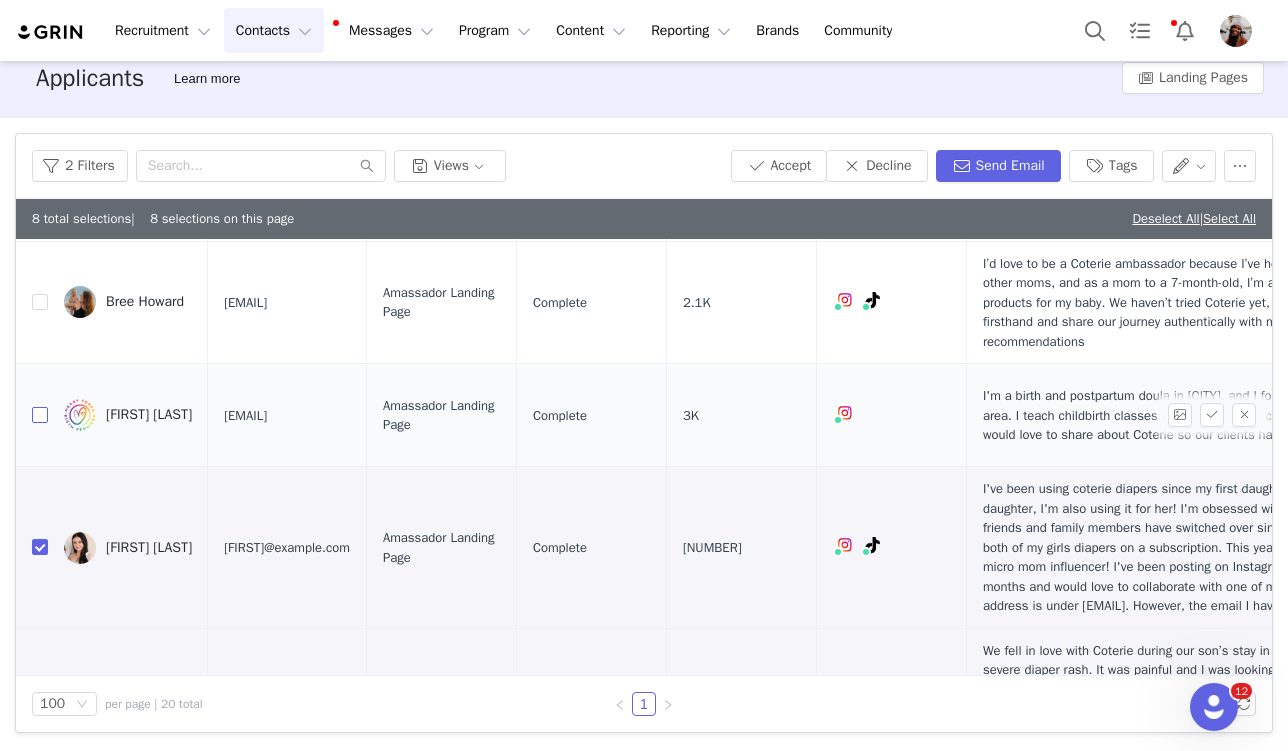 click at bounding box center [40, 415] 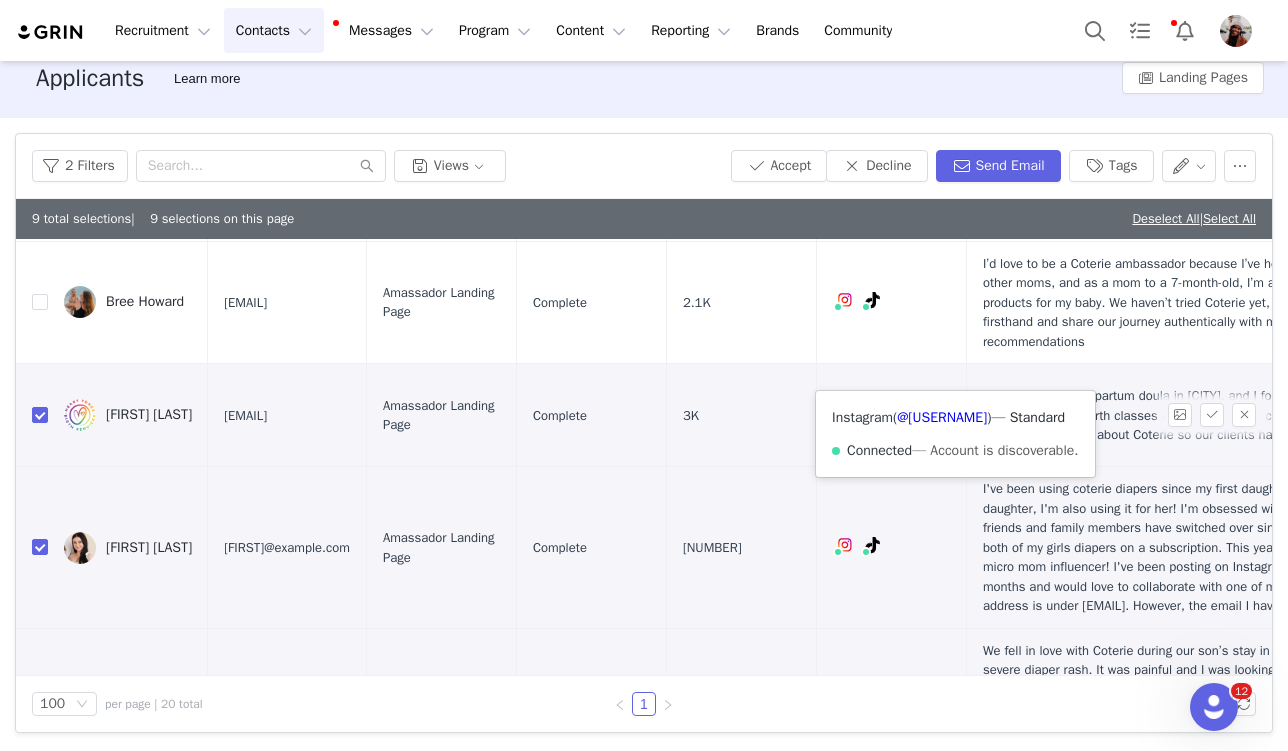 click on "Instagram  (   @[USERNAME]   )   — Standard  Connected  — Account is discoverable." at bounding box center (955, 434) 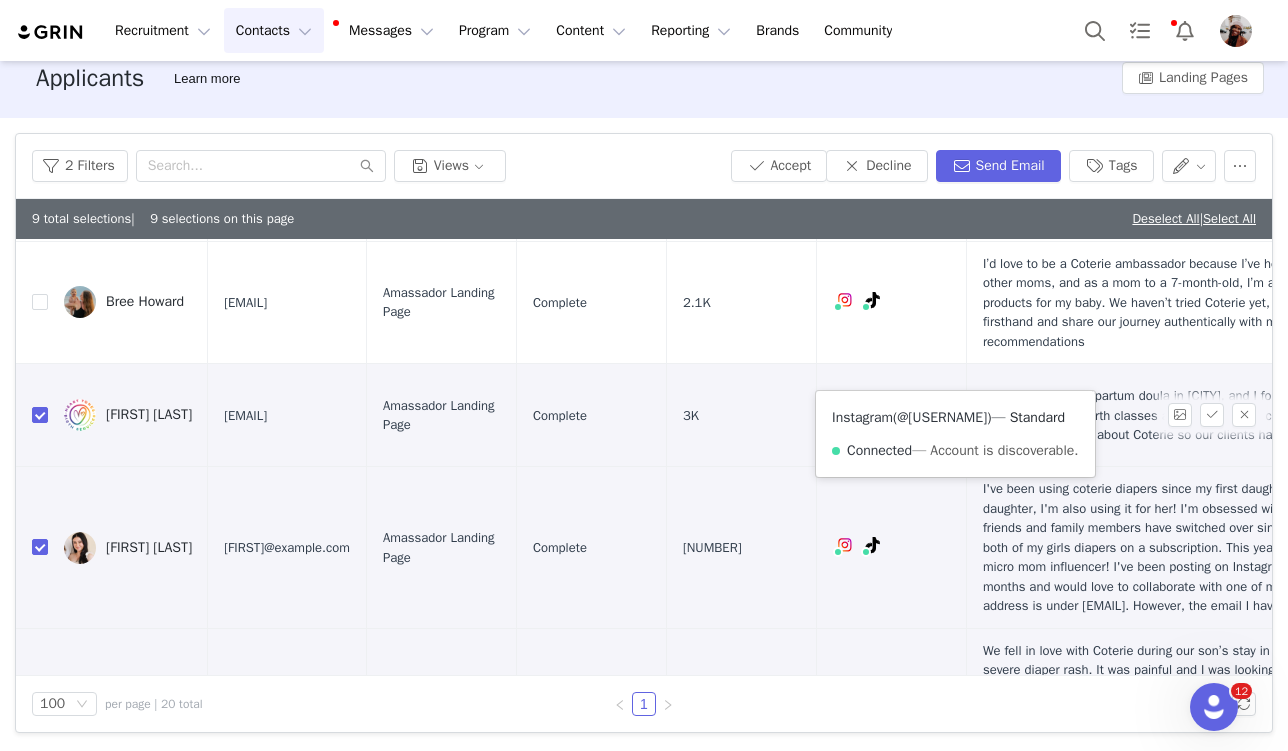 click on "@[USERNAME]" at bounding box center (942, 417) 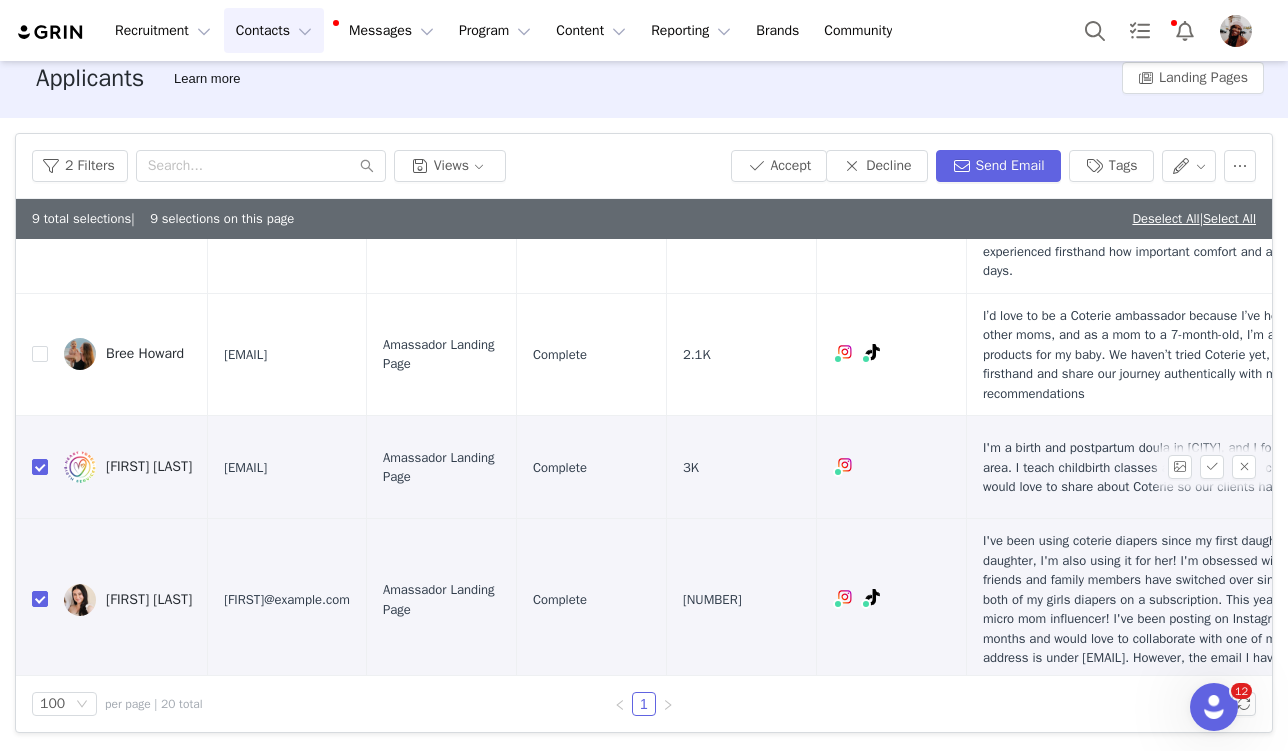 scroll, scrollTop: 1676, scrollLeft: 0, axis: vertical 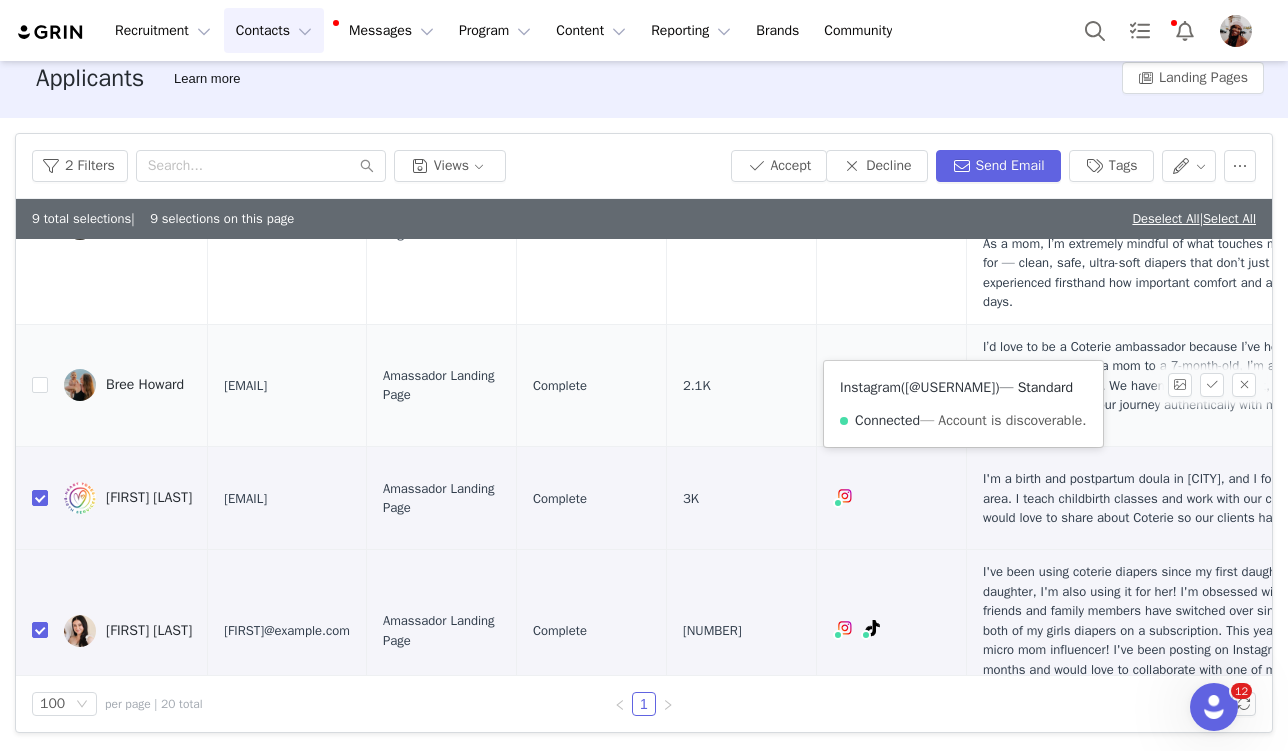 click on "[@USERNAME]" at bounding box center [950, 387] 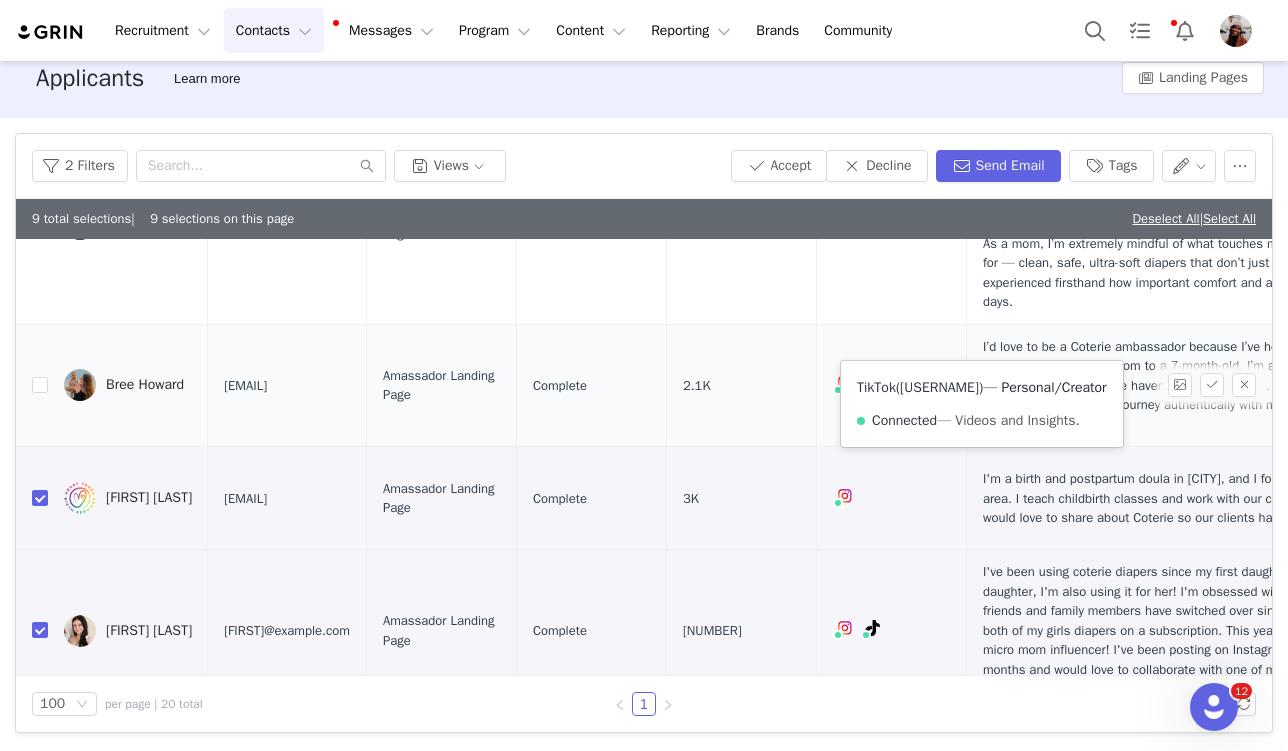 click on "[USERNAME]" at bounding box center [939, 387] 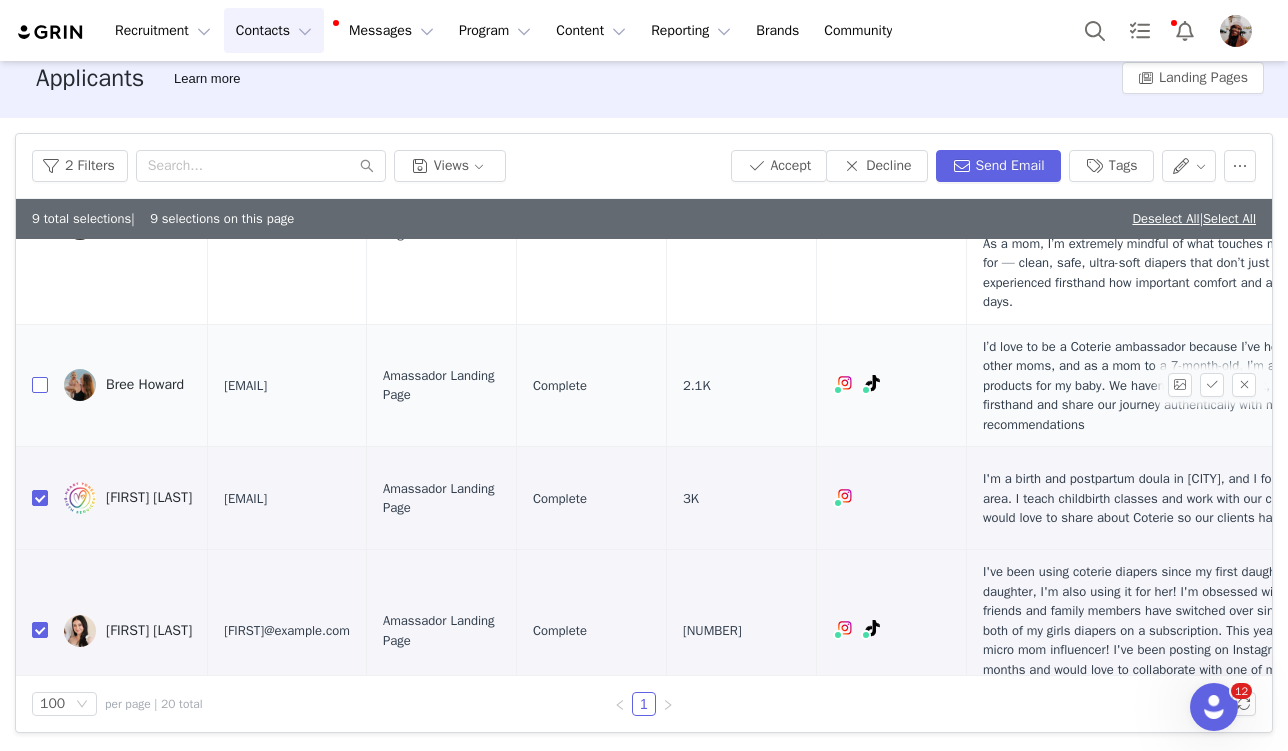 click at bounding box center (40, 385) 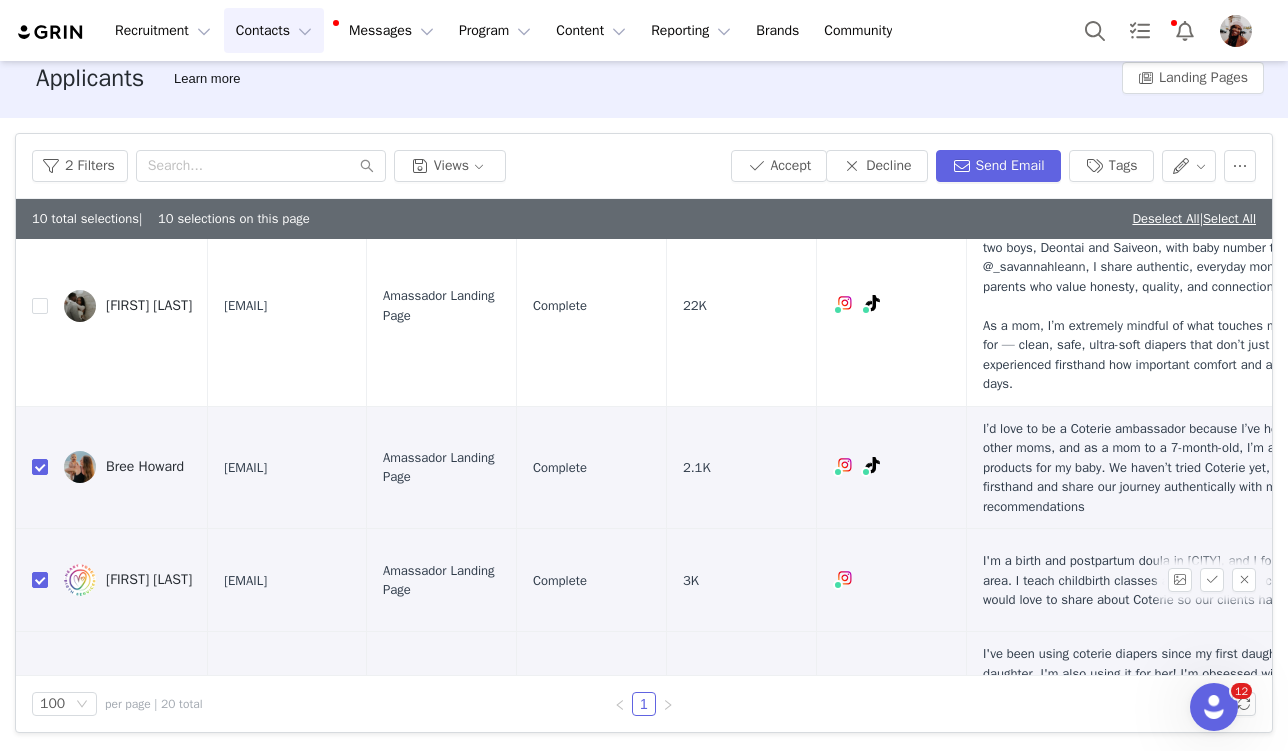 scroll, scrollTop: 1475, scrollLeft: 0, axis: vertical 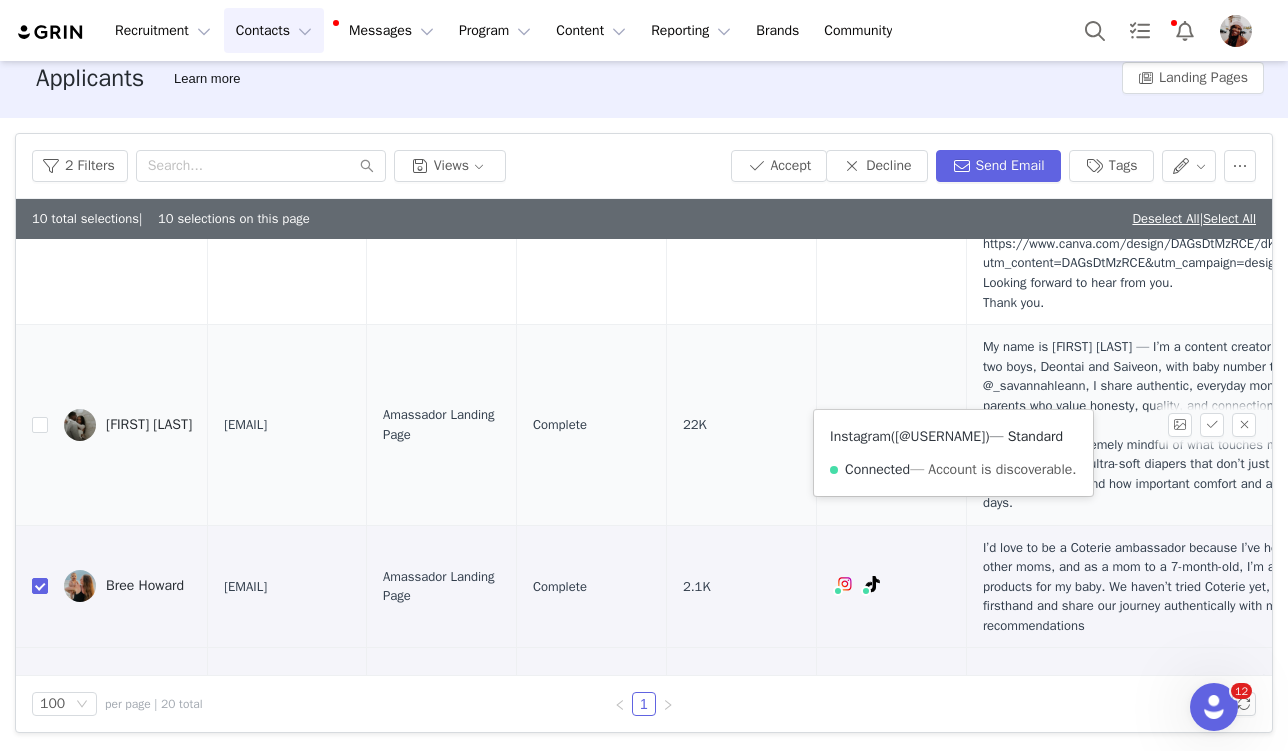 click on "[@USERNAME]" at bounding box center (940, 436) 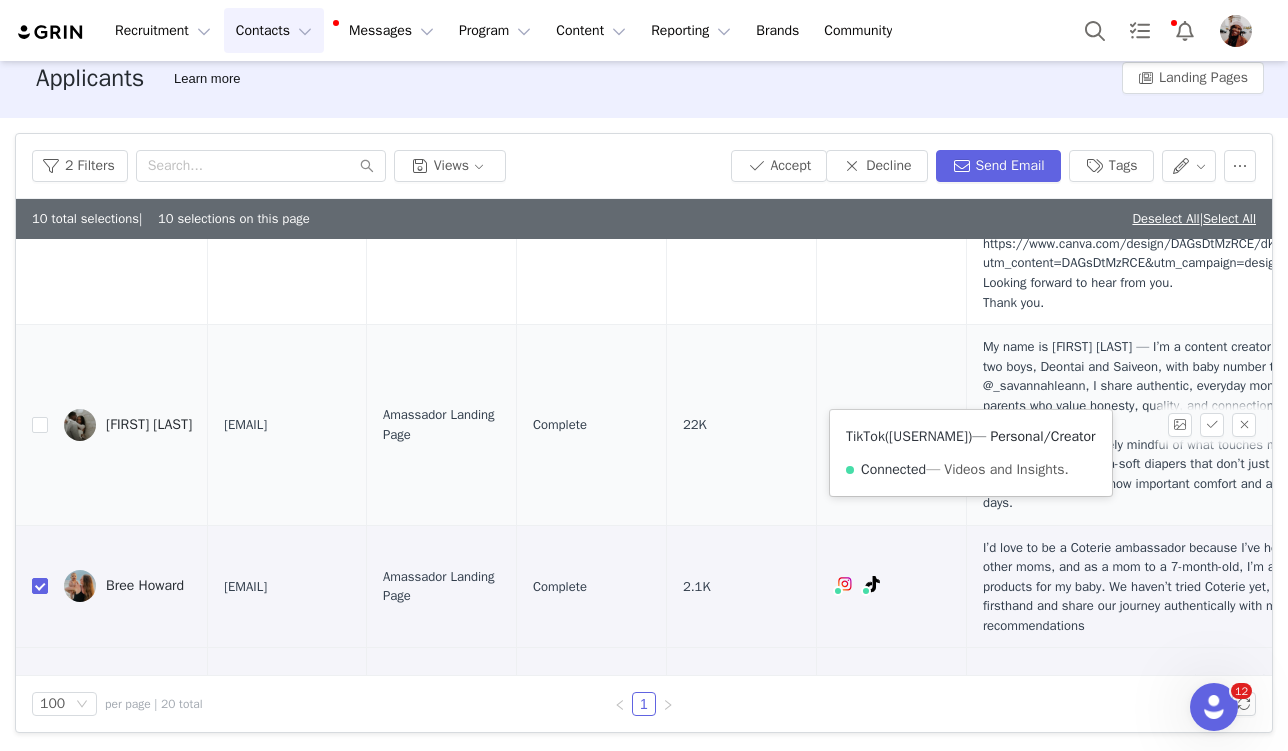 click on "[USERNAME]" at bounding box center [928, 436] 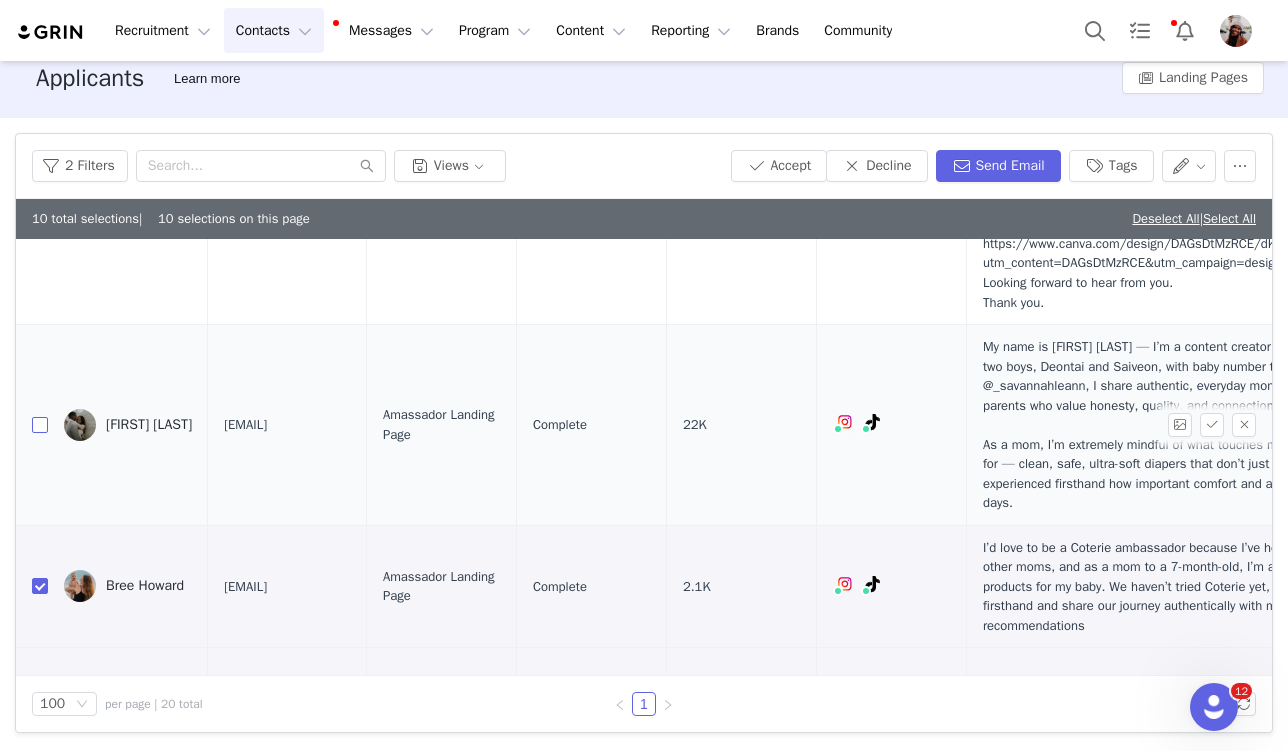 click at bounding box center [40, 425] 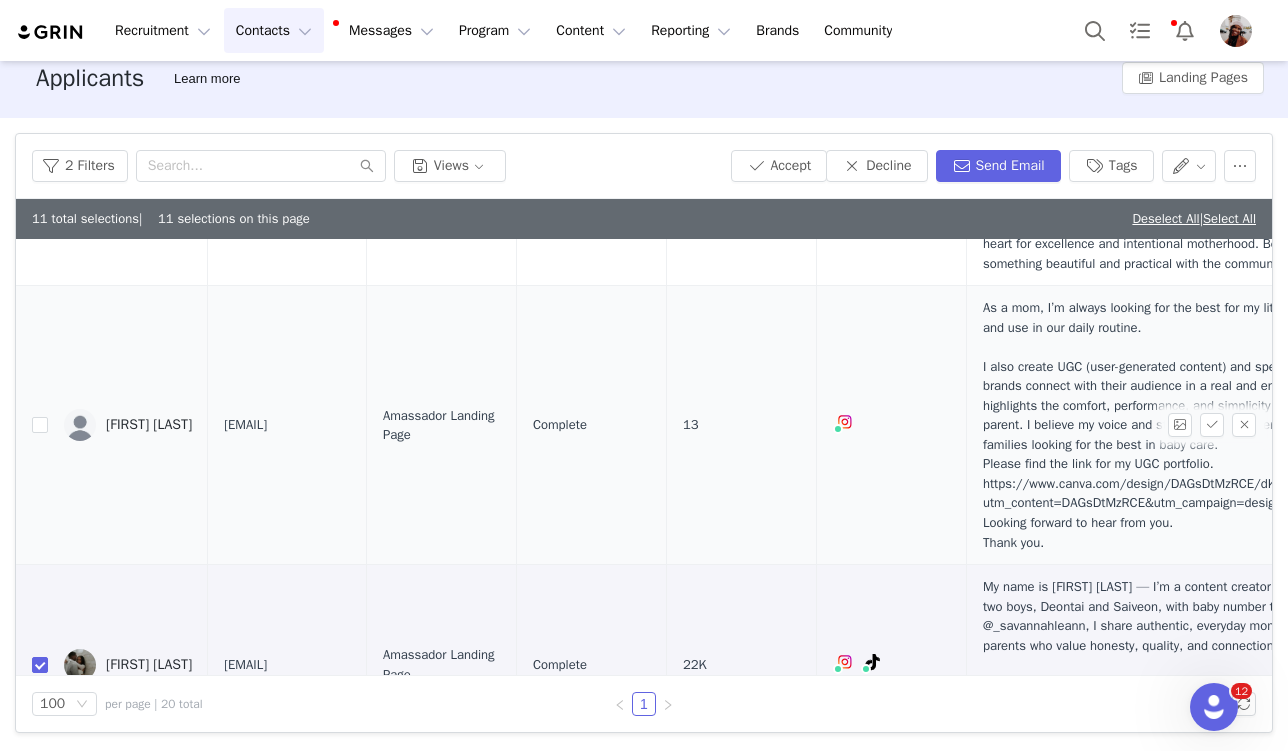 scroll, scrollTop: 1189, scrollLeft: 0, axis: vertical 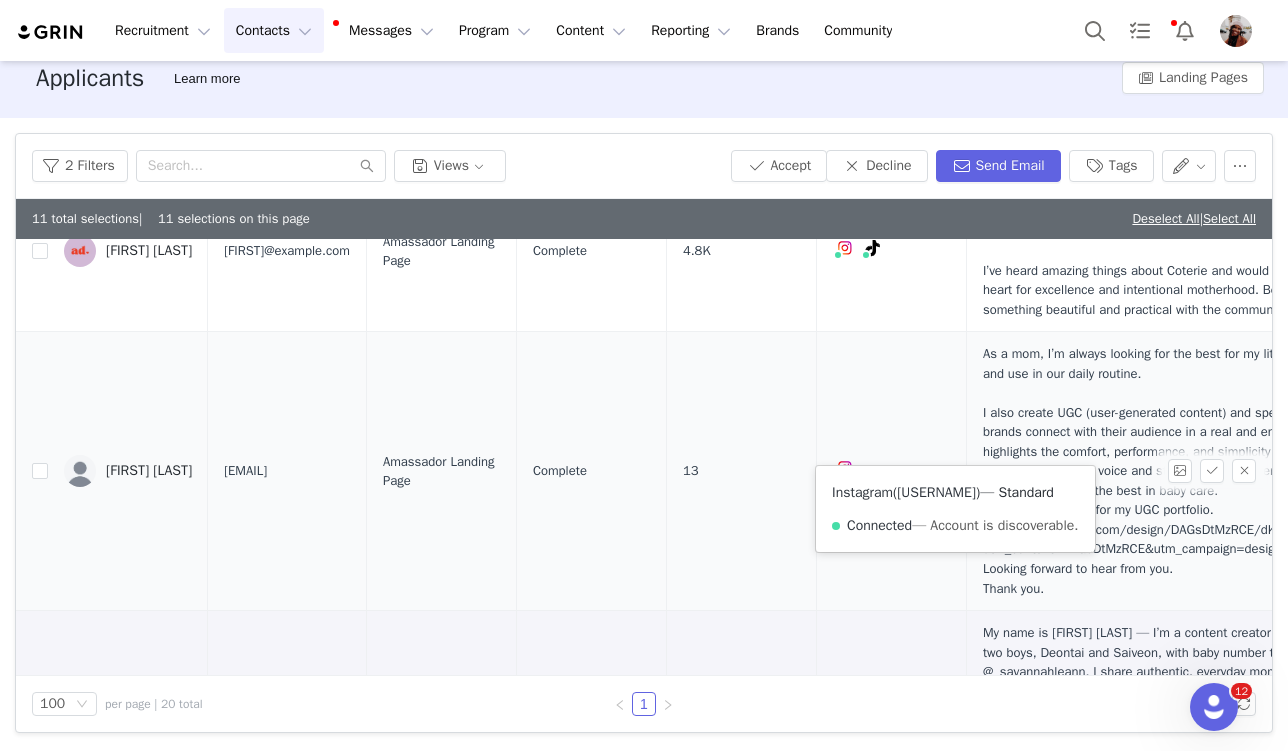 click on "[USERNAME]" at bounding box center (936, 492) 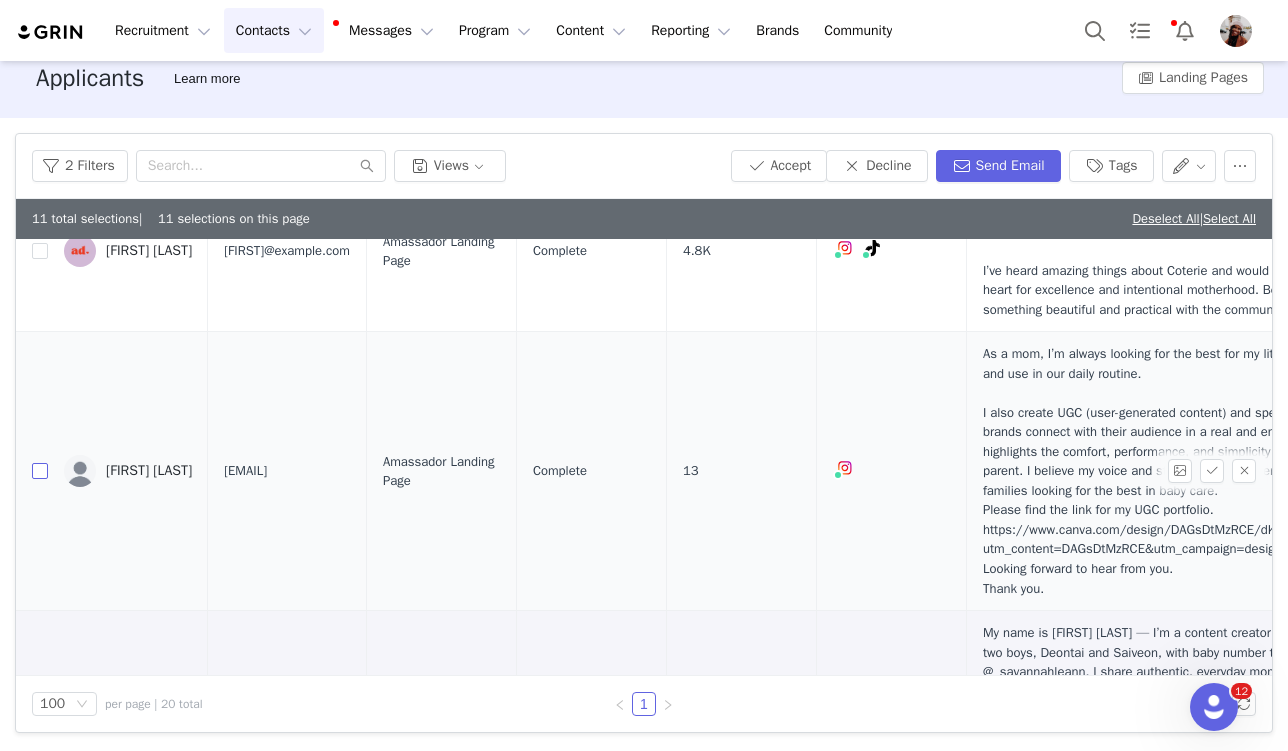 click at bounding box center [40, 471] 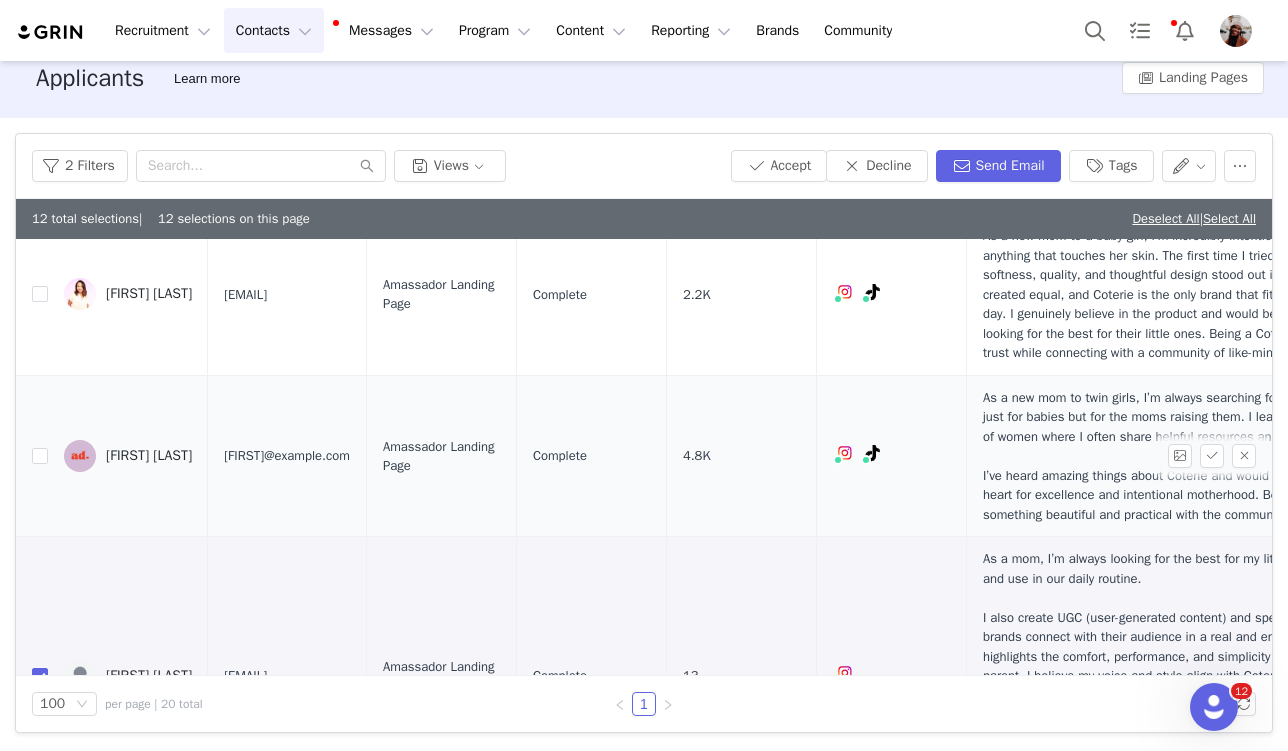 scroll, scrollTop: 941, scrollLeft: 0, axis: vertical 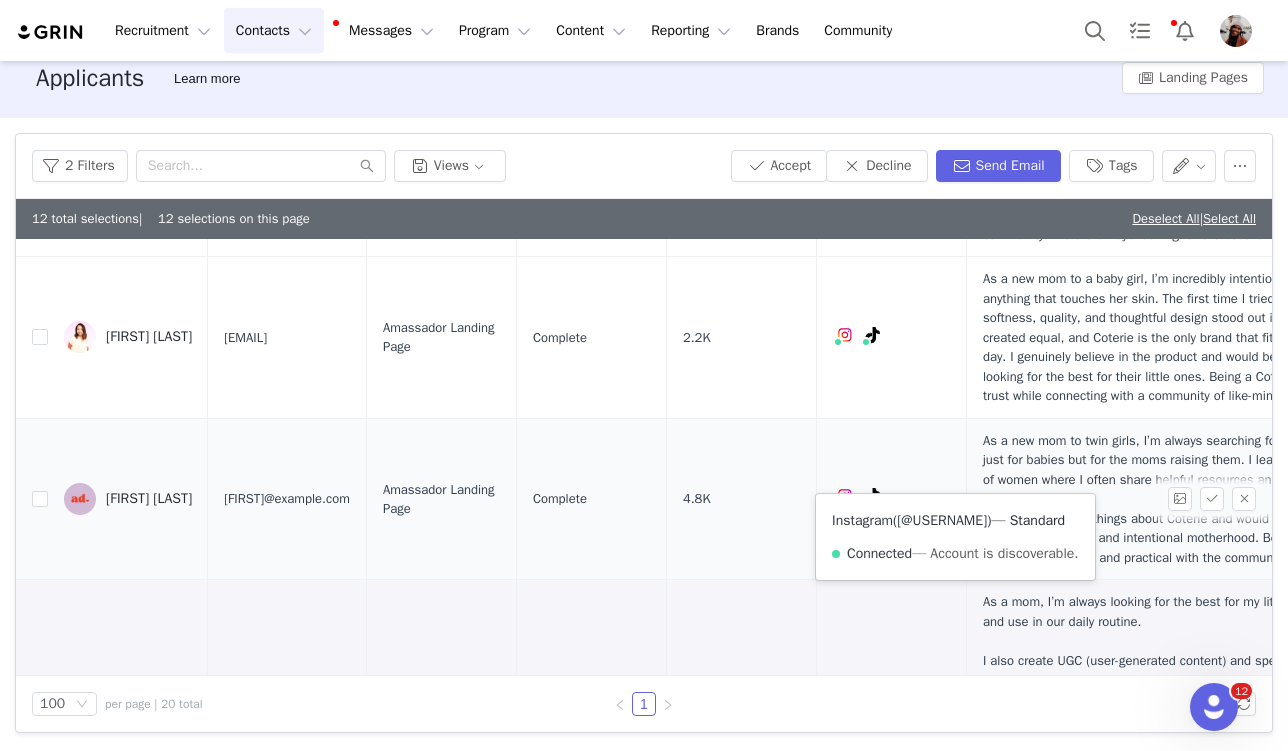click on "[@USERNAME]" at bounding box center [942, 520] 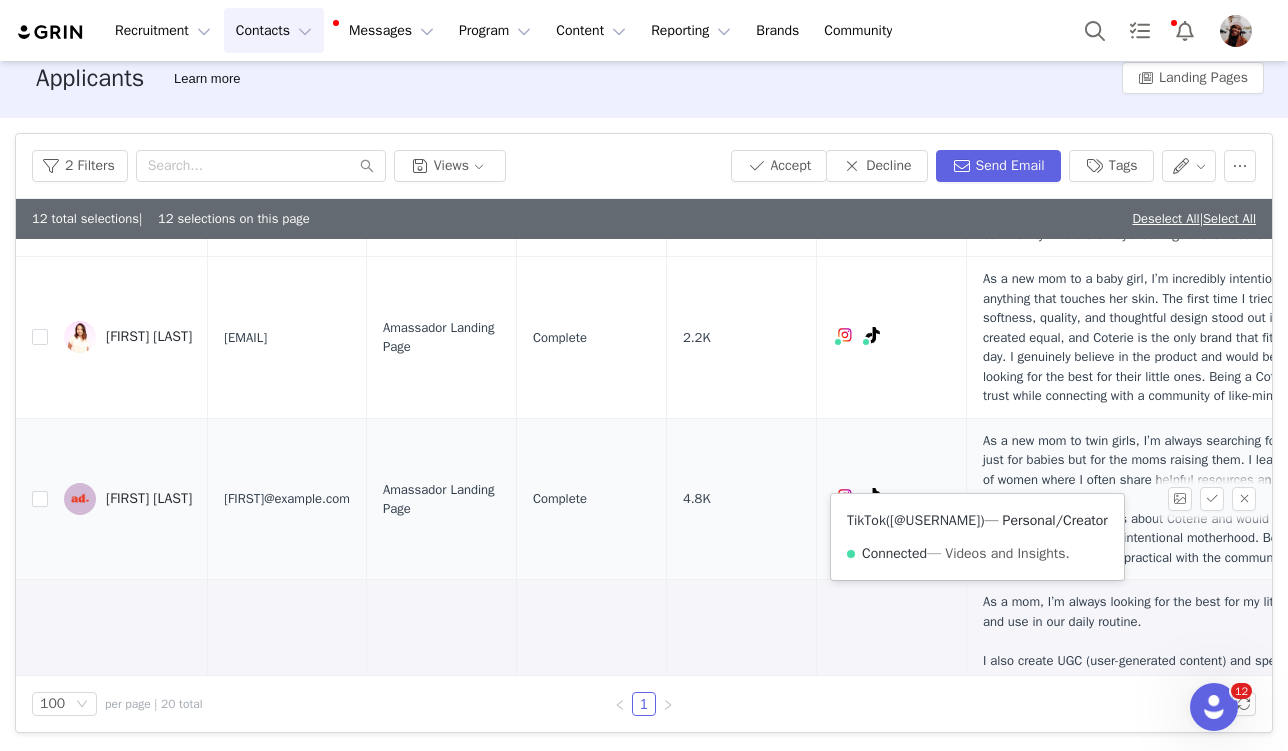 click on "[@USERNAME]" at bounding box center [935, 520] 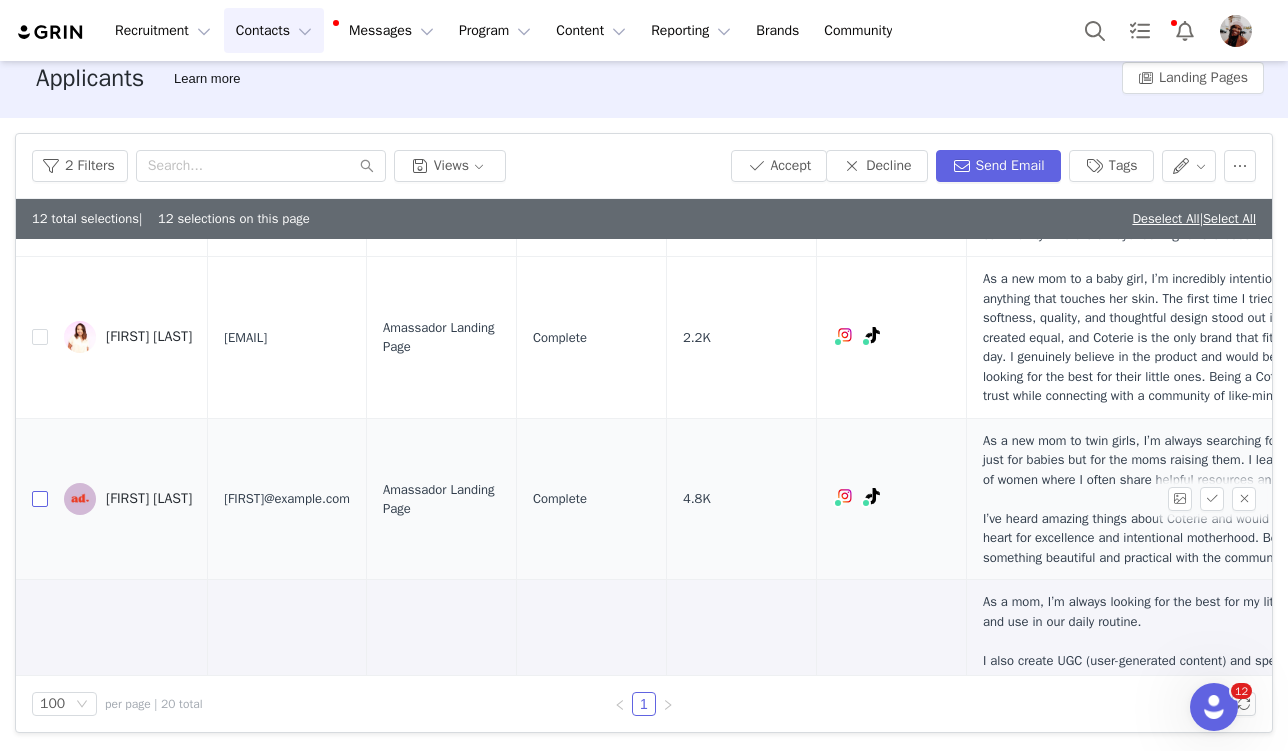 click at bounding box center (40, 499) 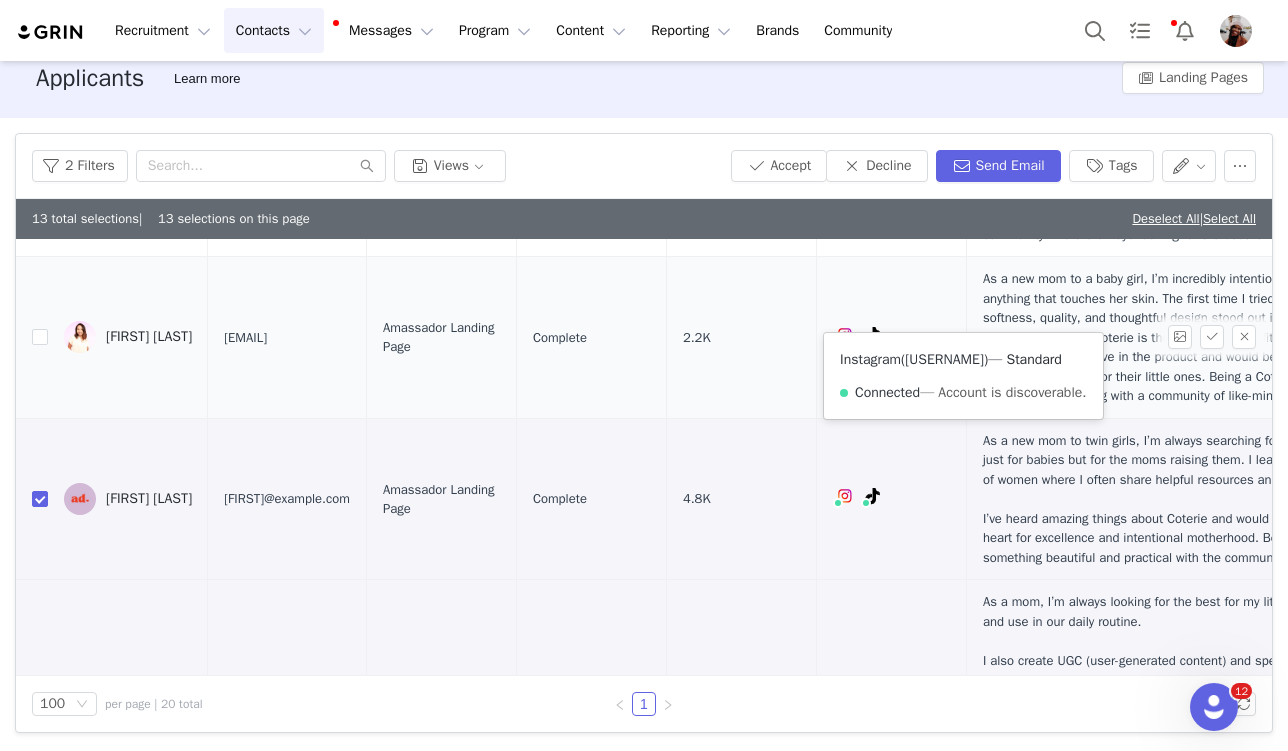 click on "[USERNAME]" at bounding box center [944, 359] 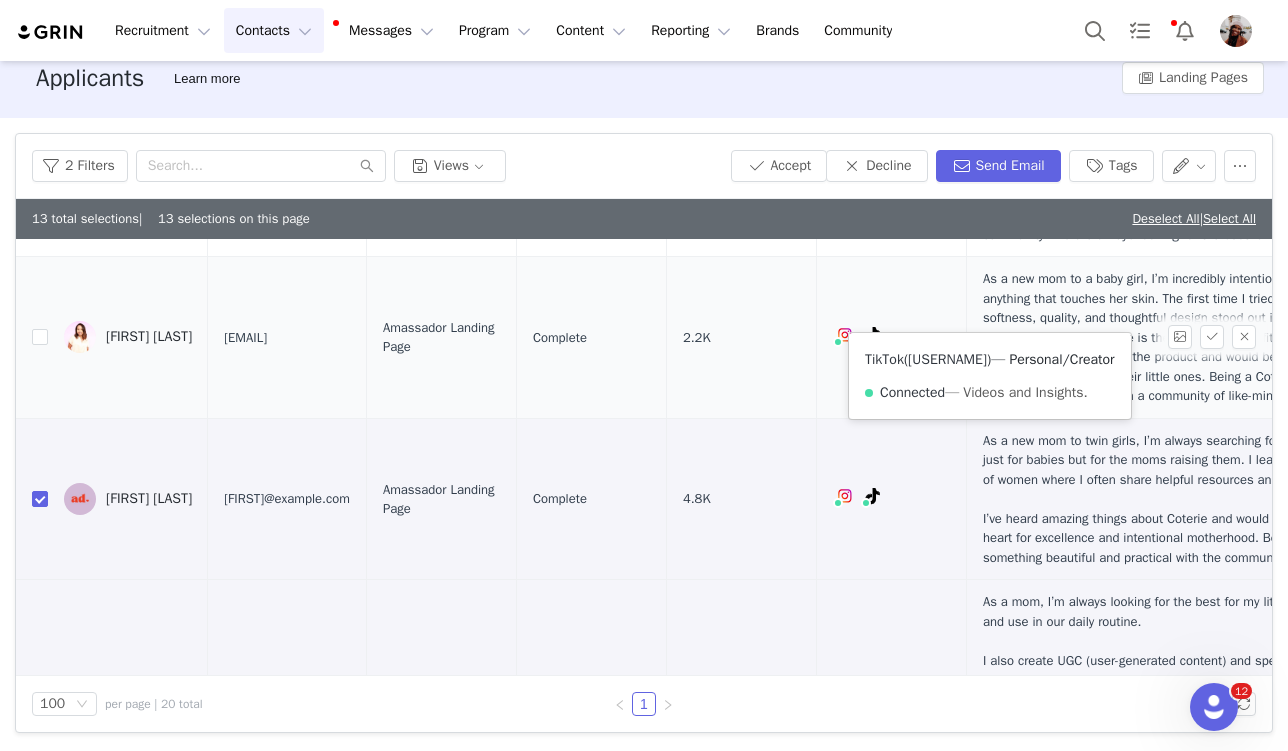 click on "[USERNAME]" at bounding box center [947, 359] 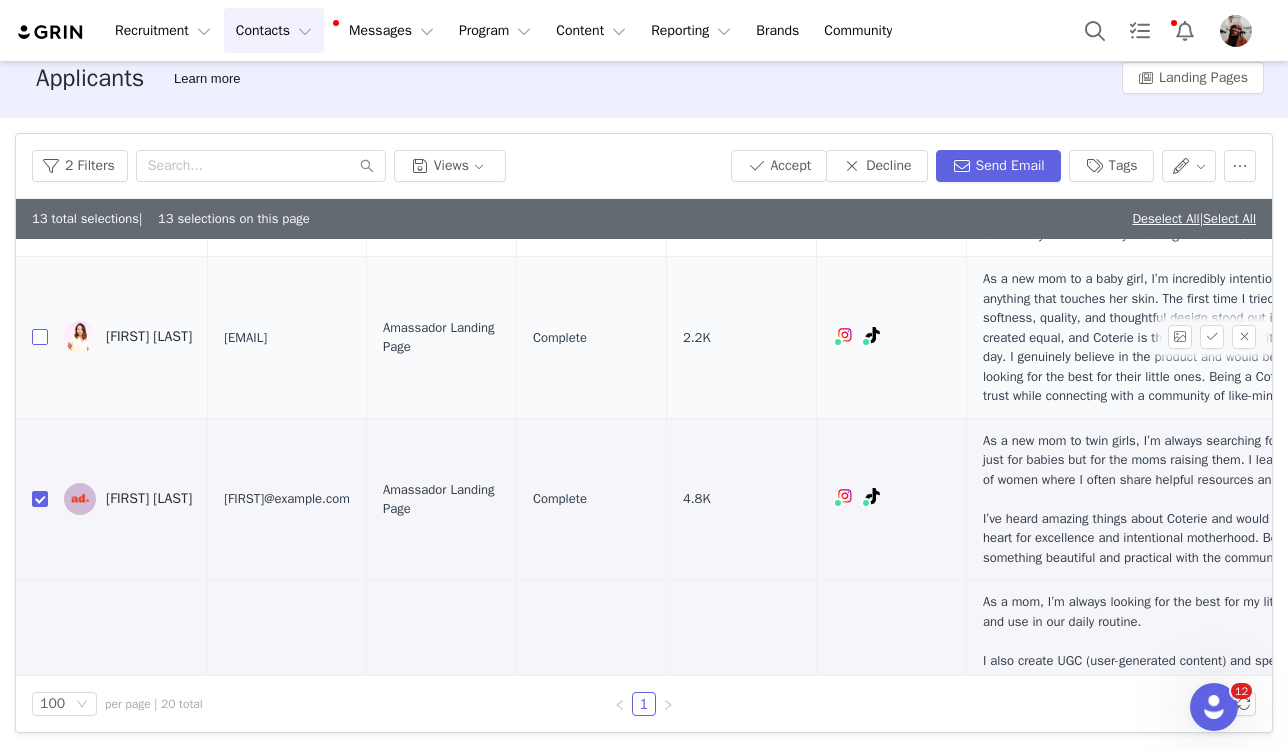 click at bounding box center [40, 337] 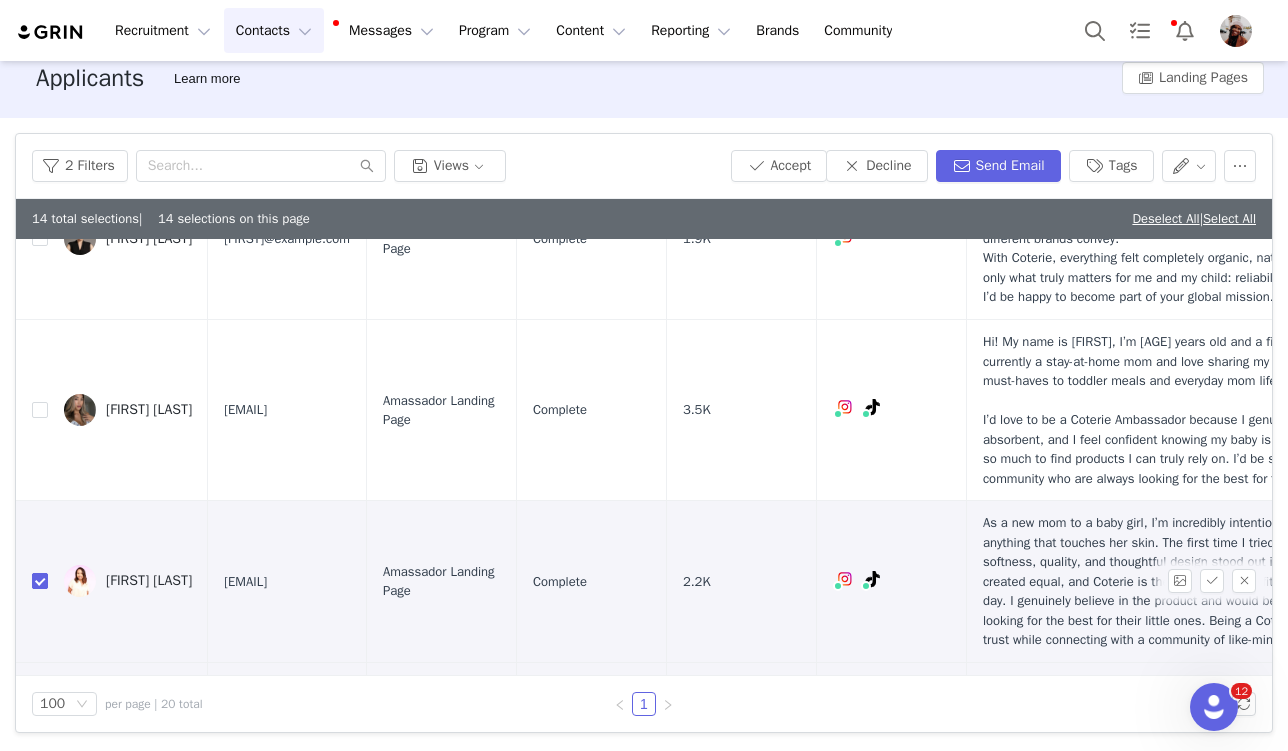 scroll, scrollTop: 587, scrollLeft: 0, axis: vertical 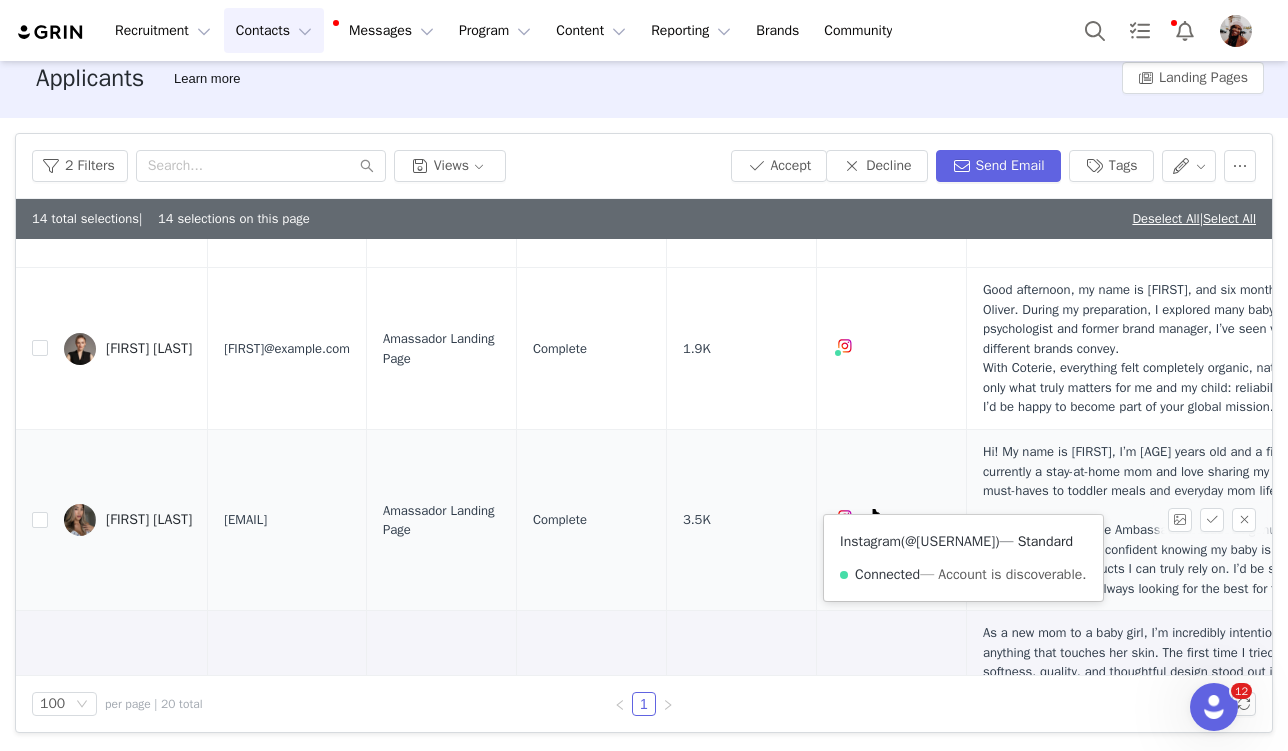 click on "@[USERNAME]" at bounding box center (950, 541) 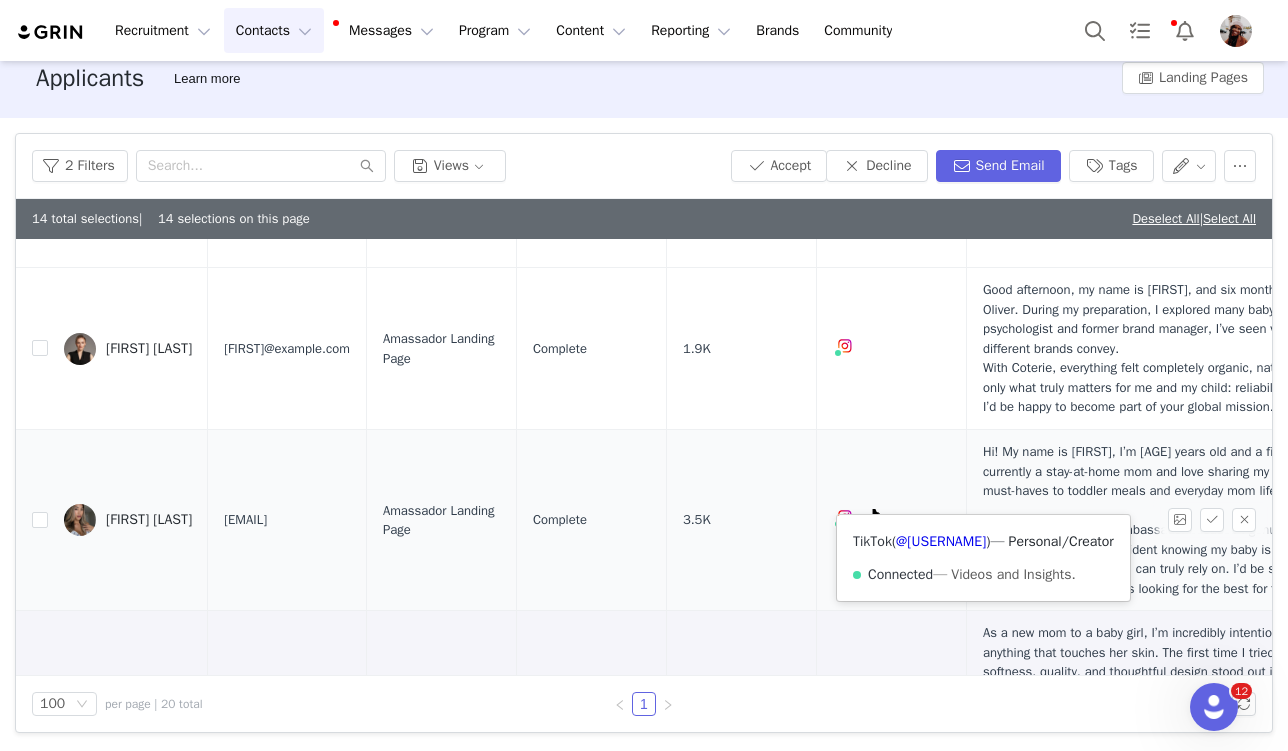 click on "TikTok  (   @[USERNAME]   )   — Personal/Creator  Connected  — Videos and Insights." at bounding box center [983, 558] 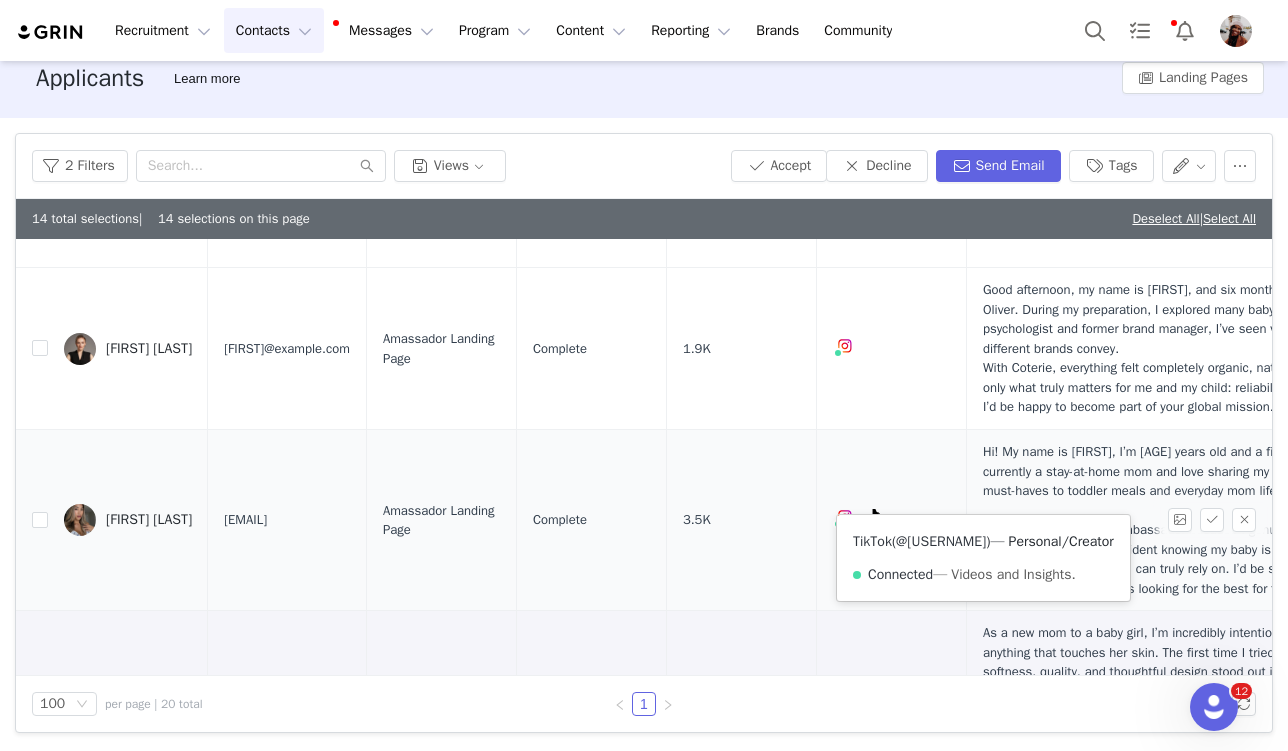 click on "@[USERNAME]" at bounding box center (941, 541) 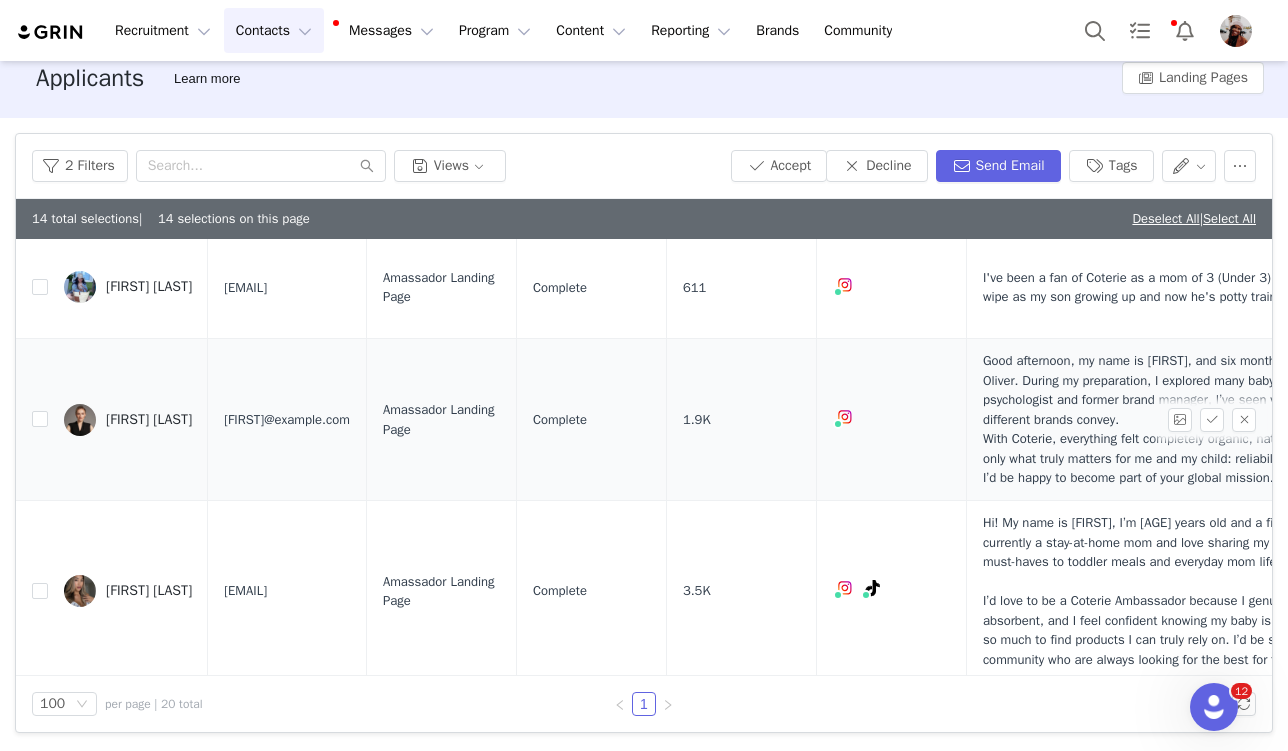 scroll, scrollTop: 508, scrollLeft: 0, axis: vertical 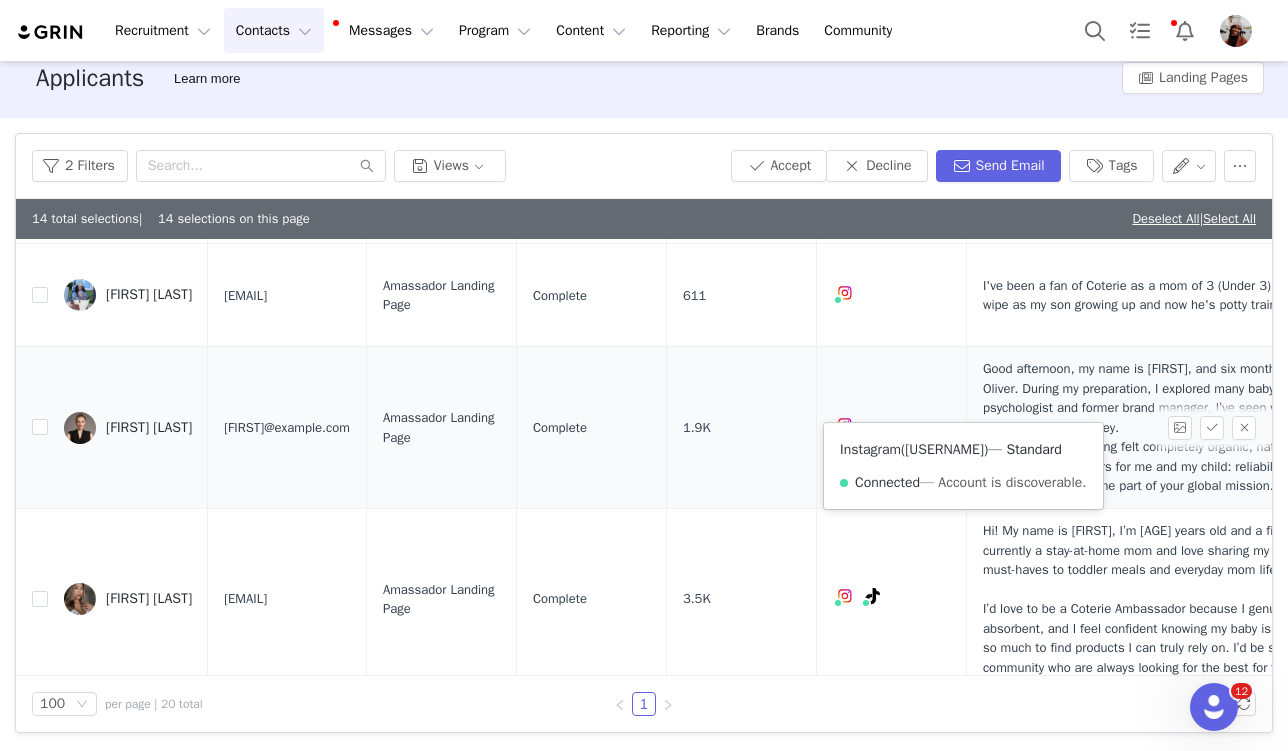 click on "[USERNAME]" at bounding box center (944, 449) 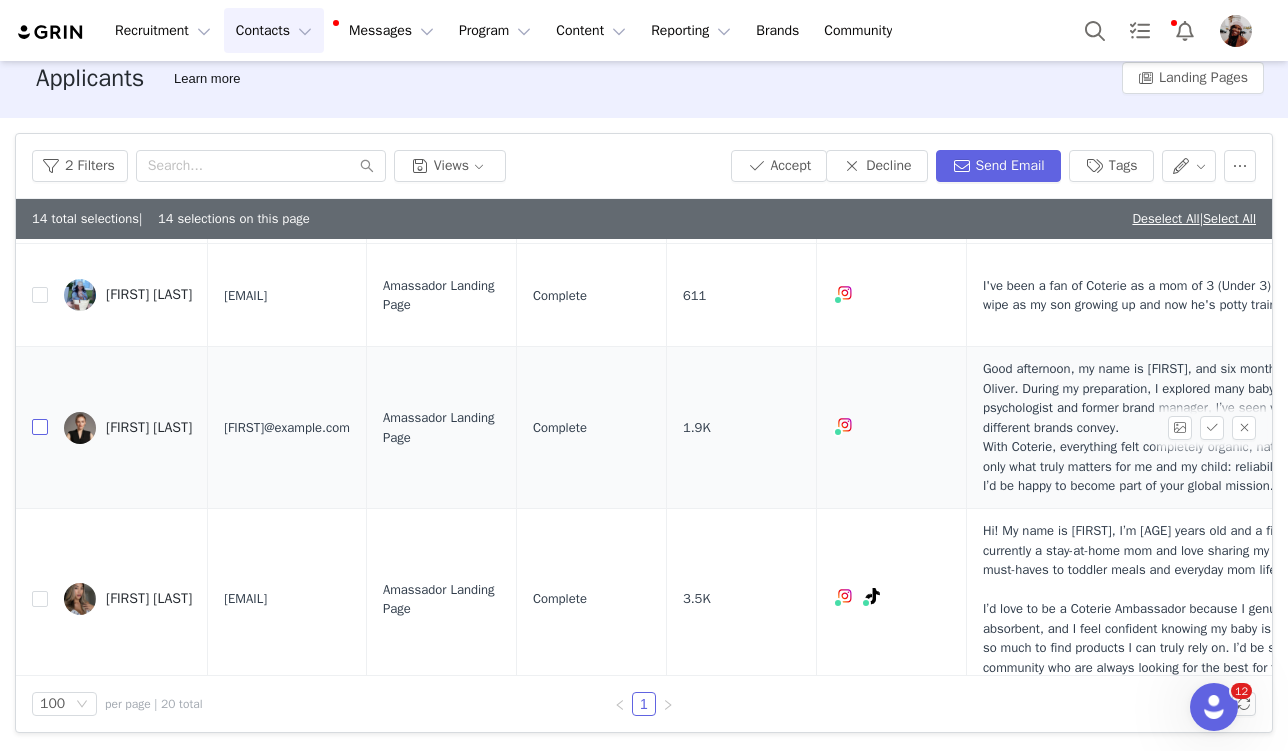 click at bounding box center [40, 427] 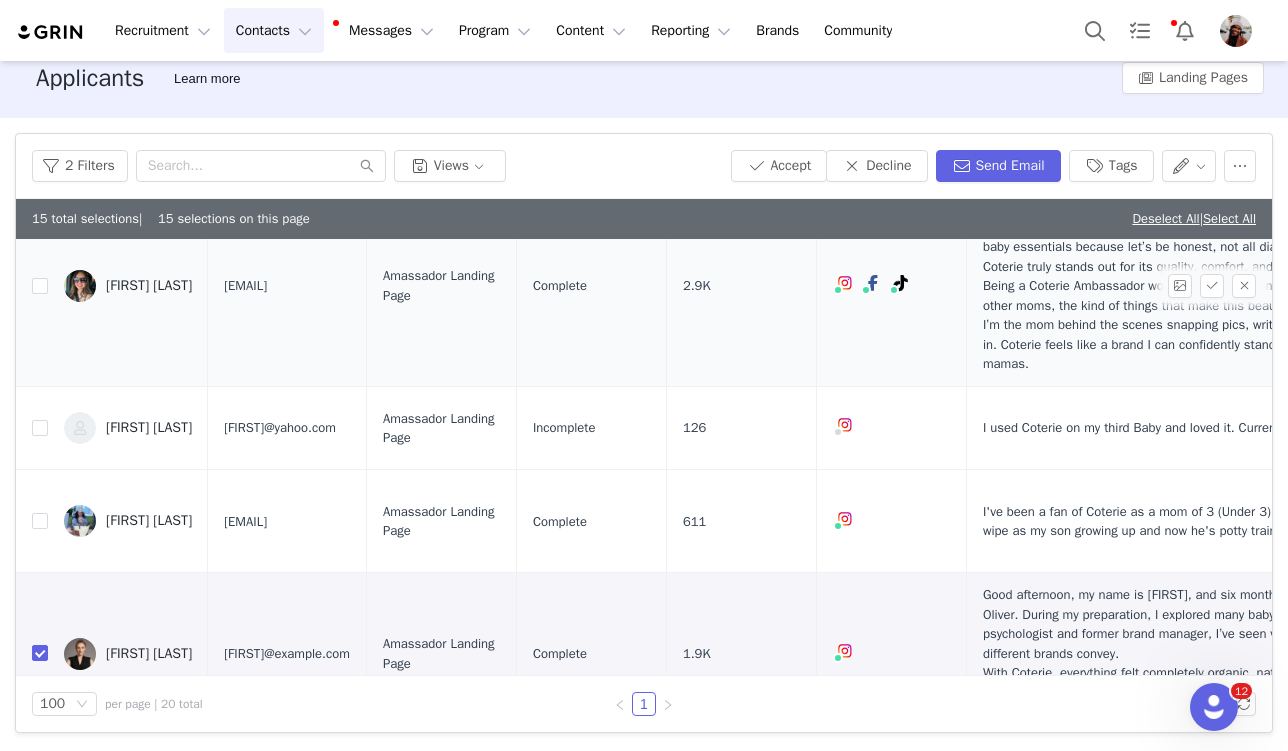 scroll, scrollTop: 262, scrollLeft: 0, axis: vertical 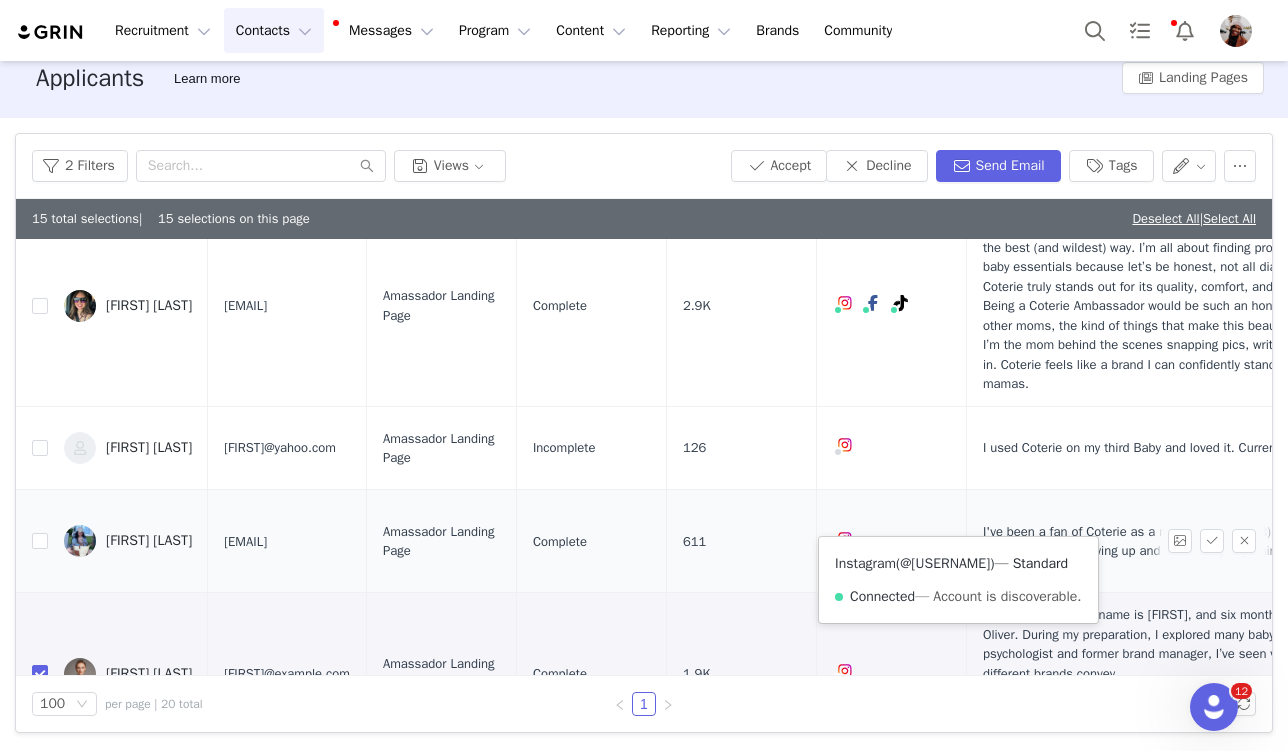 click on "@[USERNAME]" at bounding box center (945, 563) 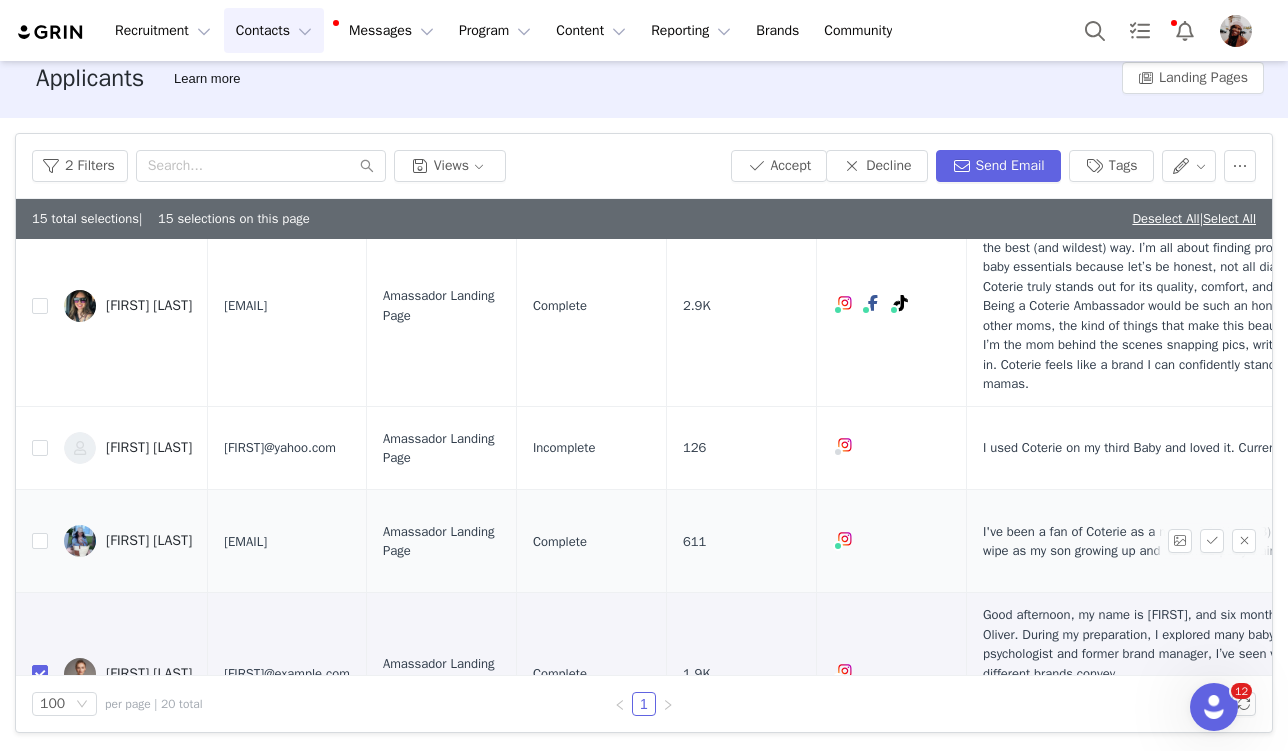 click at bounding box center [32, 541] 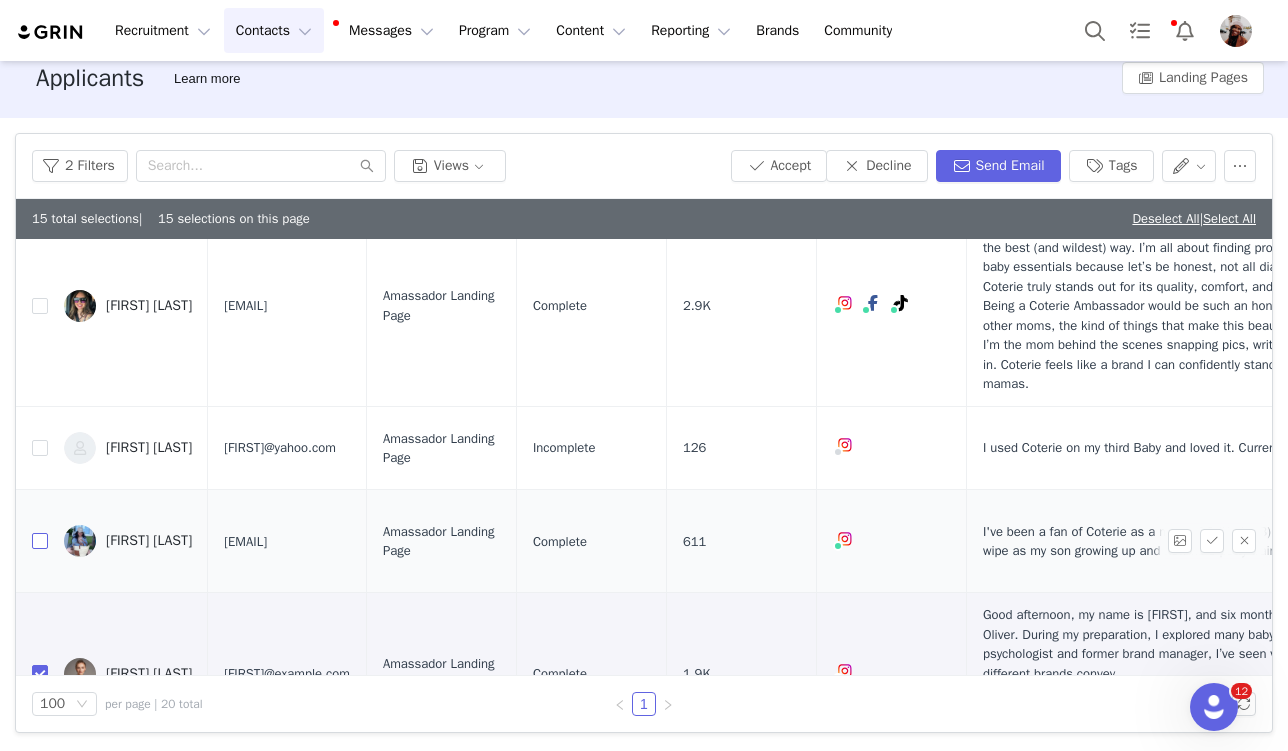 click at bounding box center (40, 541) 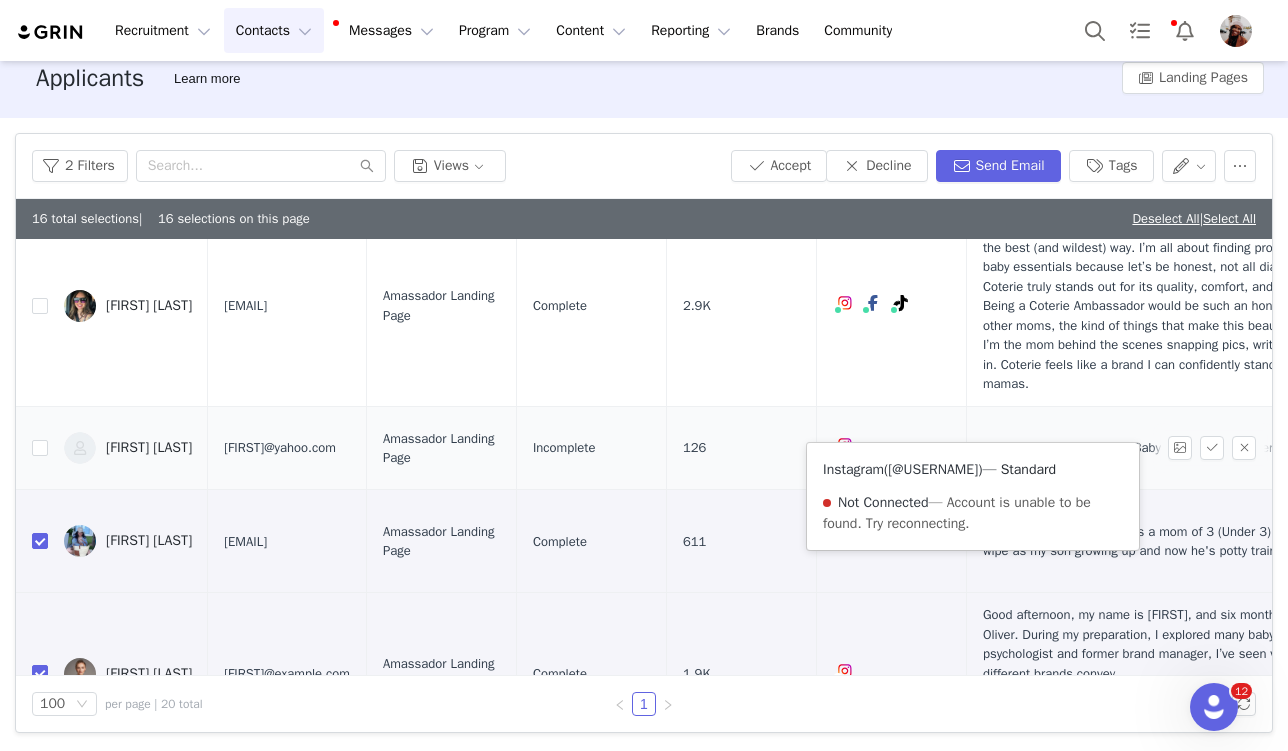 click on "[@USERNAME]" at bounding box center (933, 469) 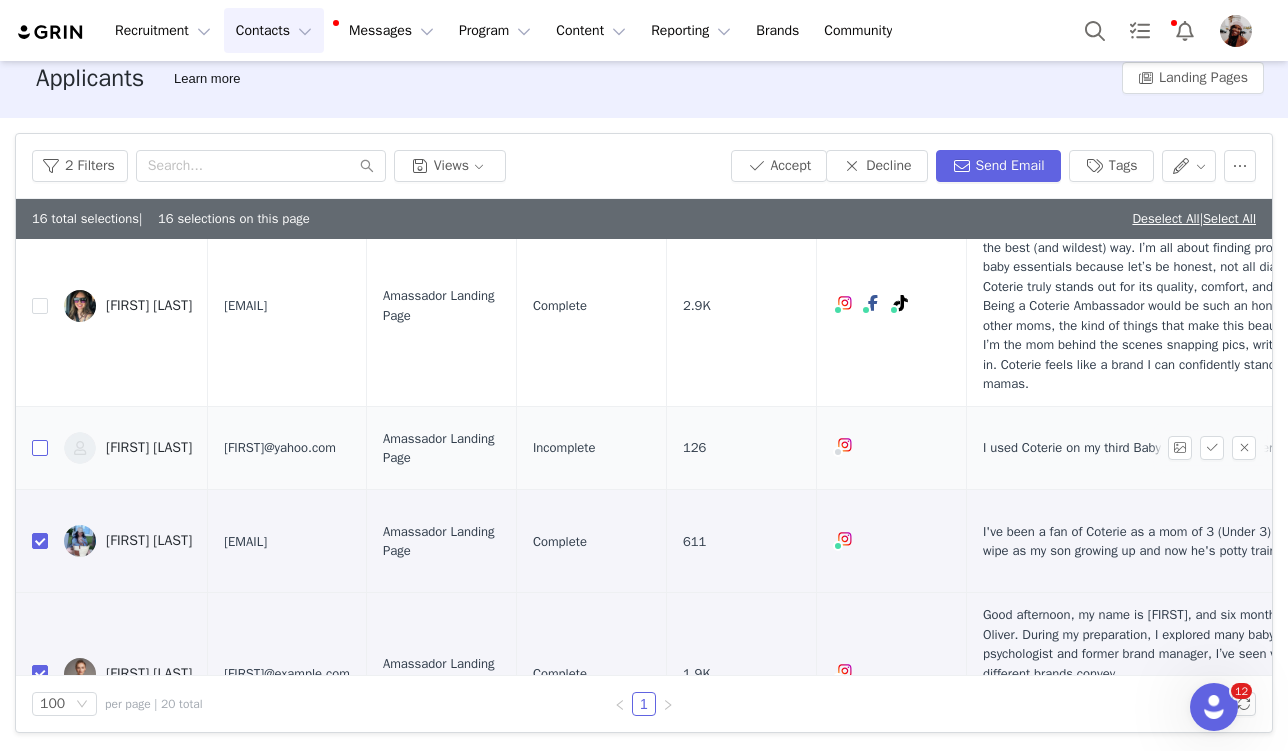 click at bounding box center [40, 448] 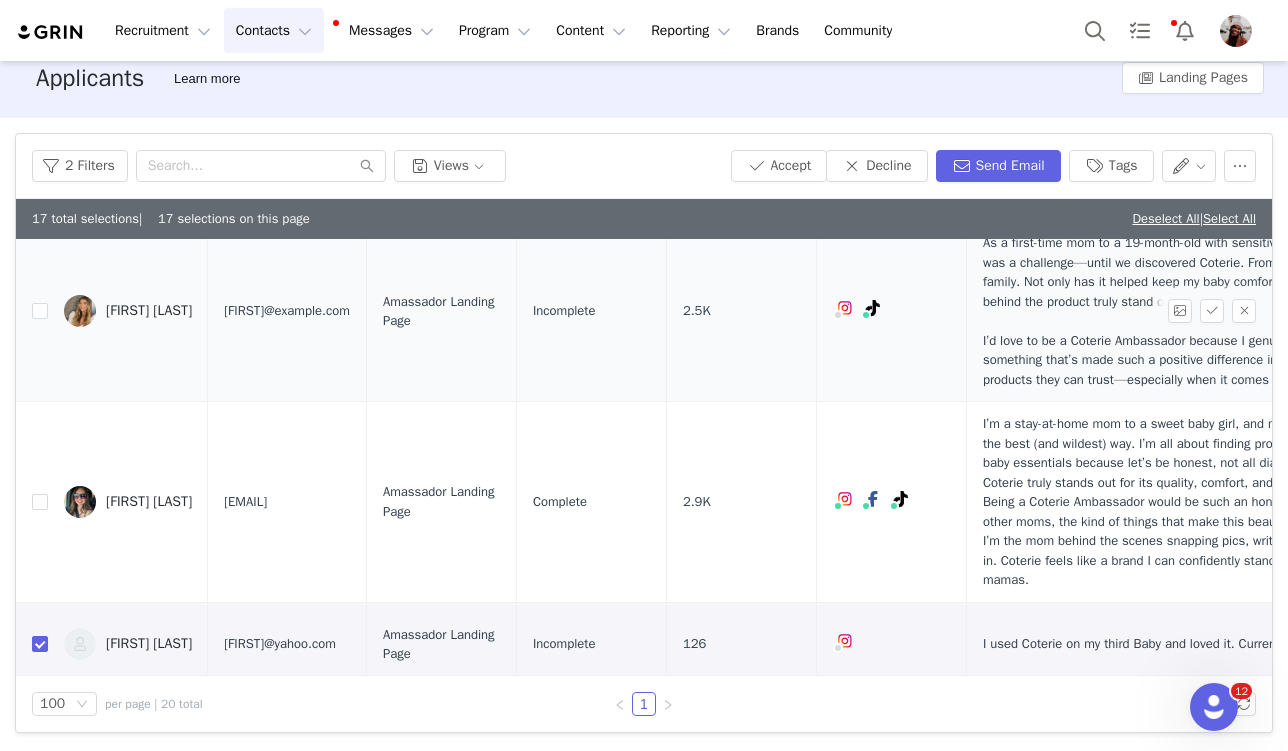 scroll, scrollTop: 0, scrollLeft: 0, axis: both 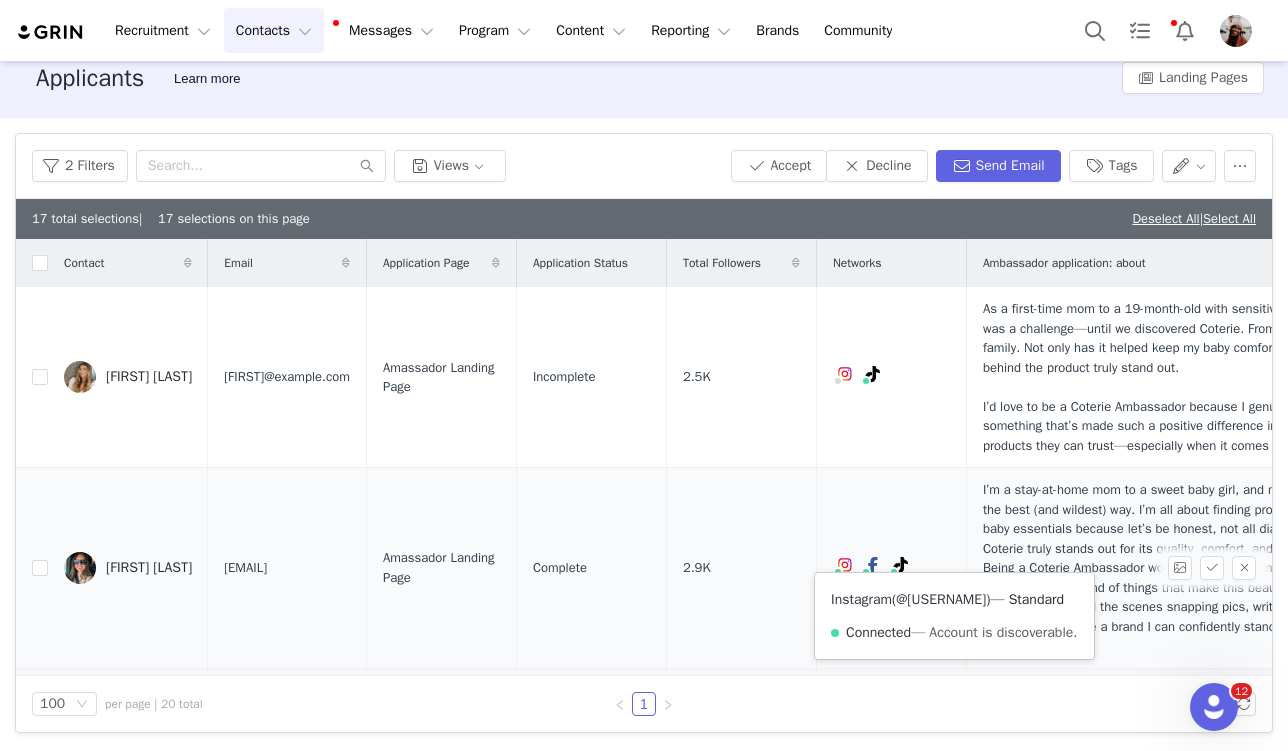 click on "@[USERNAME]" at bounding box center [941, 599] 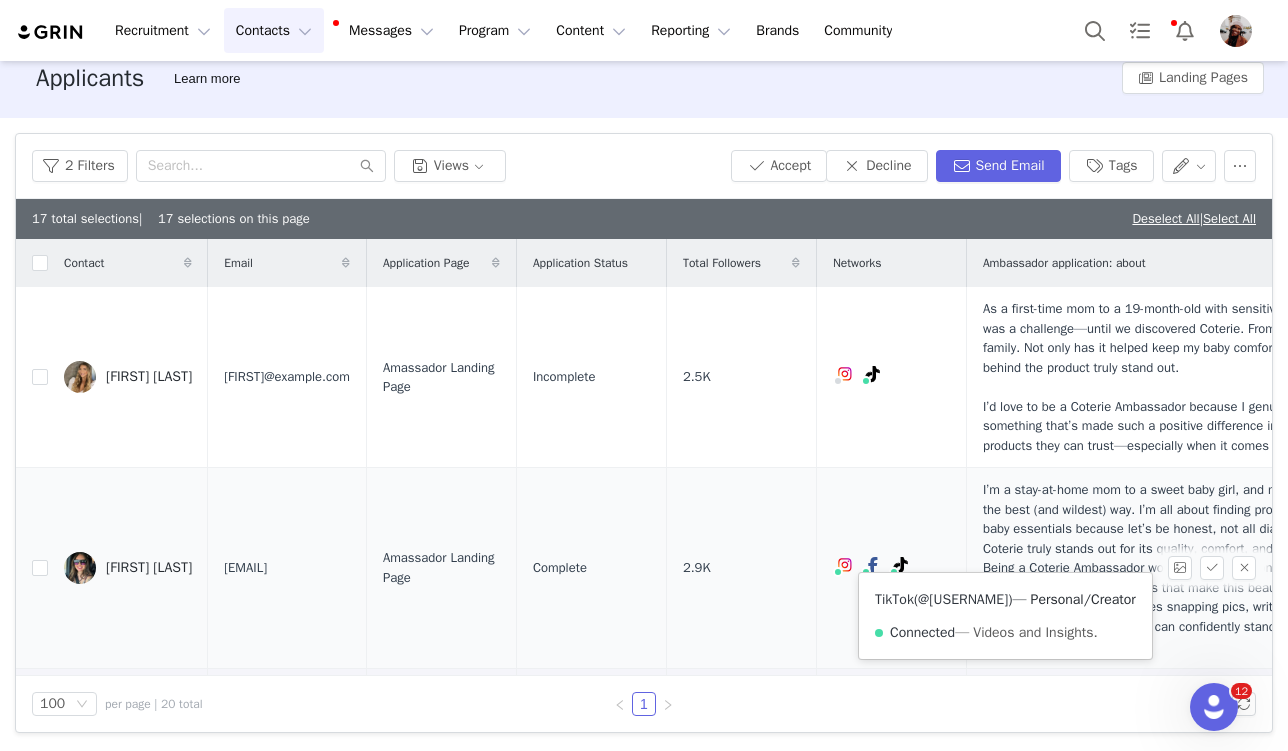 click on "@[USERNAME]" at bounding box center (963, 599) 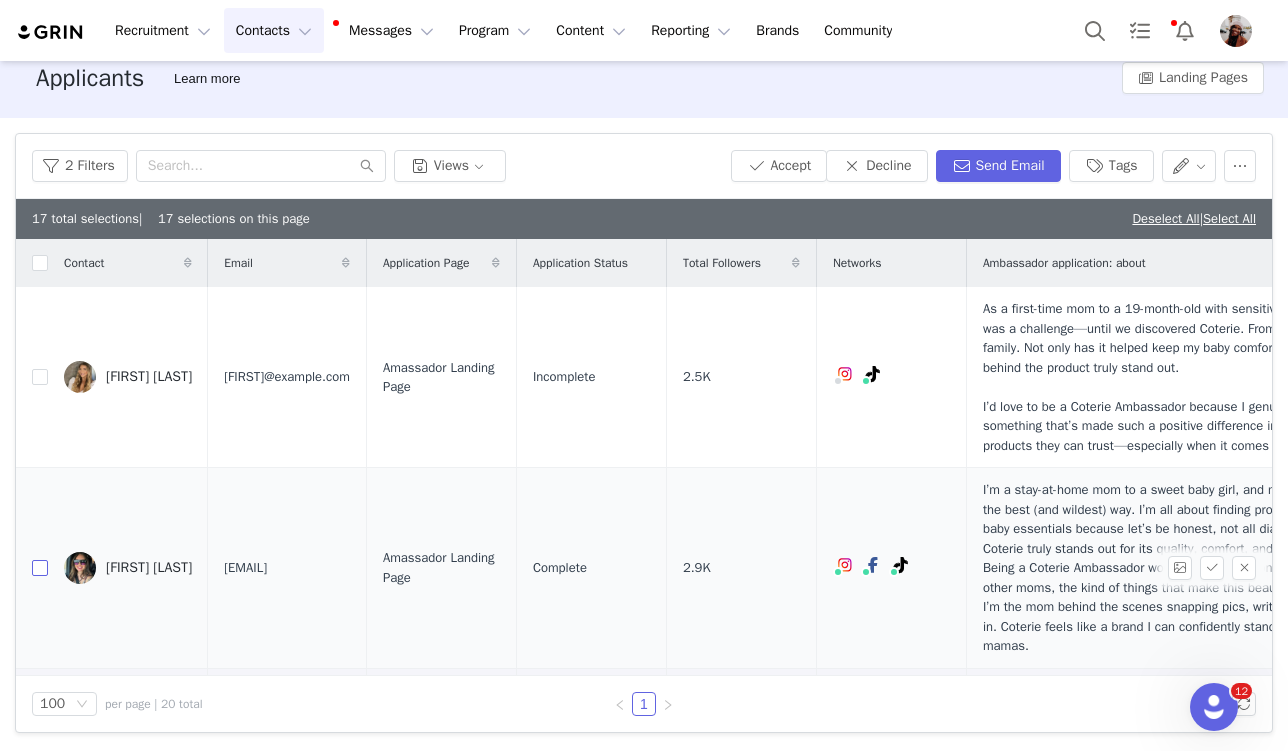 click at bounding box center [40, 568] 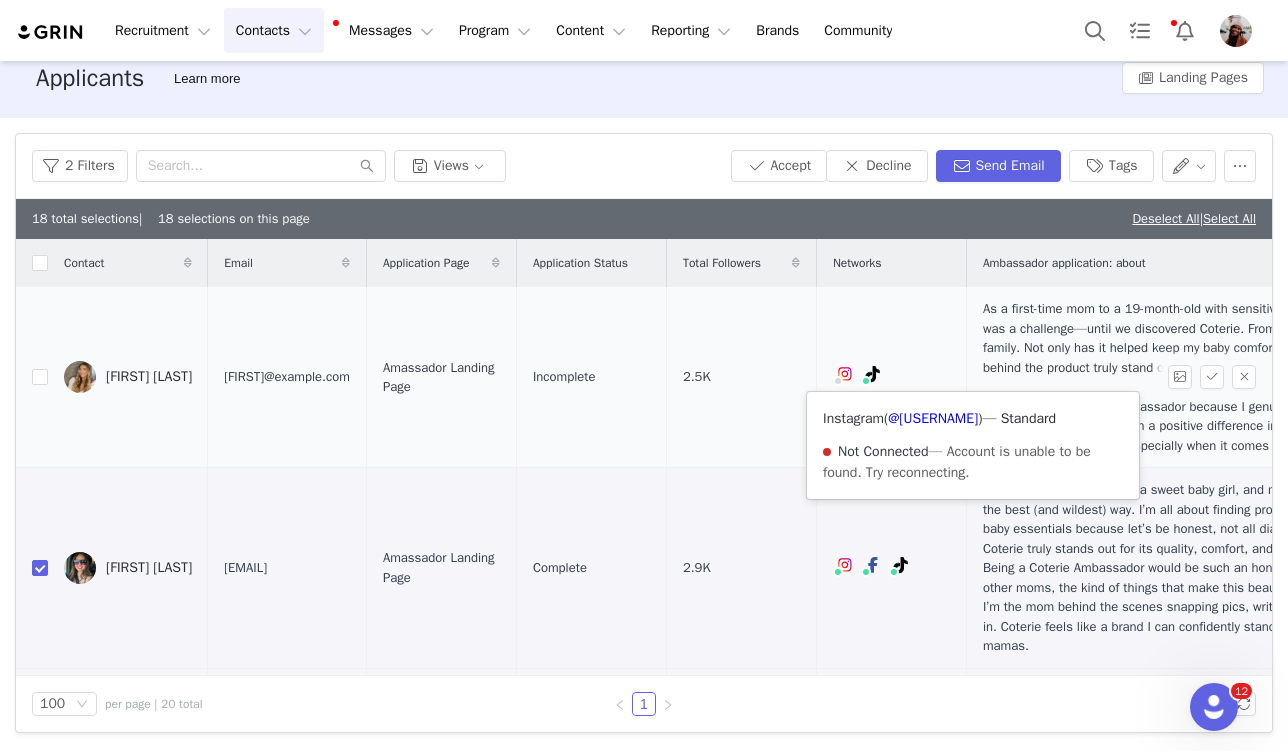 click on "Instagram  (   @[USERNAME]   )   — Standard  Not Connected  — Account is unable to be found. Try reconnecting." at bounding box center [973, 445] 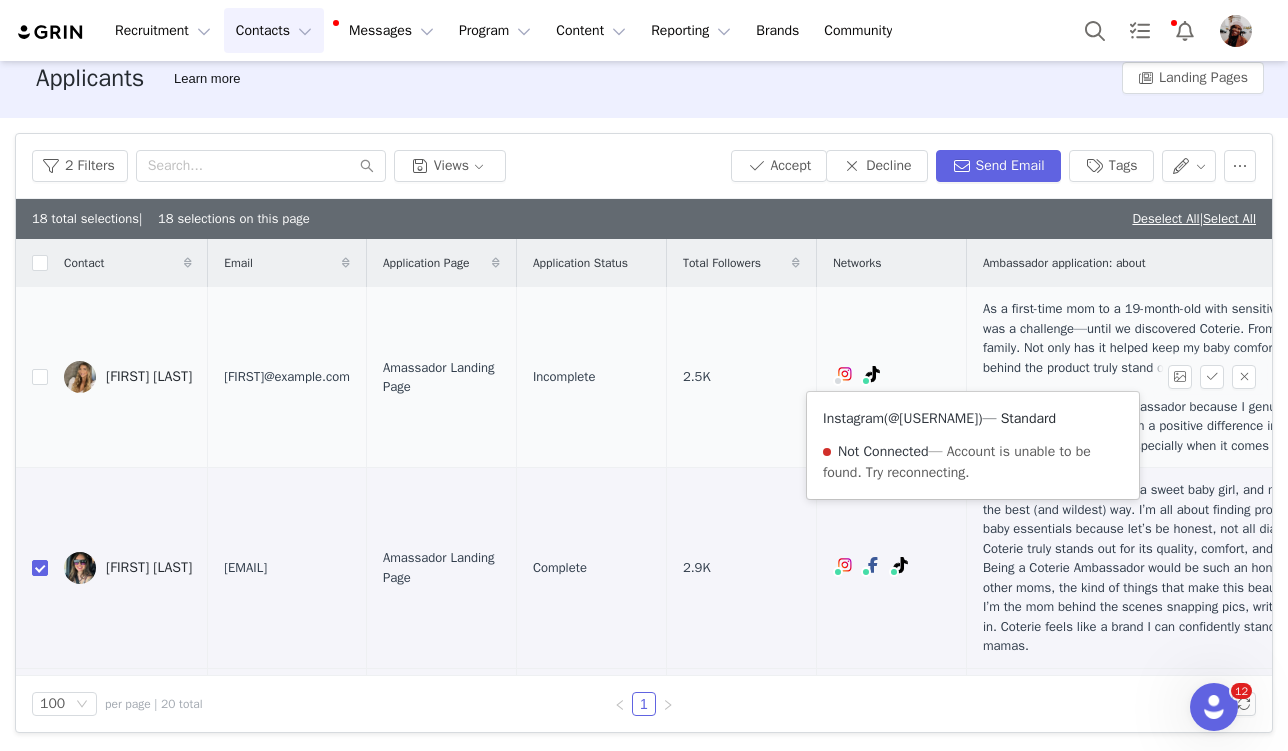 click on "@[USERNAME]" at bounding box center (933, 418) 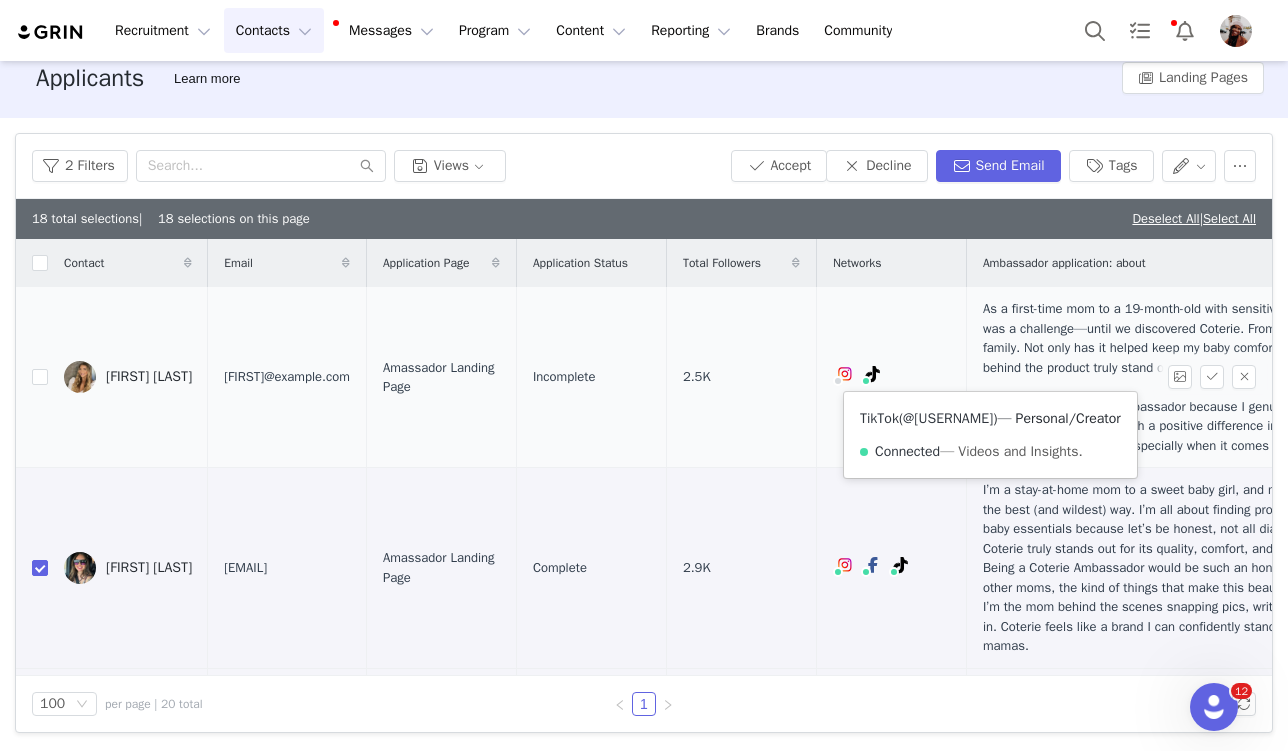click on "@[USERNAME]" at bounding box center [948, 418] 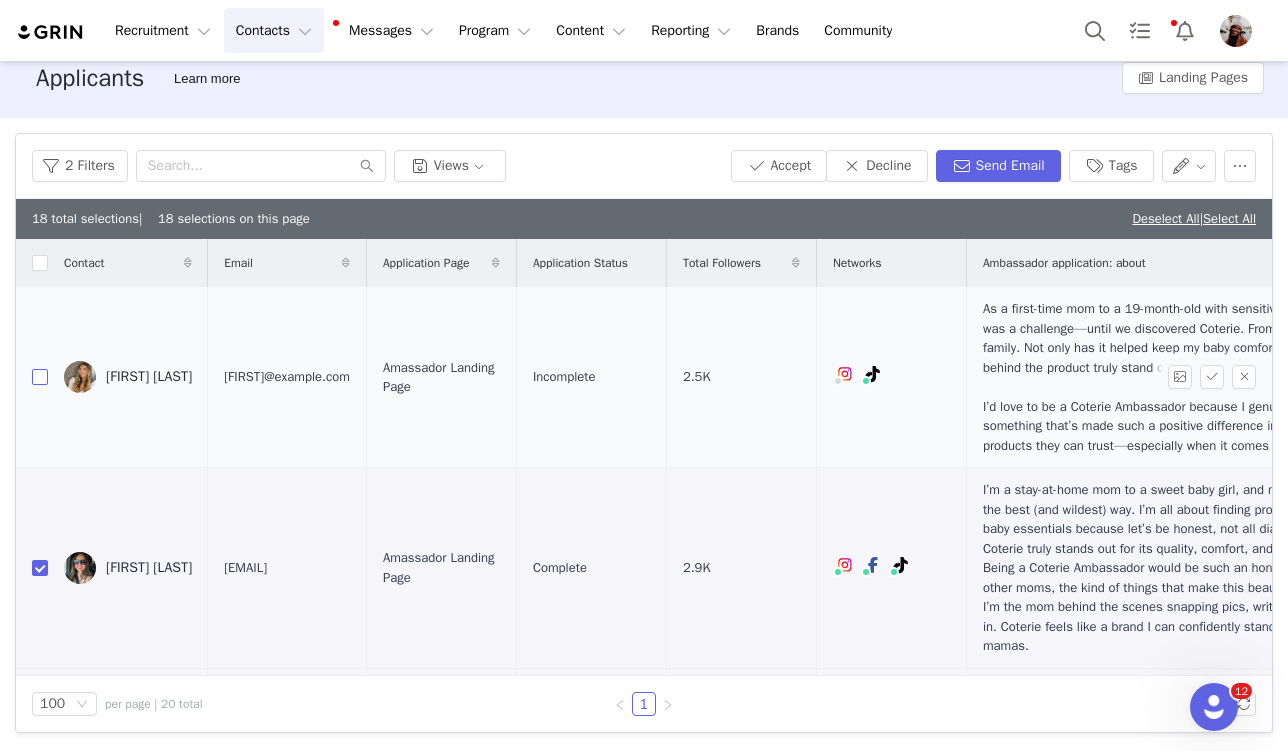click at bounding box center [40, 377] 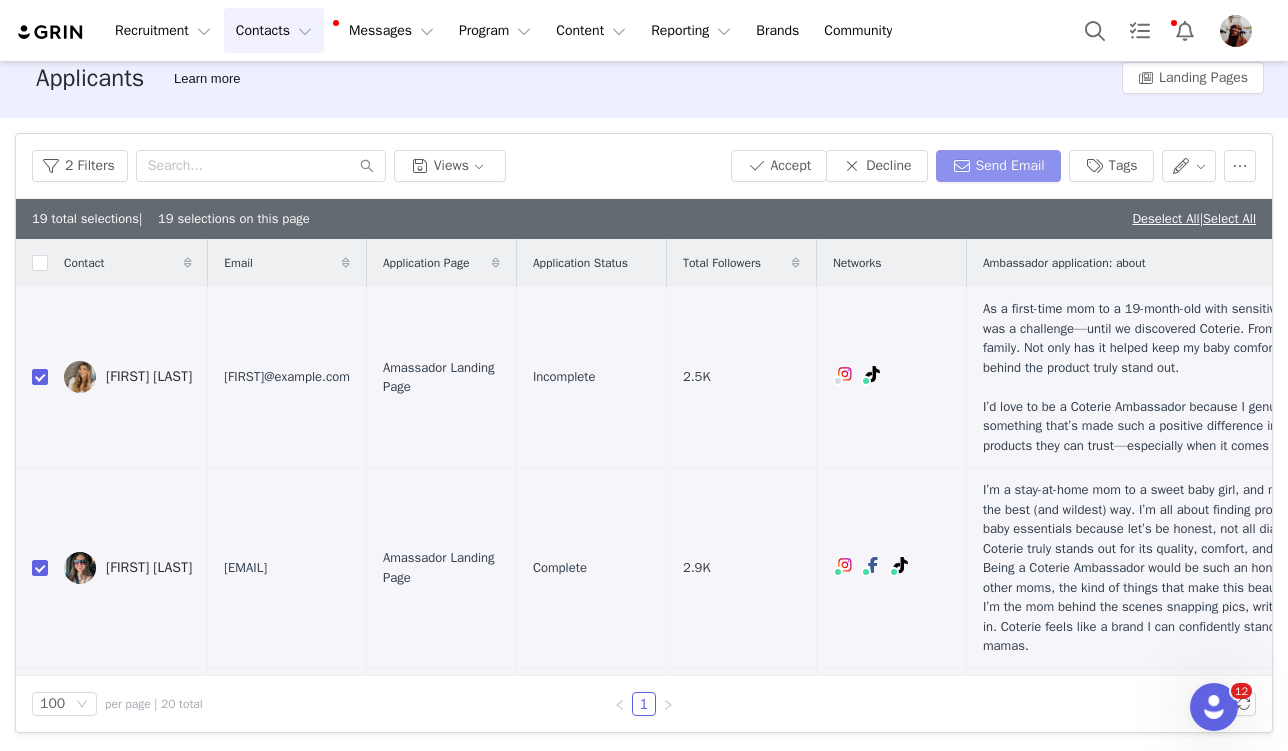 click on "Send Email" at bounding box center (998, 166) 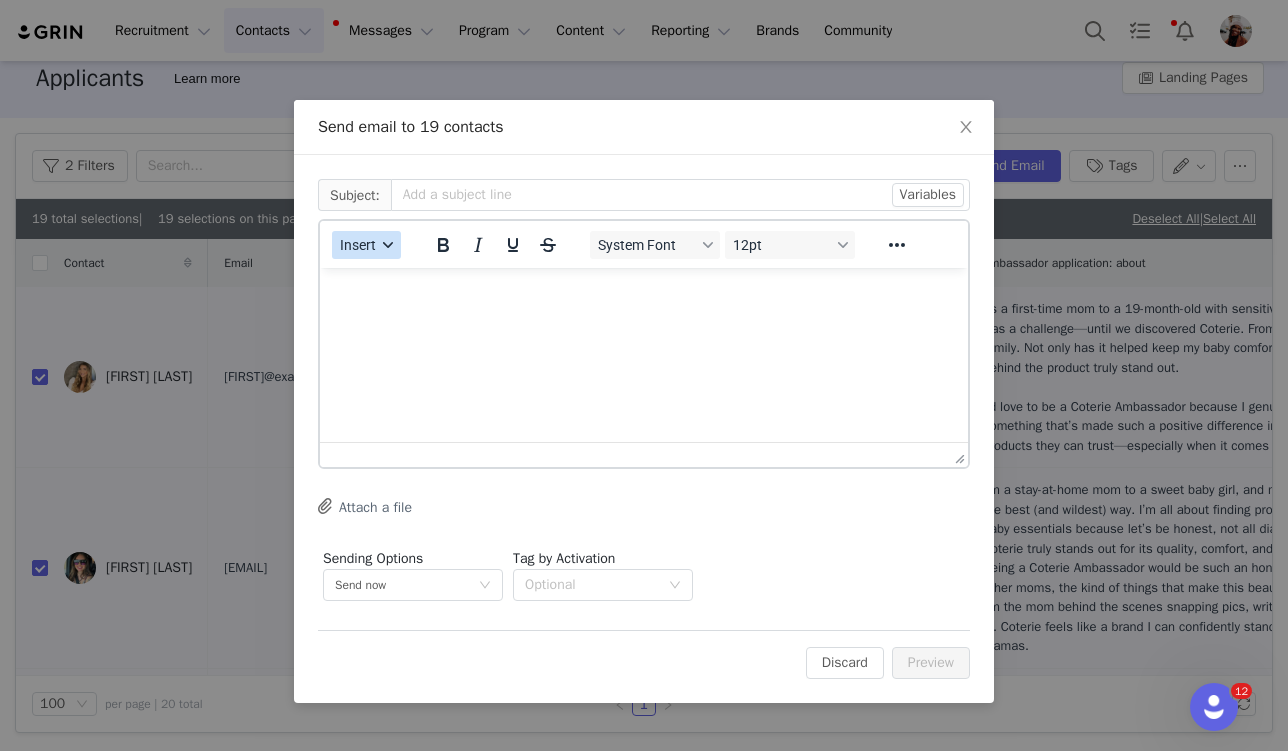 scroll, scrollTop: 0, scrollLeft: 0, axis: both 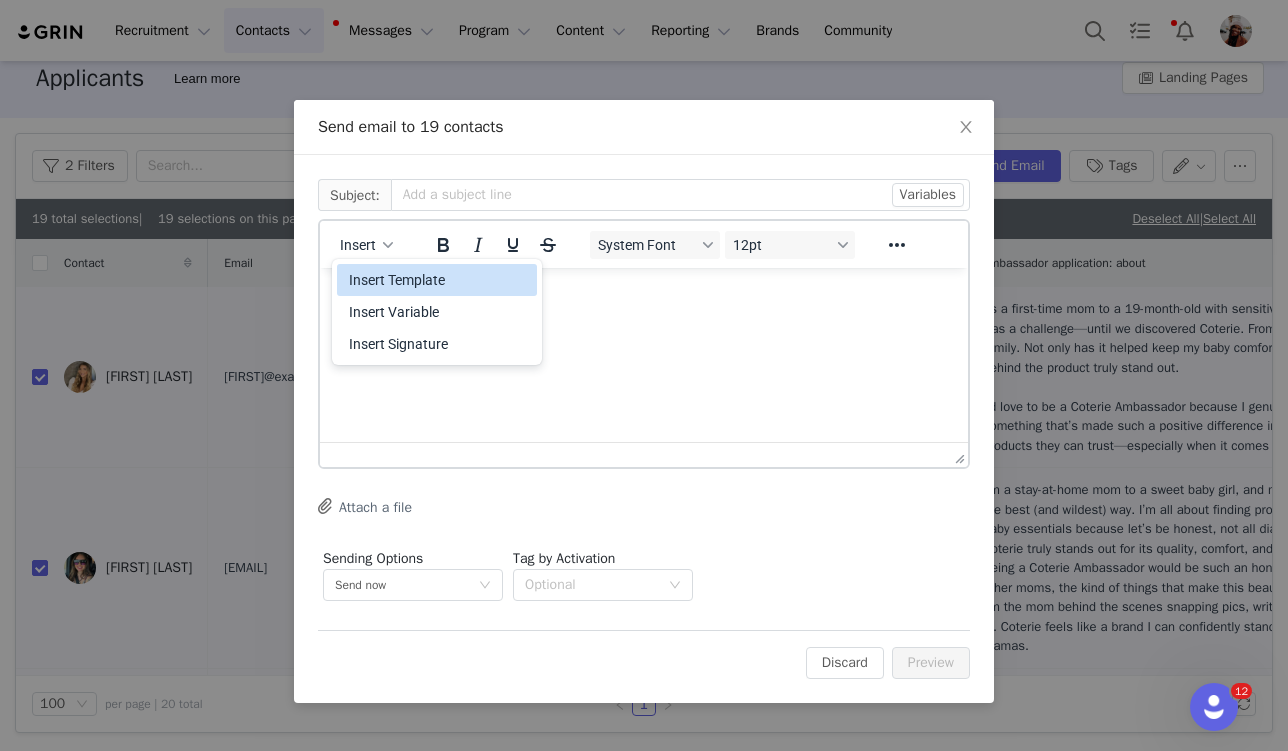 click on "Insert Template" at bounding box center (439, 280) 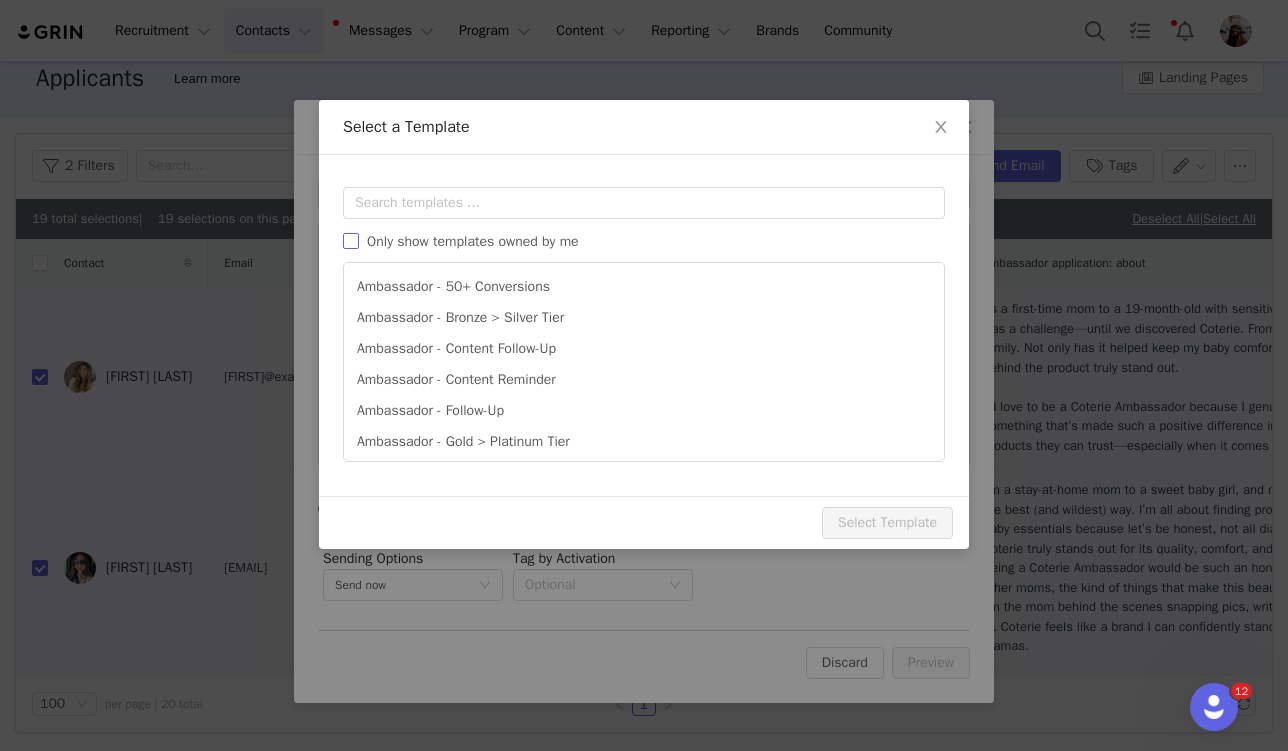 scroll, scrollTop: 0, scrollLeft: 0, axis: both 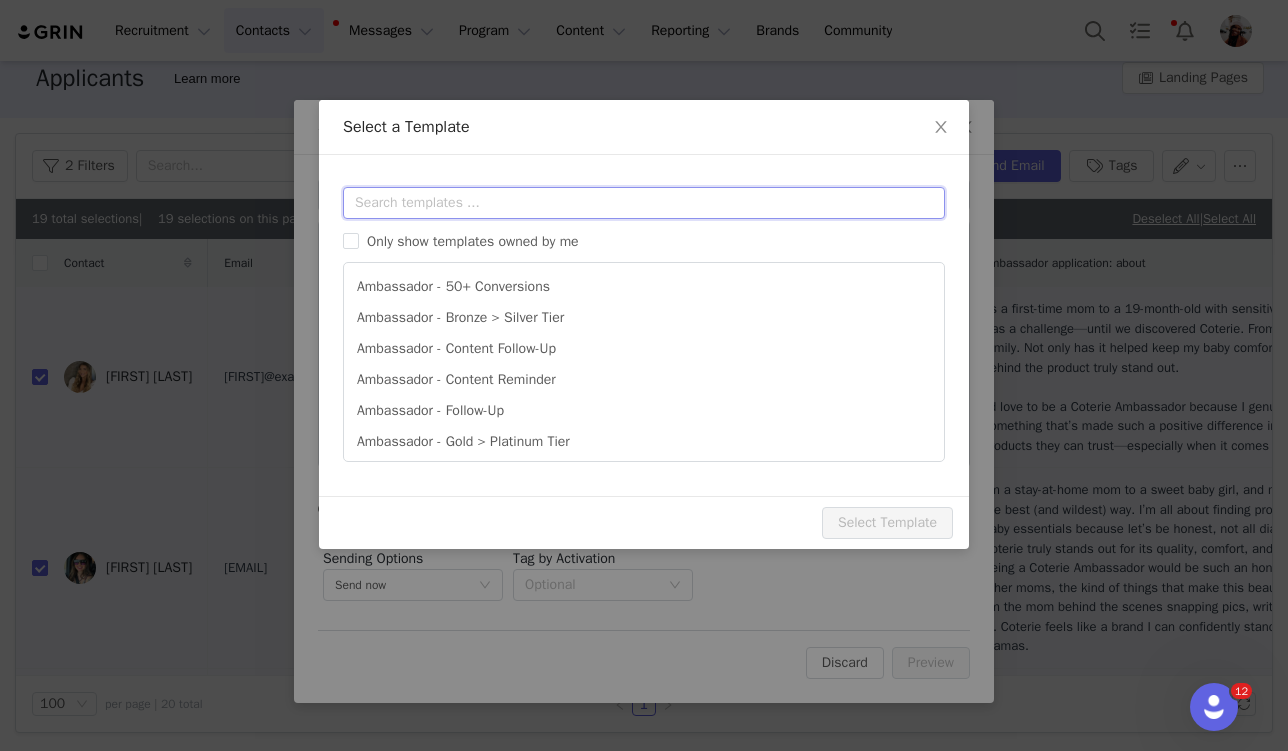 click at bounding box center (644, 203) 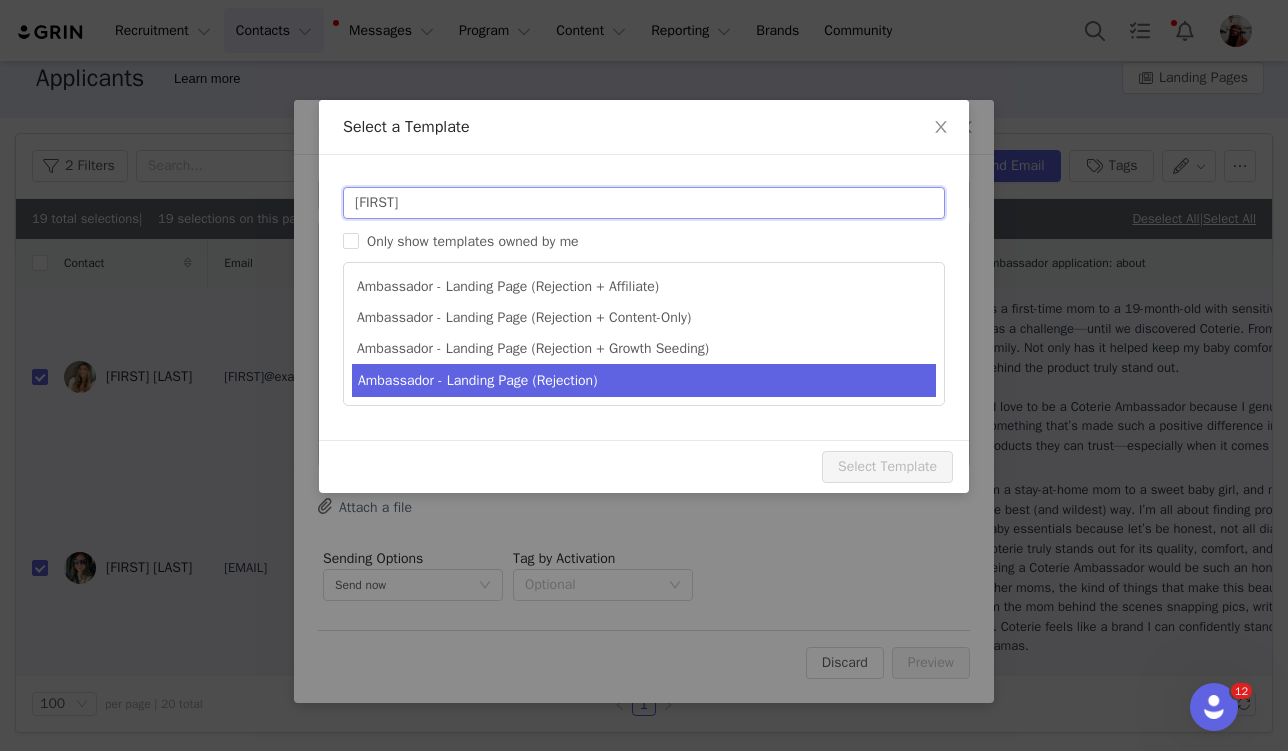 type on "[FIRST]" 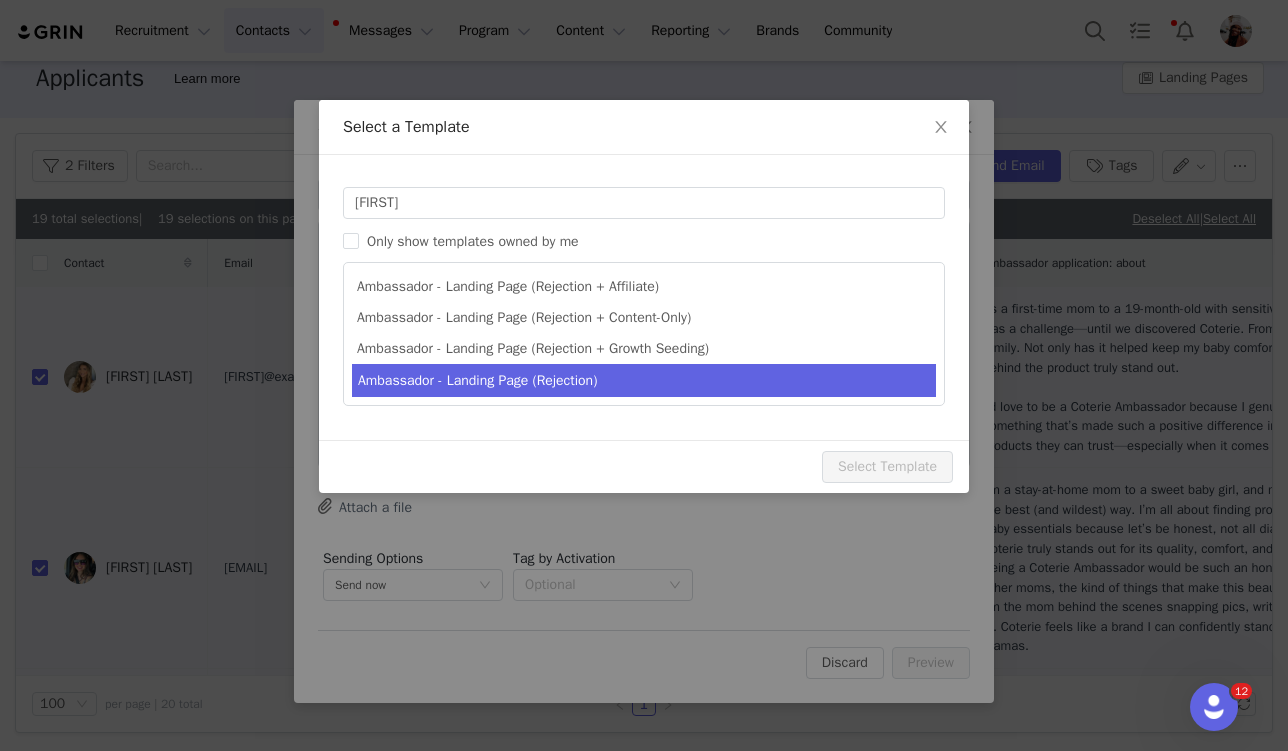 type on "Coterie Ambassador Program" 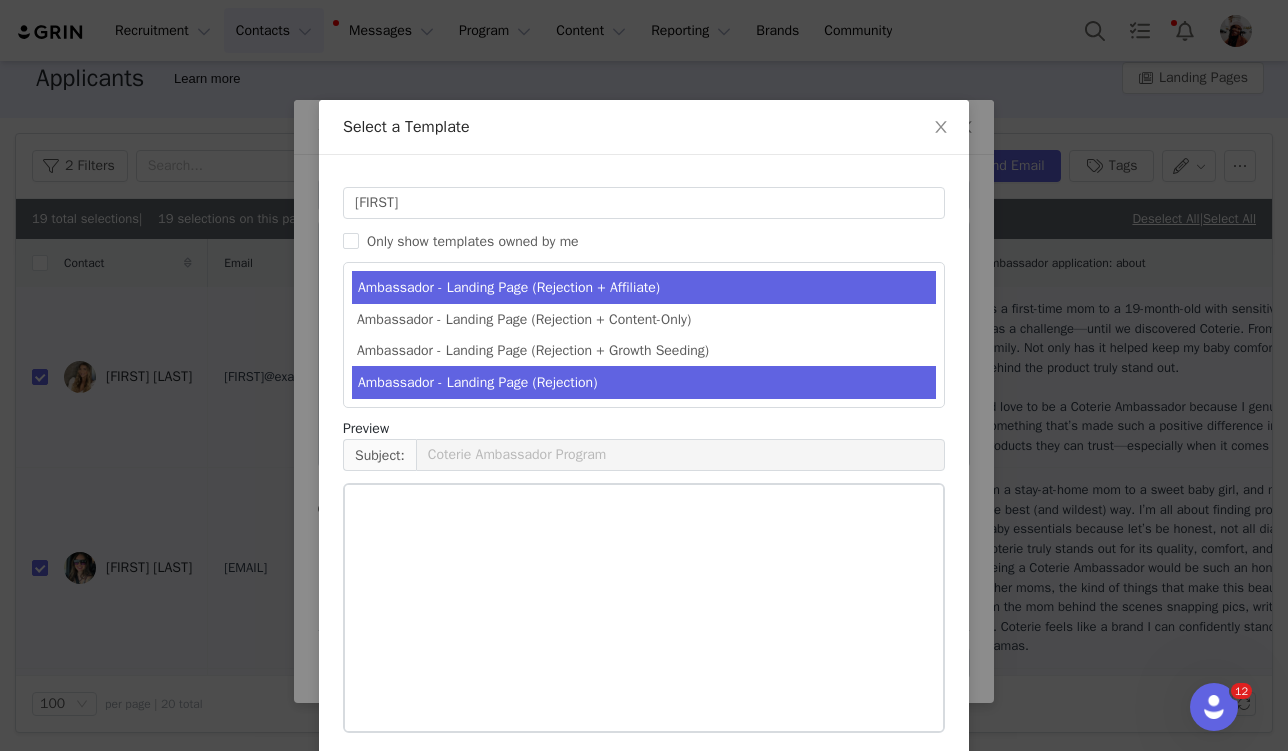 click on "Ambassador - Landing Page (Rejection)" at bounding box center [644, 382] 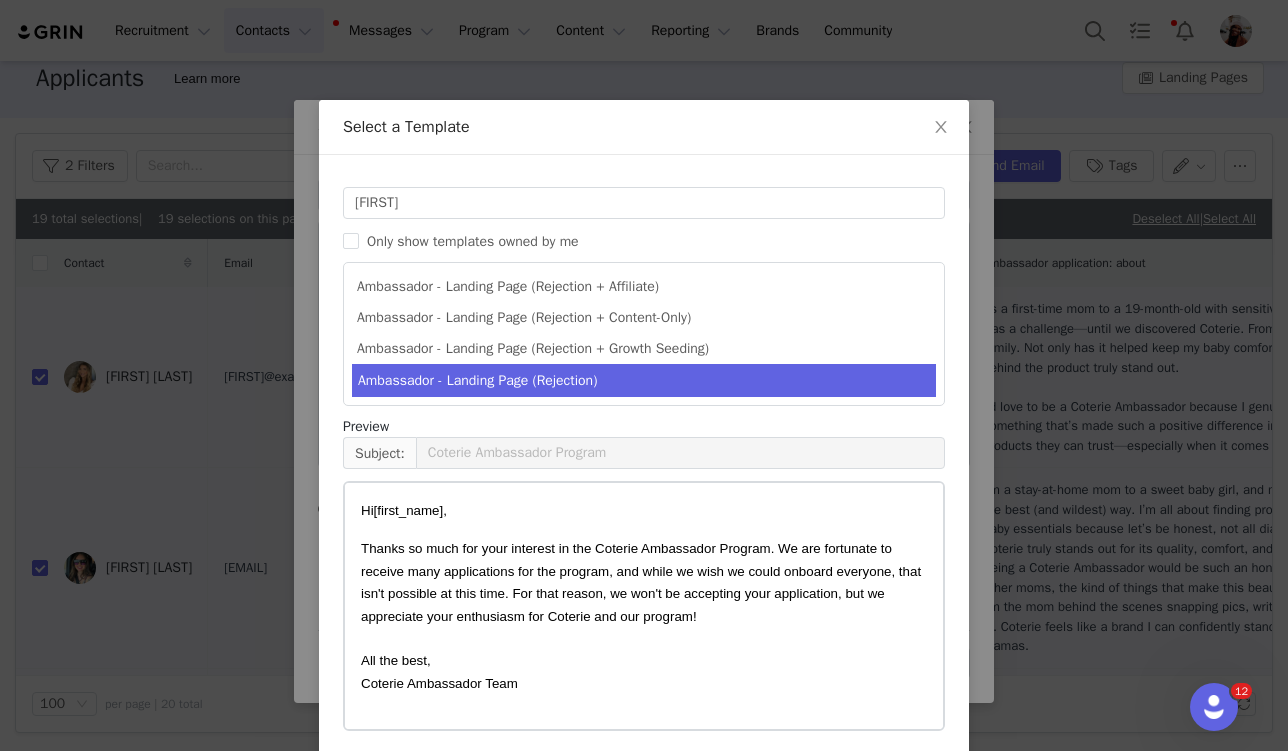 scroll, scrollTop: 81, scrollLeft: 0, axis: vertical 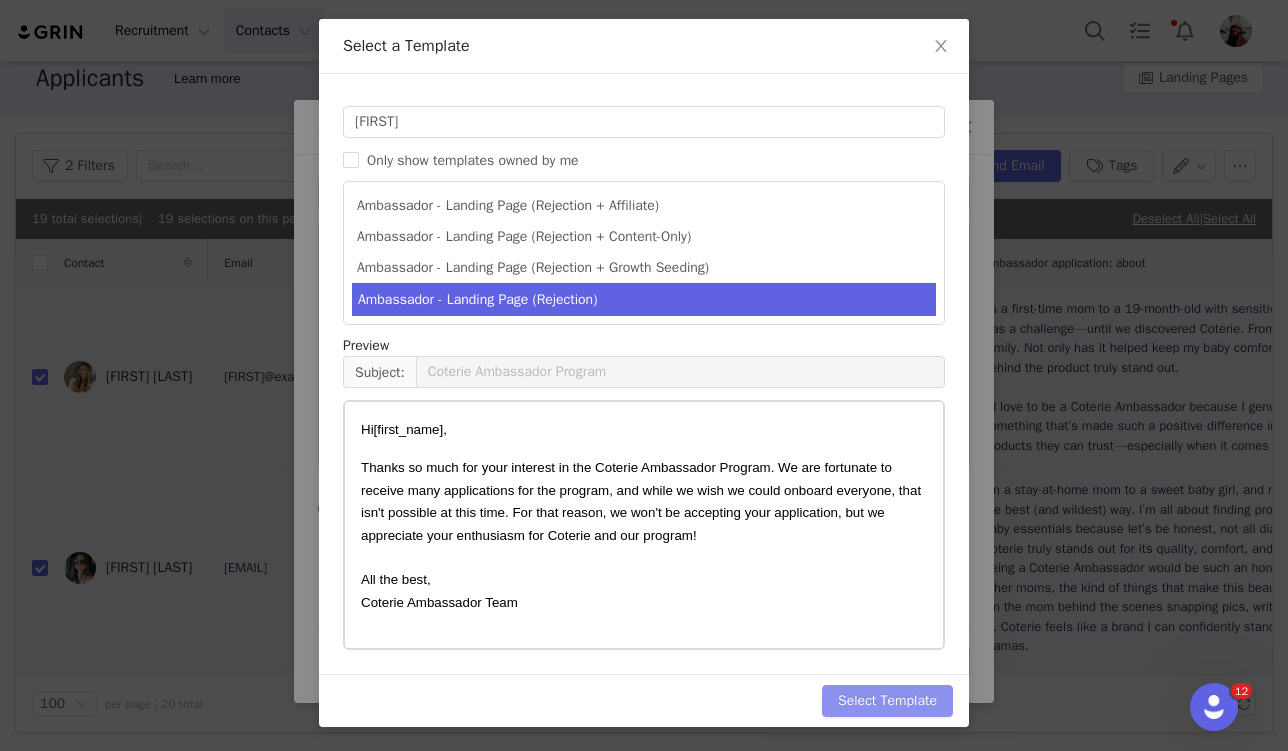click on "Select Template" at bounding box center [887, 701] 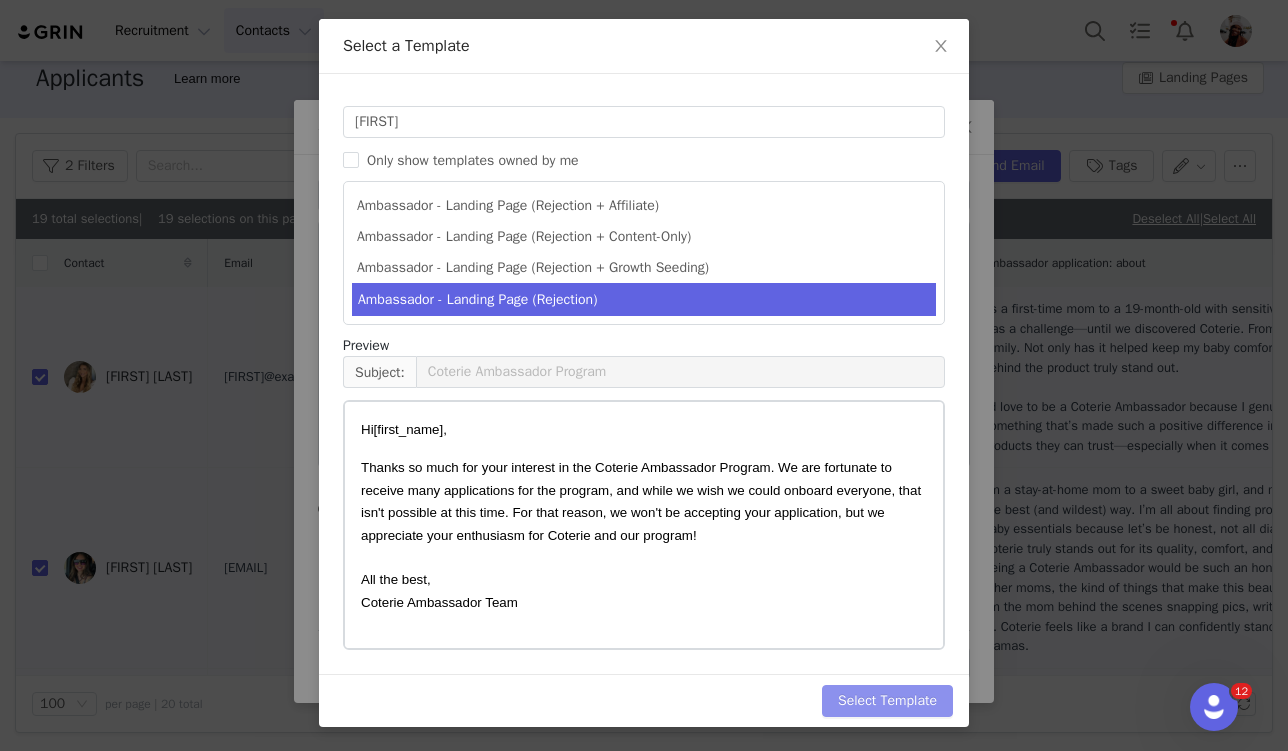 type on "Coterie Ambassador Program" 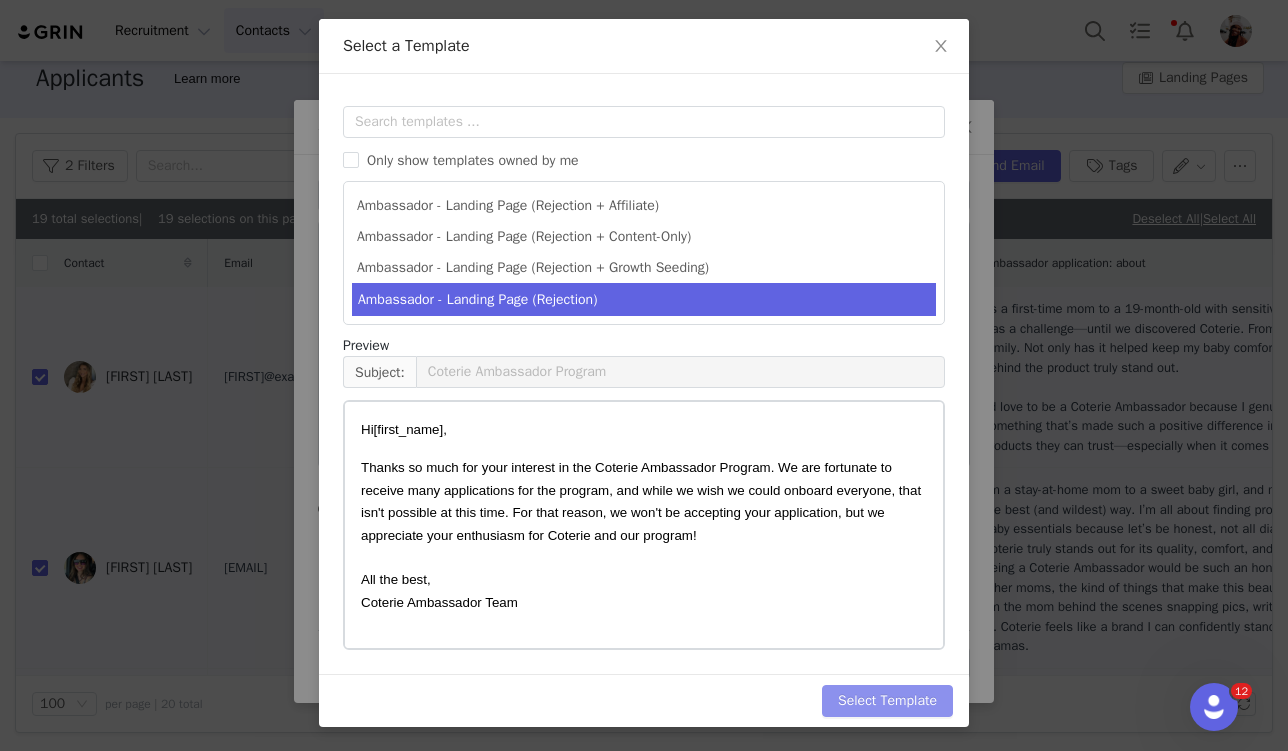 scroll, scrollTop: 0, scrollLeft: 0, axis: both 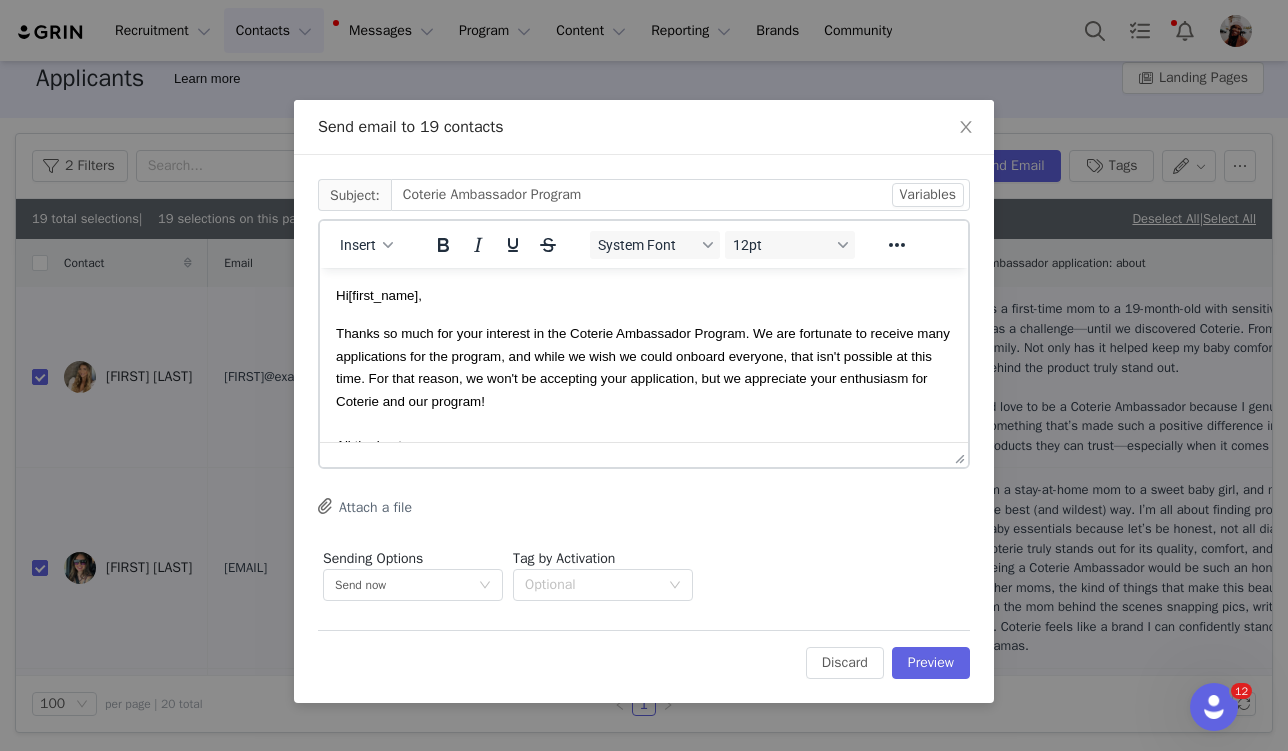 click on "Insert System Font 12pt To open the popup, press Shift+Enter To open the popup, press Shift+Enter To open the popup, press Shift+Enter To open the popup, press Shift+Enter" at bounding box center (644, 344) 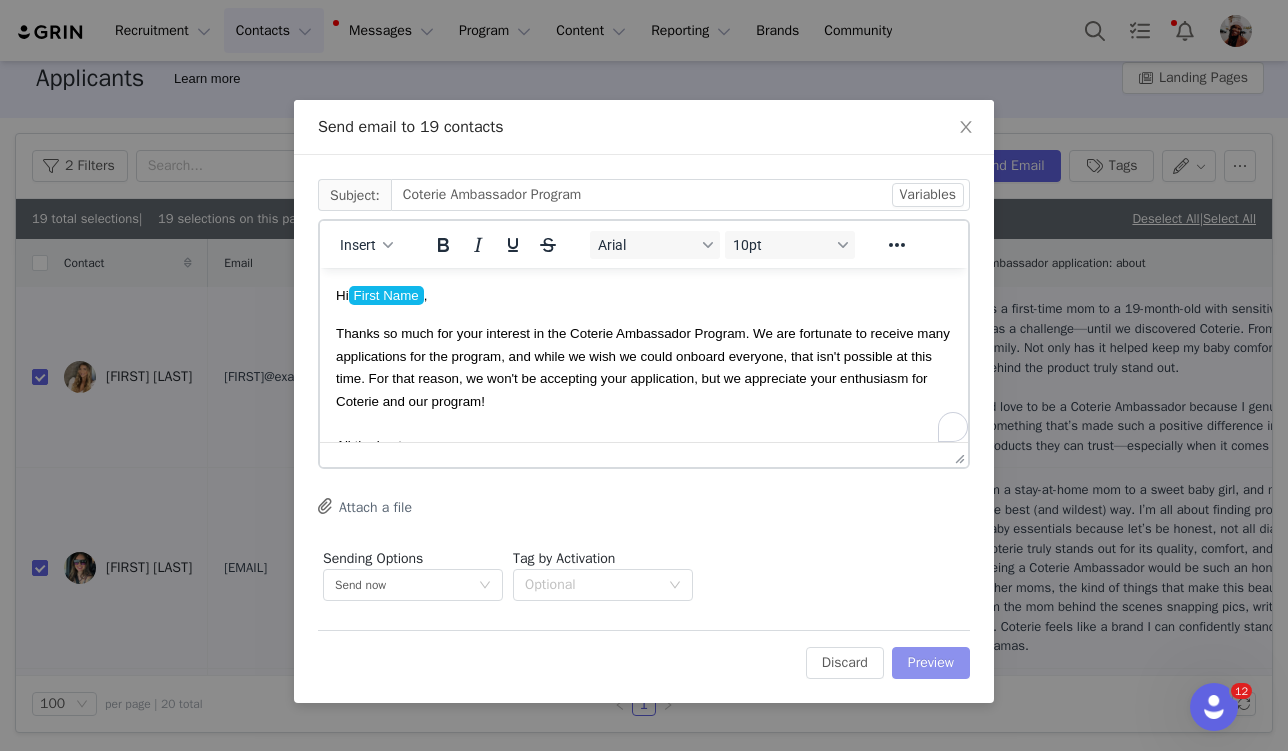 click on "Preview" at bounding box center [931, 663] 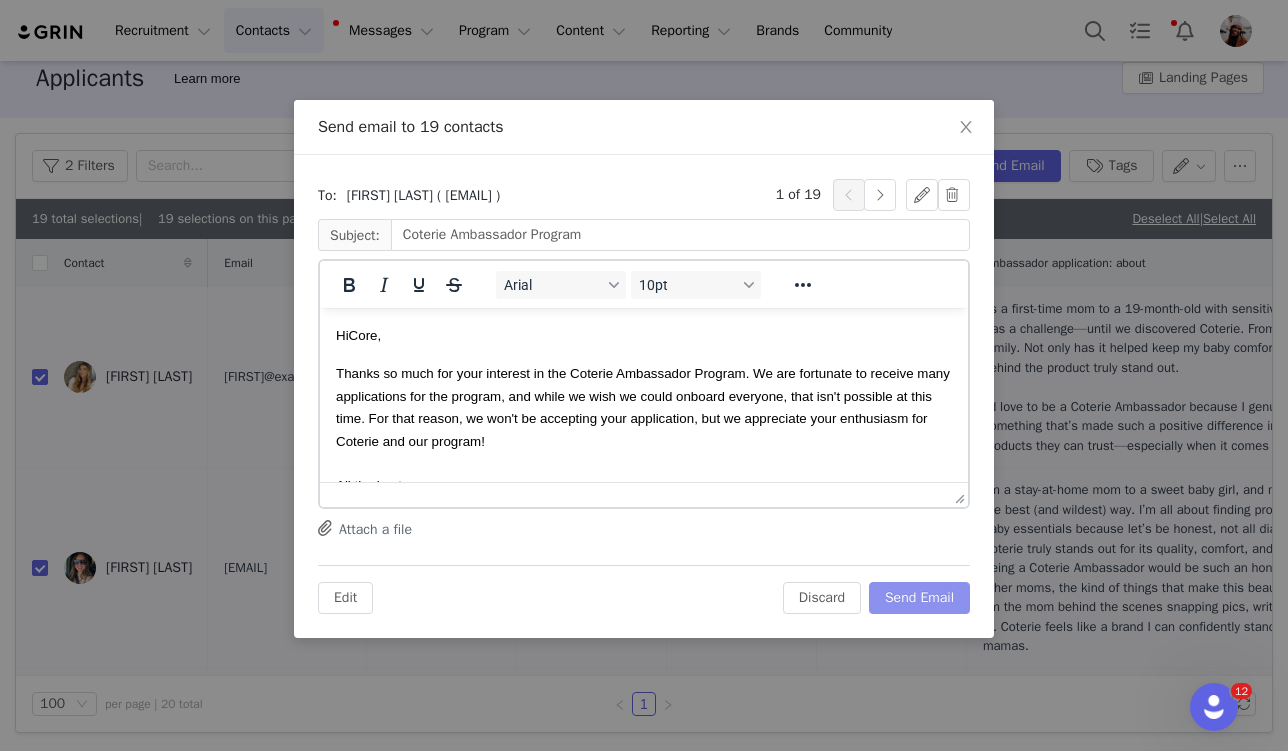 scroll, scrollTop: 0, scrollLeft: 0, axis: both 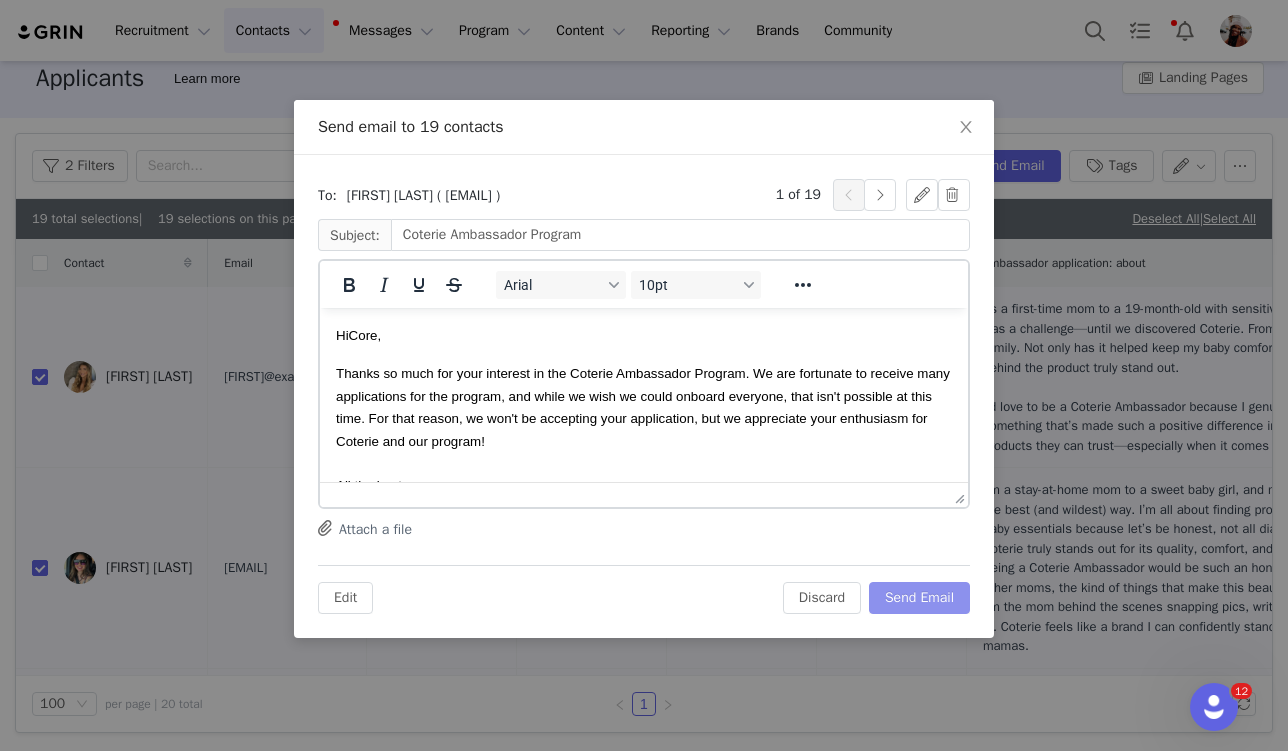 click on "Send Email" at bounding box center (919, 598) 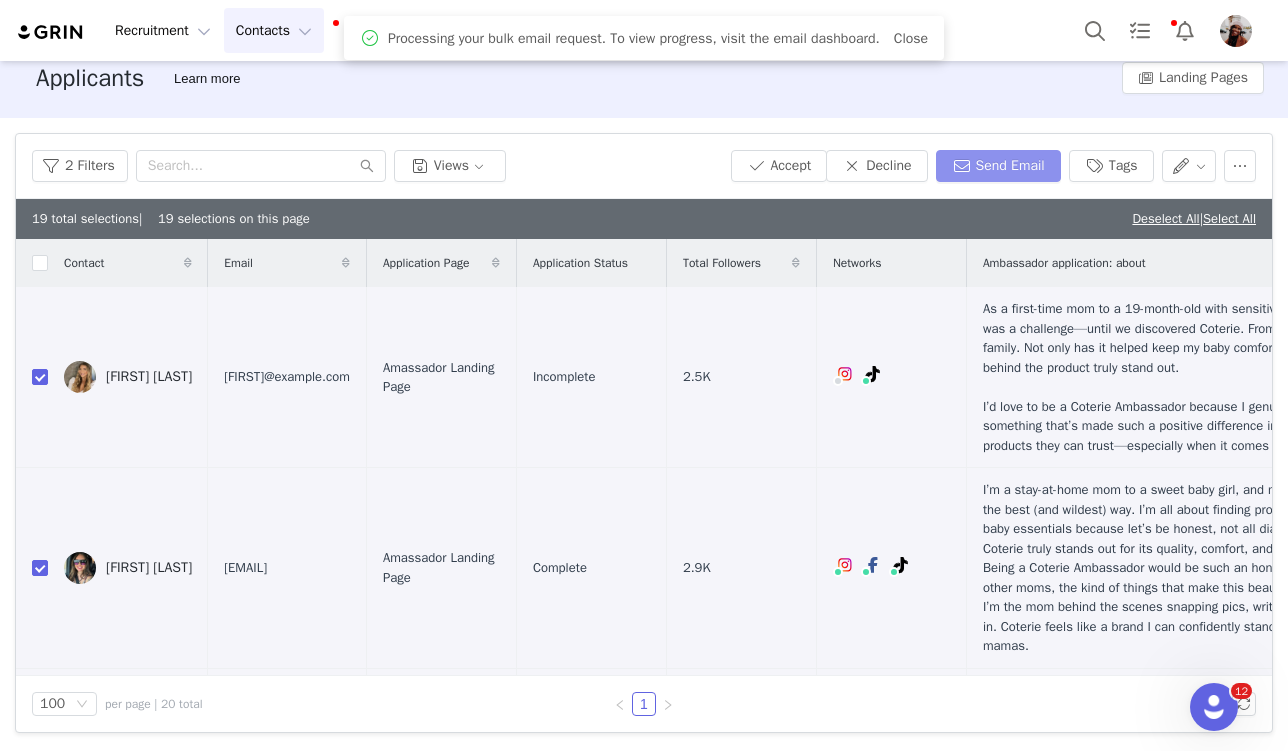 scroll, scrollTop: 0, scrollLeft: 0, axis: both 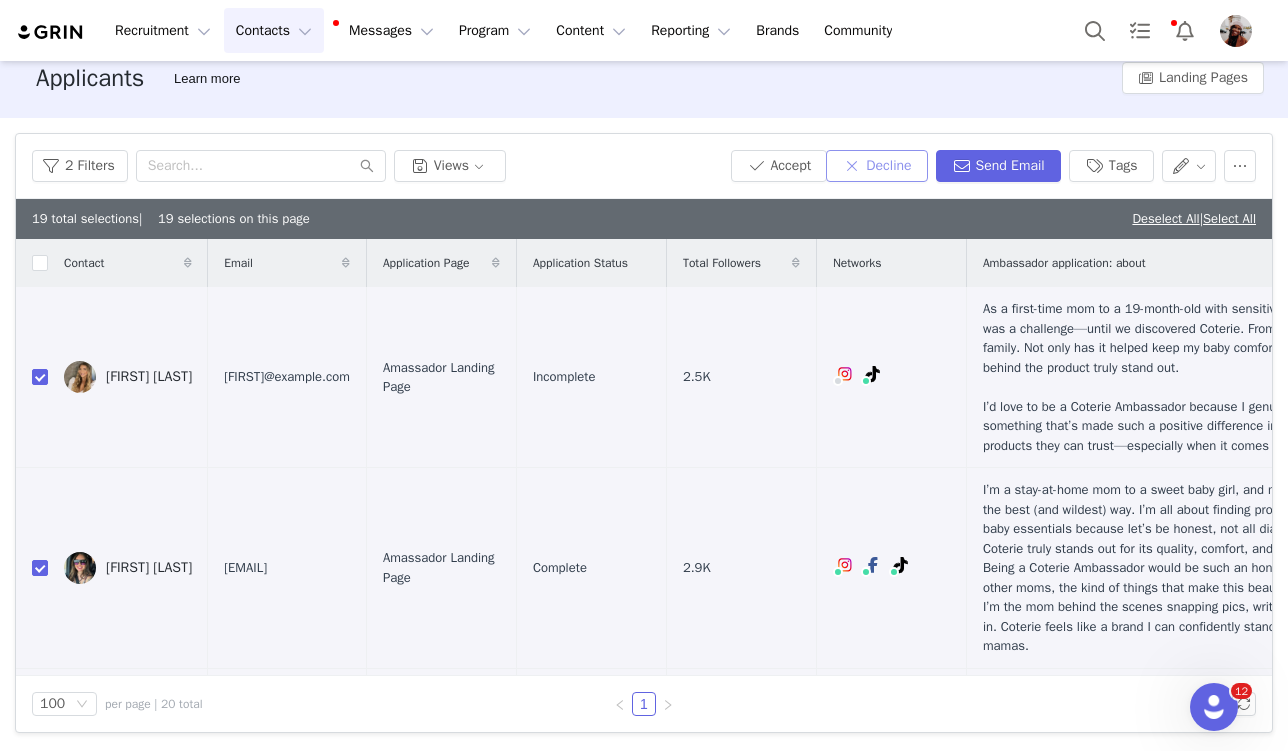click on "Decline" at bounding box center [876, 166] 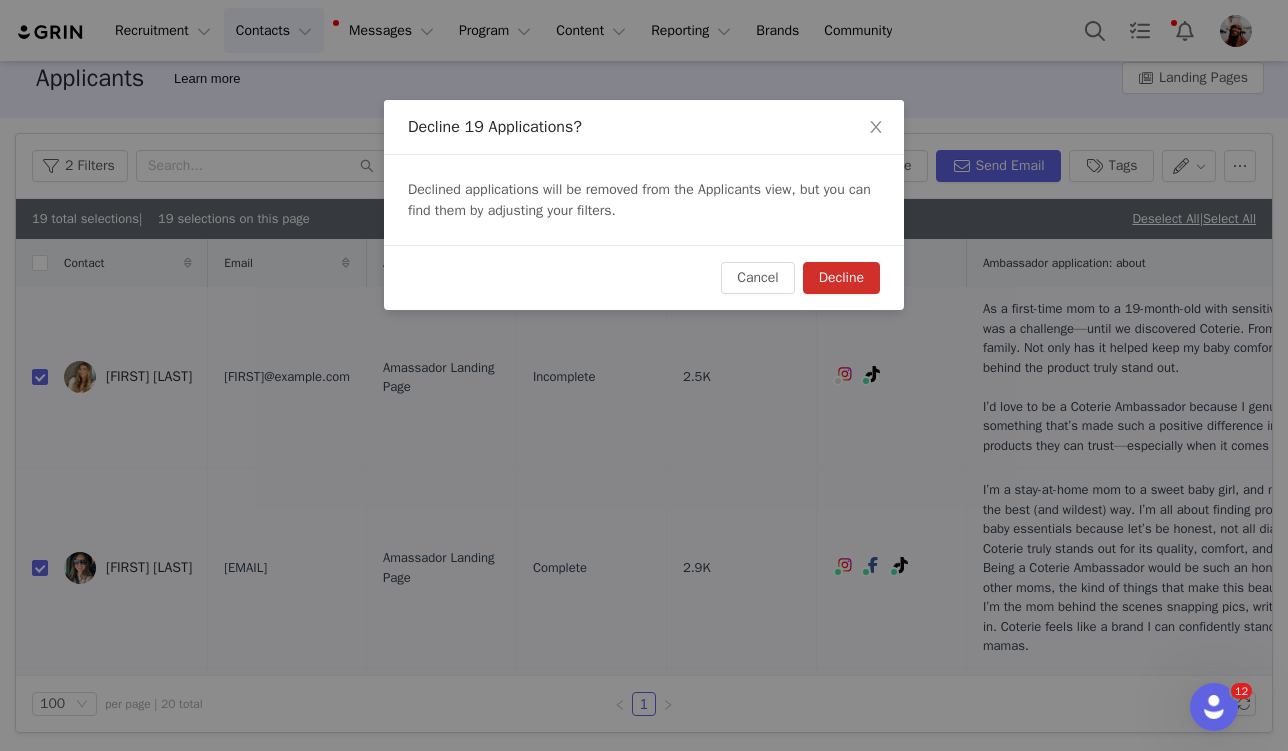 click on "Decline" at bounding box center (841, 278) 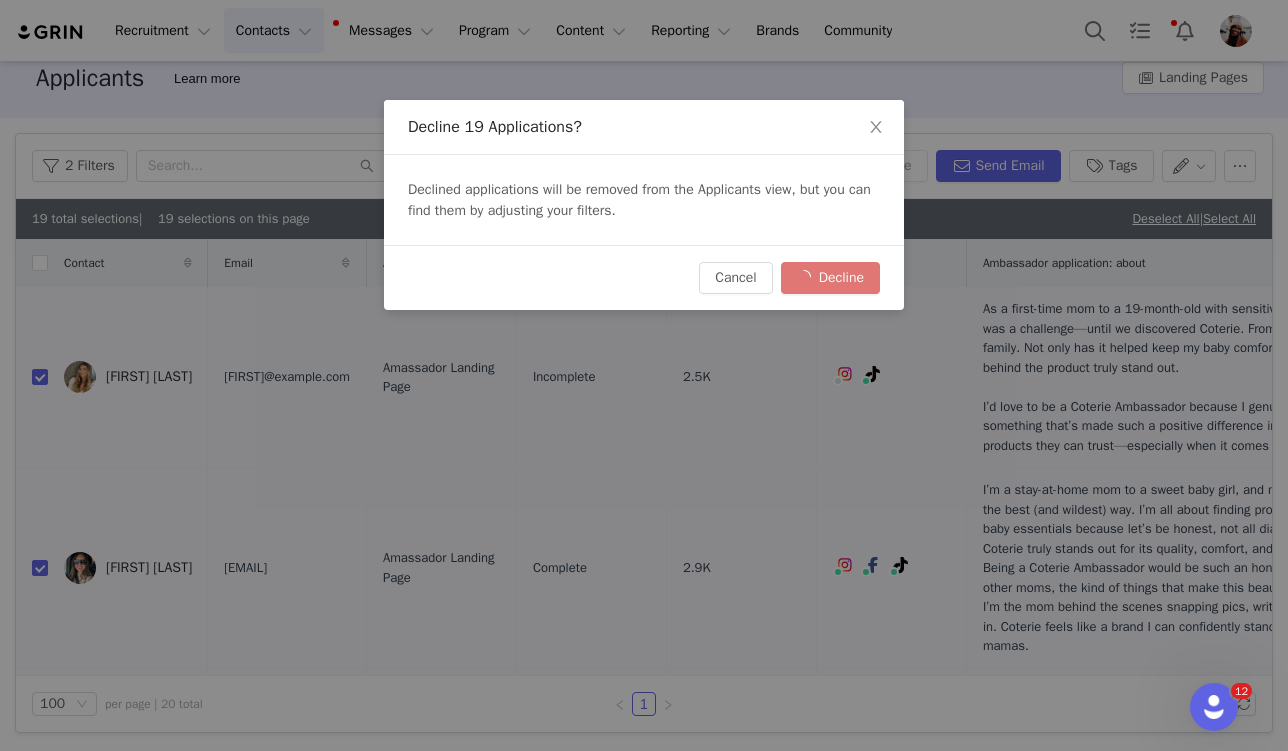 click on "Cancel Decline" at bounding box center [789, 278] 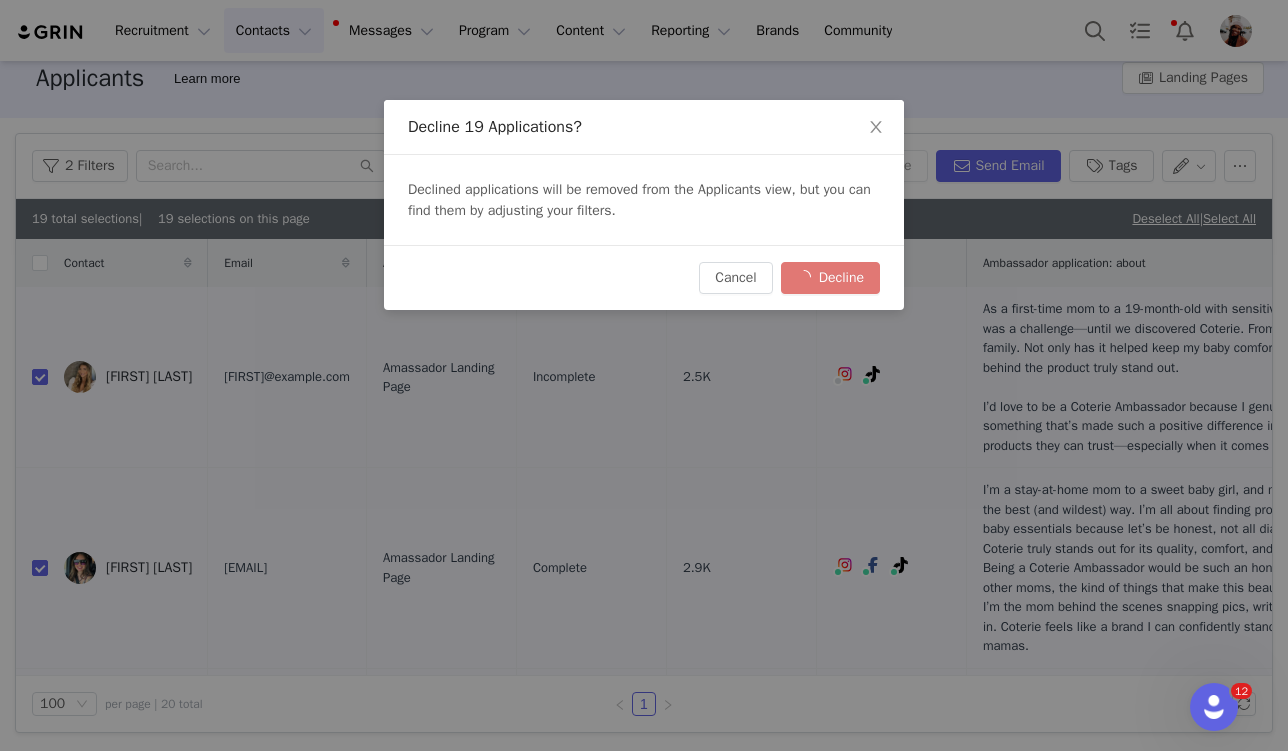 checkbox on "false" 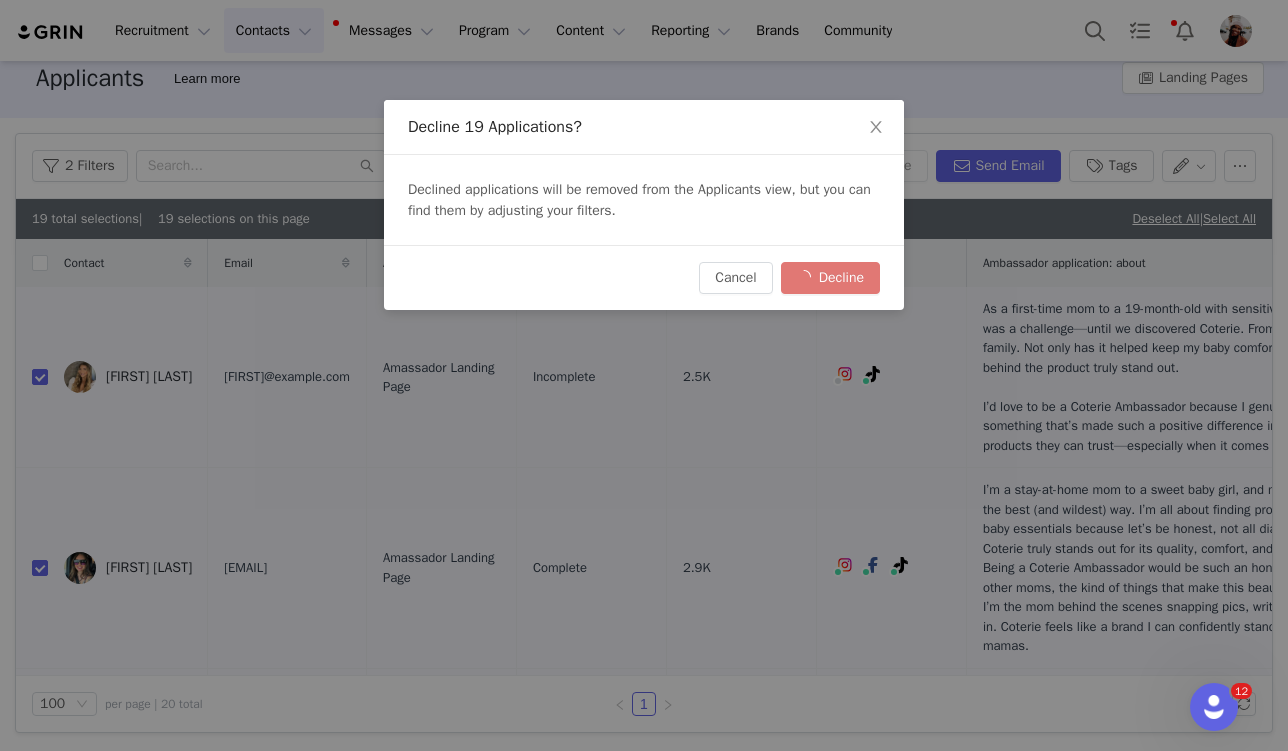 checkbox on "false" 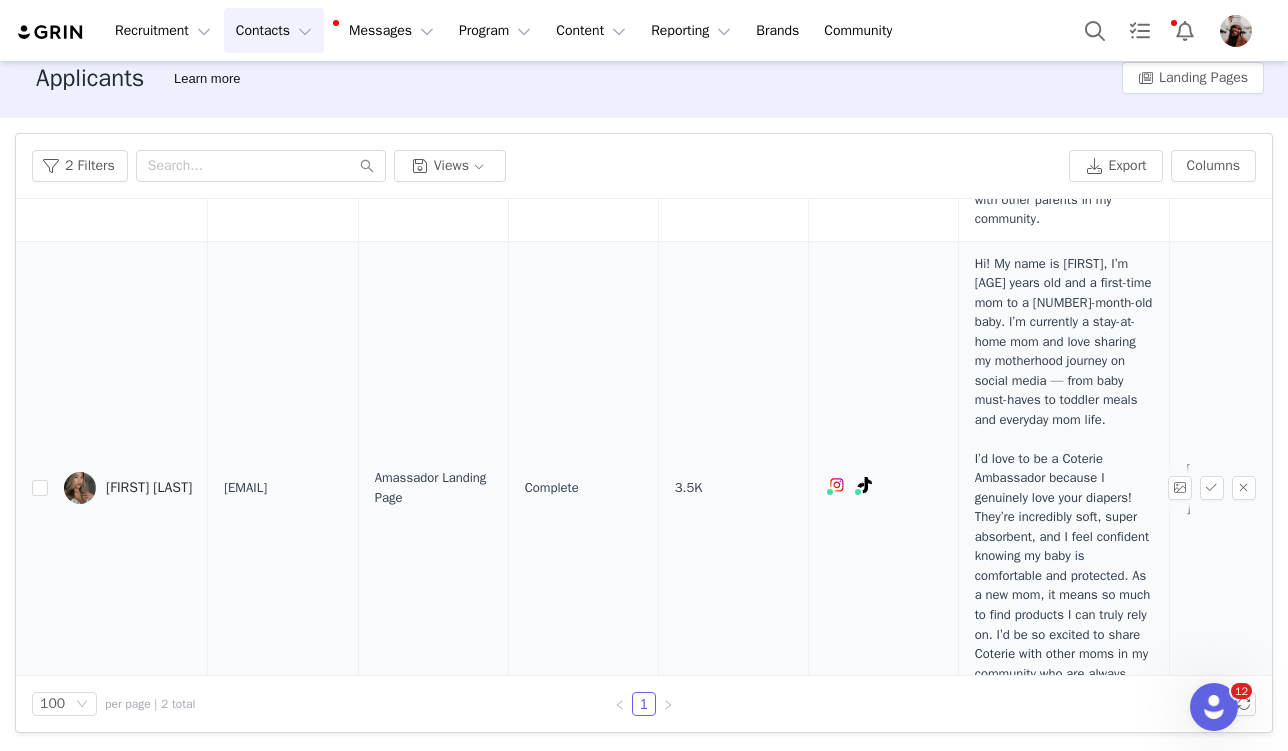 scroll, scrollTop: 0, scrollLeft: 0, axis: both 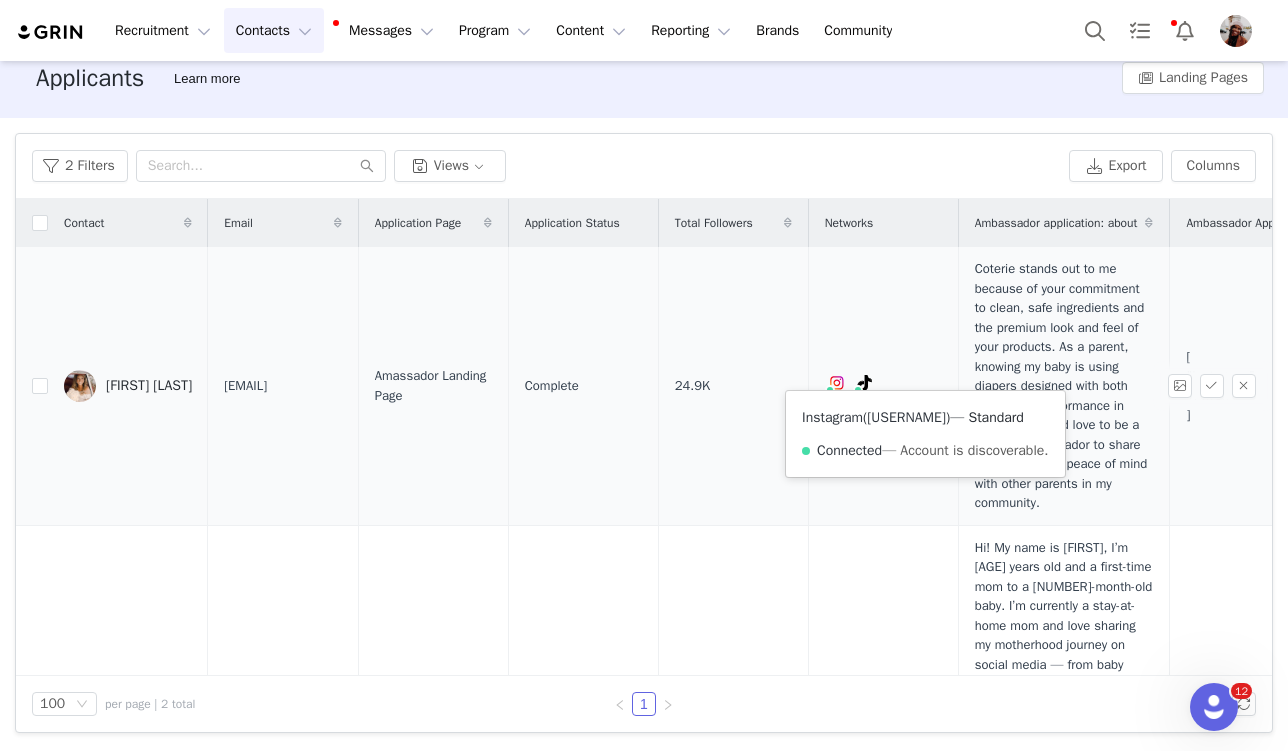 click on "[USERNAME]" at bounding box center [906, 417] 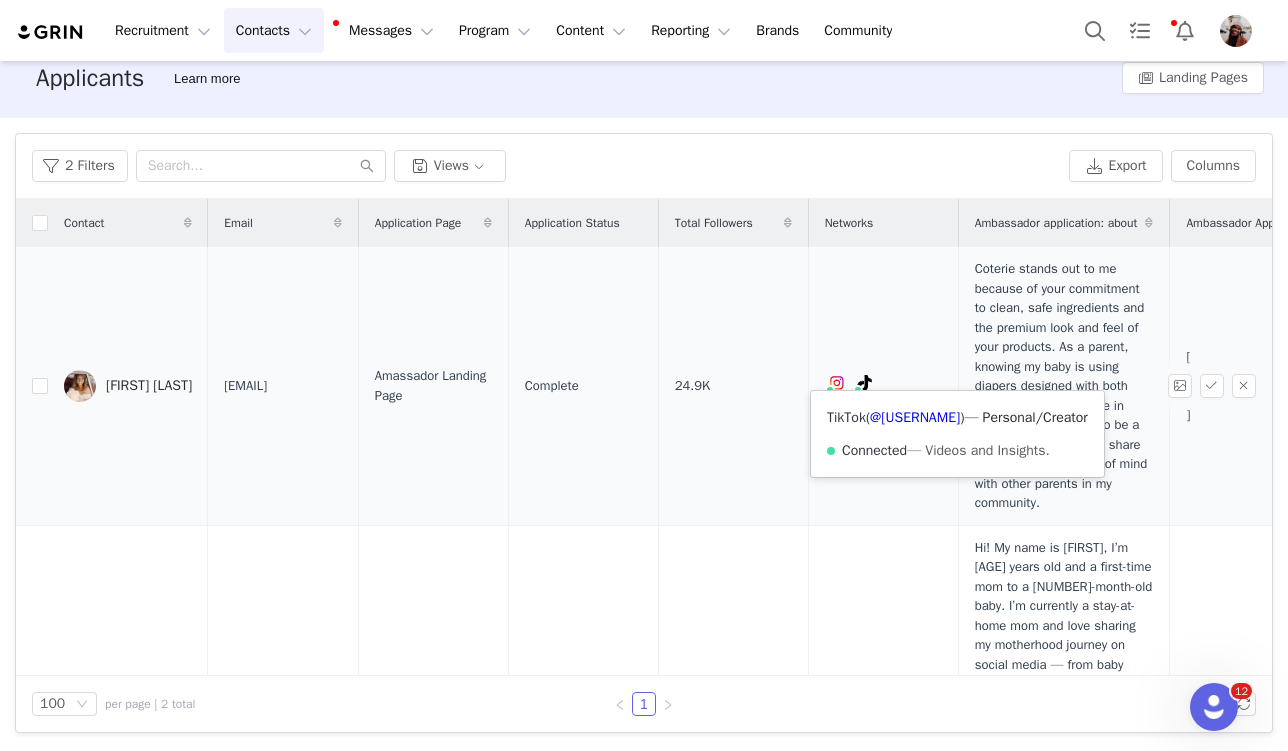 click on "TikTok (@[USERNAME]) — Personal/Creator Connected — Videos and Insights." at bounding box center [957, 434] 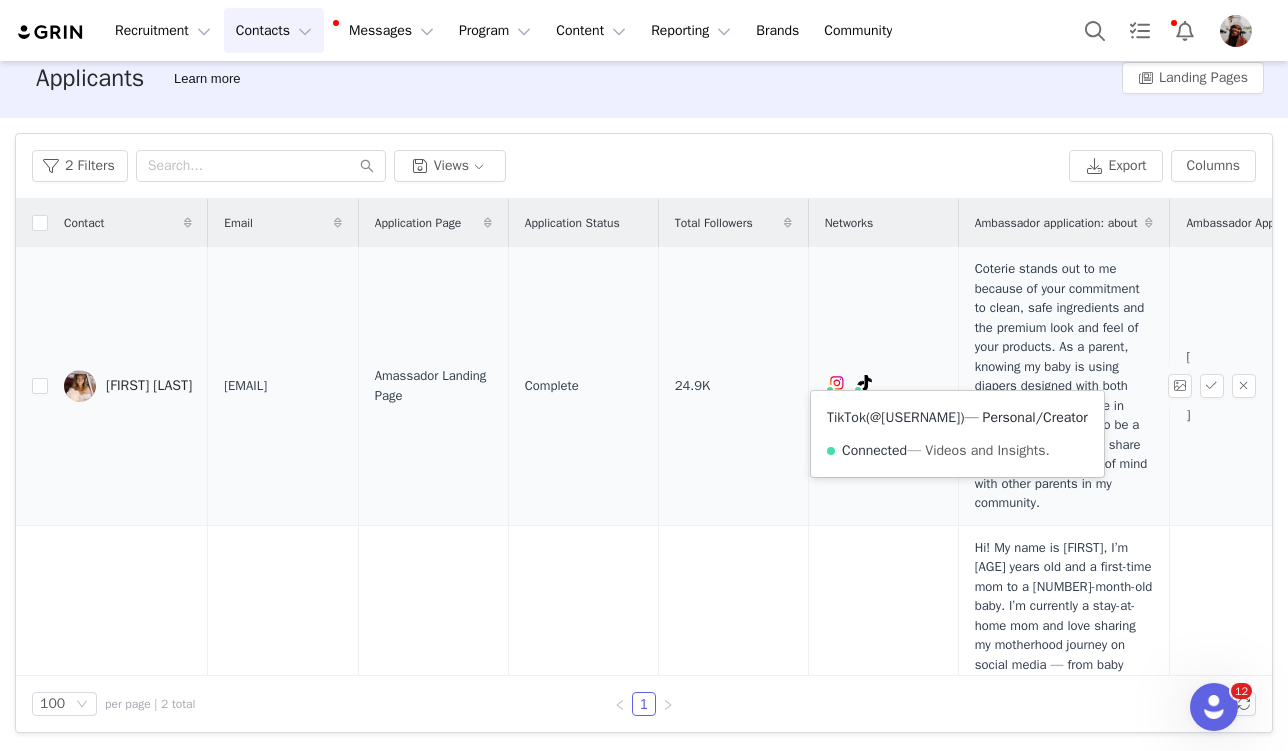 click on "@[USERNAME]" at bounding box center [915, 417] 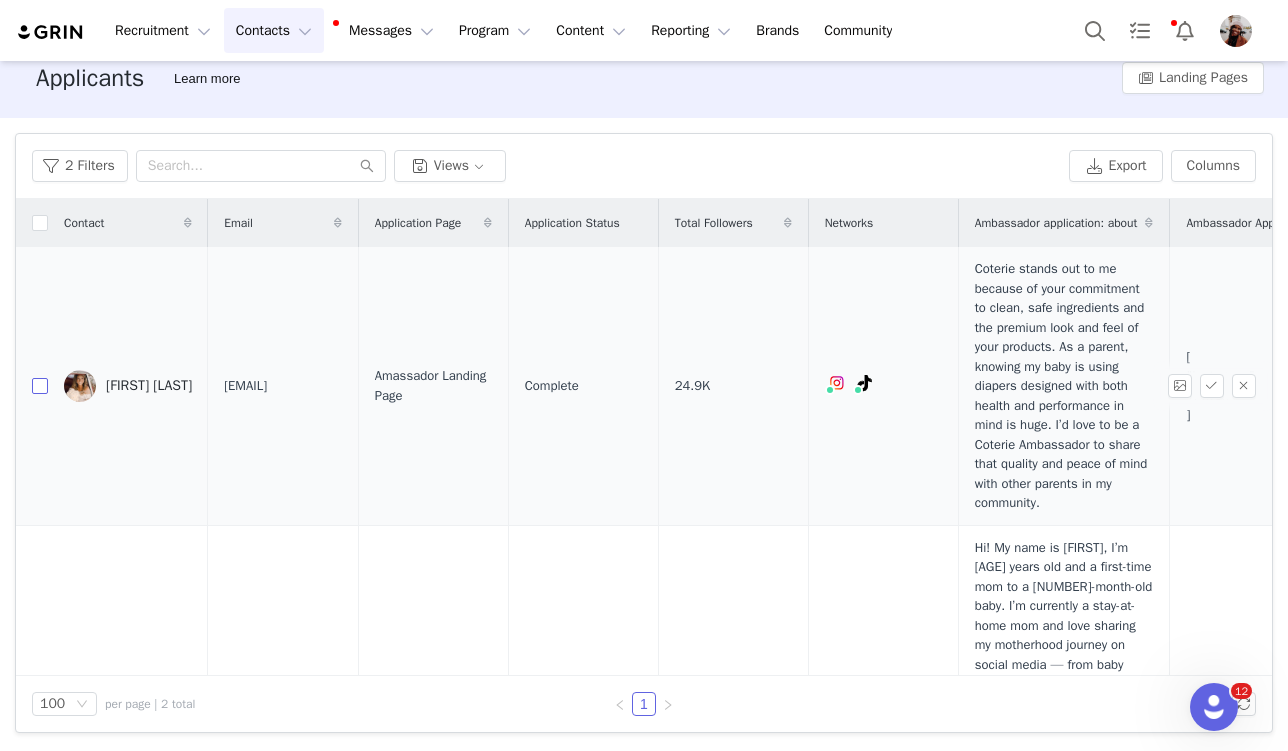 click at bounding box center [40, 386] 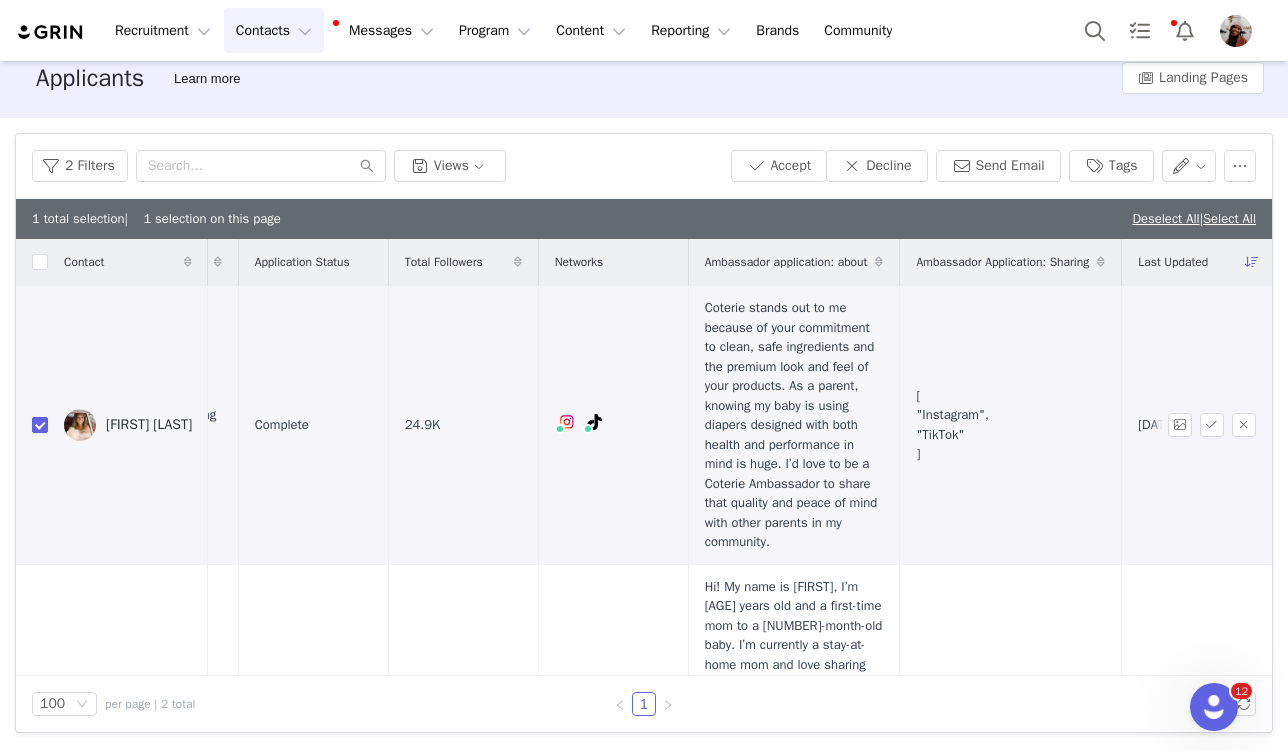 scroll, scrollTop: 1, scrollLeft: 424, axis: both 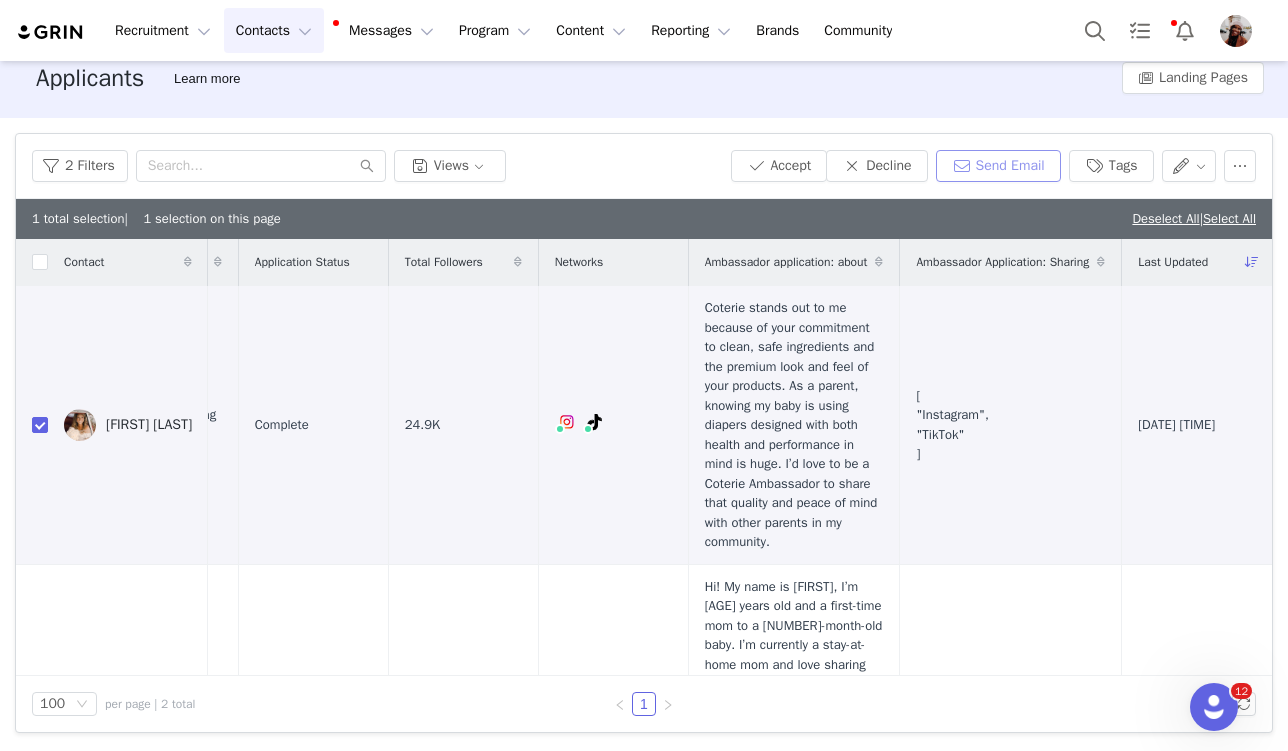 click on "Send Email" at bounding box center (998, 166) 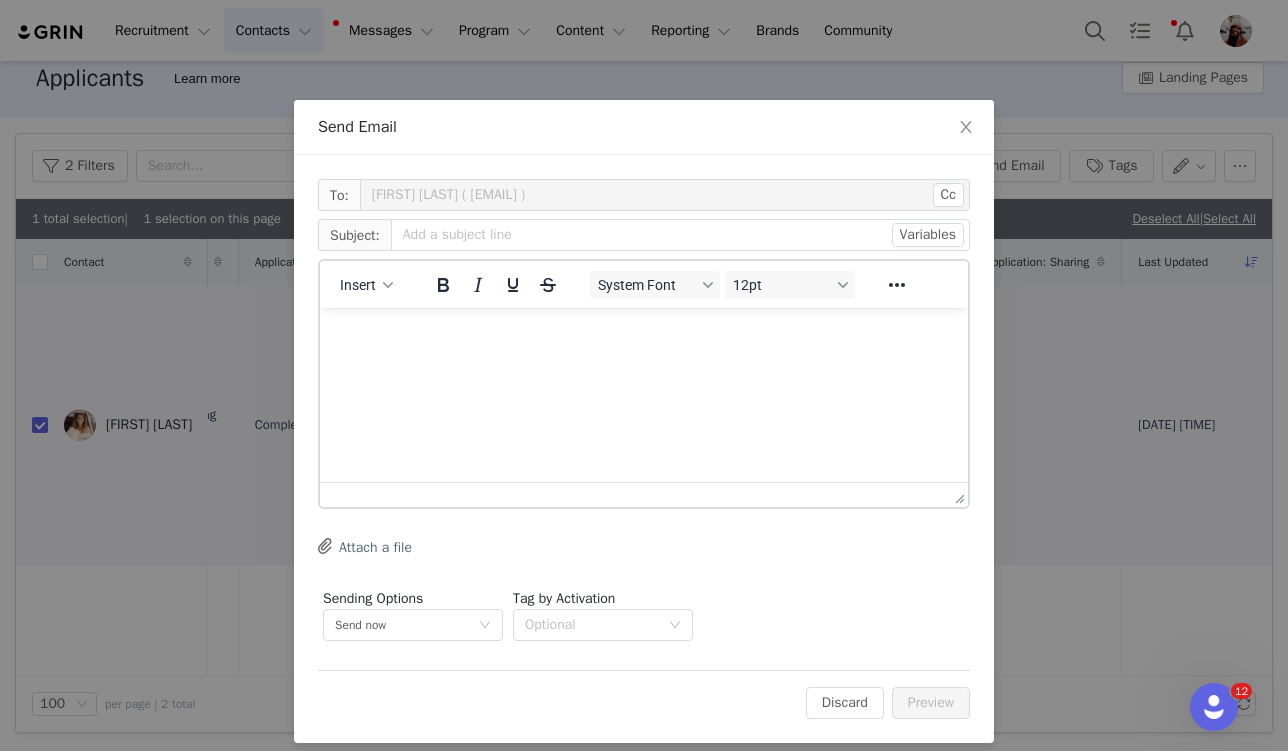scroll, scrollTop: 0, scrollLeft: 0, axis: both 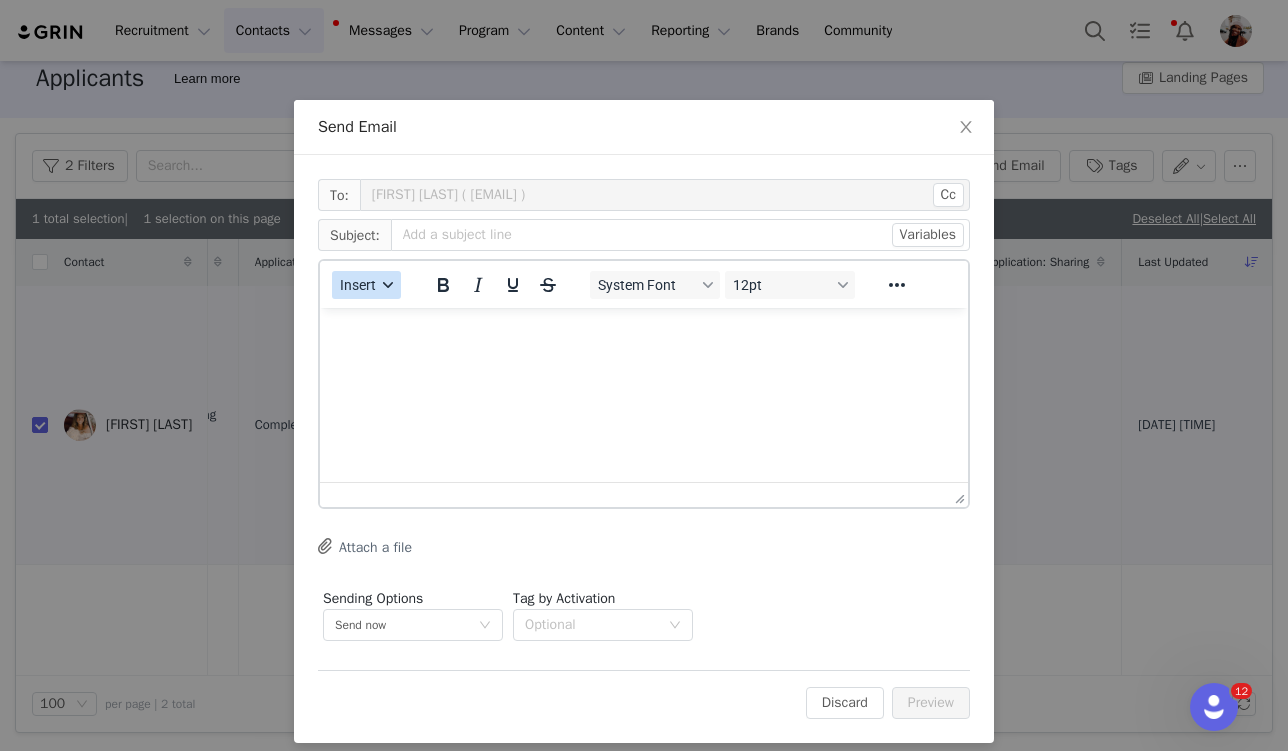 click on "Insert" at bounding box center (366, 285) 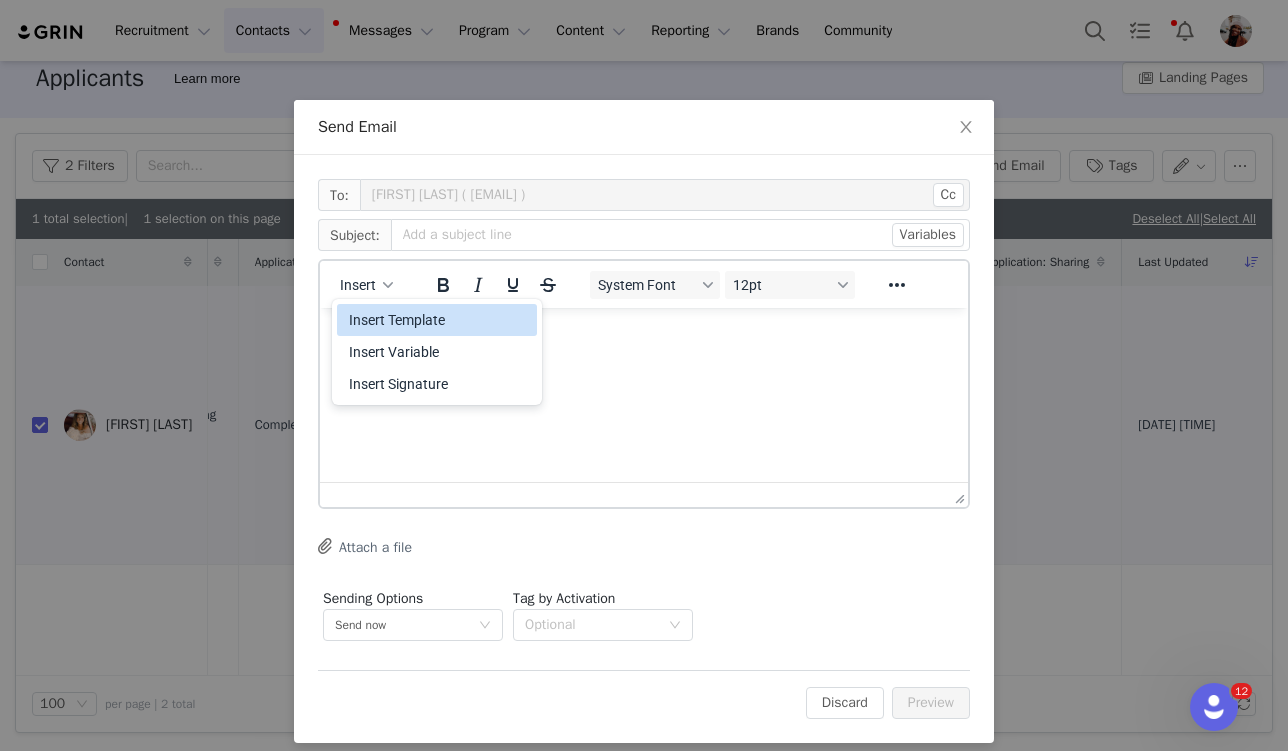 click on "Insert Template" at bounding box center [439, 320] 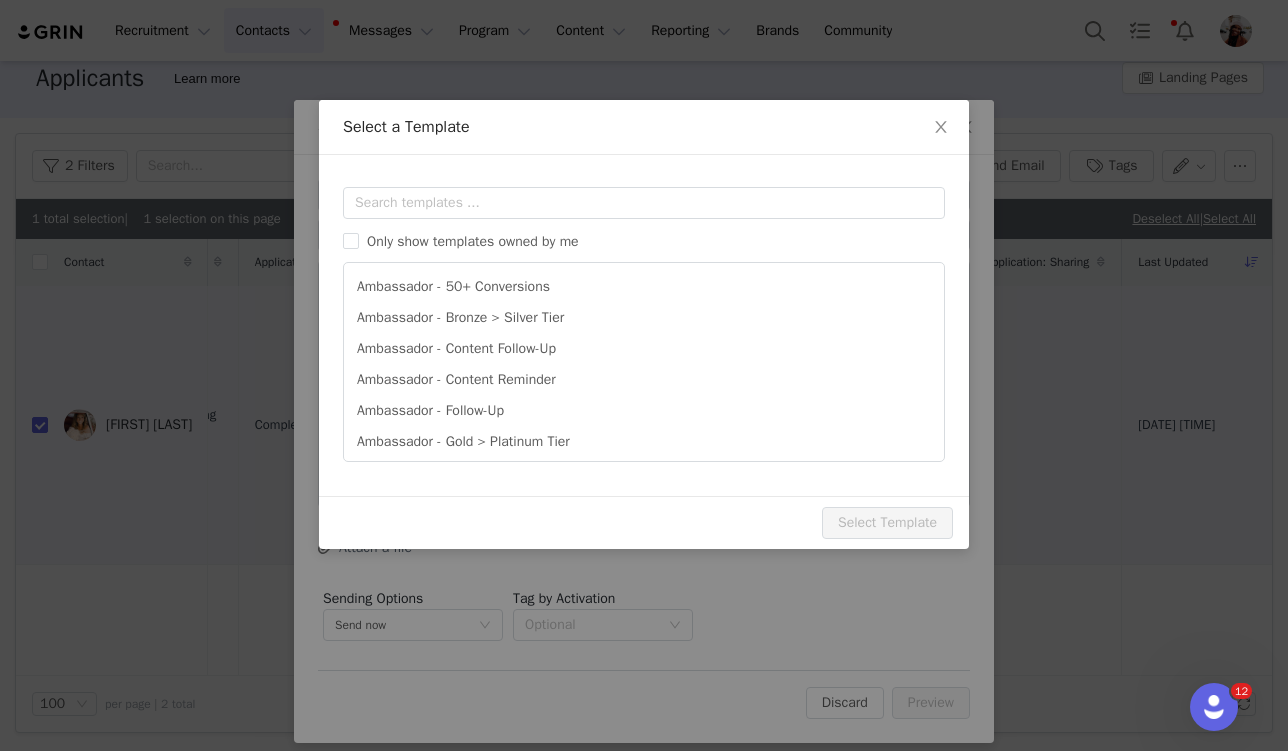 scroll, scrollTop: 0, scrollLeft: 0, axis: both 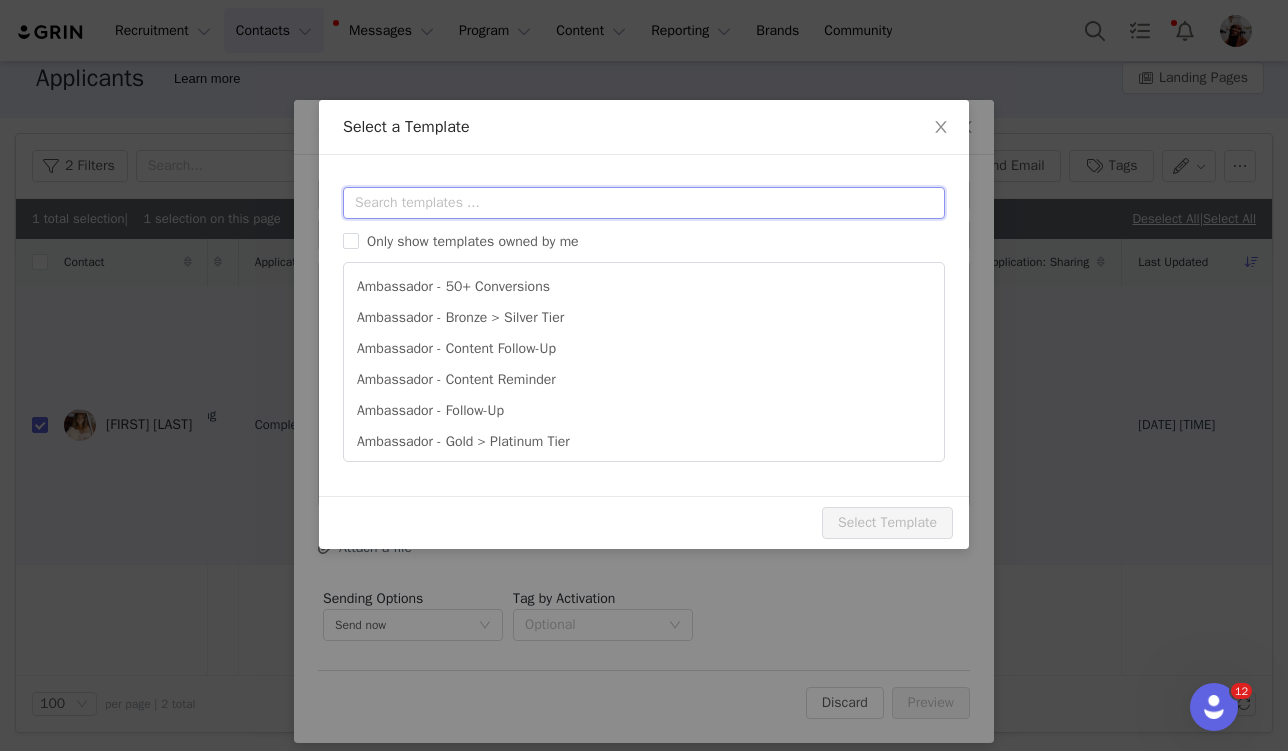 click at bounding box center [644, 203] 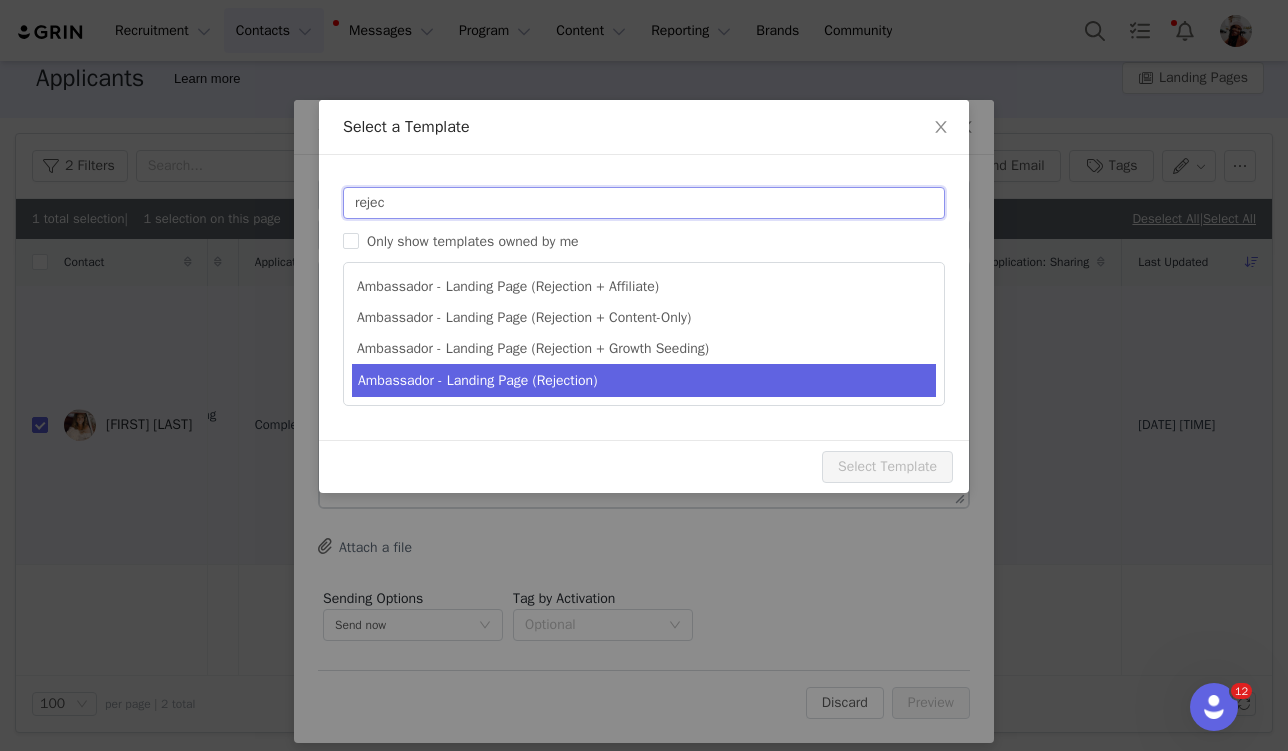 type on "rejec" 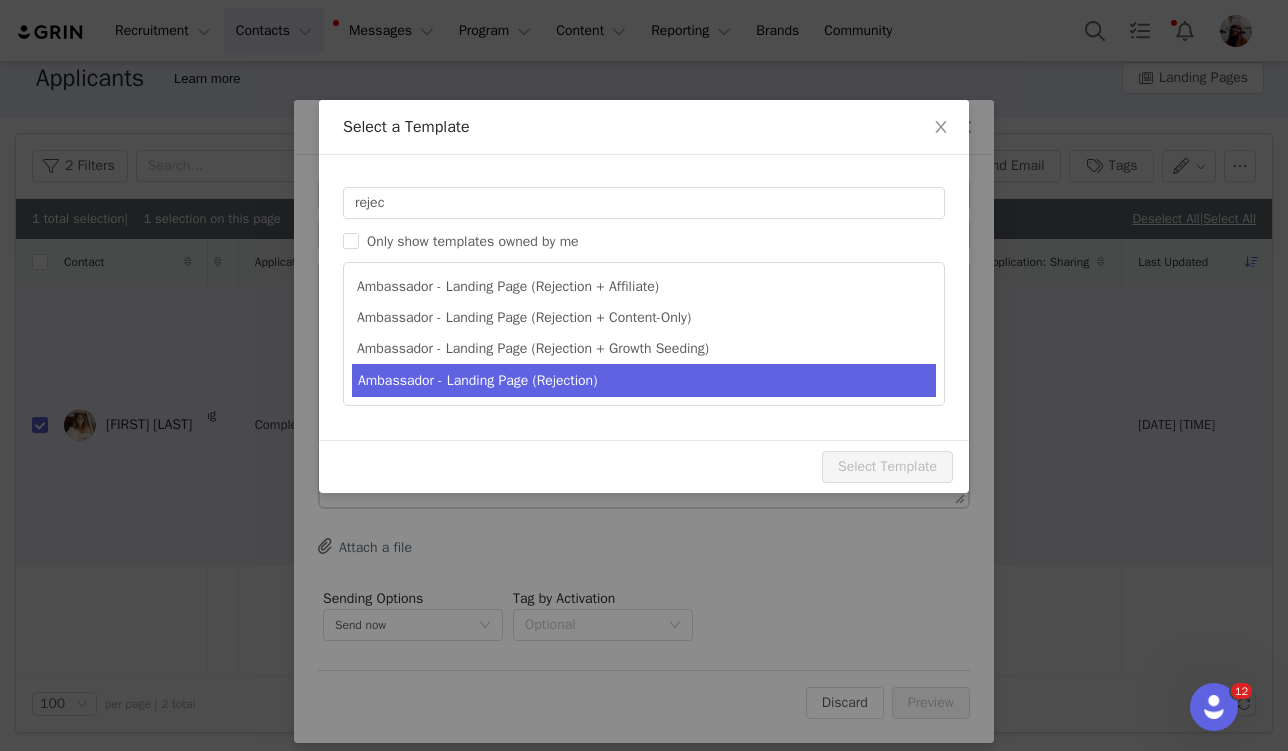 type on "Coterie Ambassador Program" 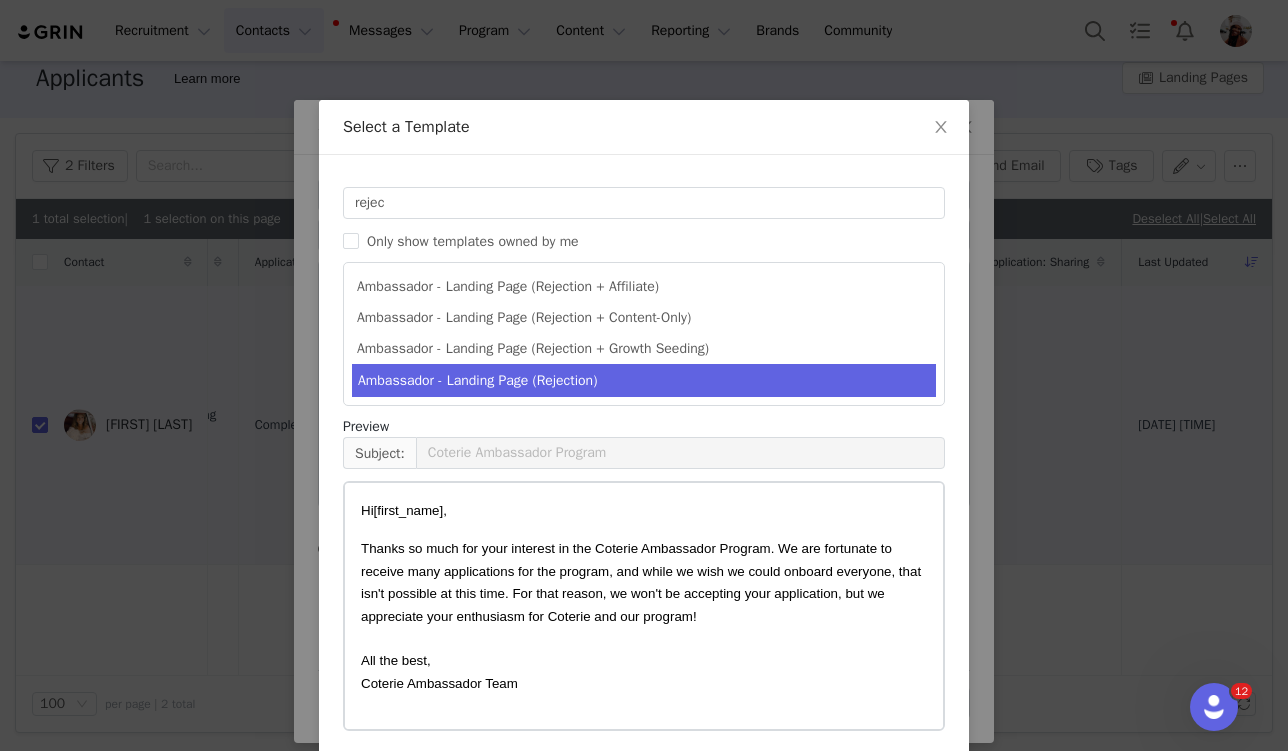 scroll, scrollTop: 81, scrollLeft: 0, axis: vertical 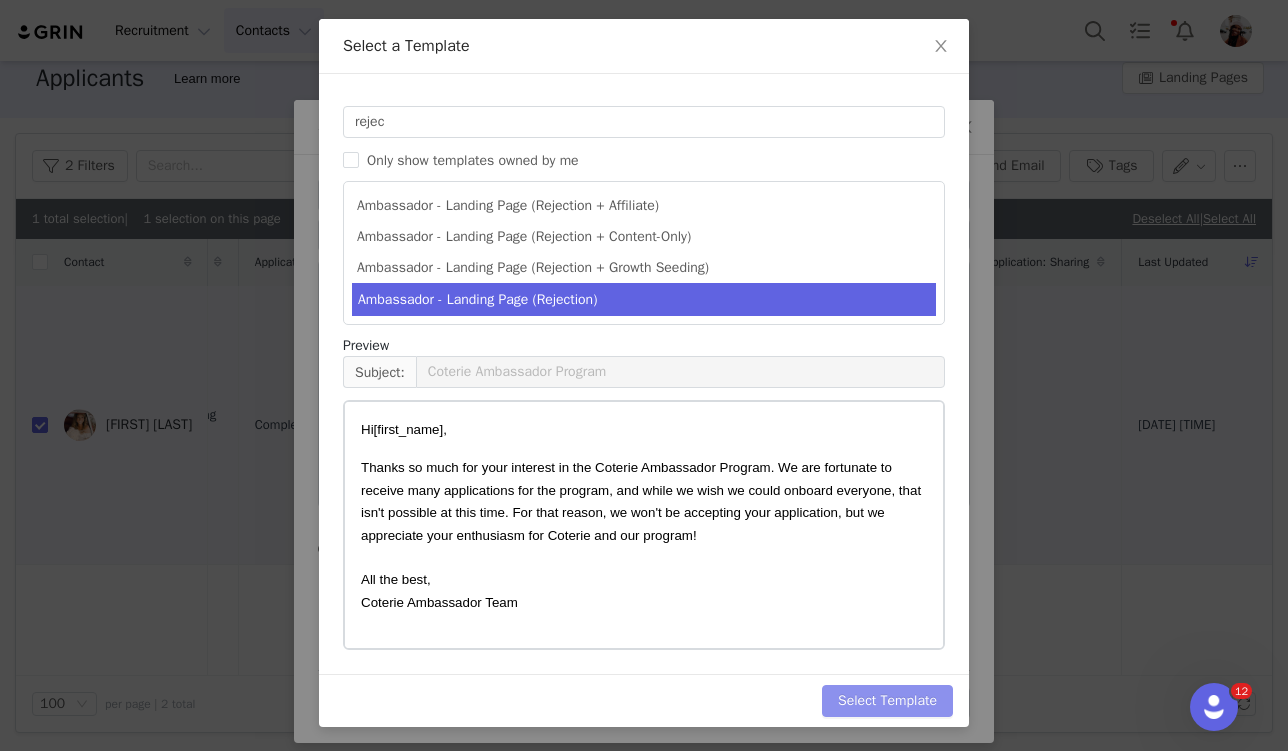 click on "Select Template" at bounding box center [887, 701] 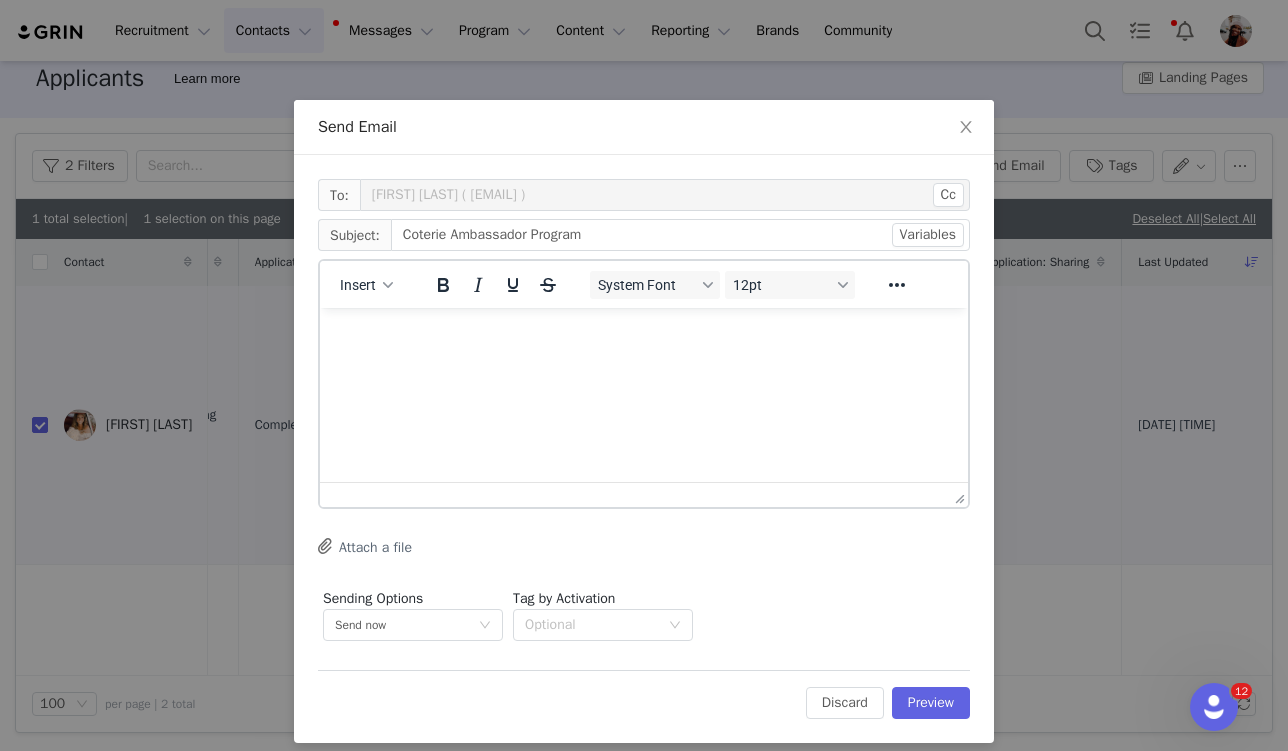 scroll, scrollTop: 0, scrollLeft: 0, axis: both 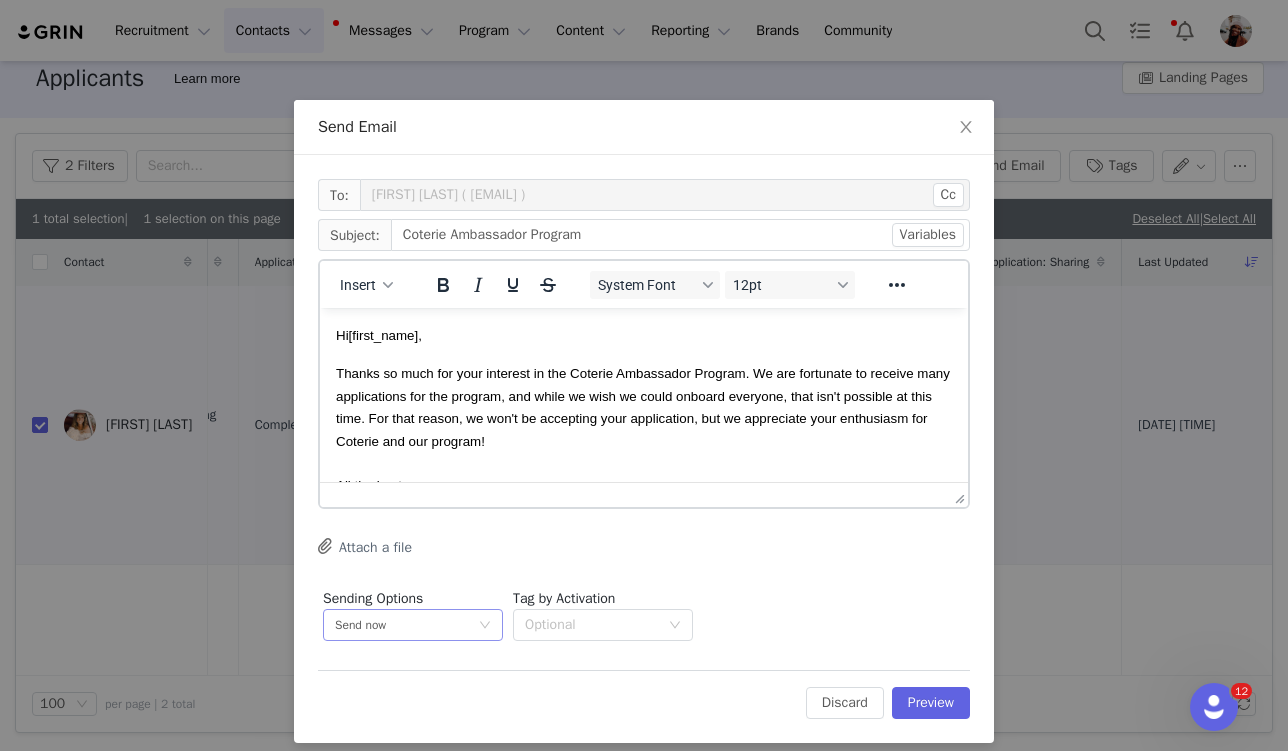 click on "Send now" at bounding box center (406, 625) 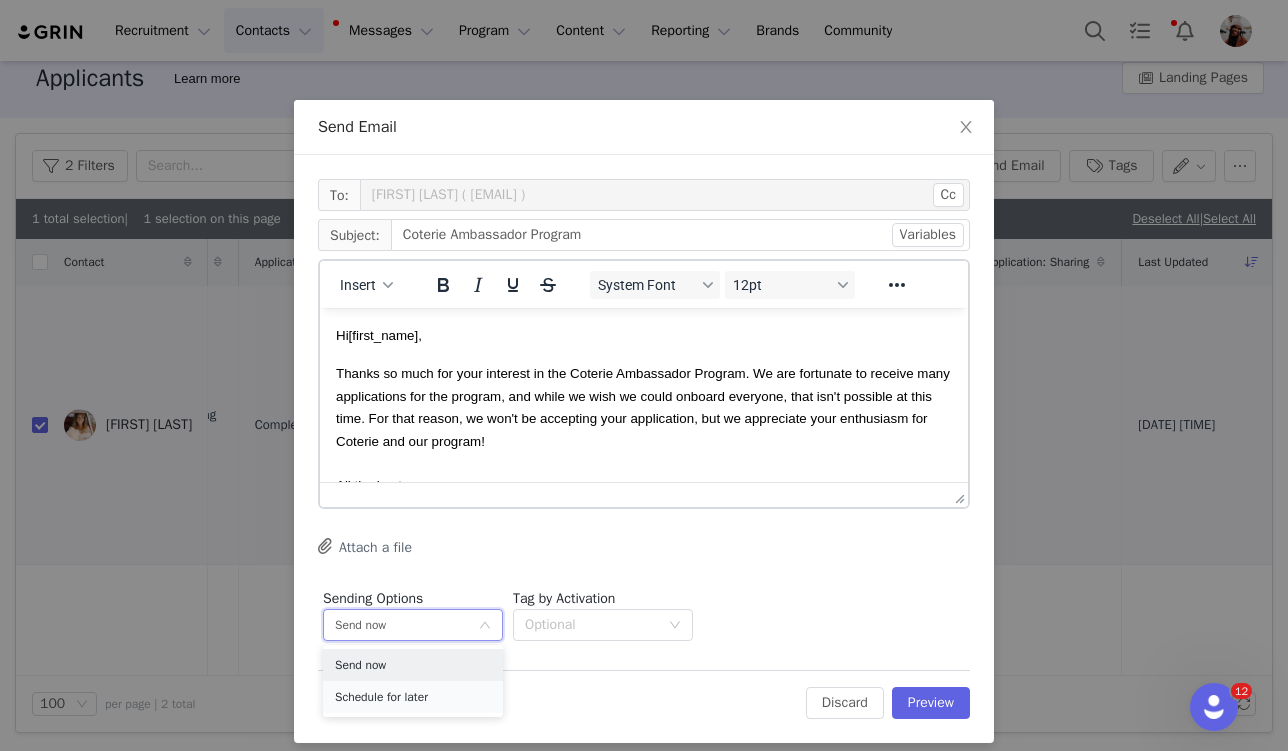 click on "Schedule for later" at bounding box center (413, 697) 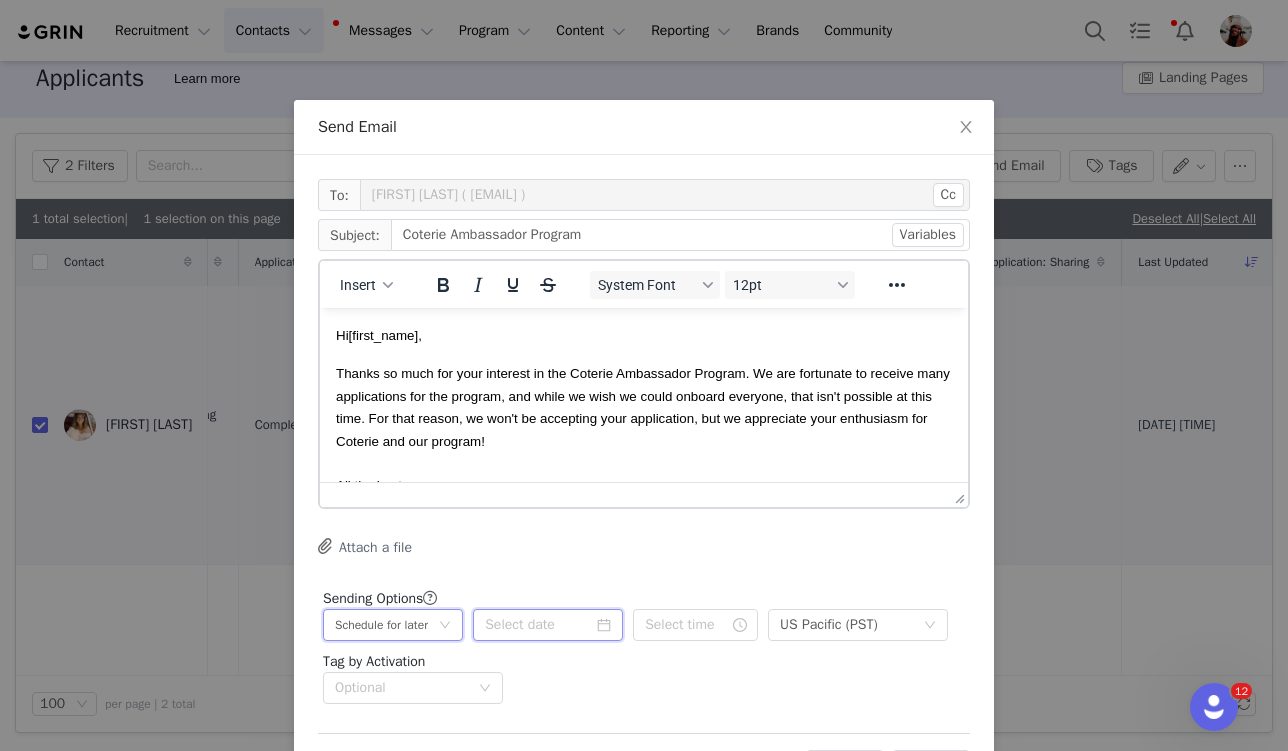 click at bounding box center (548, 625) 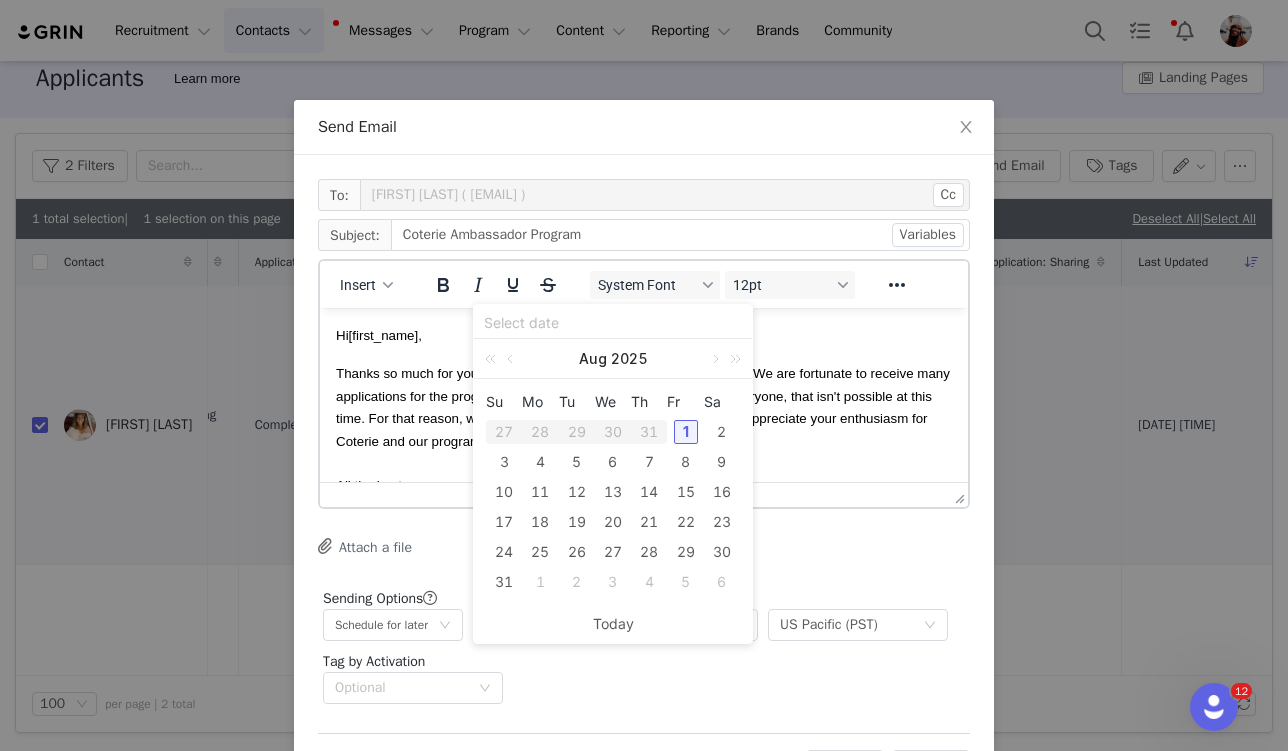 click on "1" at bounding box center [686, 432] 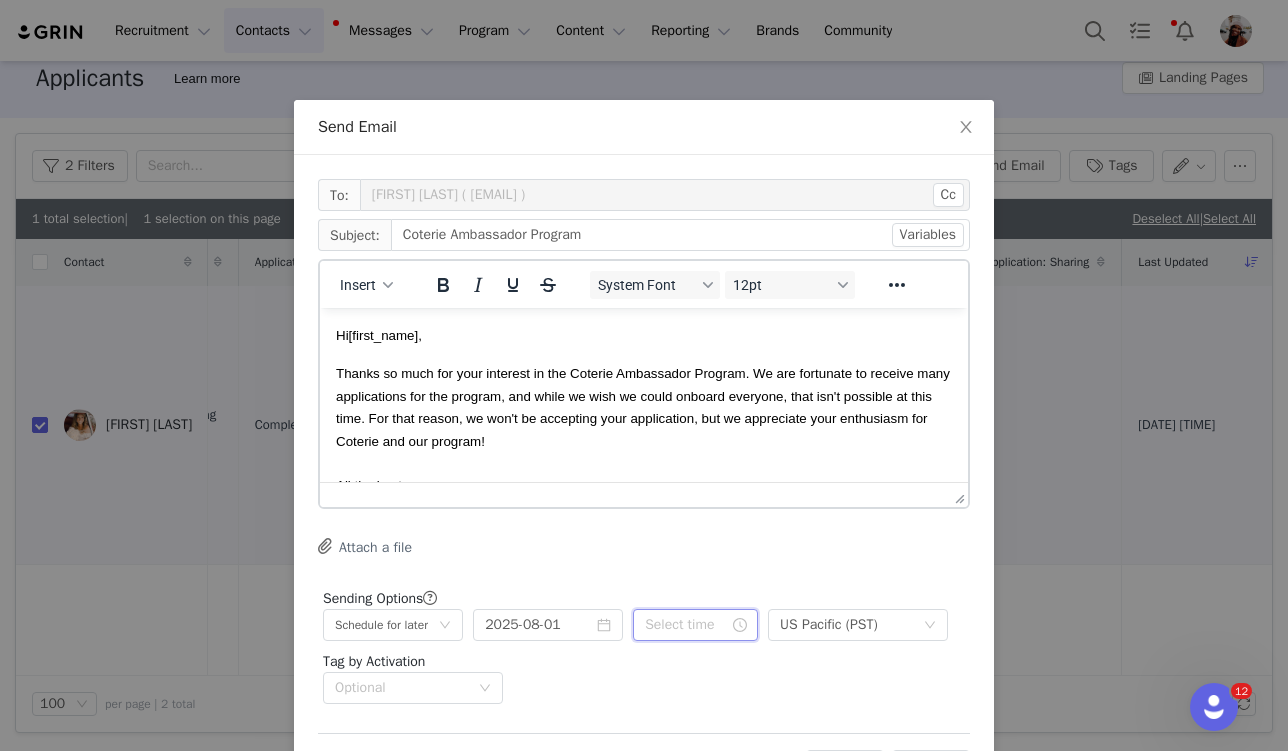 click at bounding box center (695, 625) 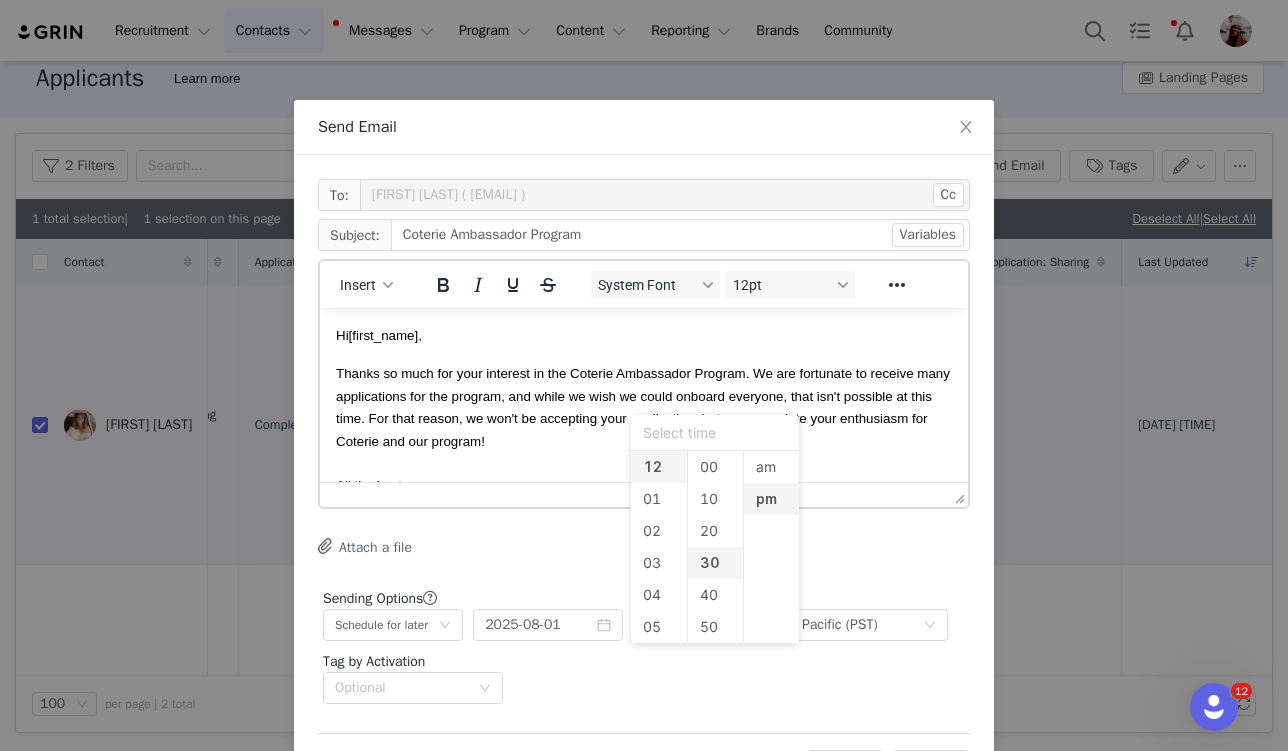 scroll, scrollTop: 96, scrollLeft: 0, axis: vertical 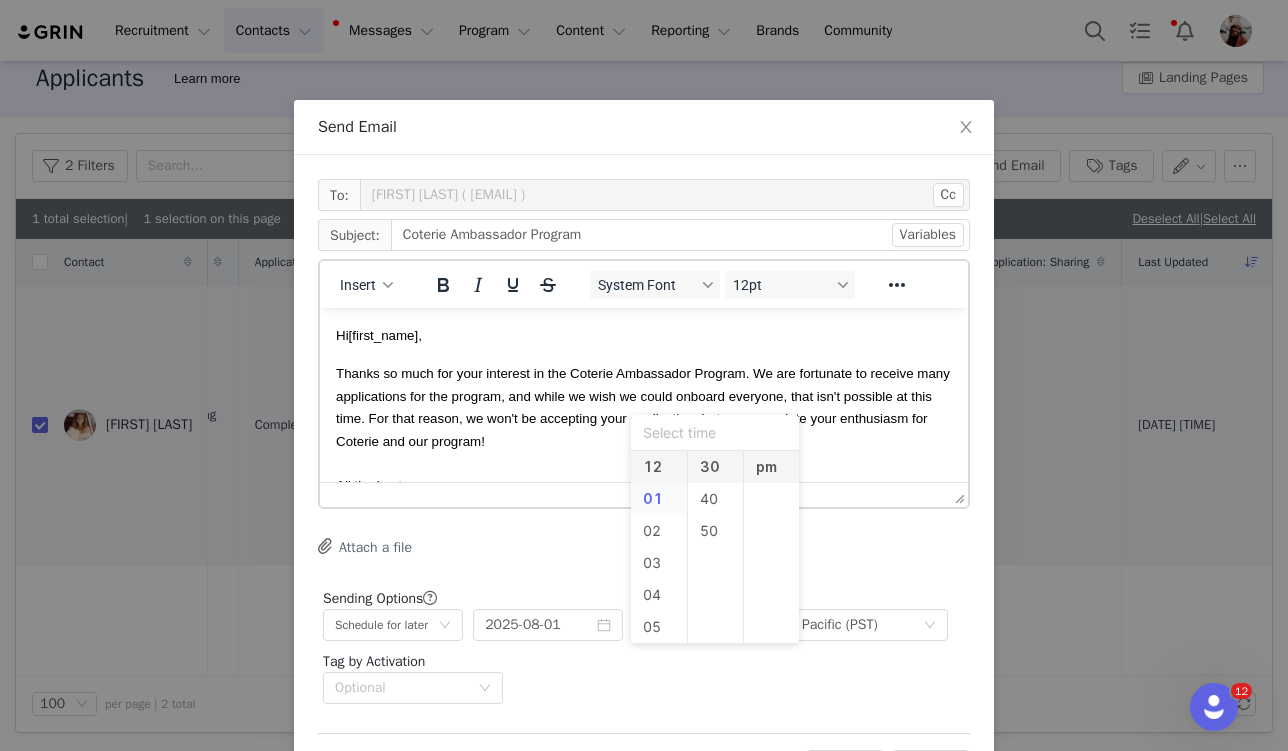 click on "01" at bounding box center [659, 499] 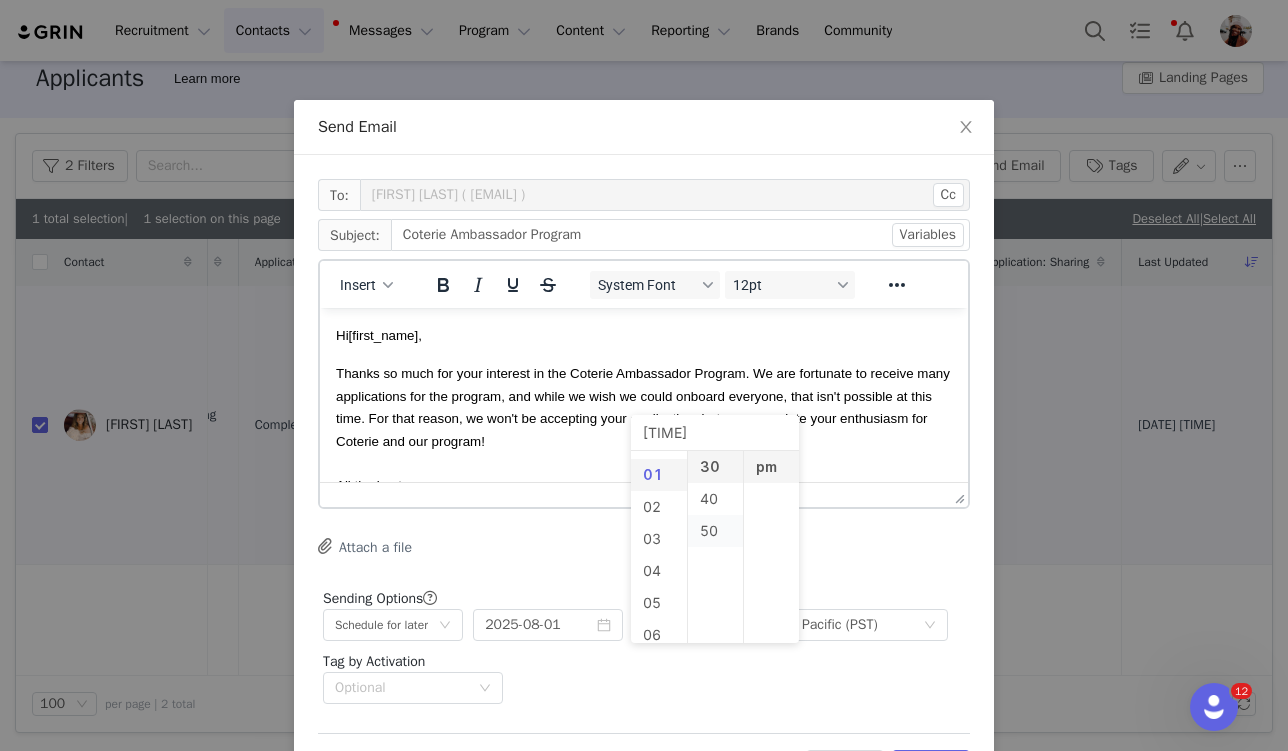 scroll, scrollTop: 32, scrollLeft: 0, axis: vertical 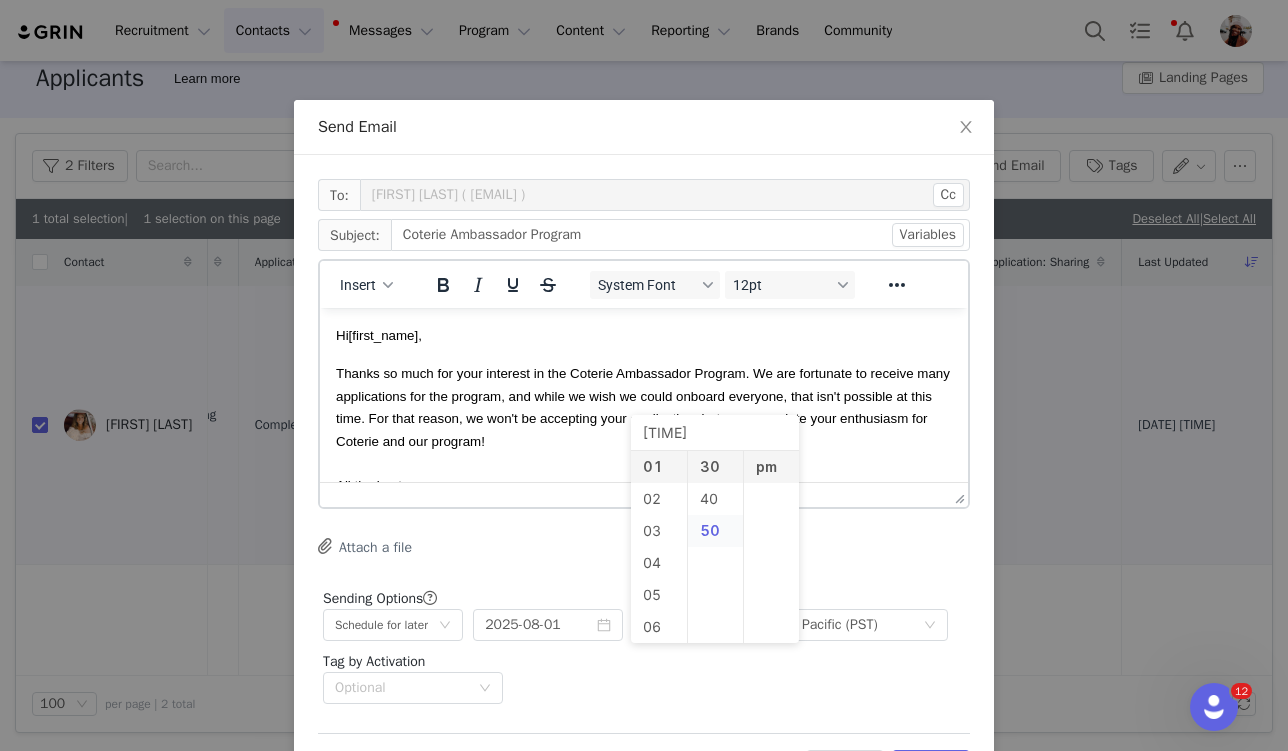 click on "50" at bounding box center (716, 531) 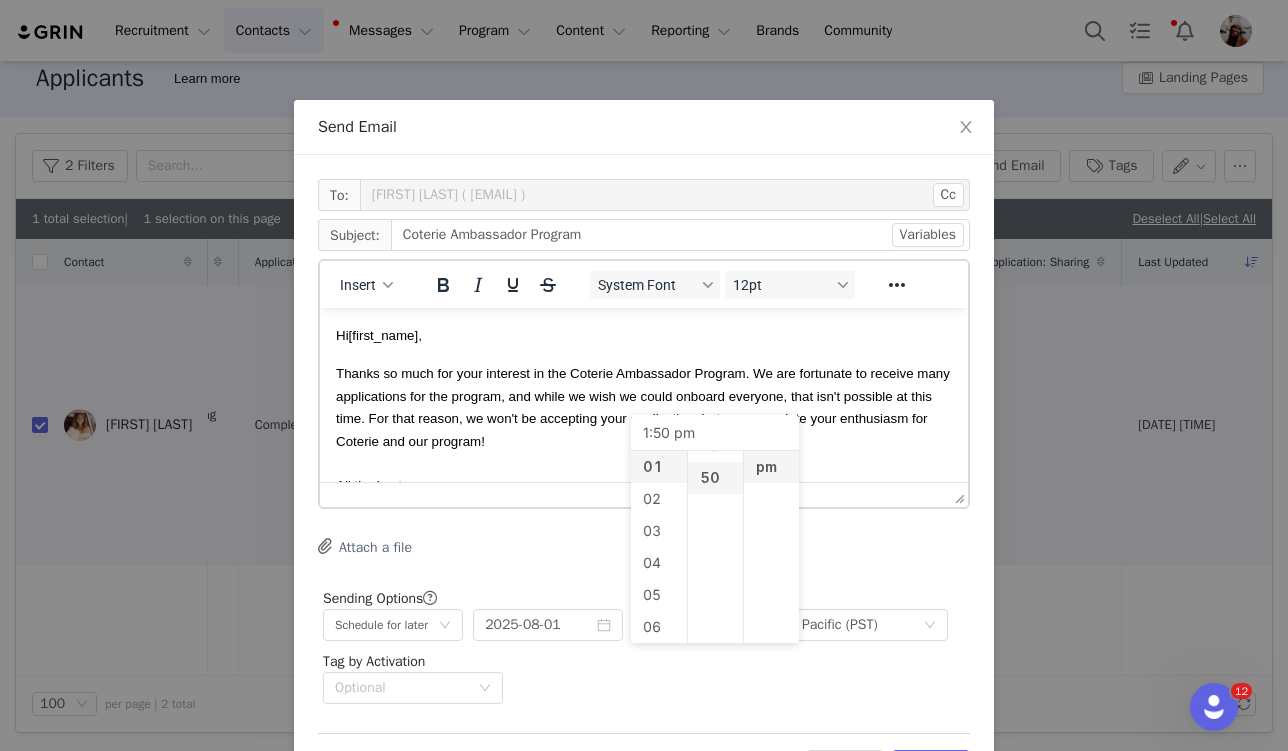 click on "Attach a file" at bounding box center (644, 547) 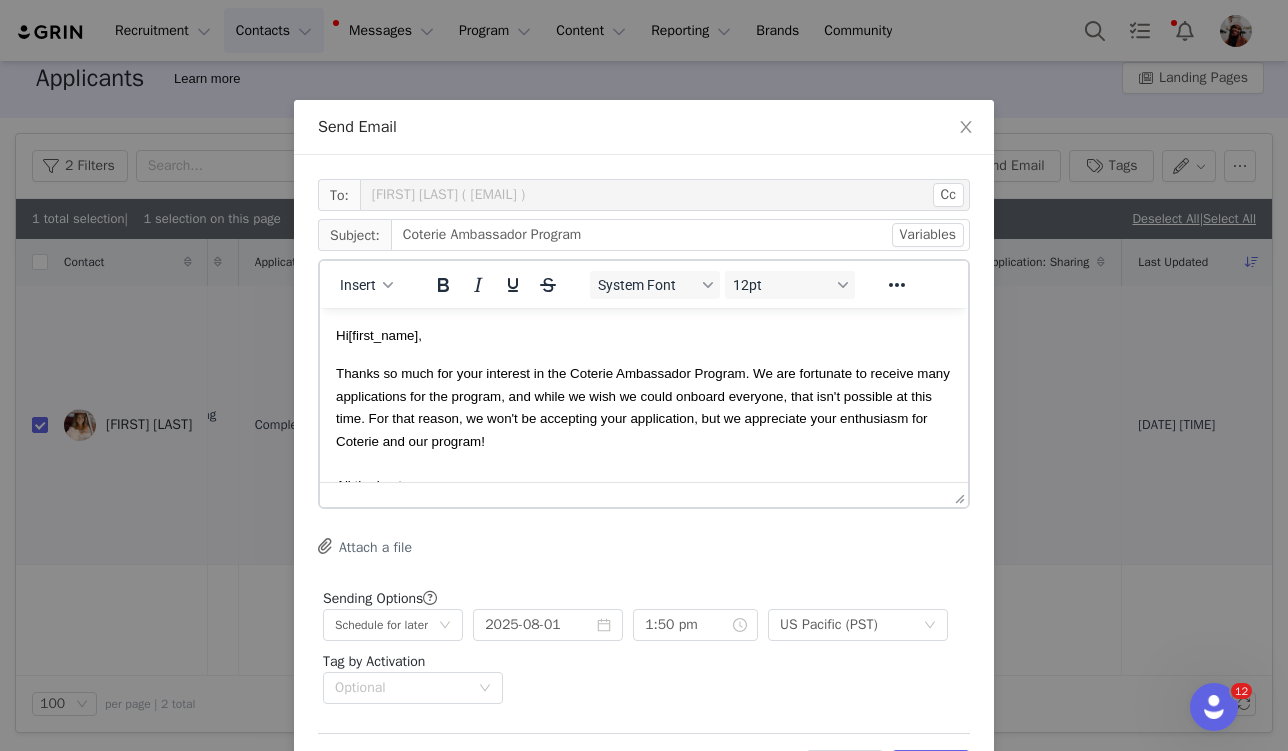 scroll, scrollTop: 160, scrollLeft: 0, axis: vertical 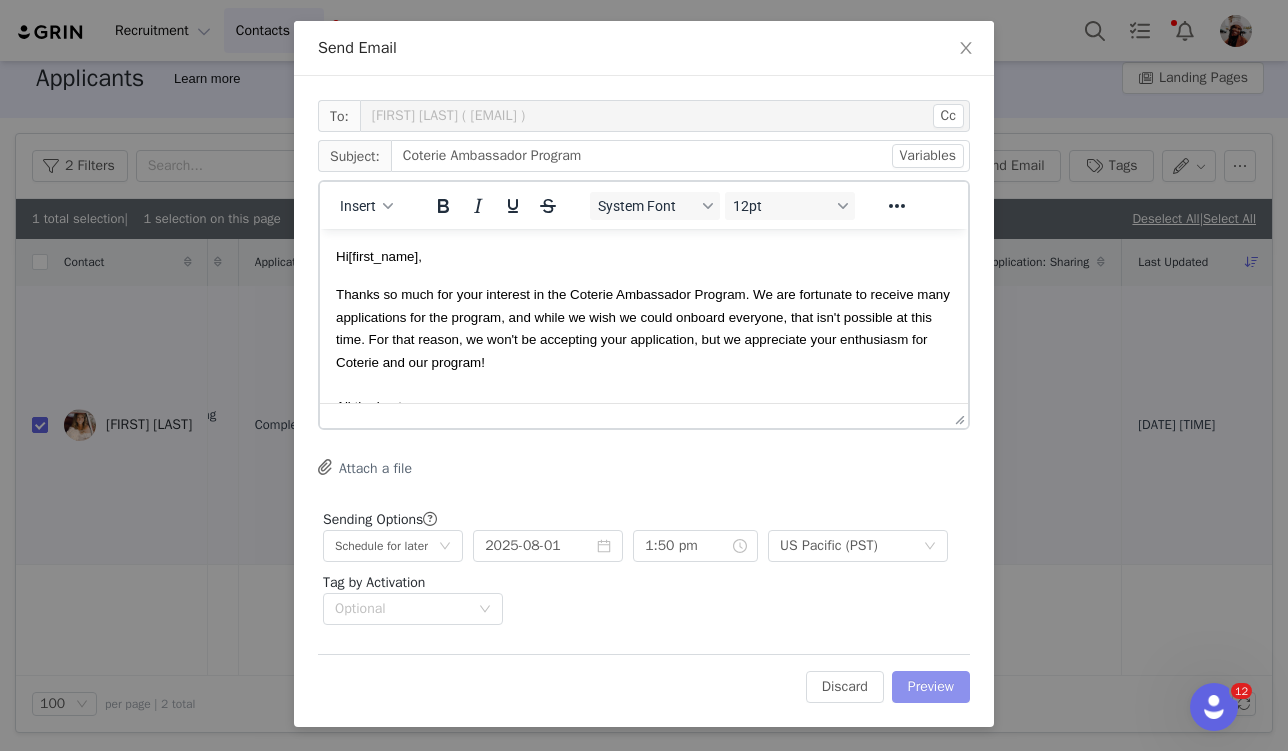 click on "Preview" at bounding box center [931, 687] 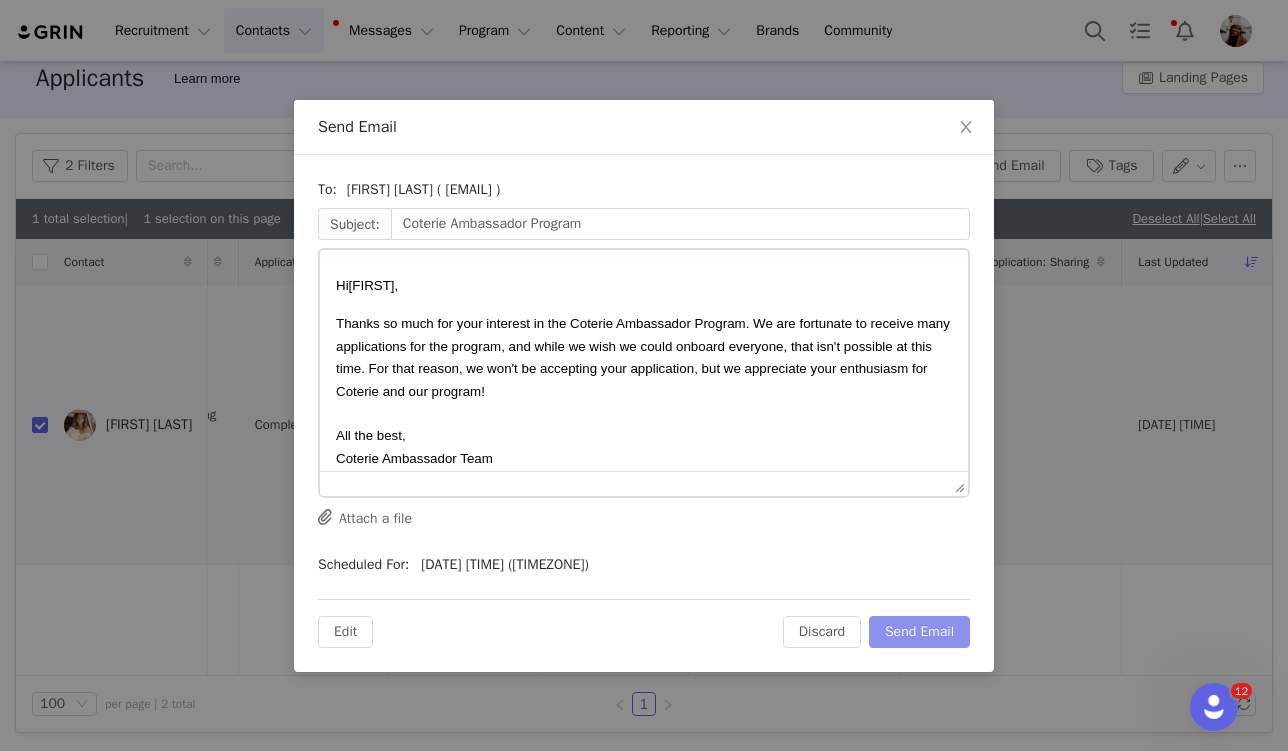 scroll, scrollTop: 0, scrollLeft: 0, axis: both 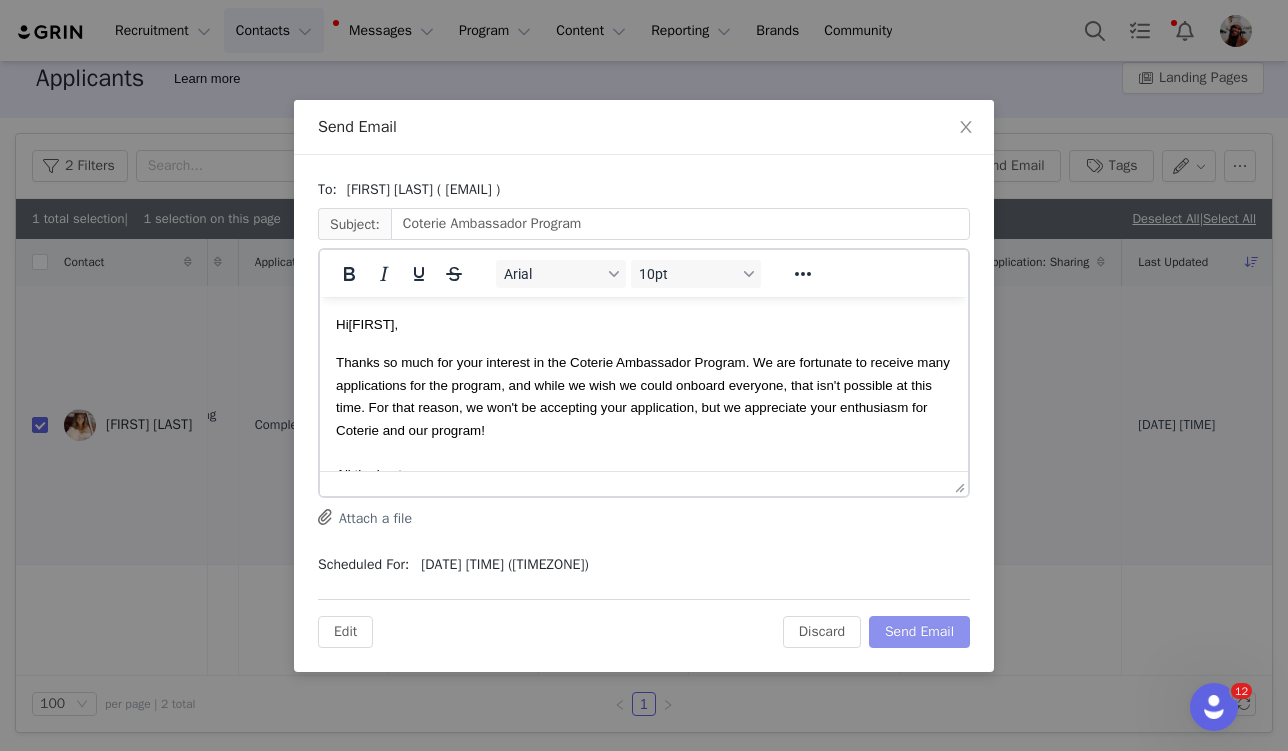 click on "Send Email" at bounding box center (919, 632) 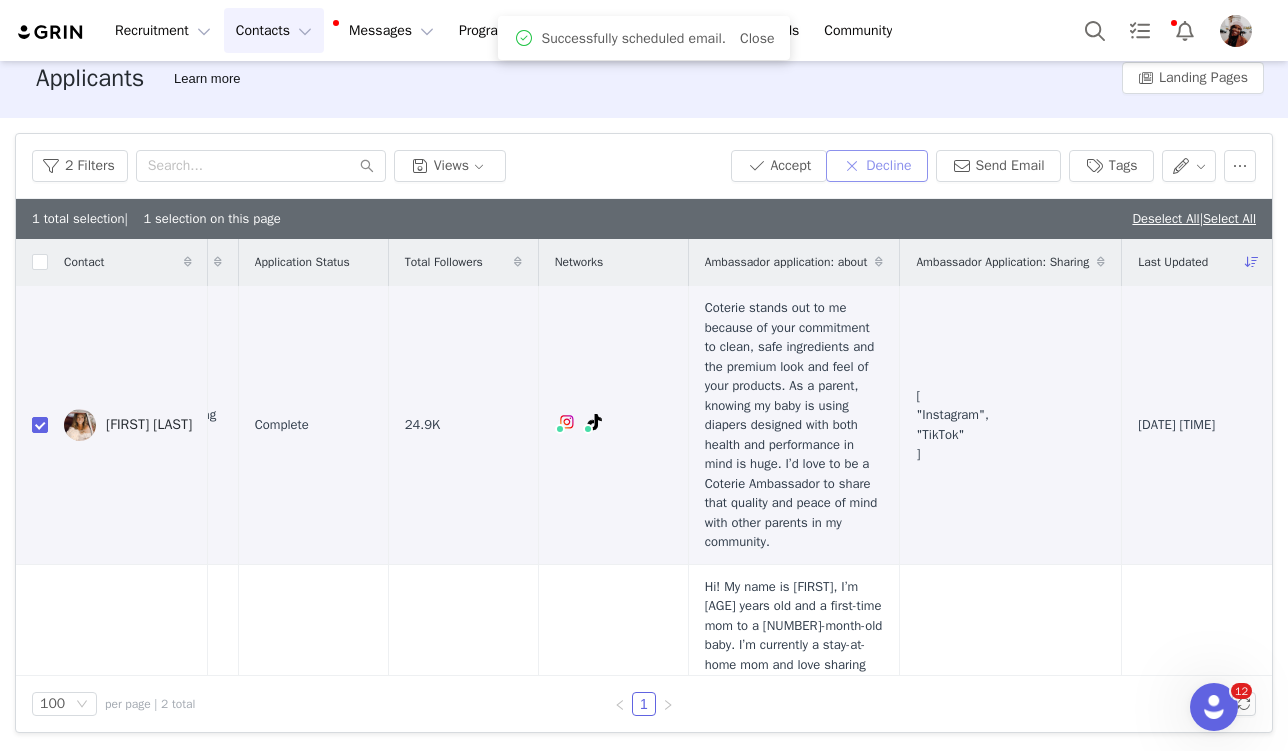 click on "Decline" at bounding box center [876, 166] 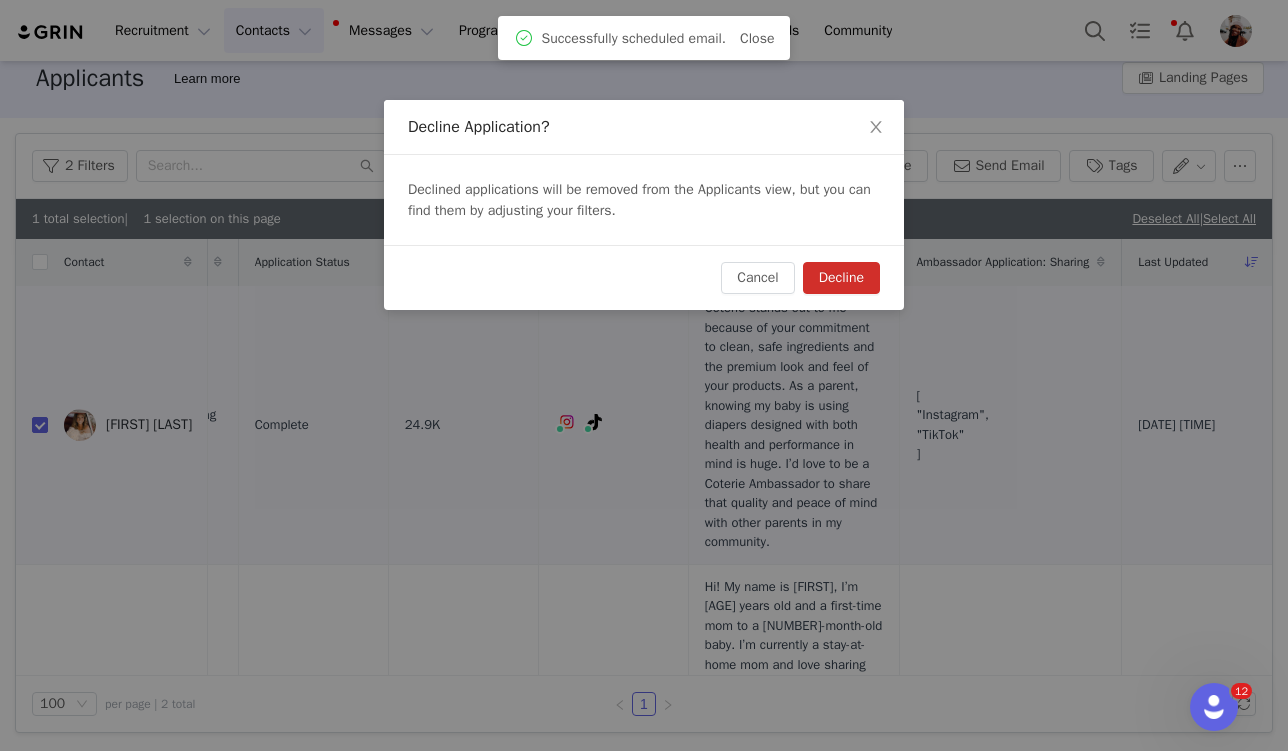 click on "Cancel Decline" at bounding box center [644, 277] 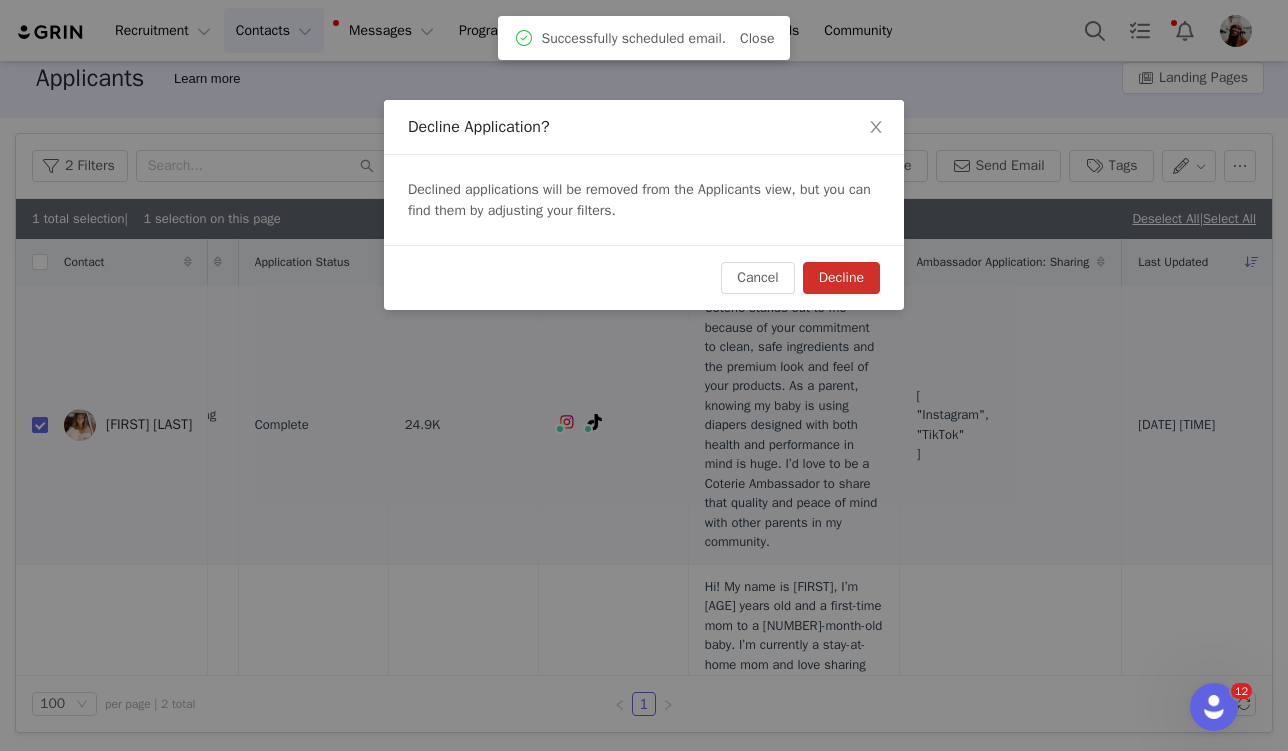 click on "Decline" at bounding box center [841, 278] 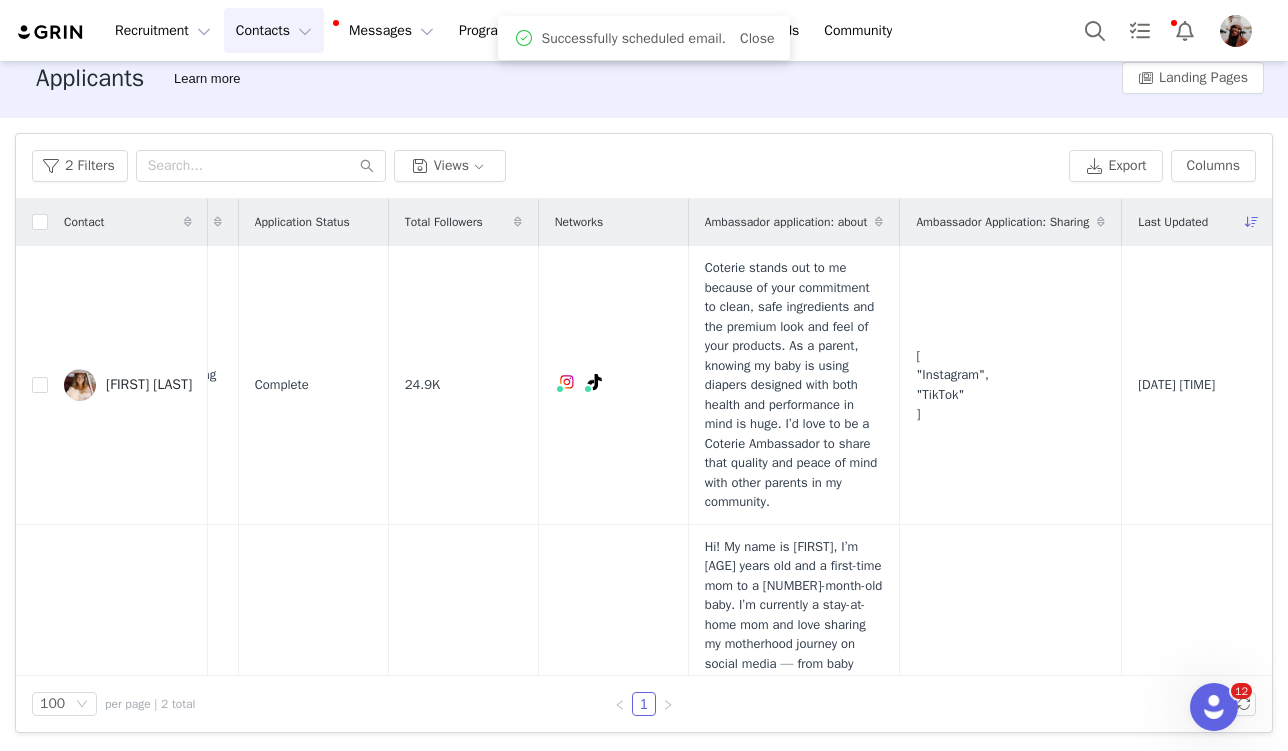 scroll, scrollTop: 0, scrollLeft: 0, axis: both 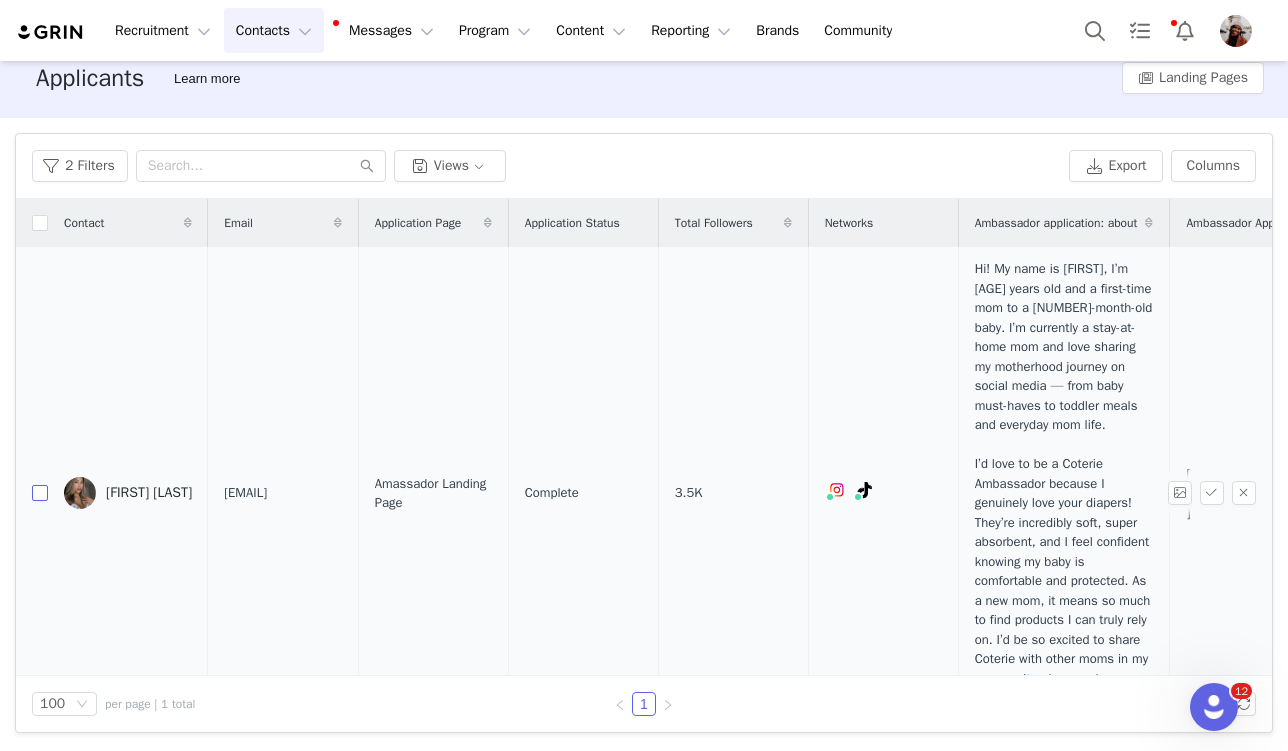 click at bounding box center [40, 493] 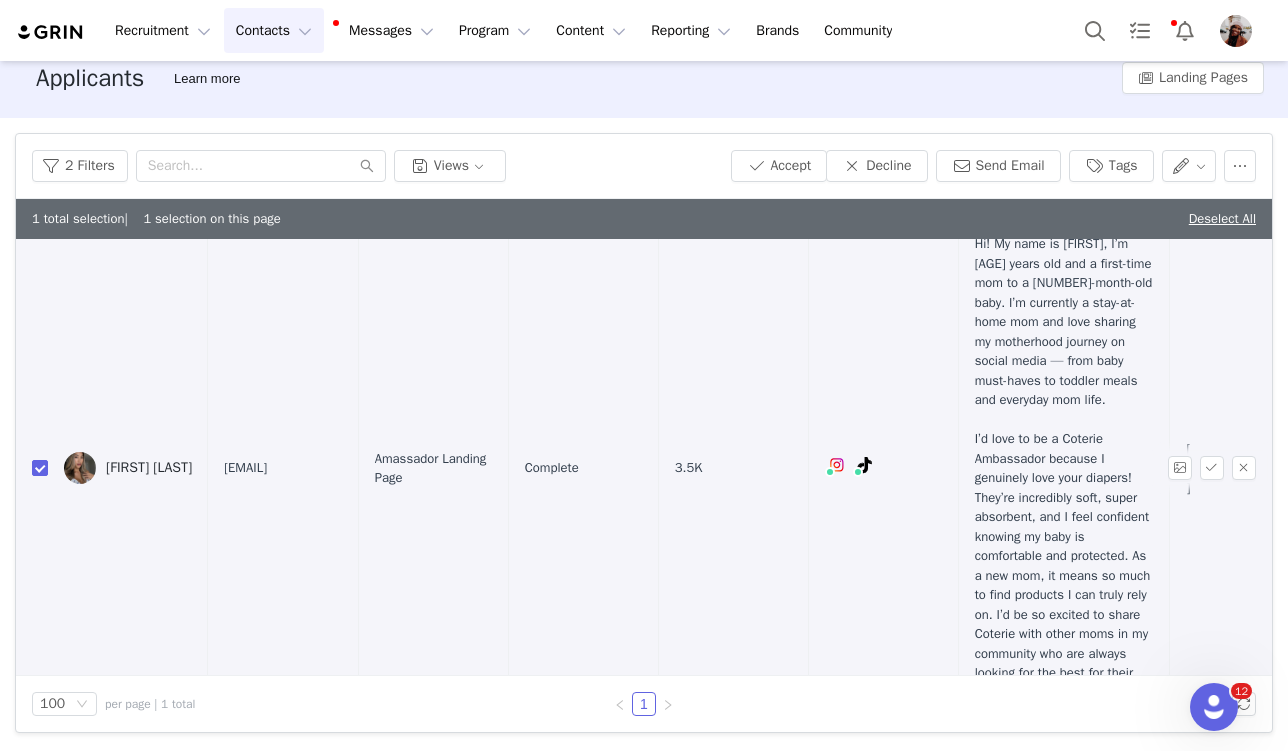 scroll, scrollTop: 0, scrollLeft: 0, axis: both 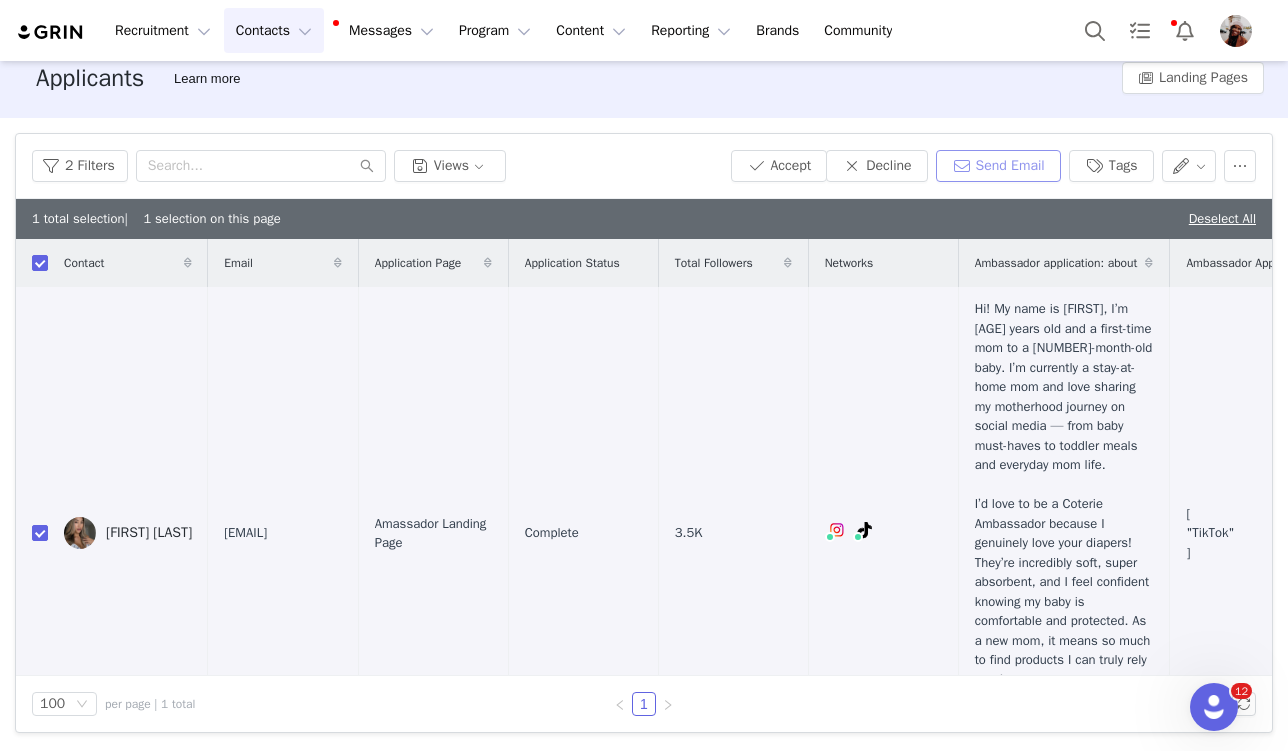 click on "Send Email" at bounding box center (998, 166) 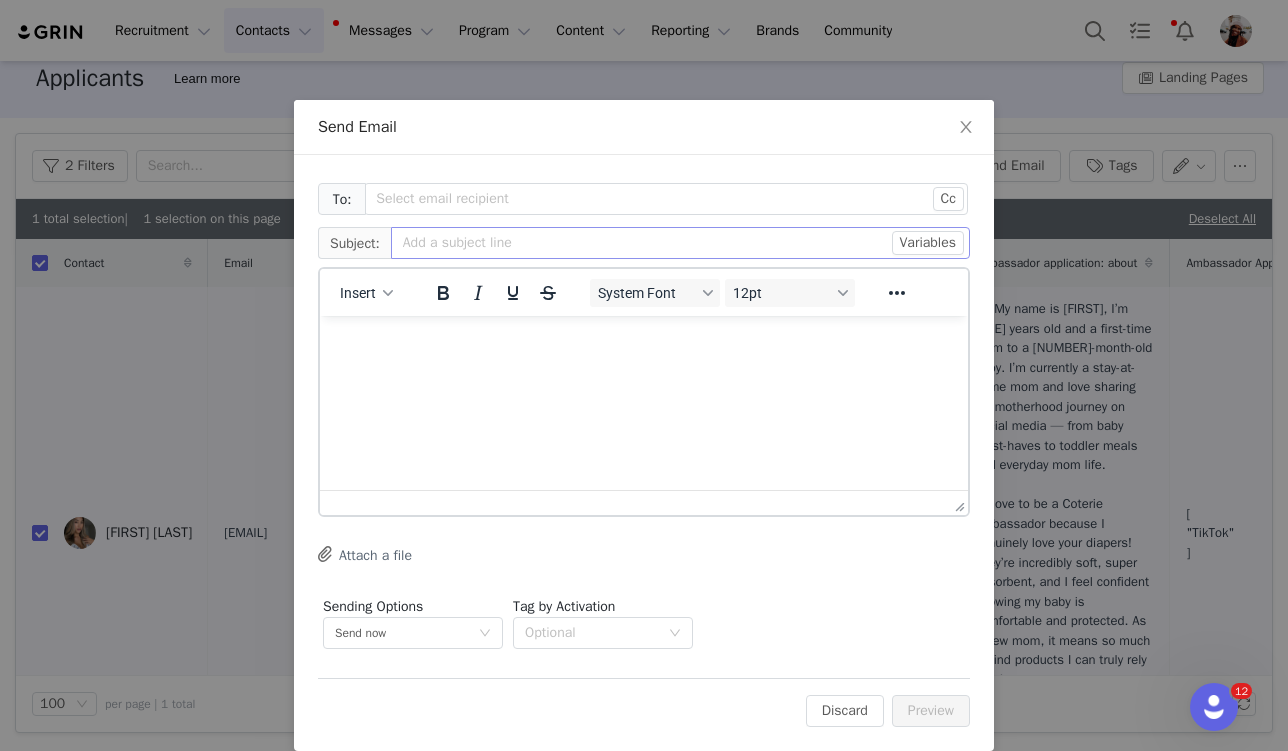 scroll, scrollTop: 0, scrollLeft: 0, axis: both 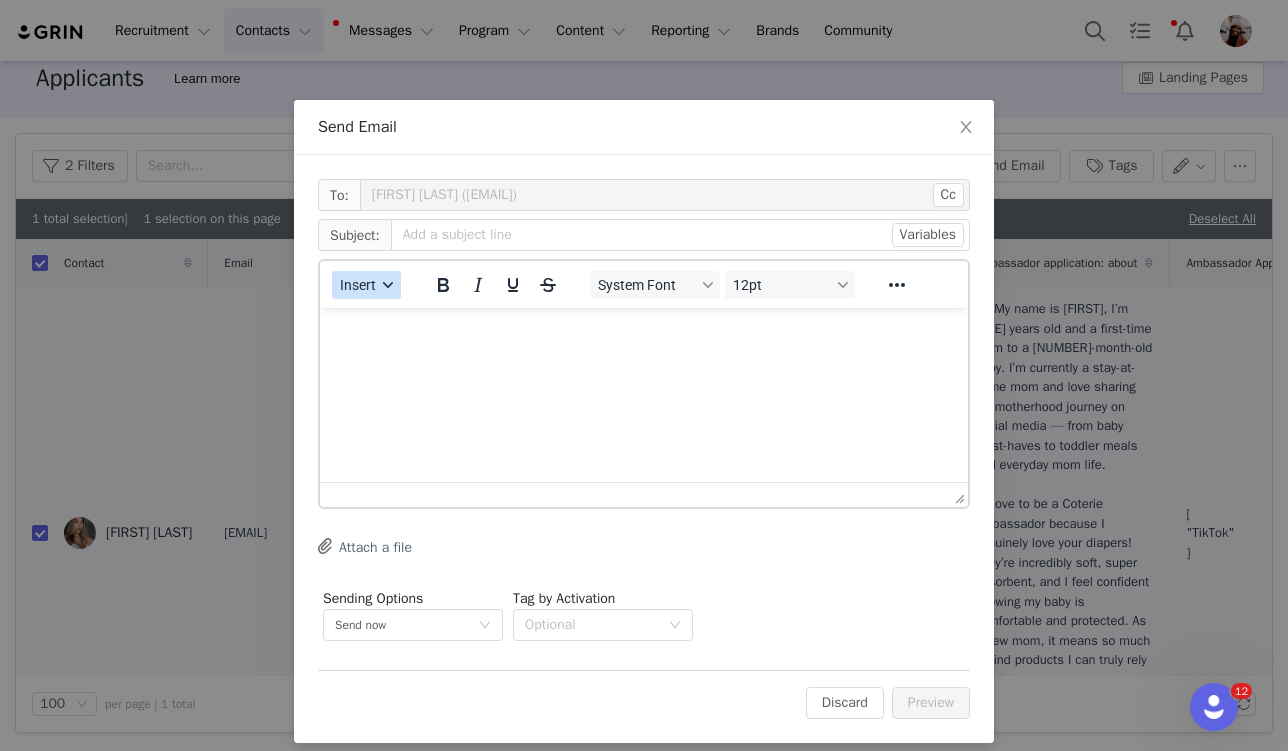 click on "Insert" at bounding box center (358, 285) 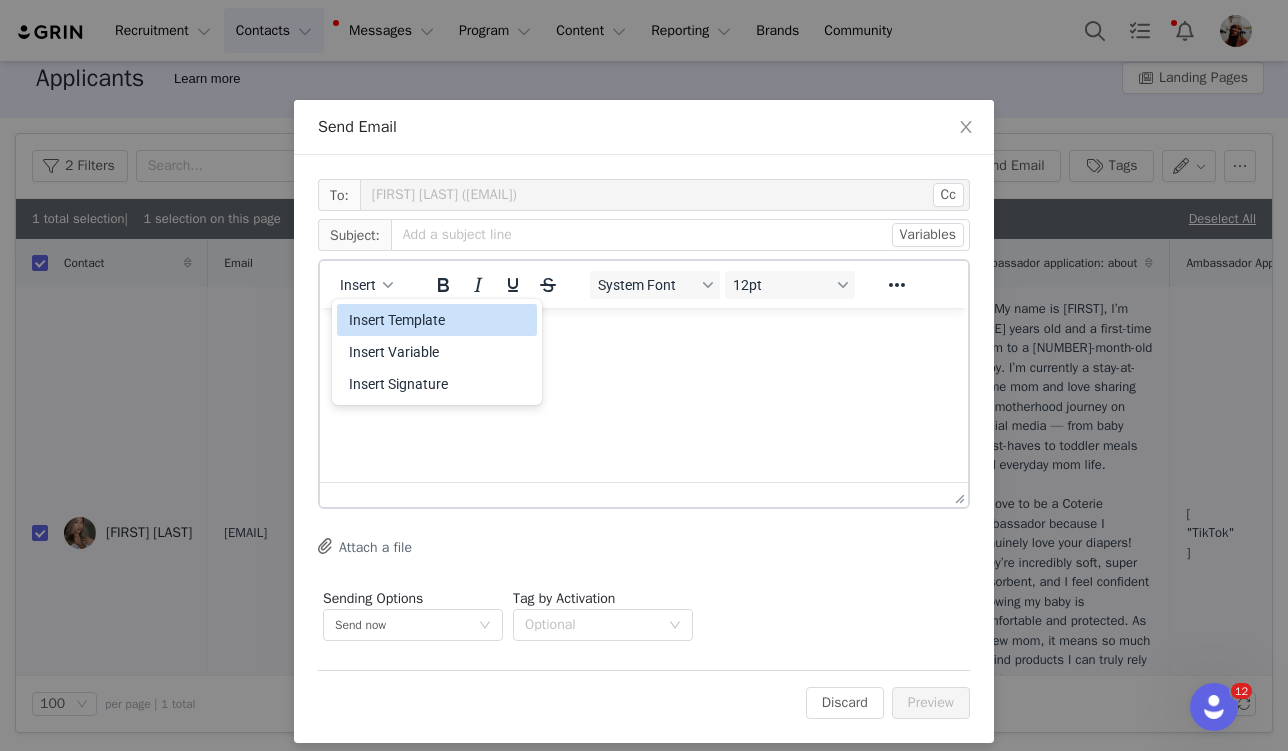 click on "Insert Template" at bounding box center [439, 320] 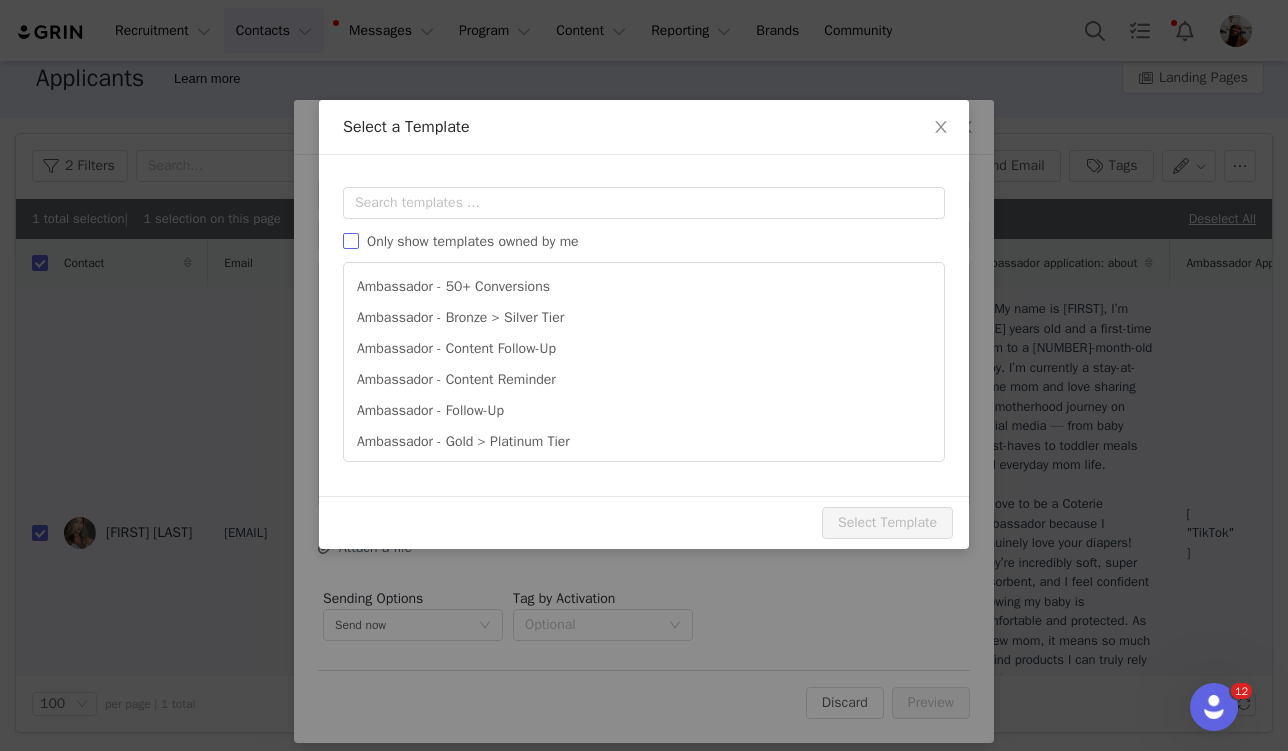 scroll, scrollTop: 0, scrollLeft: 0, axis: both 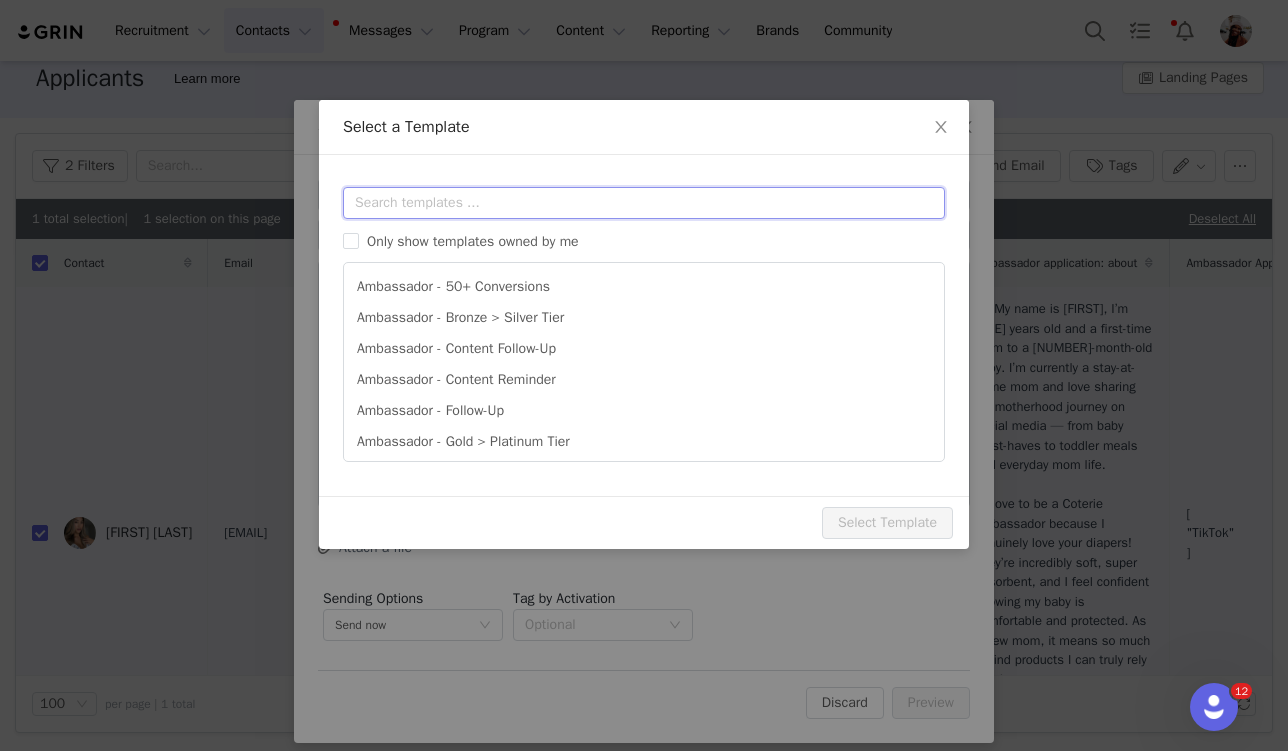 click at bounding box center (644, 203) 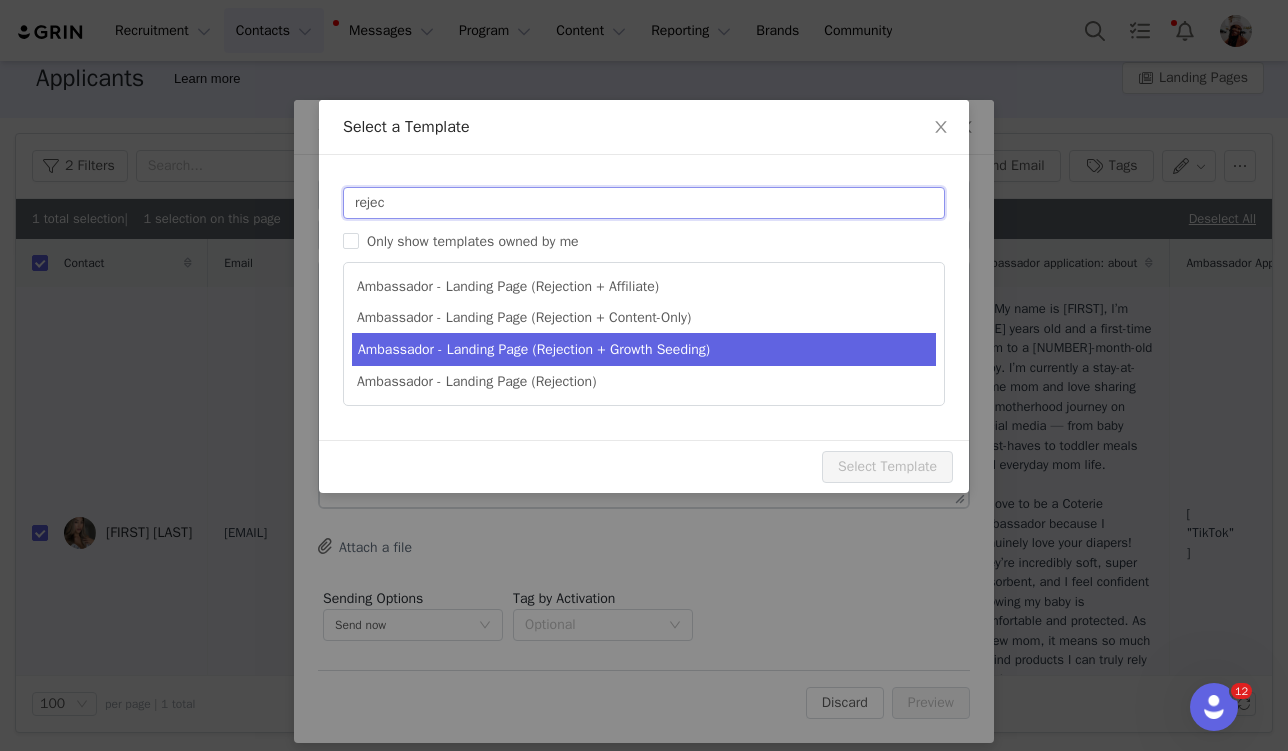 type on "rejec" 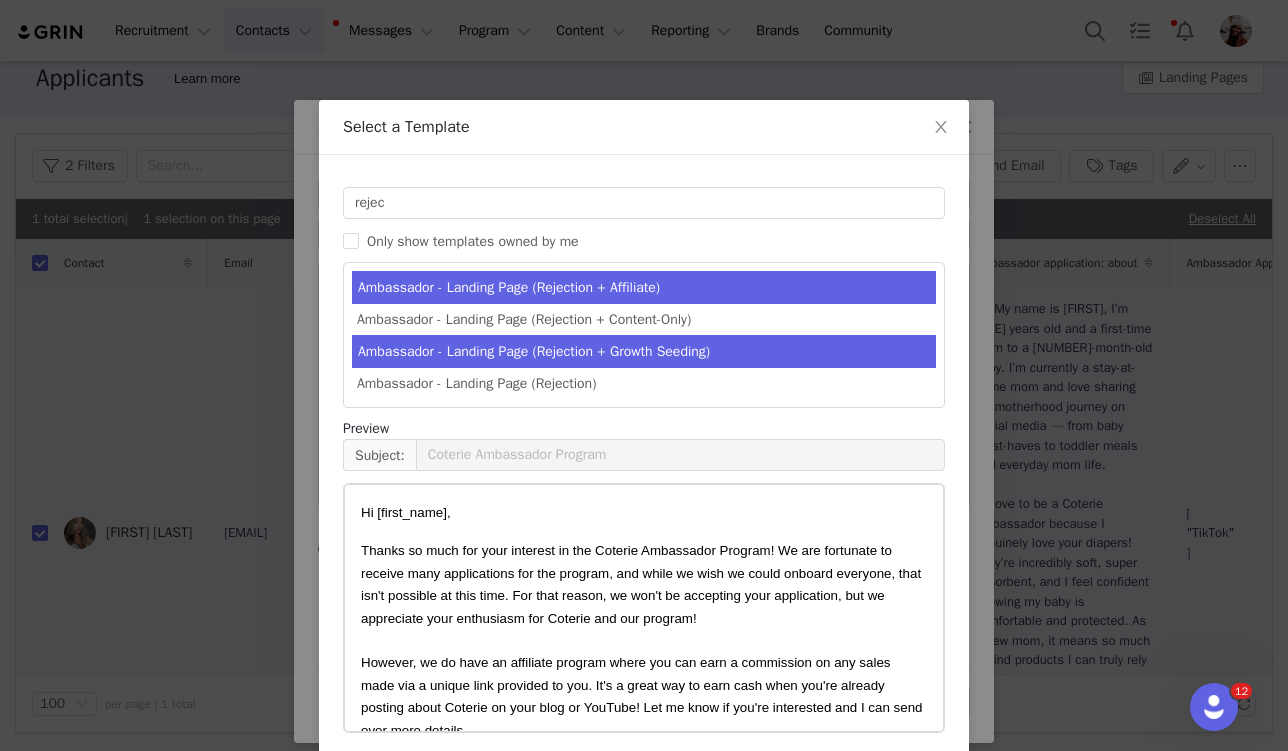 click on "Ambassador - Landing Page (Rejection + Growth Seeding)" at bounding box center (644, 351) 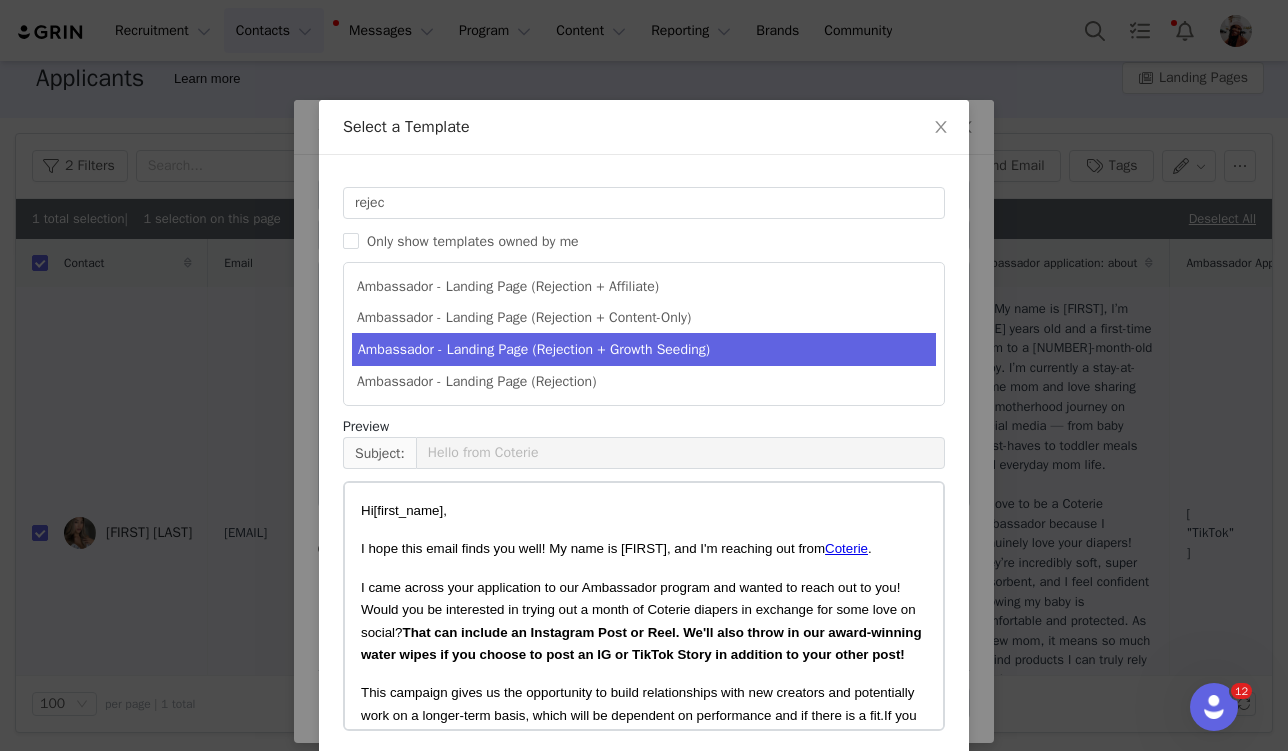 scroll, scrollTop: 81, scrollLeft: 0, axis: vertical 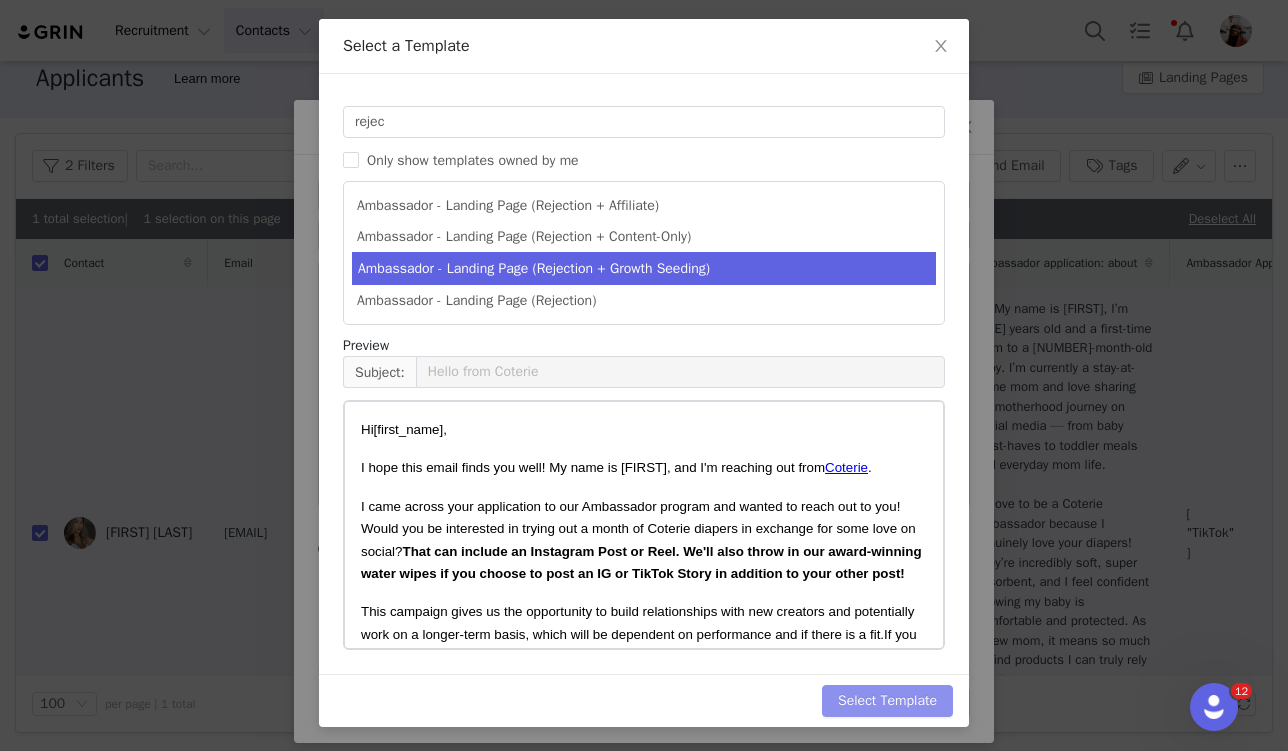 click on "Select Template" at bounding box center (887, 701) 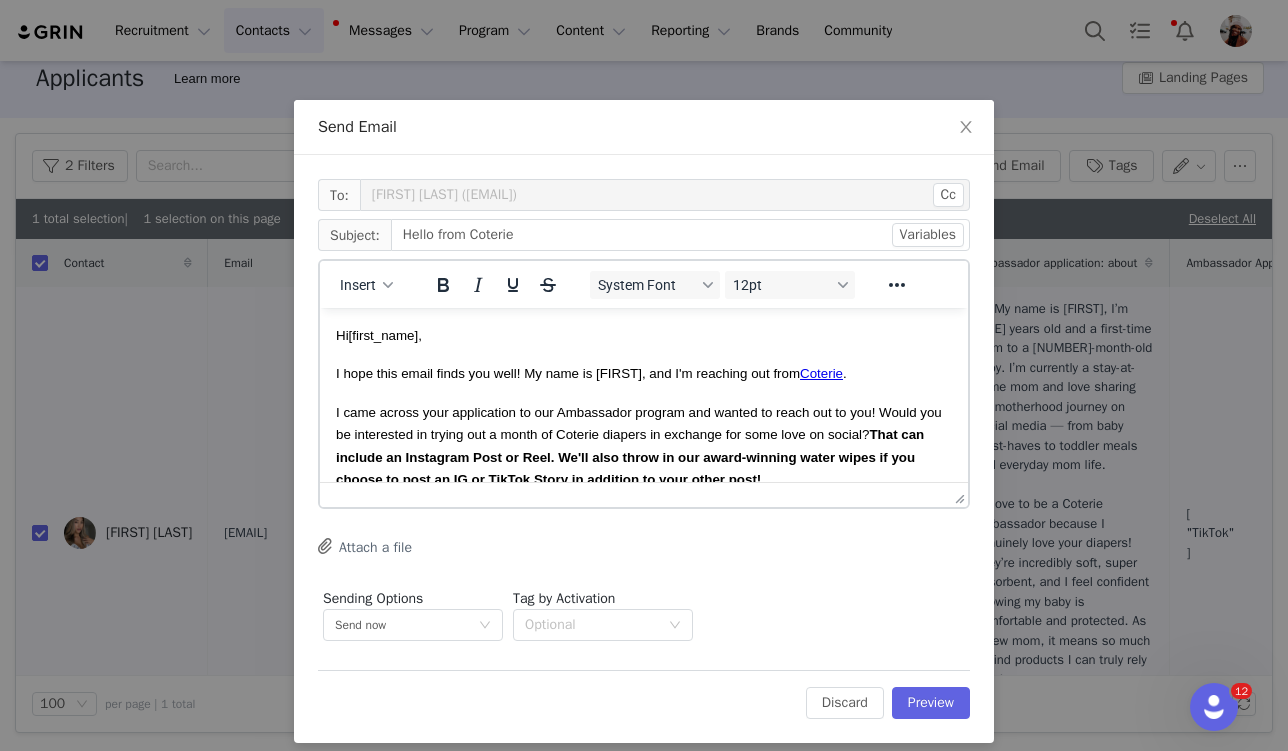scroll, scrollTop: 0, scrollLeft: 0, axis: both 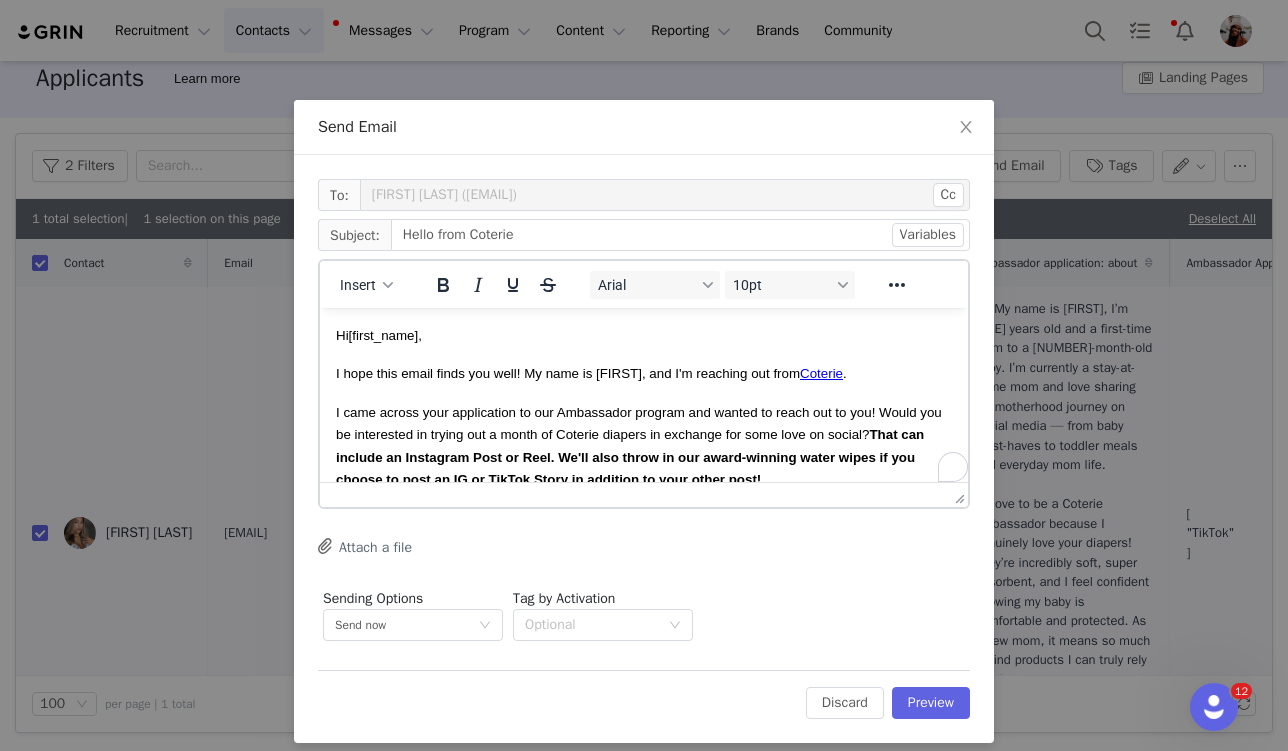 click on "That can include an Instagram Post or Reel. We'll also throw in our award-winning water wipes if you choose to post an IG or TikTok Story in addition to your other post!" at bounding box center (630, 457) 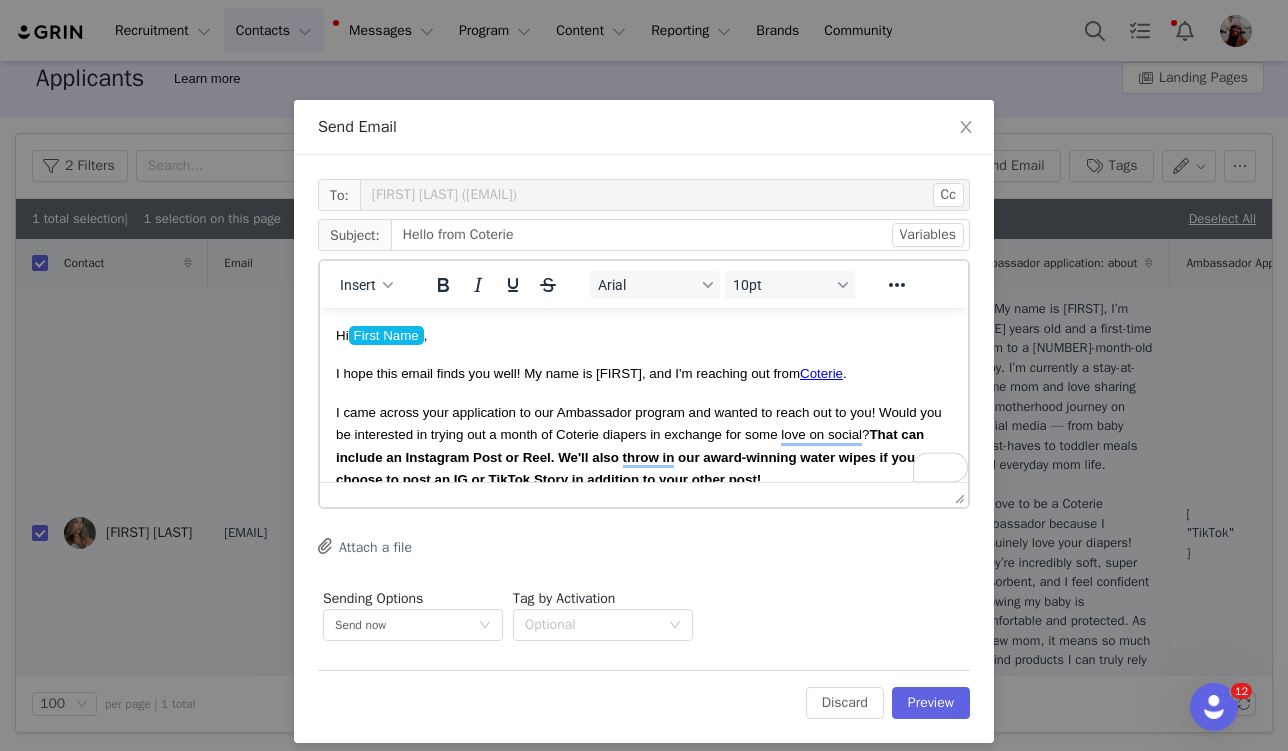 click on "I came across your application to our Ambassador program and wanted to reach out to you! Would you be interested in trying out a month of Coterie diapers in exchange for some love on social?" at bounding box center (639, 423) 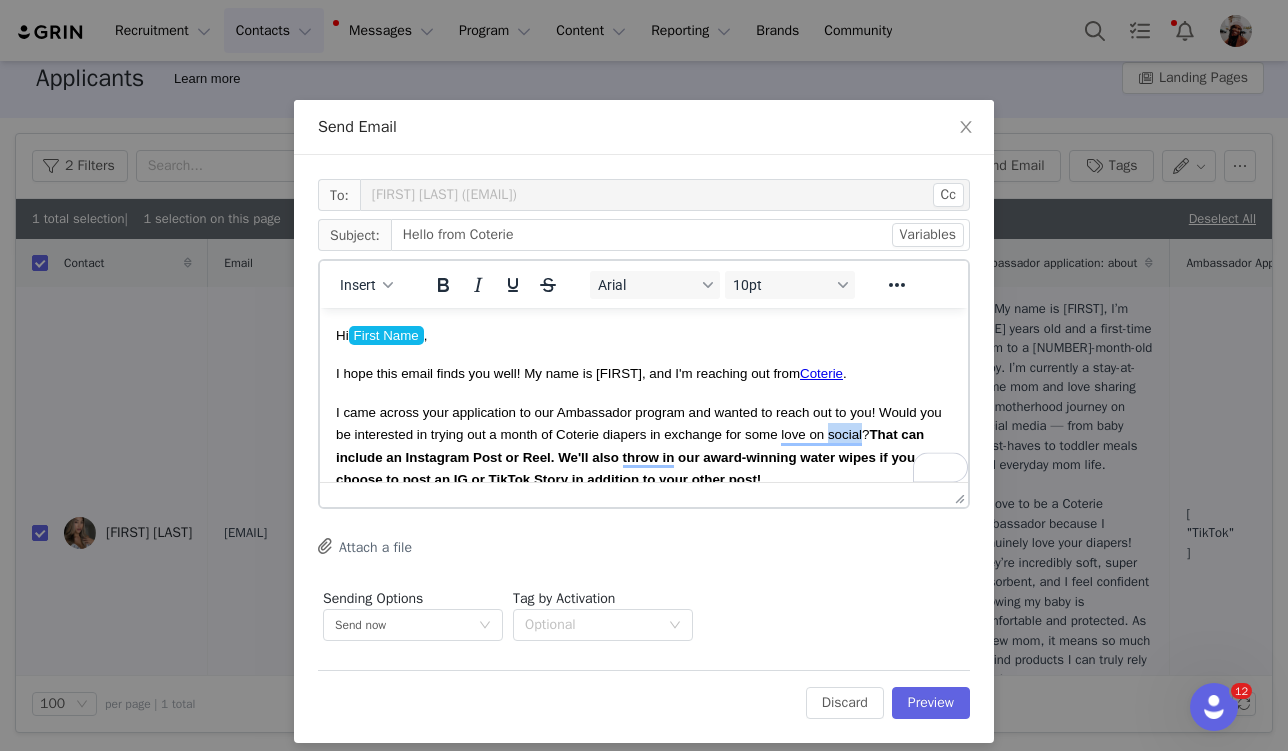 click on "I came across your application to our Ambassador program and wanted to reach out to you! Would you be interested in trying out a month of Coterie diapers in exchange for some love on social?" at bounding box center (639, 423) 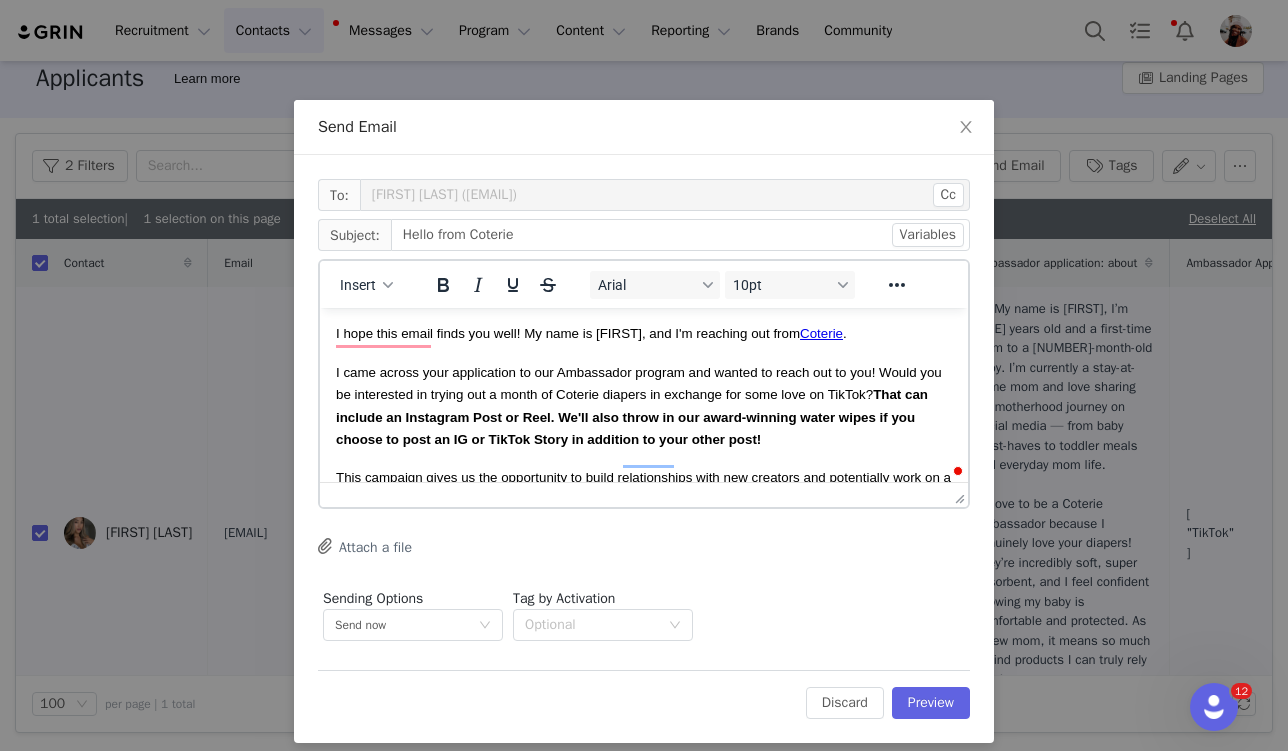 scroll, scrollTop: 81, scrollLeft: 0, axis: vertical 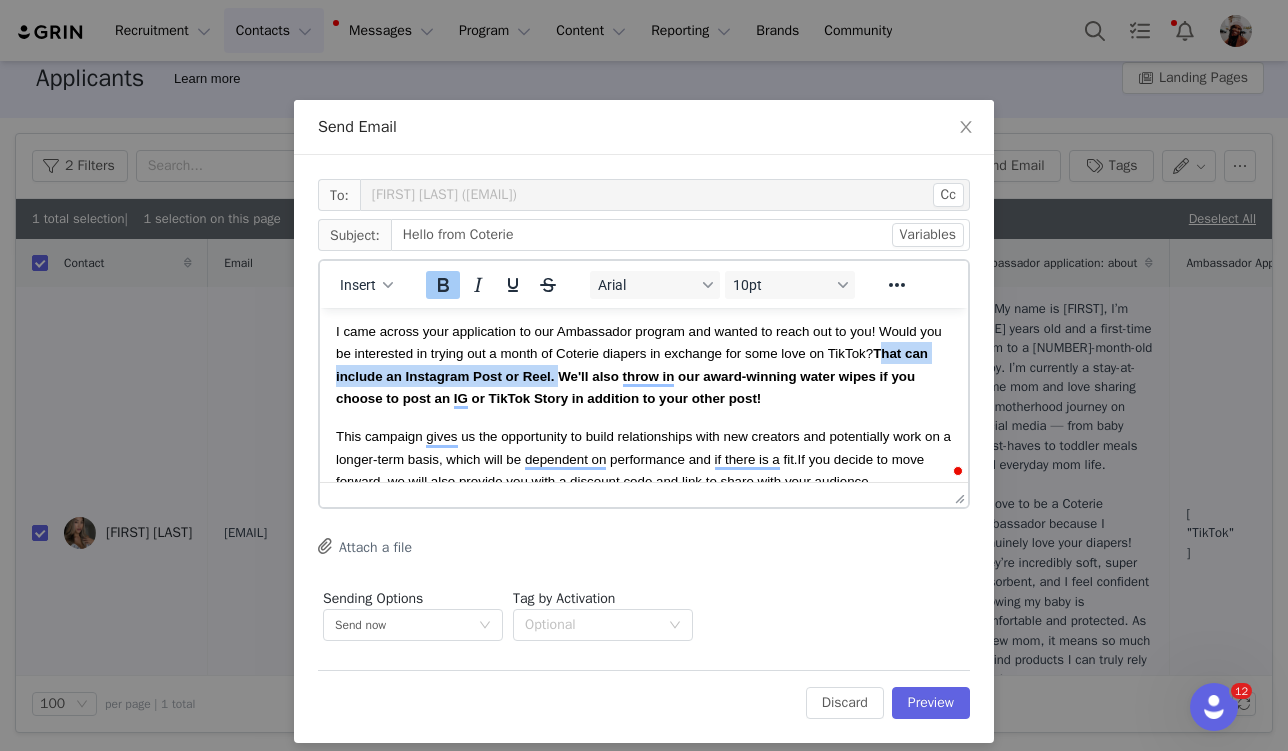 drag, startPoint x: 558, startPoint y: 378, endPoint x: 881, endPoint y: 360, distance: 323.50116 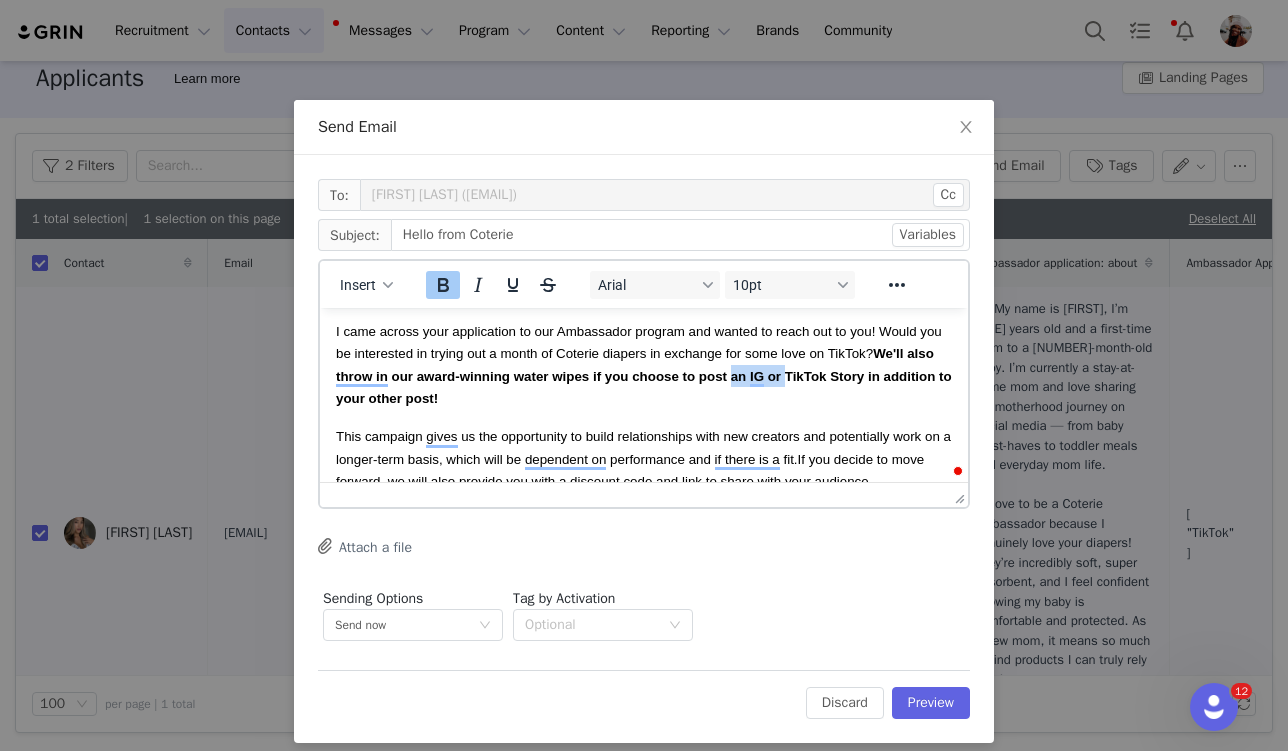 drag, startPoint x: 783, startPoint y: 378, endPoint x: 734, endPoint y: 377, distance: 49.010204 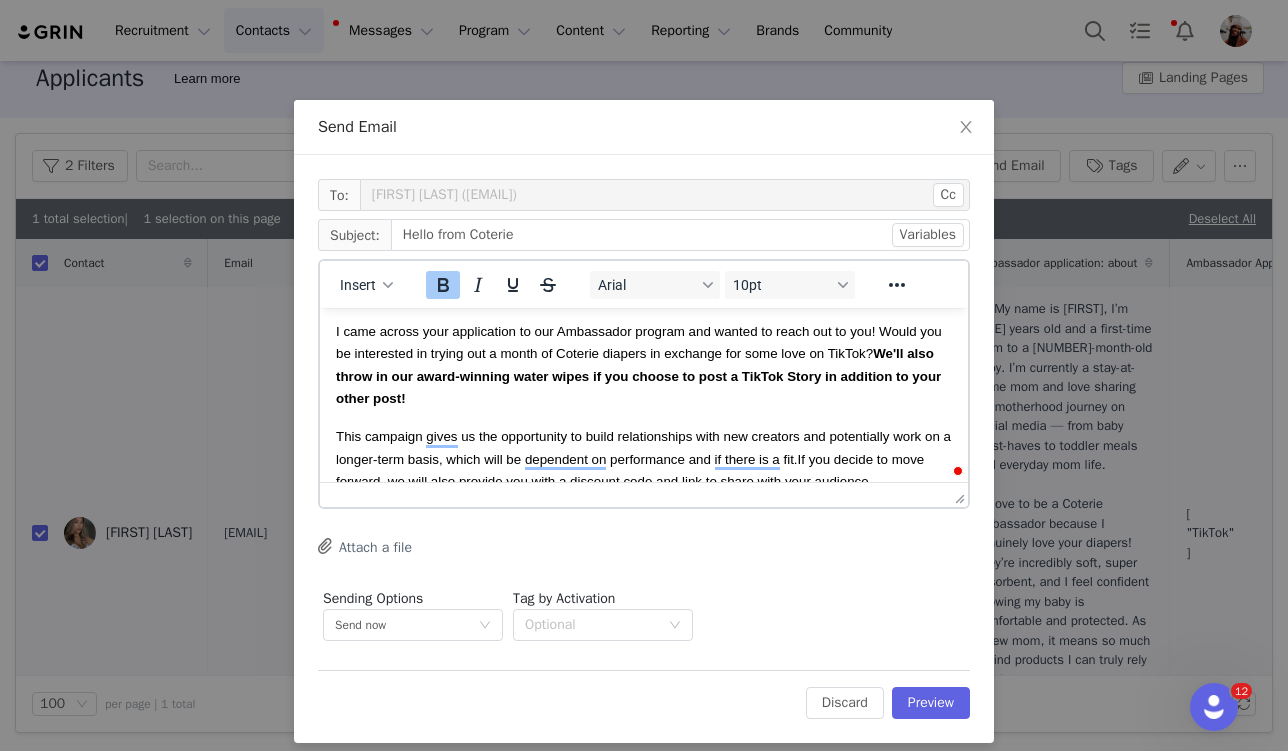 click on "To: [FIRST] [LAST] ( [EMAIL] )     Cc  Cc:       Subject: Hello from Coterie     Variables Insert  Arial 10pt To open the popup, press Shift+Enter To open the popup, press Shift+Enter To open the popup, press Shift+Enter To open the popup, press Shift+Enter Attach a file Sending Options  Send now       This will be sent outside of your set  email hours .       Tag by Activation  Optional       Edit     Discard Preview" at bounding box center (644, 449) 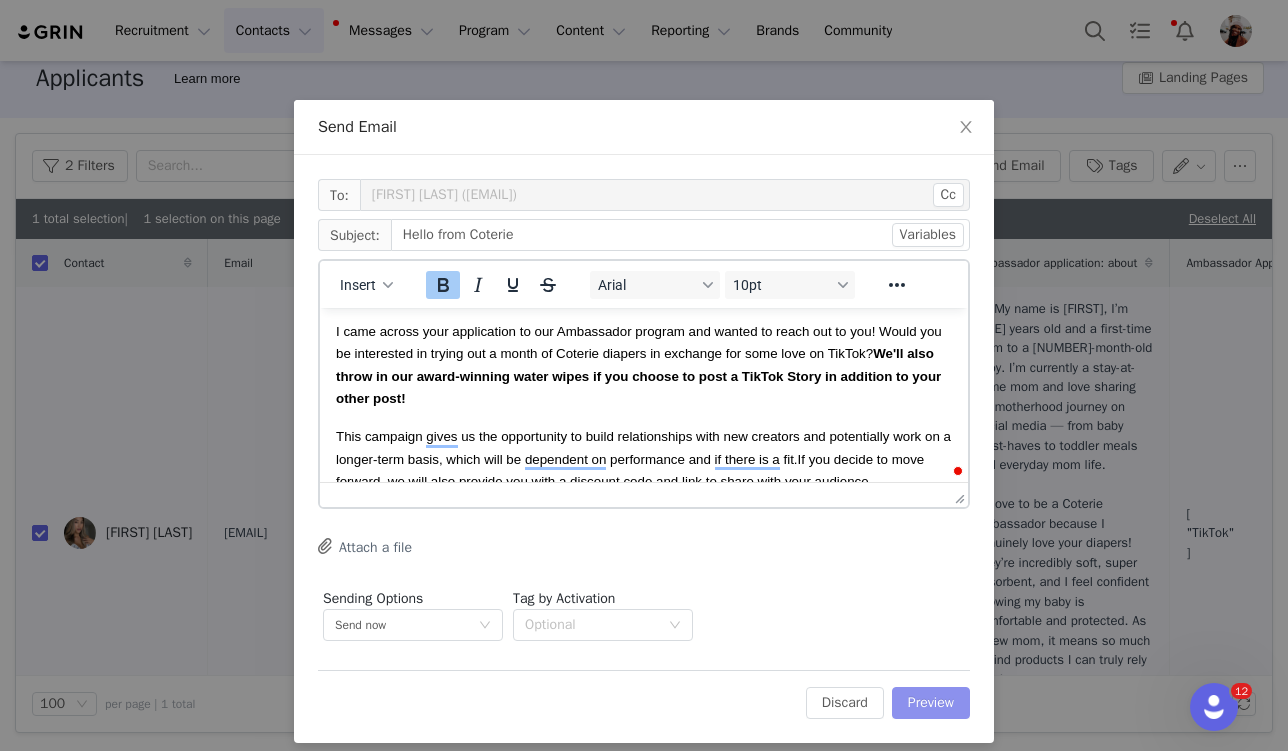 click on "Preview" at bounding box center [931, 703] 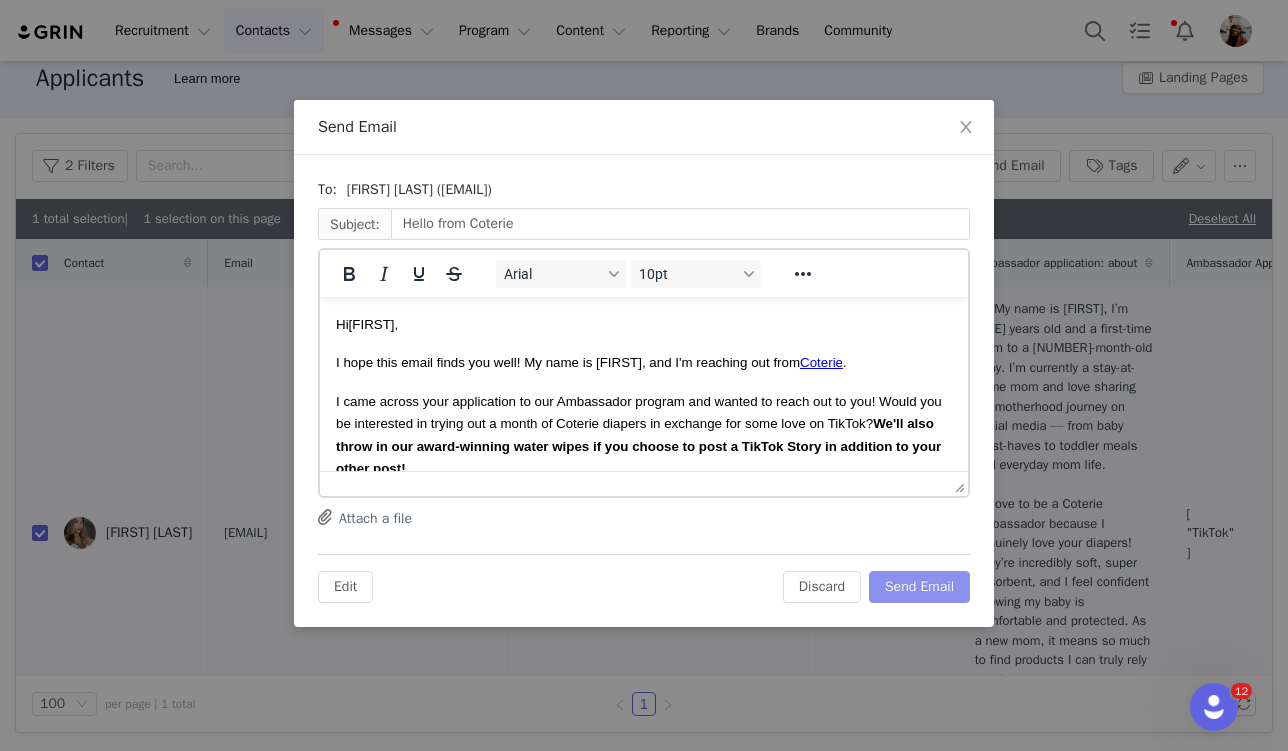 scroll, scrollTop: 306, scrollLeft: 0, axis: vertical 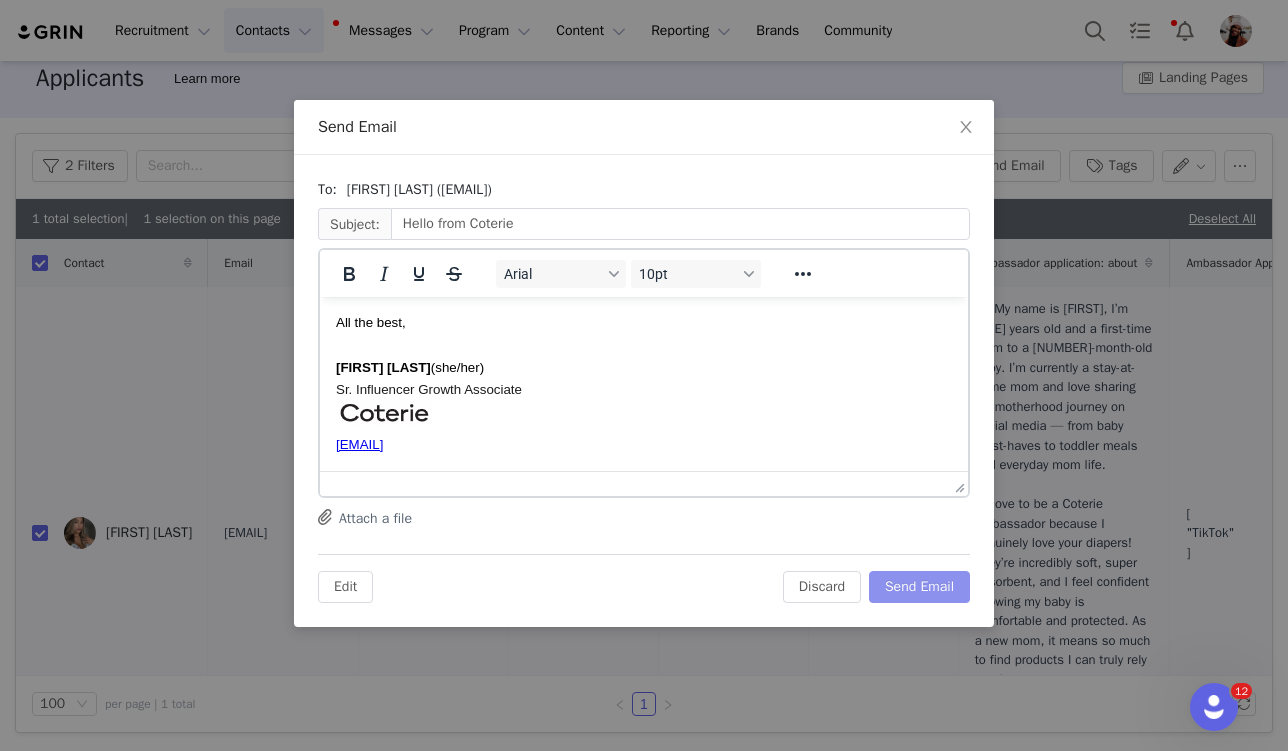 click on "Send Email" at bounding box center (919, 587) 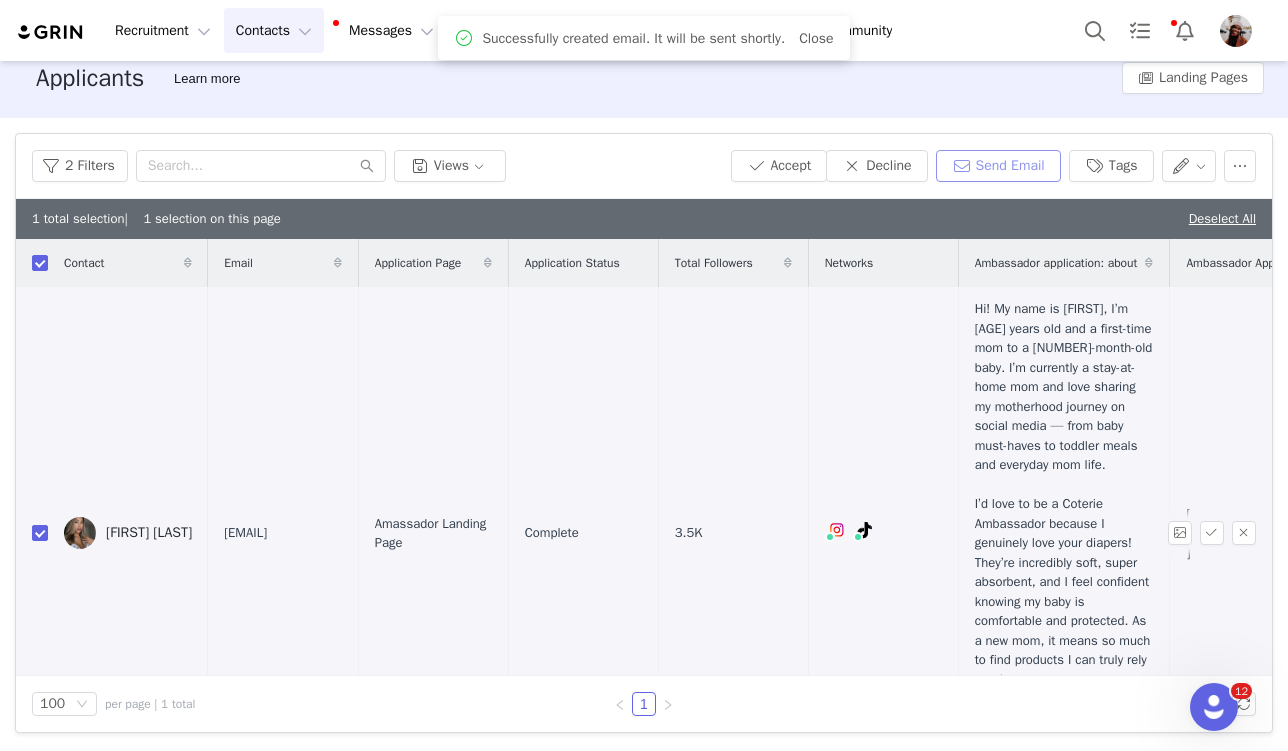 scroll, scrollTop: 0, scrollLeft: 0, axis: both 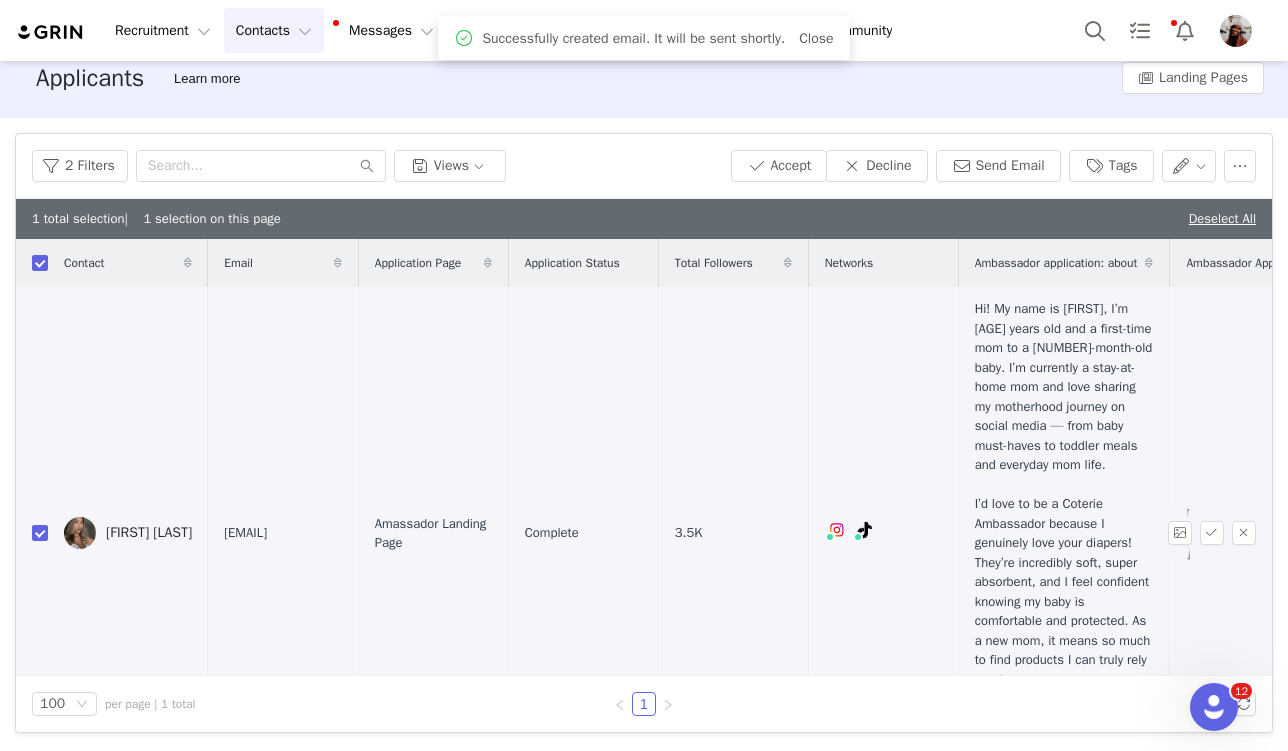 click on "[FIRST] [LAST]" at bounding box center [128, 533] 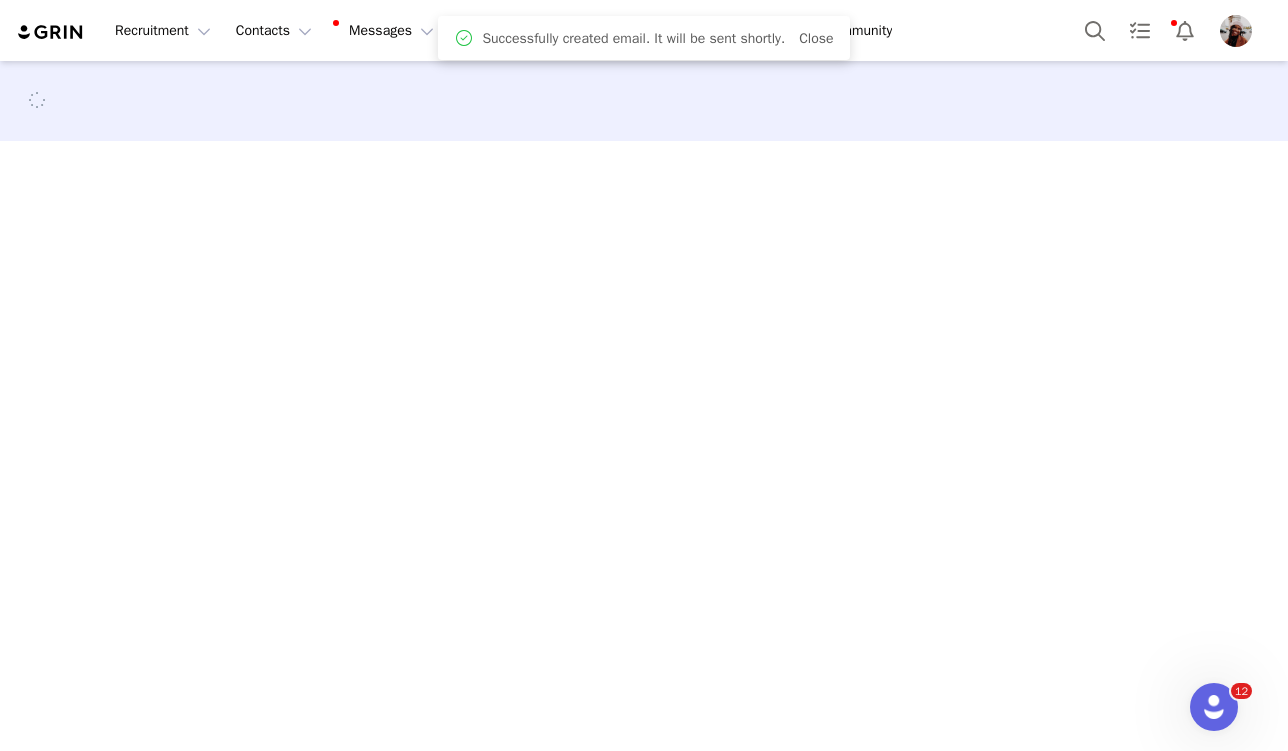 scroll, scrollTop: 0, scrollLeft: 0, axis: both 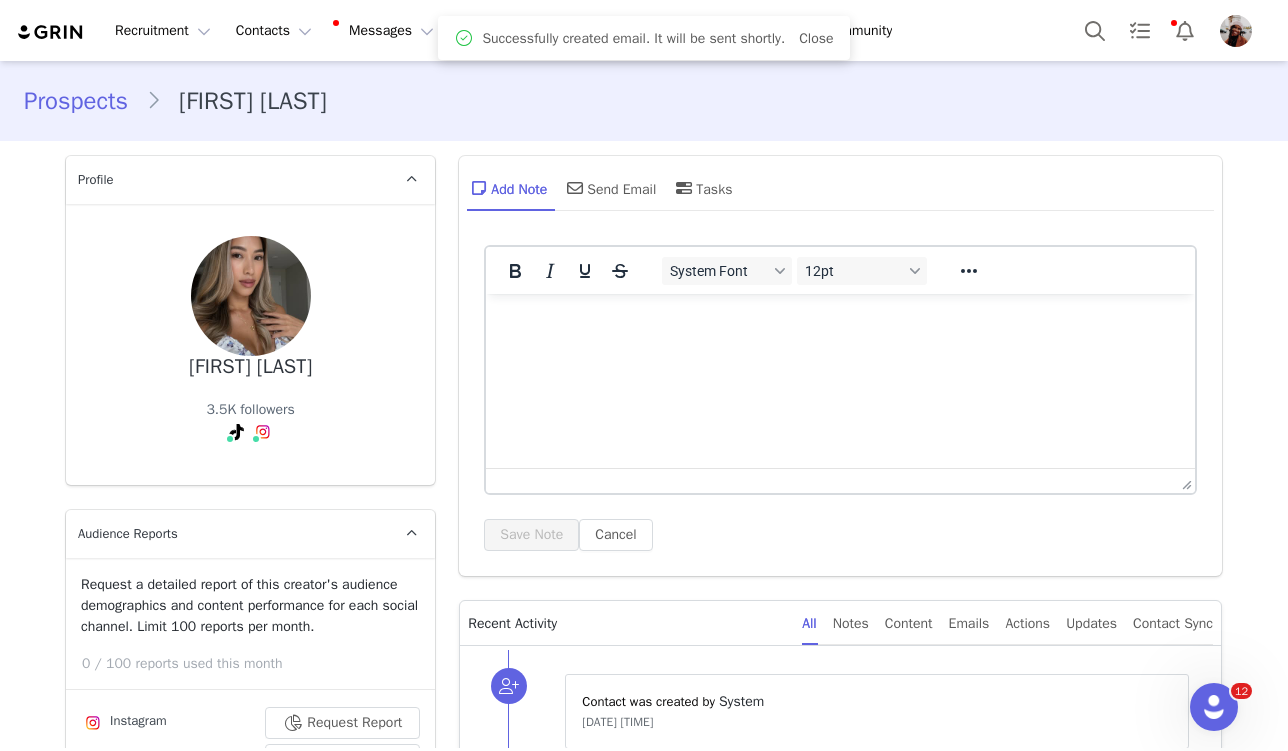 type on "+1 (United States)" 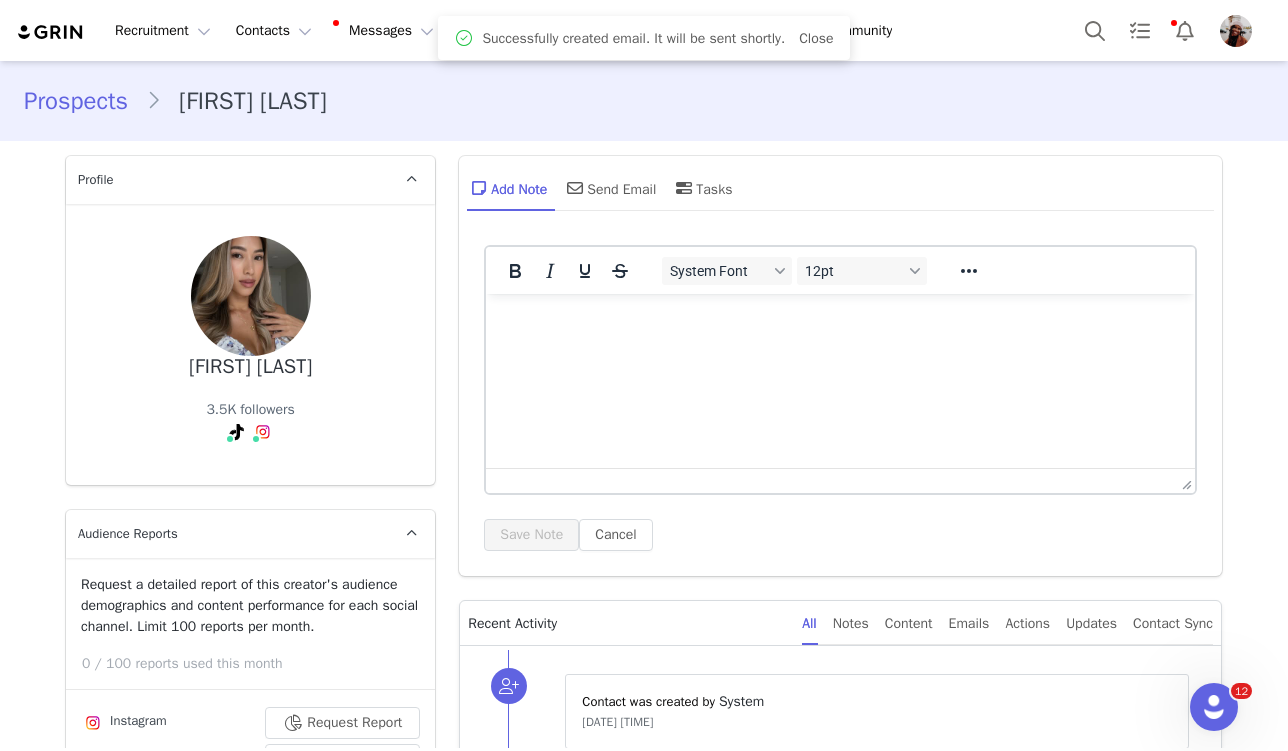 scroll, scrollTop: 1405, scrollLeft: 0, axis: vertical 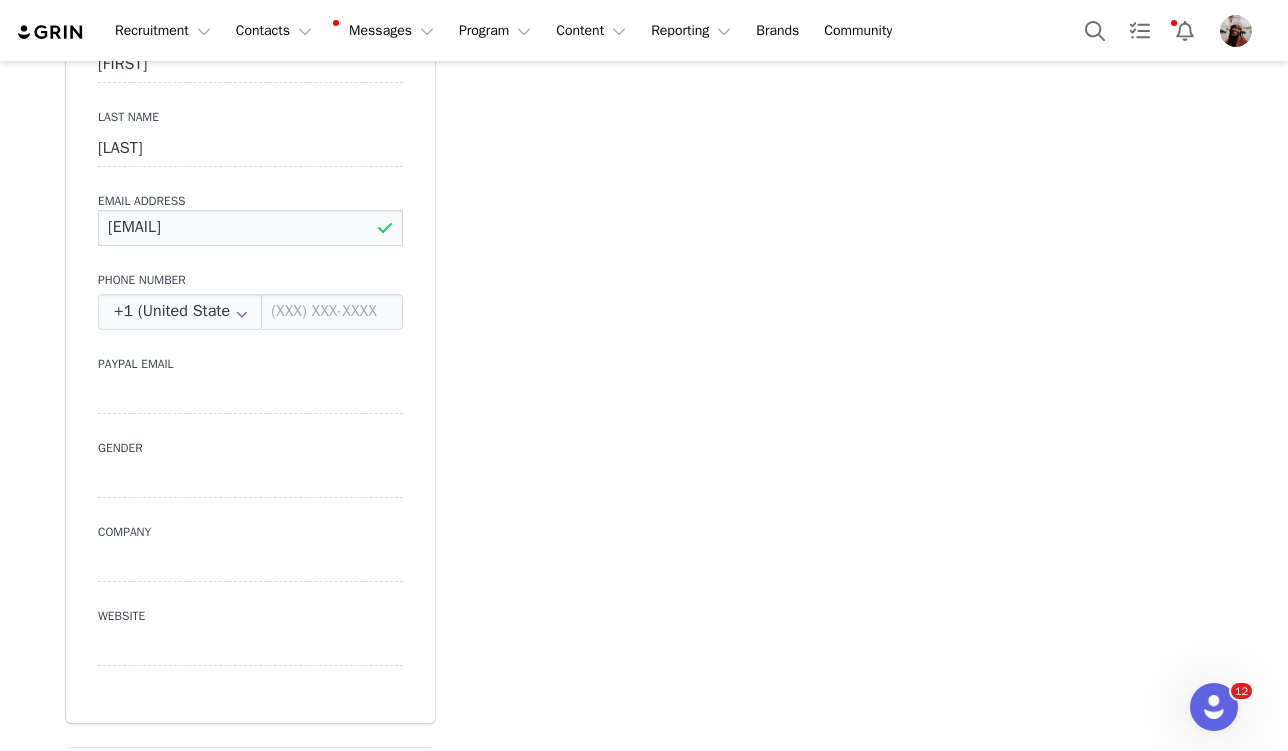 click on "[EMAIL]" at bounding box center (250, 228) 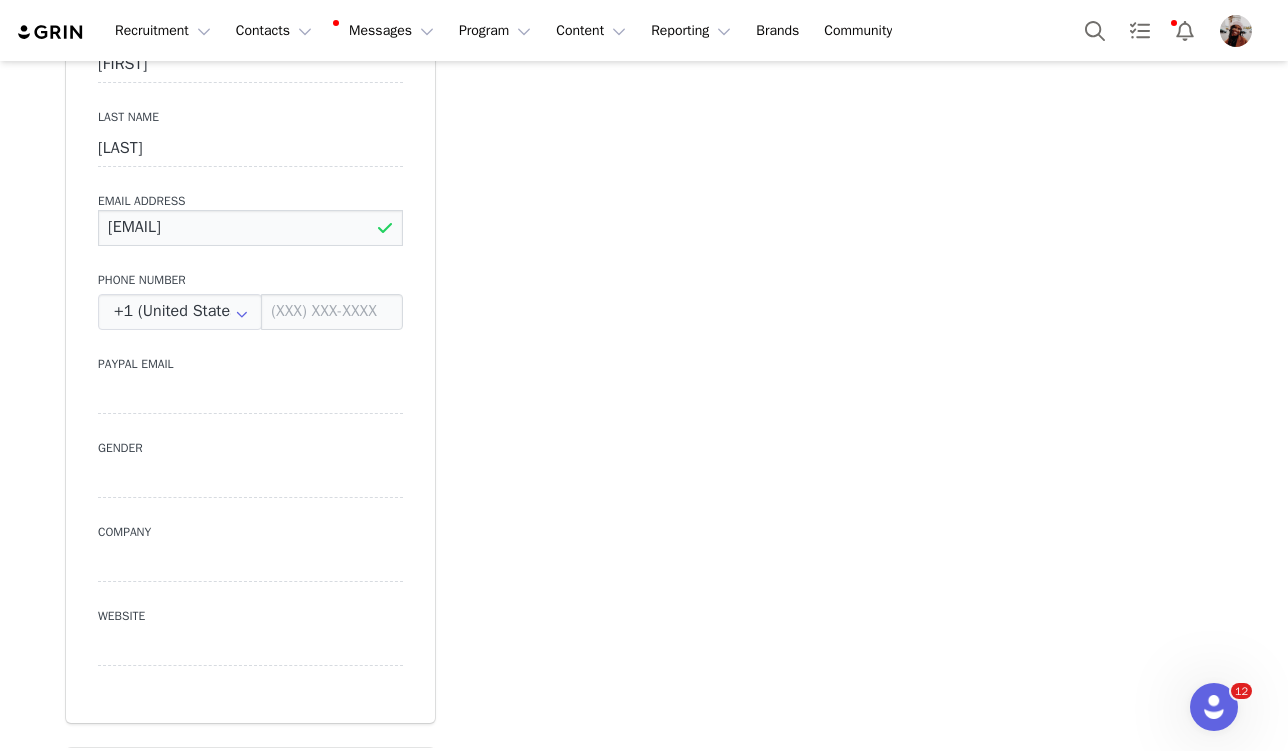 type on "[EMAIL]" 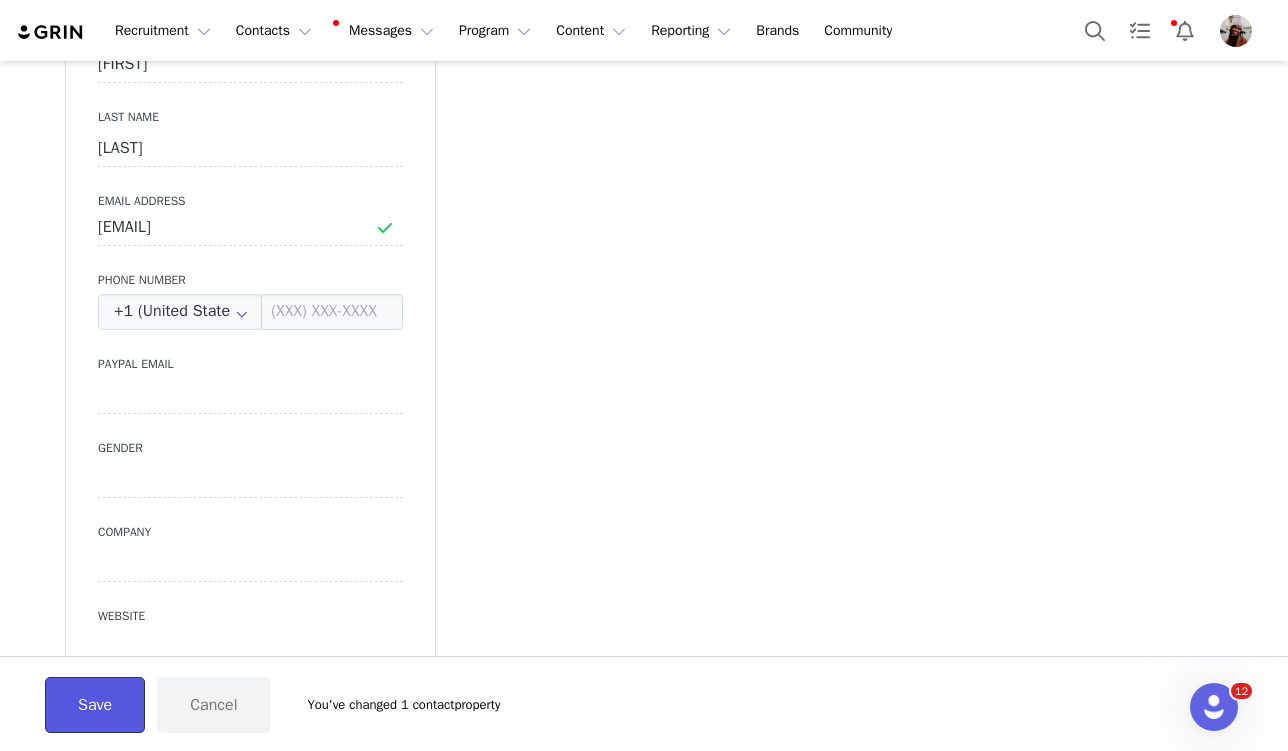 click on "Save" at bounding box center (95, 705) 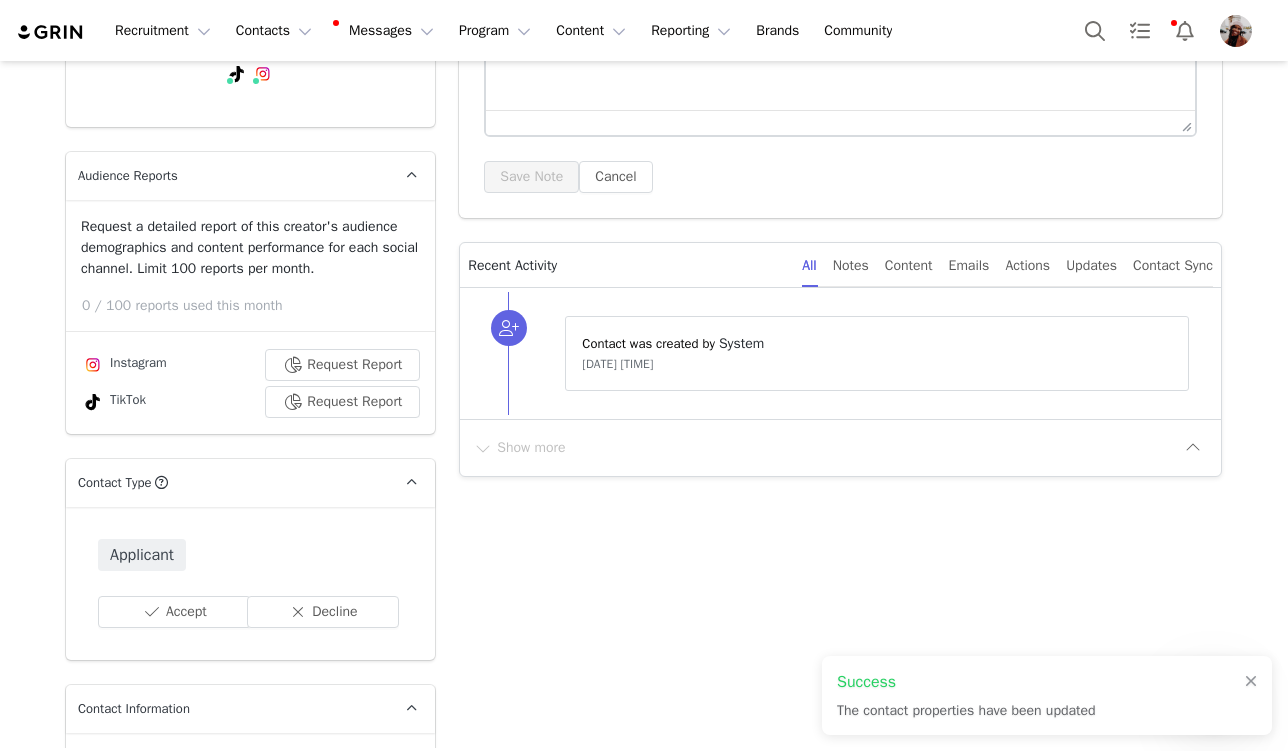 scroll, scrollTop: 0, scrollLeft: 0, axis: both 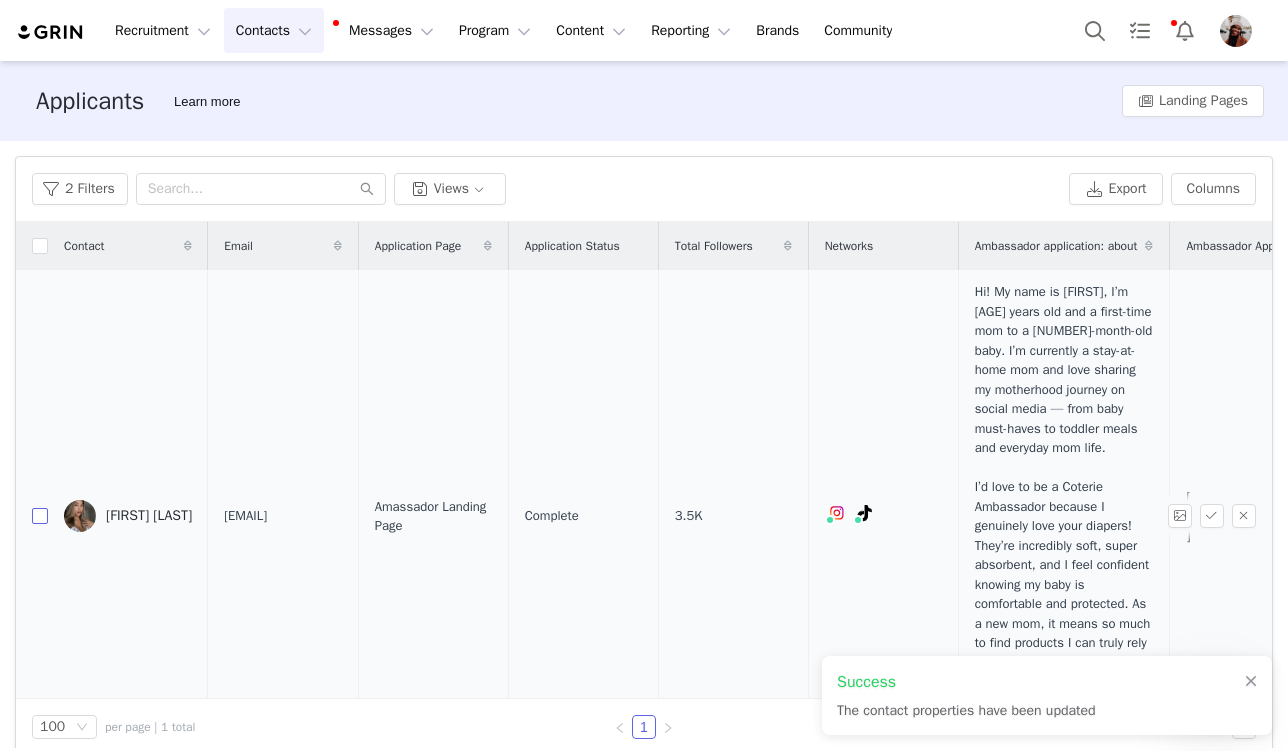 click at bounding box center (40, 516) 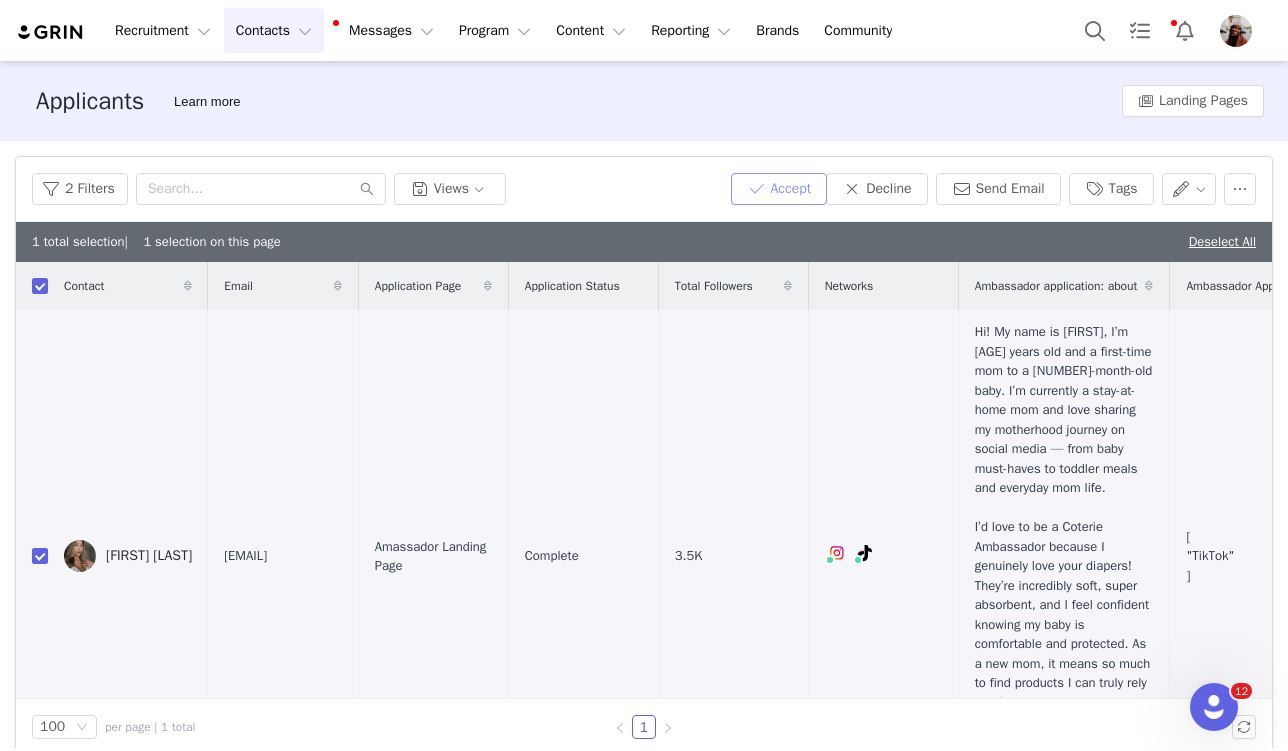 click on "Accept" at bounding box center (779, 189) 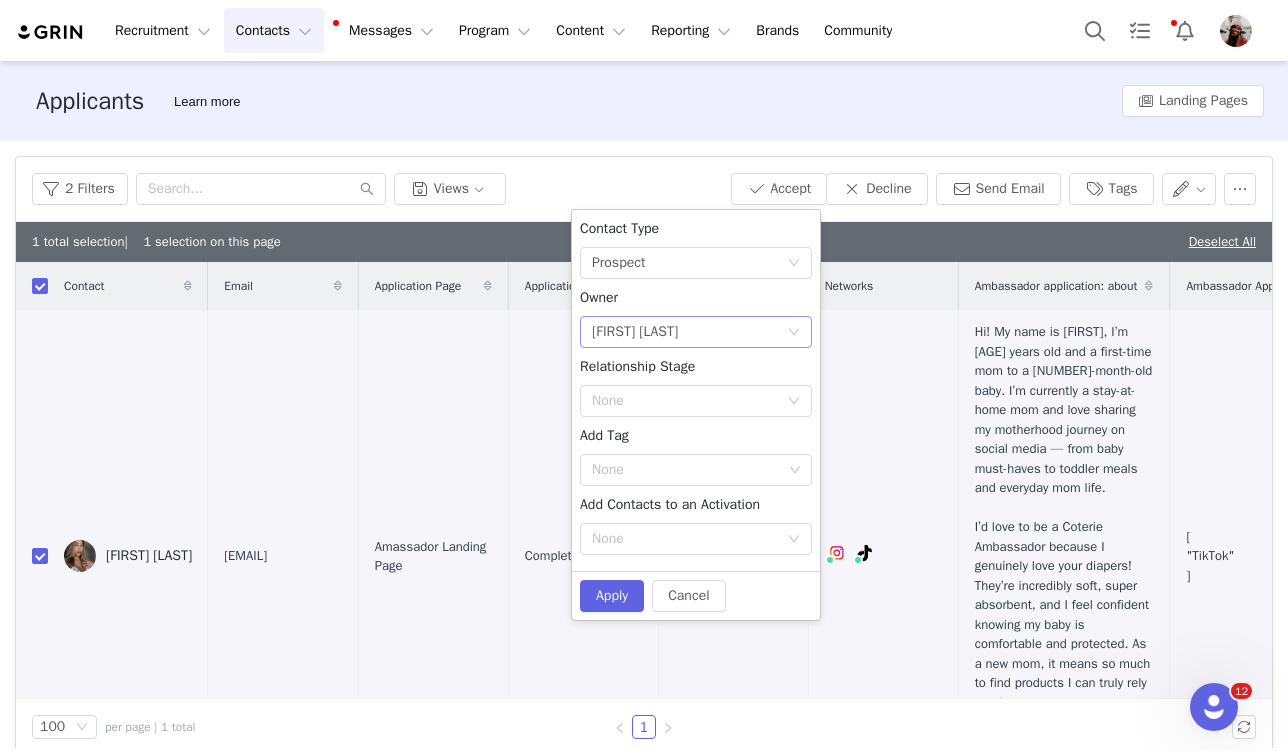 click on "Select Owner [FIRST] [LAST]" at bounding box center (689, 332) 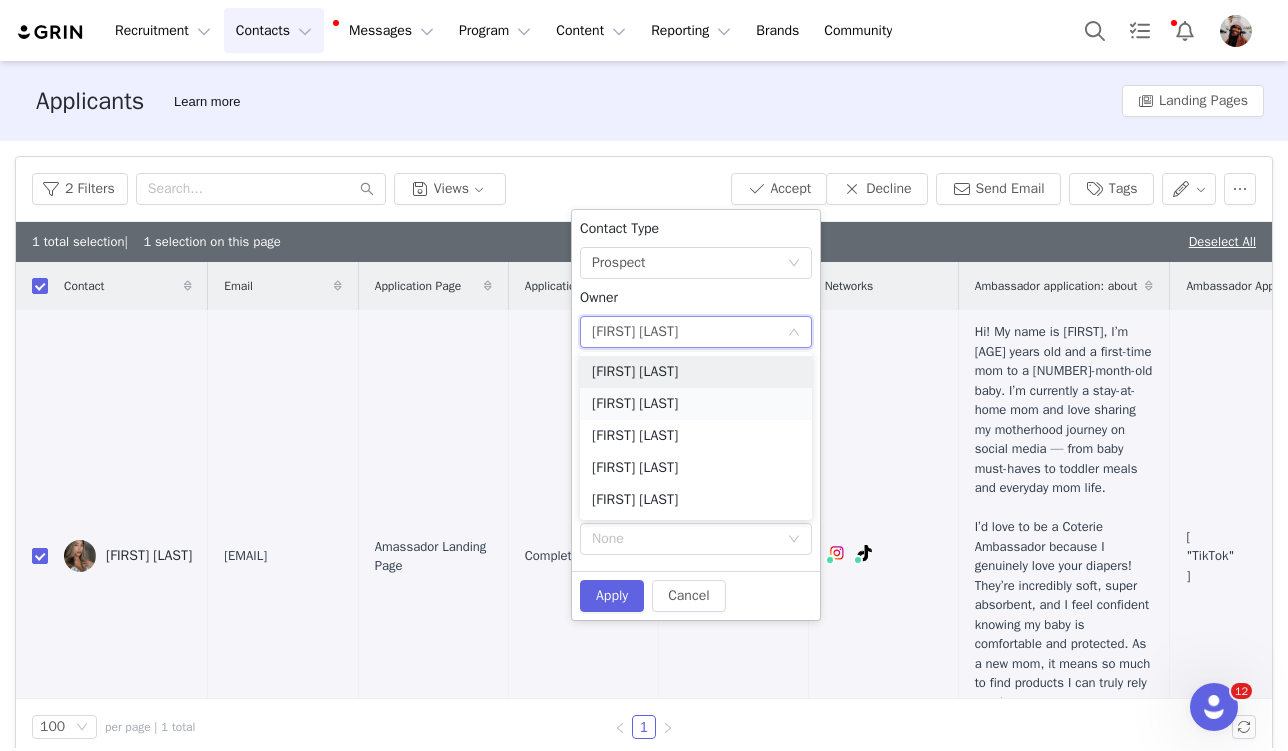 click on "[FIRST] [LAST]" at bounding box center (696, 404) 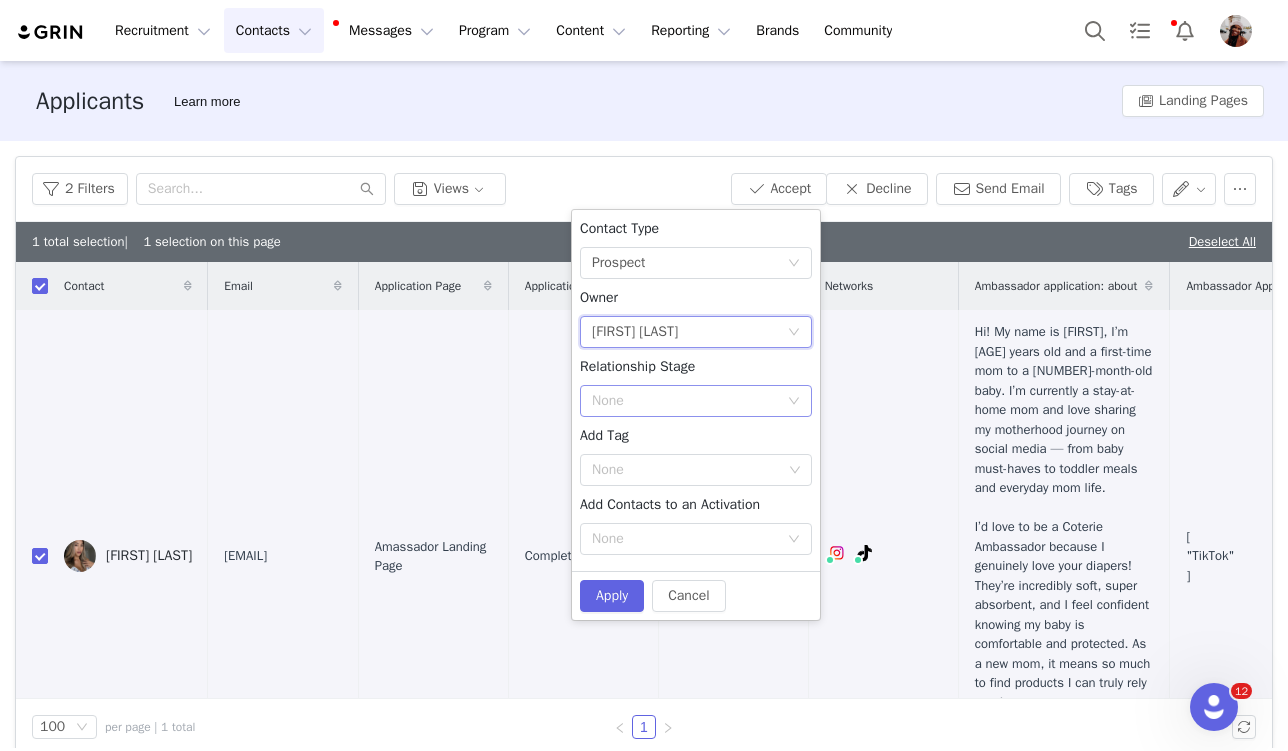 click on "None" at bounding box center (685, 401) 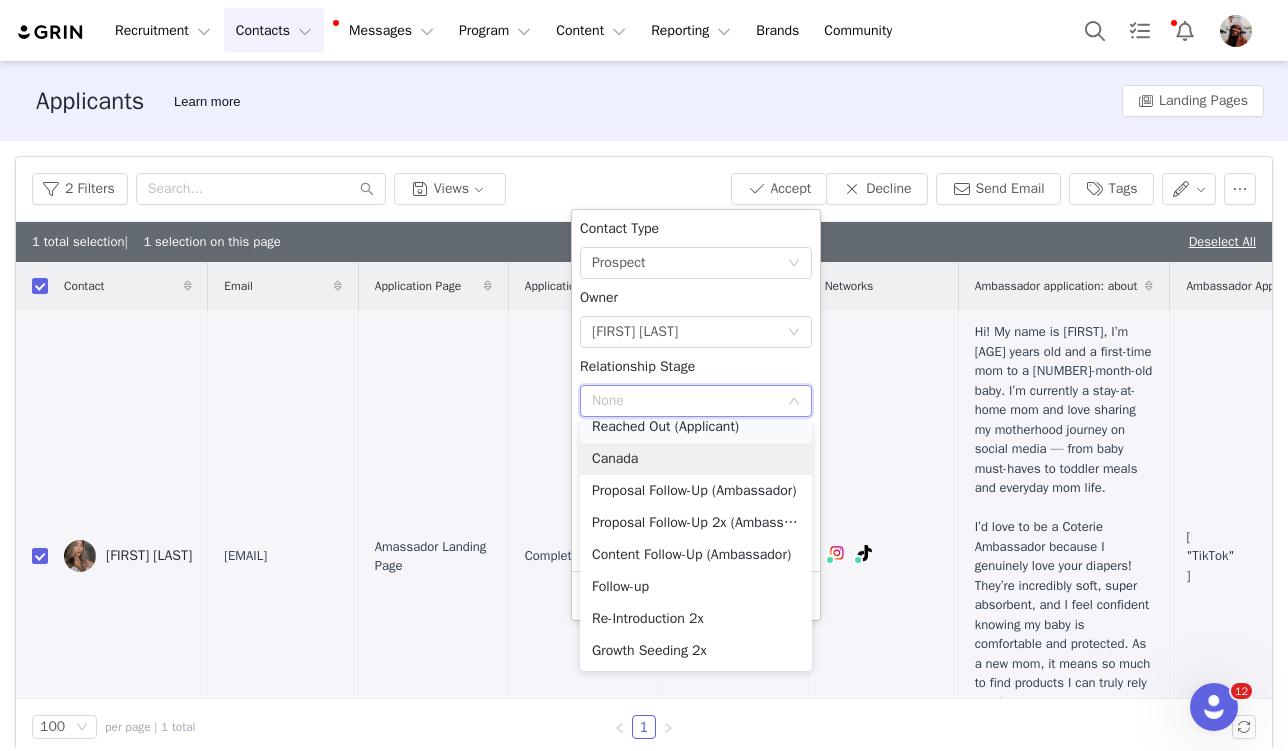 scroll, scrollTop: 964, scrollLeft: 0, axis: vertical 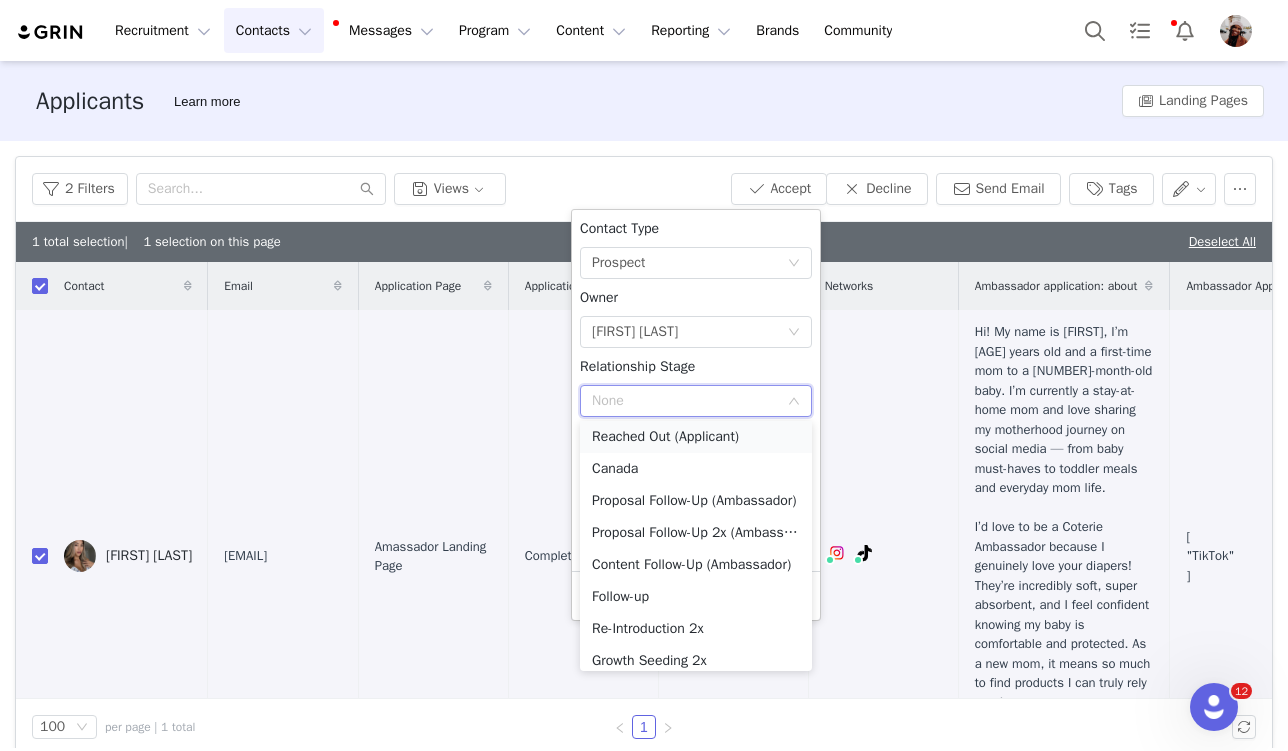 click on "Reached Out (Applicant)" at bounding box center [696, 437] 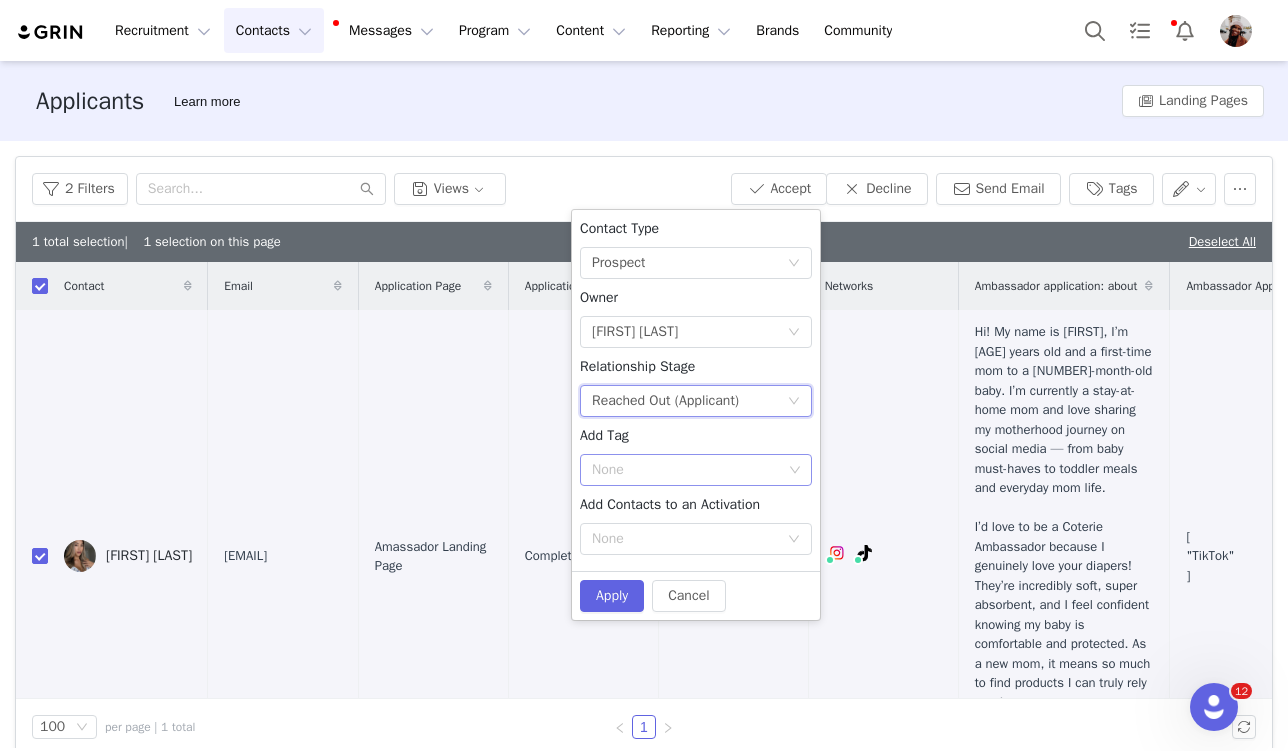 click on "None" at bounding box center (687, 470) 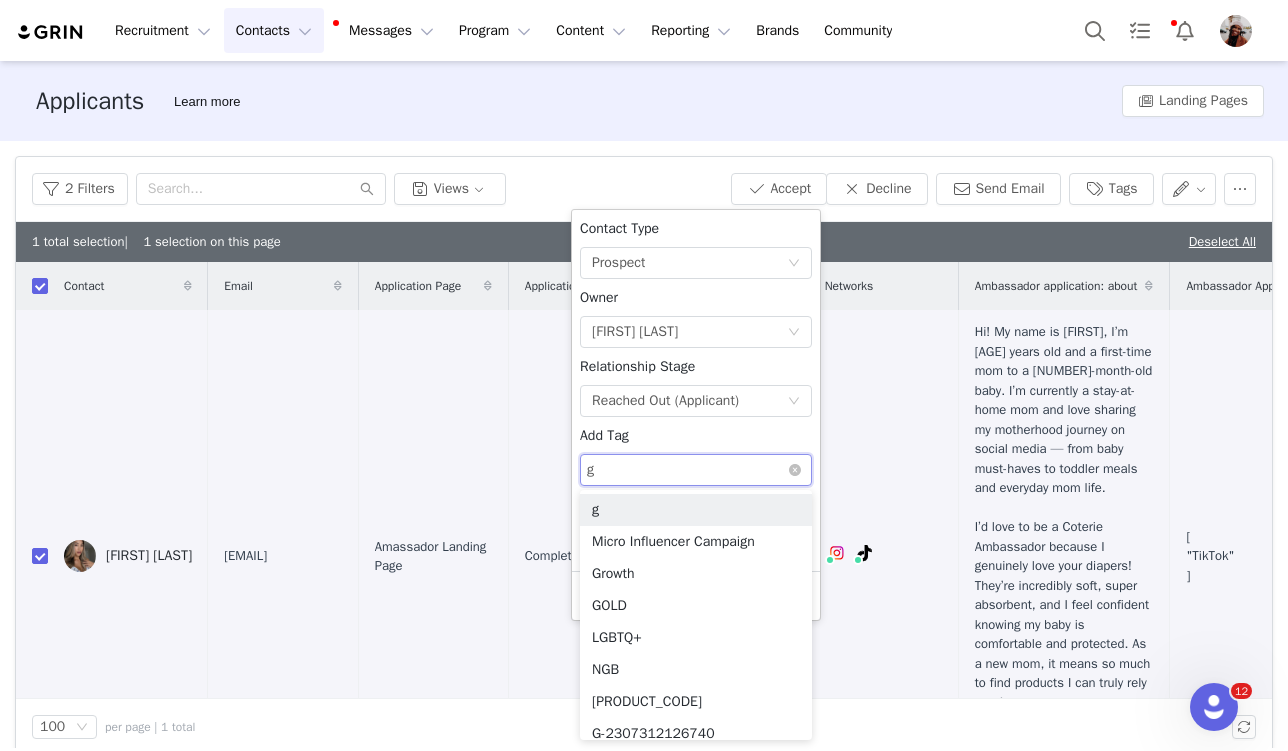 type on "gr" 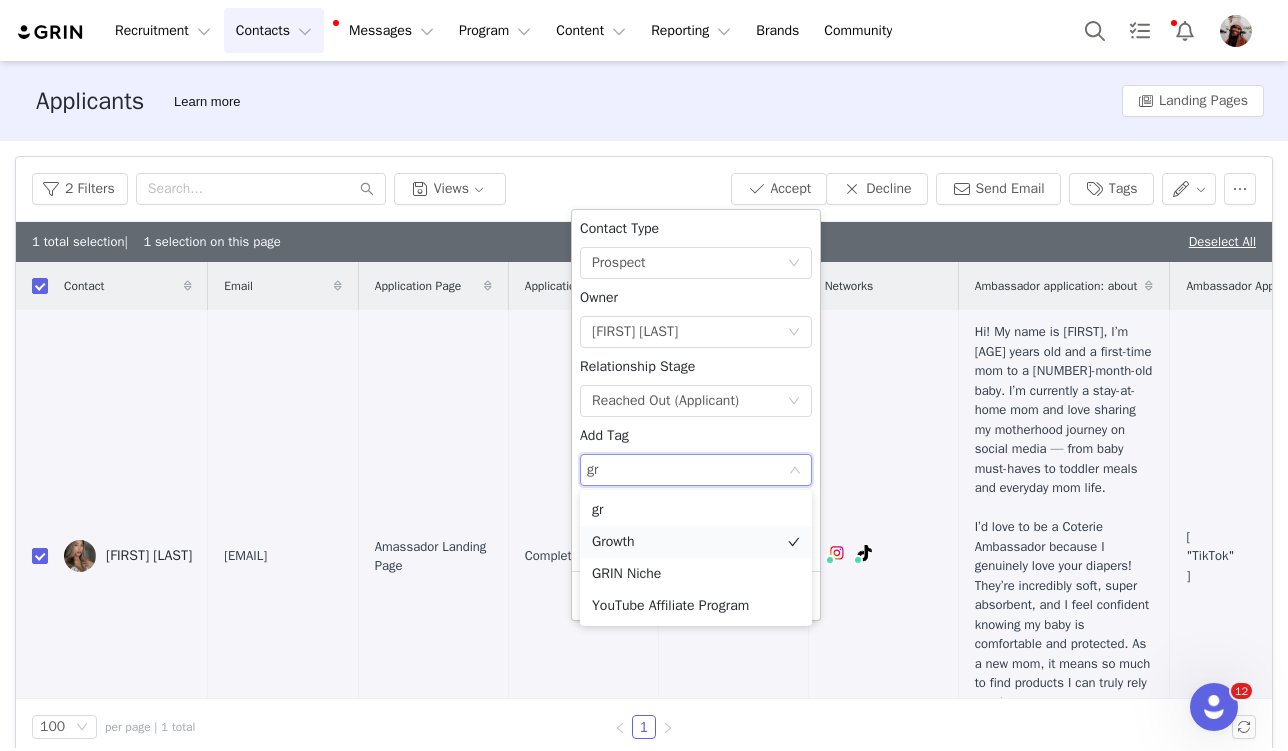 click on "Growth" at bounding box center (696, 542) 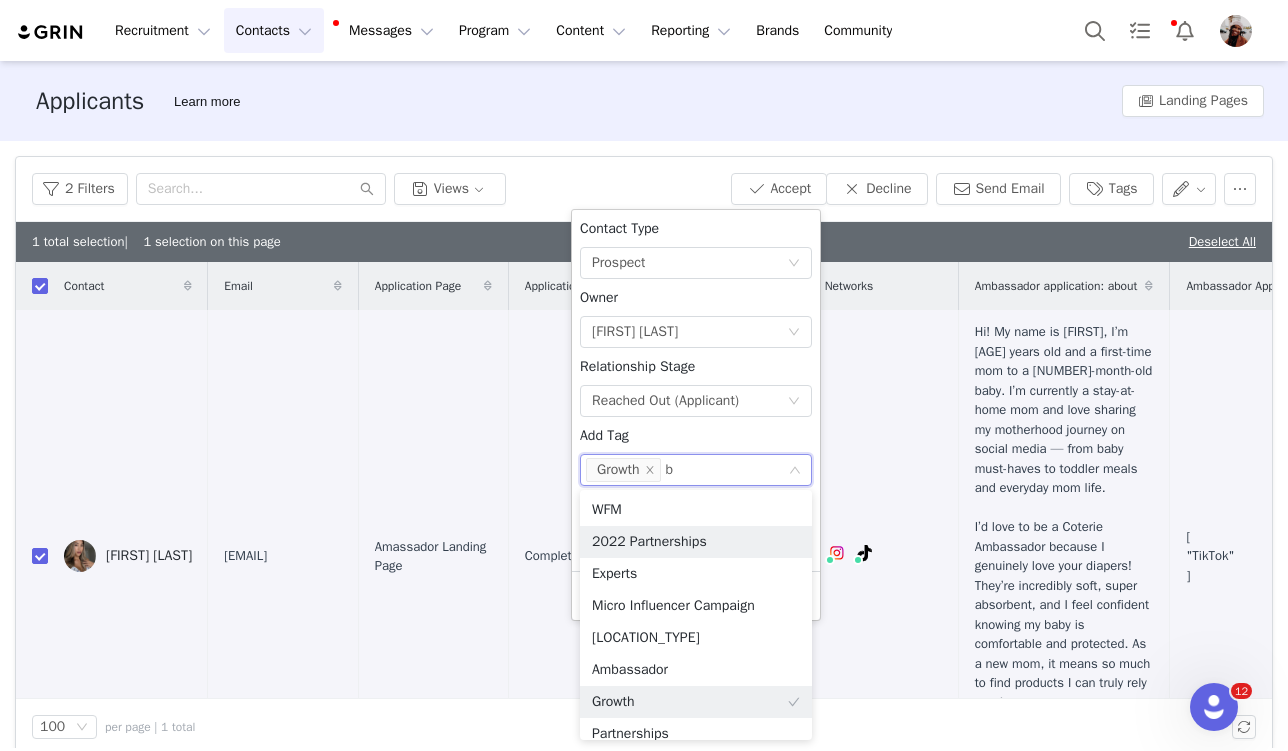 type on "bi" 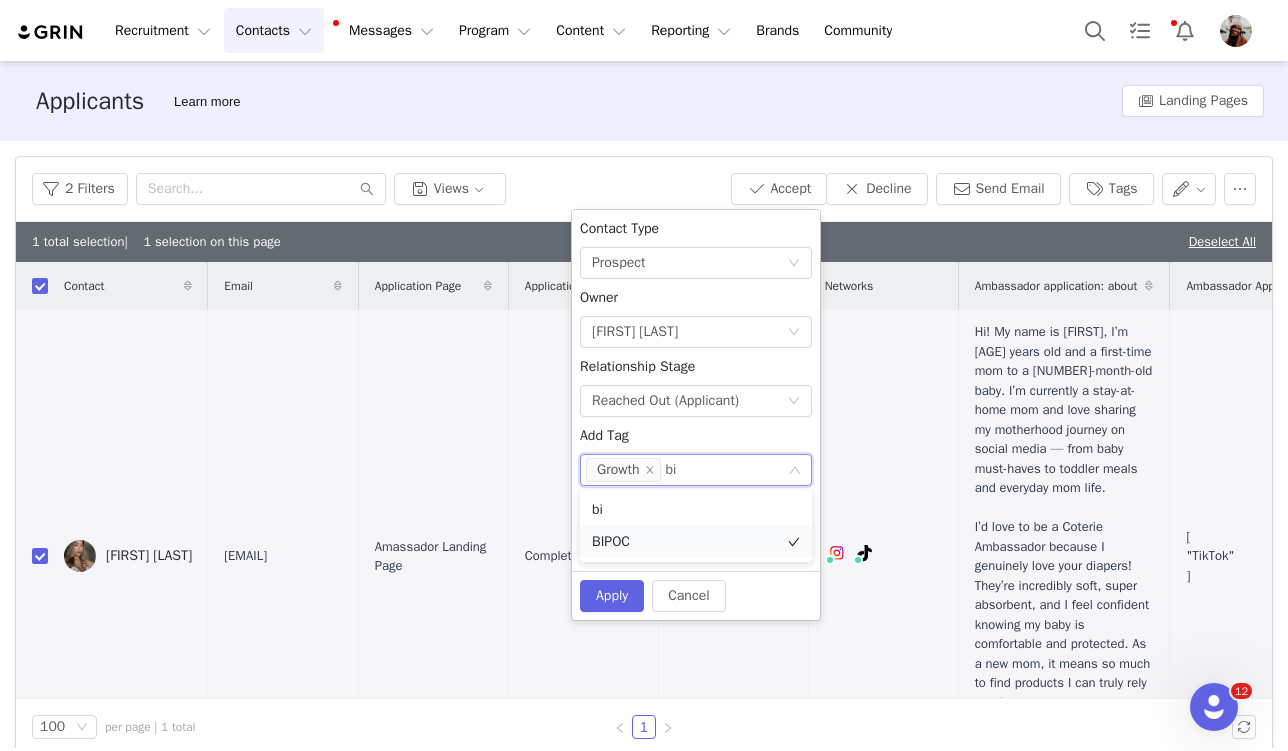 click on "BIPOC" at bounding box center [696, 542] 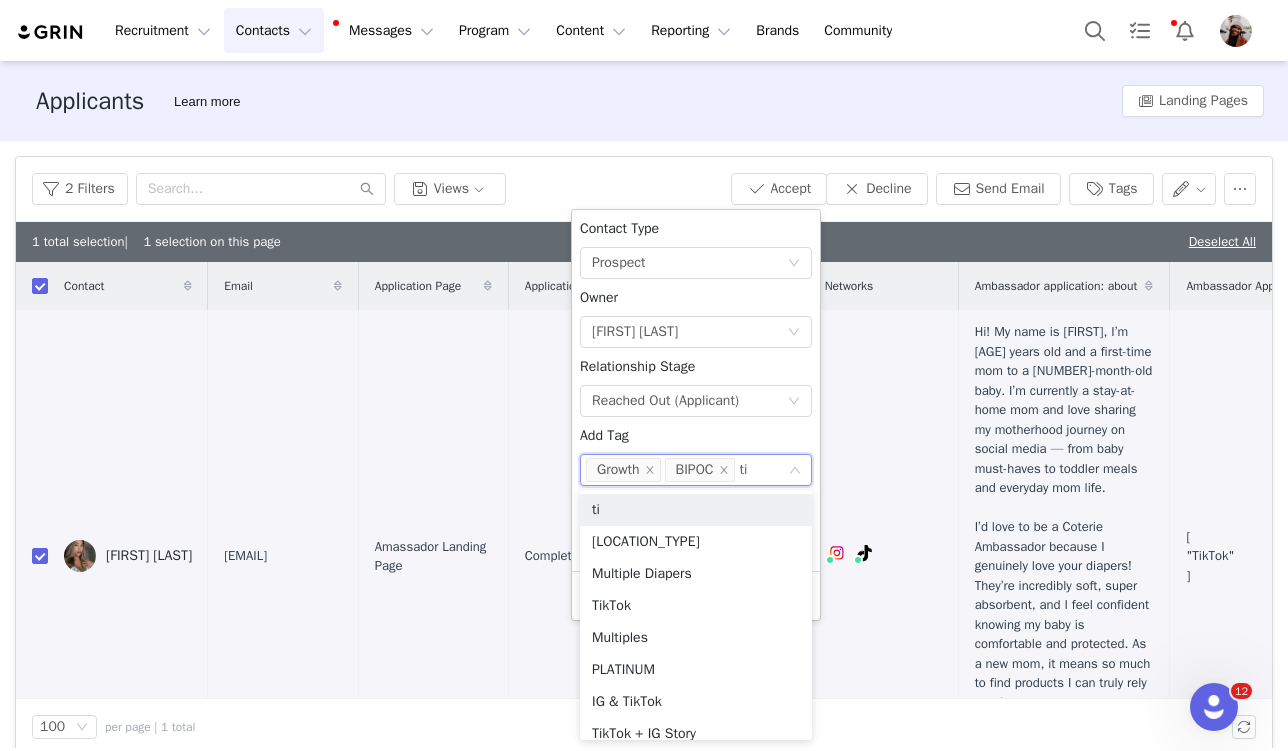 type on "tik" 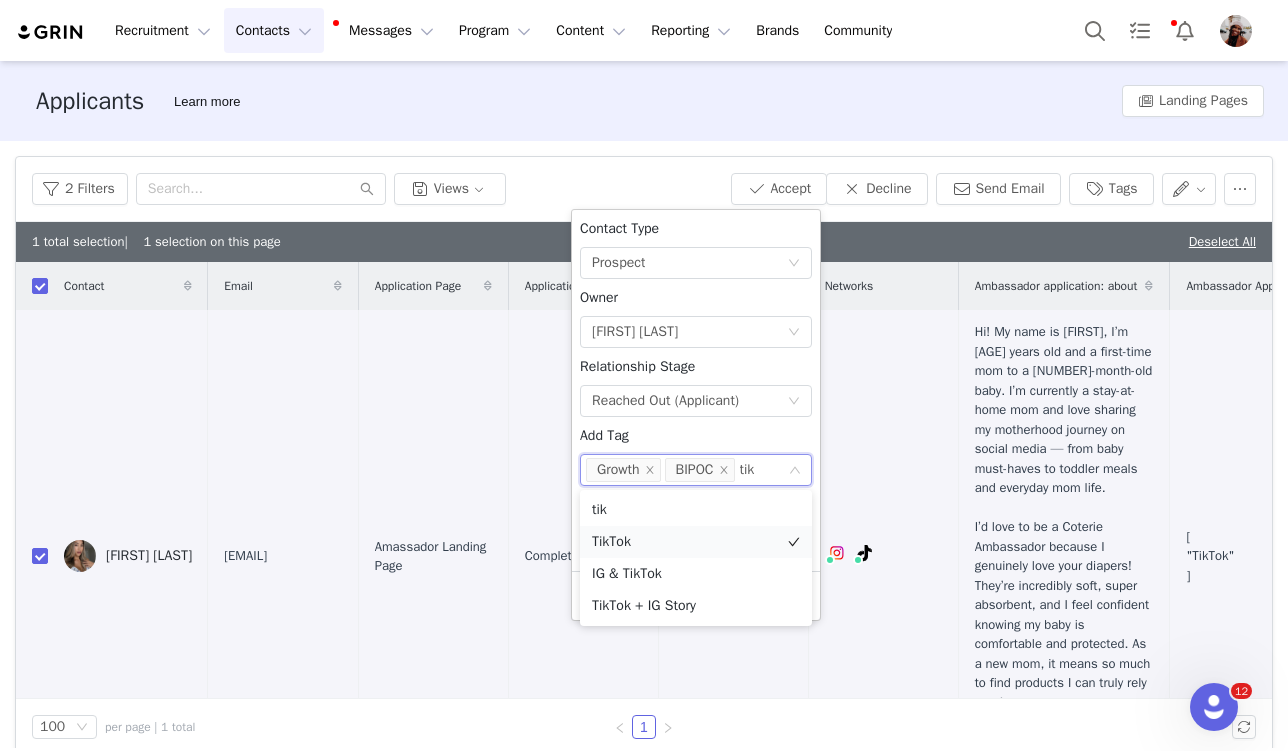 click on "TikTok" at bounding box center [696, 542] 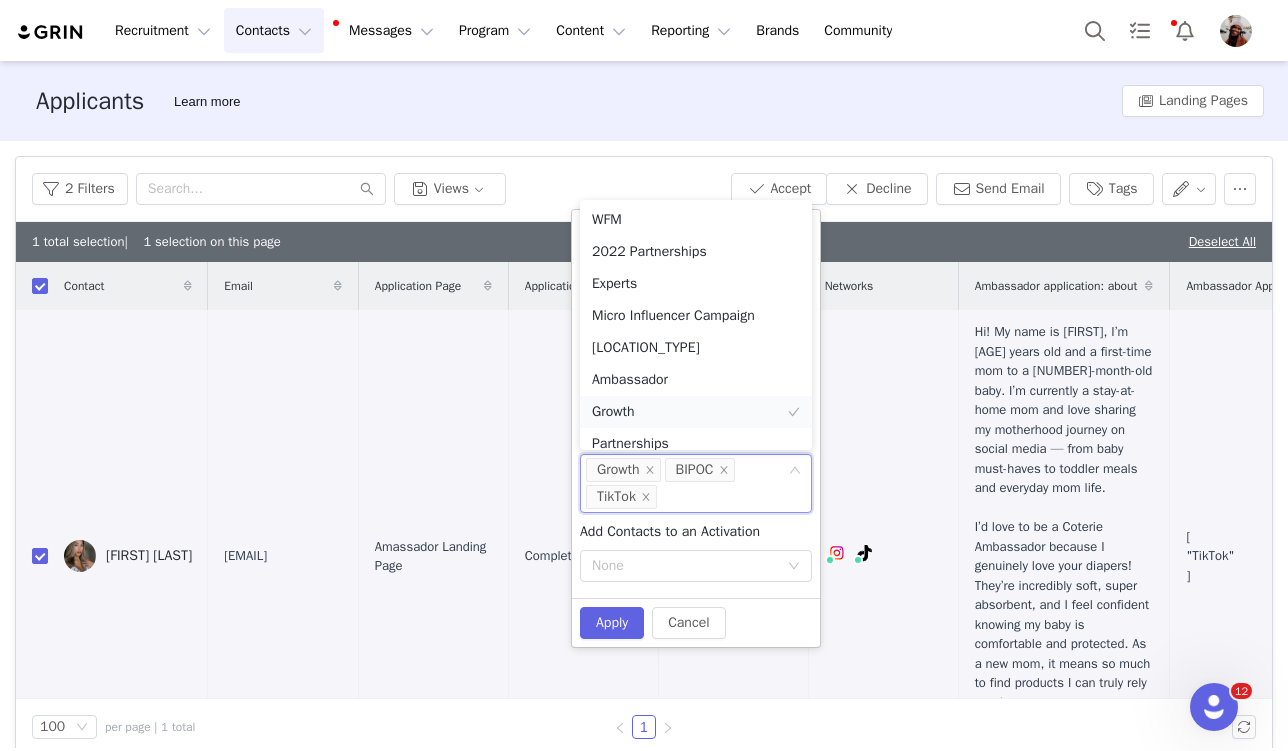 scroll, scrollTop: 10, scrollLeft: 0, axis: vertical 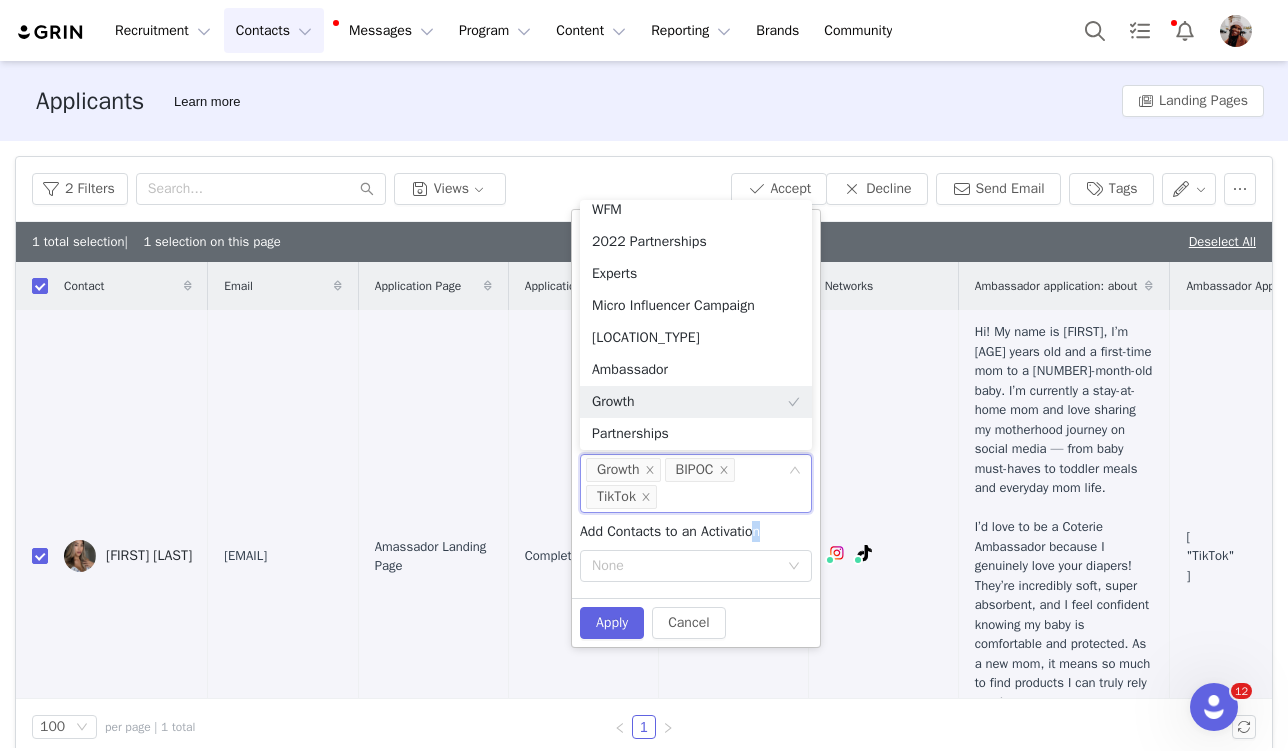 click on "Add Contacts to an Activation" at bounding box center (670, 531) 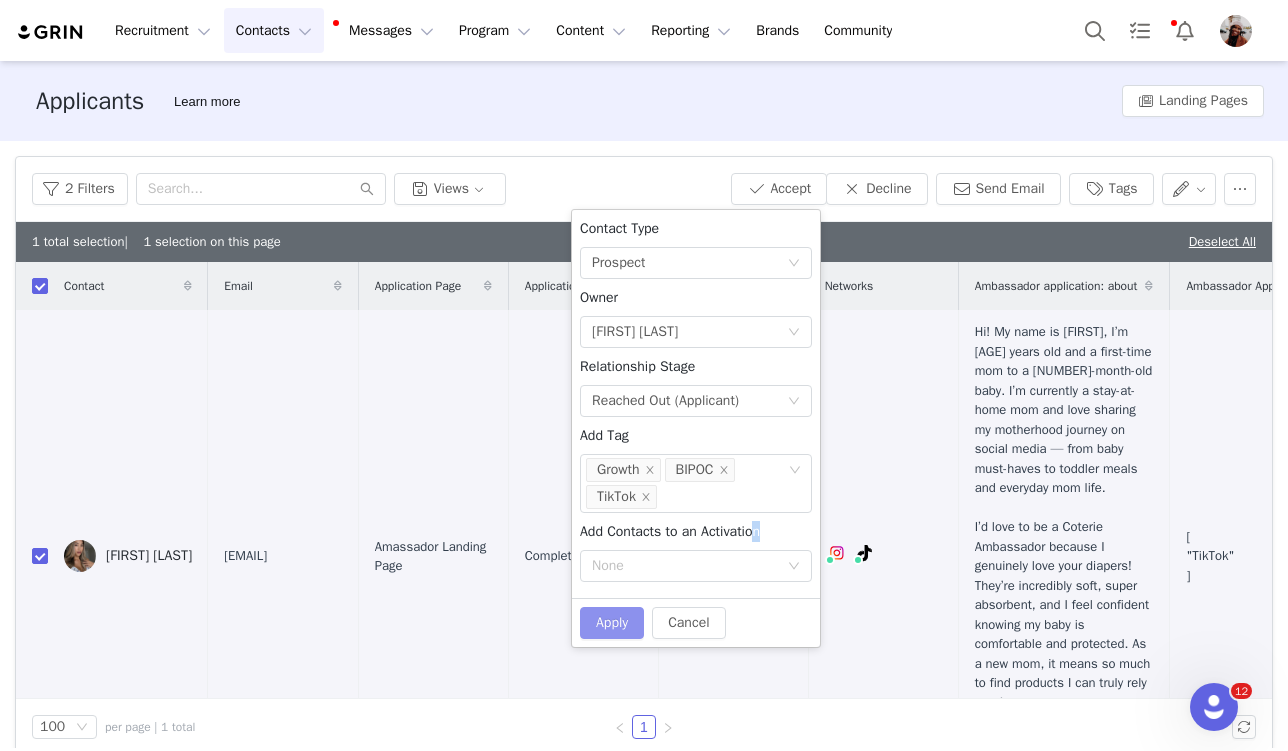 click on "Apply" at bounding box center [612, 623] 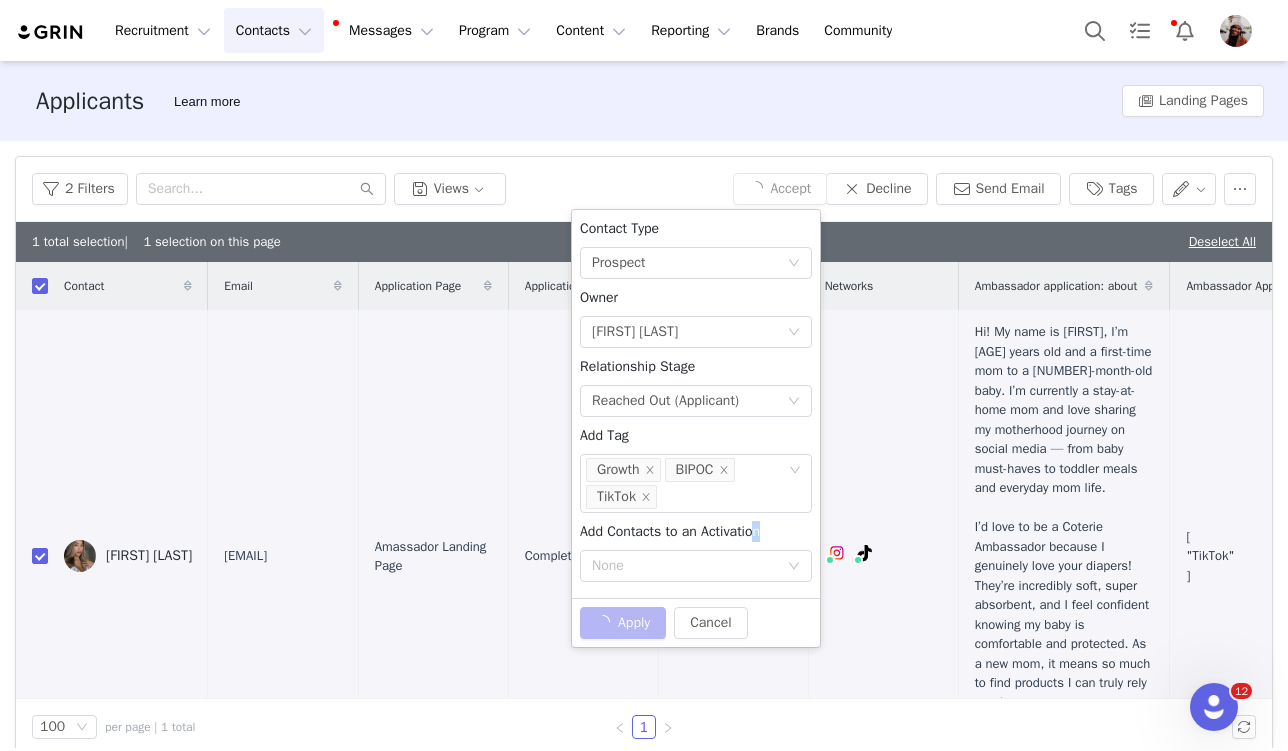 checkbox on "false" 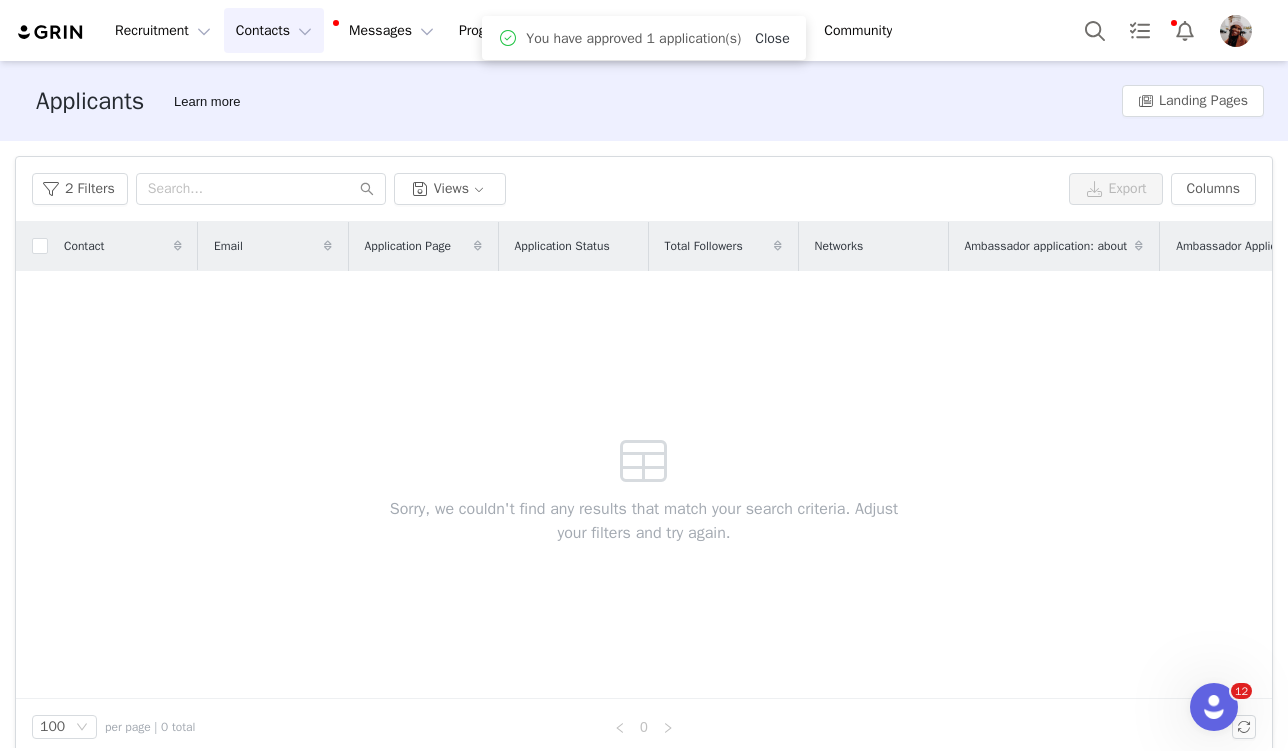 click on "Close" at bounding box center [772, 38] 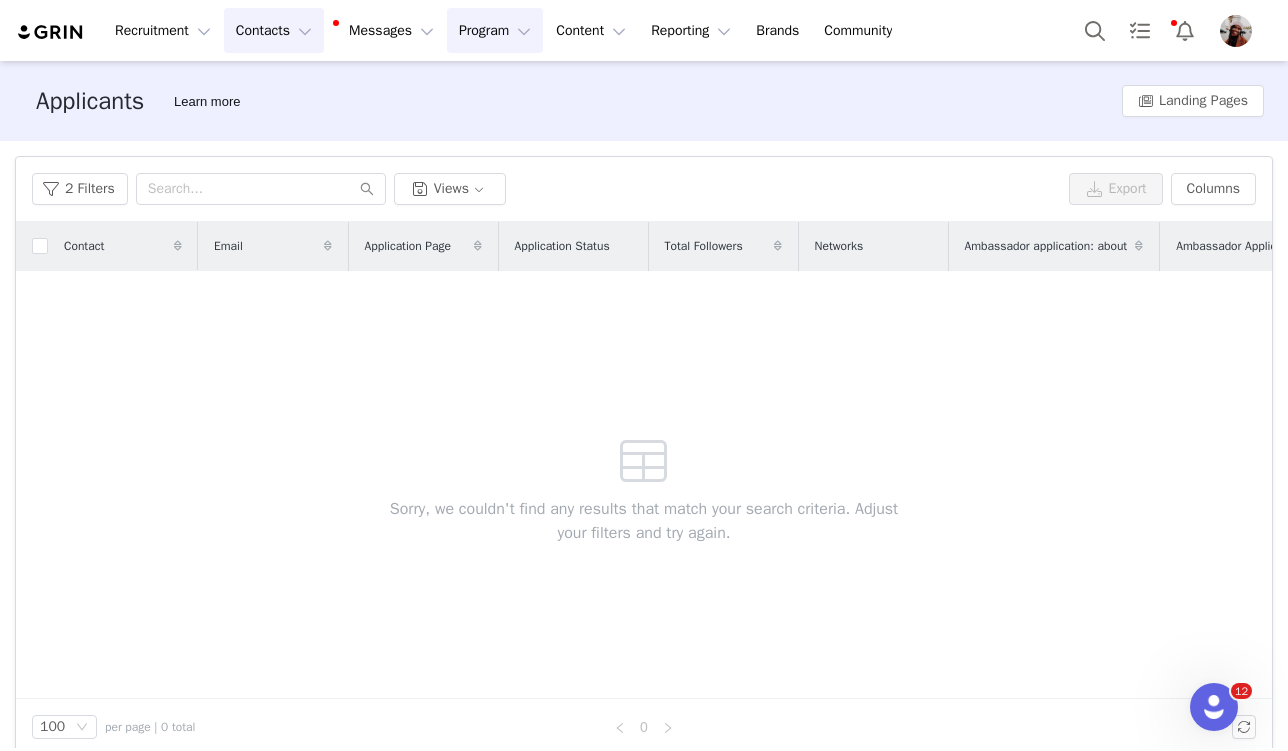 click on "Program Program" at bounding box center [495, 30] 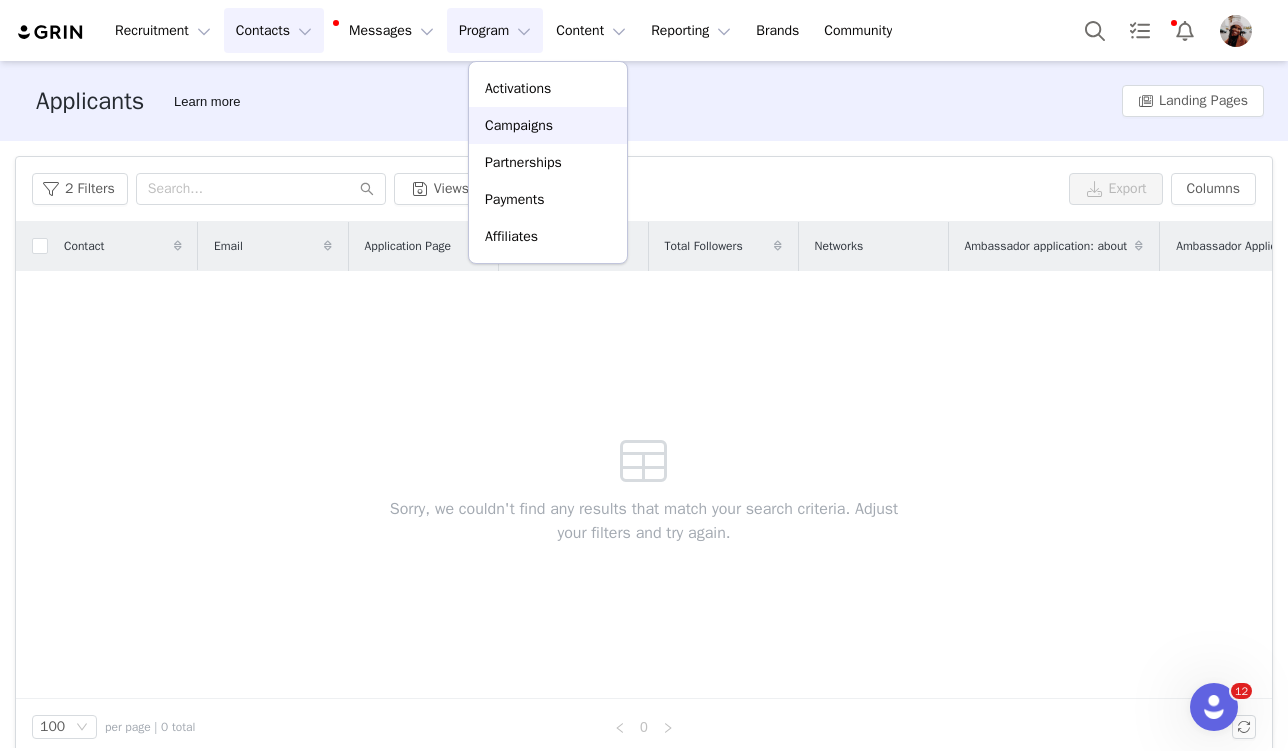 click on "Campaigns" at bounding box center (548, 125) 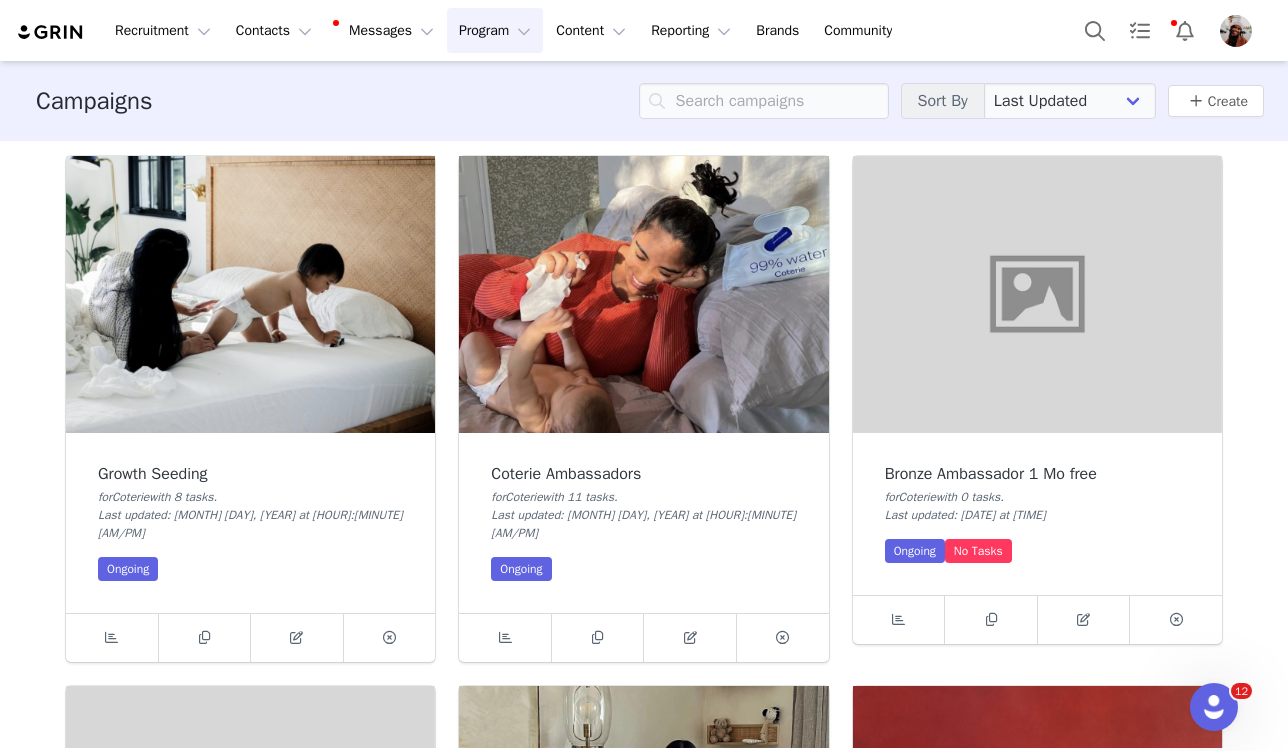 click at bounding box center (643, 294) 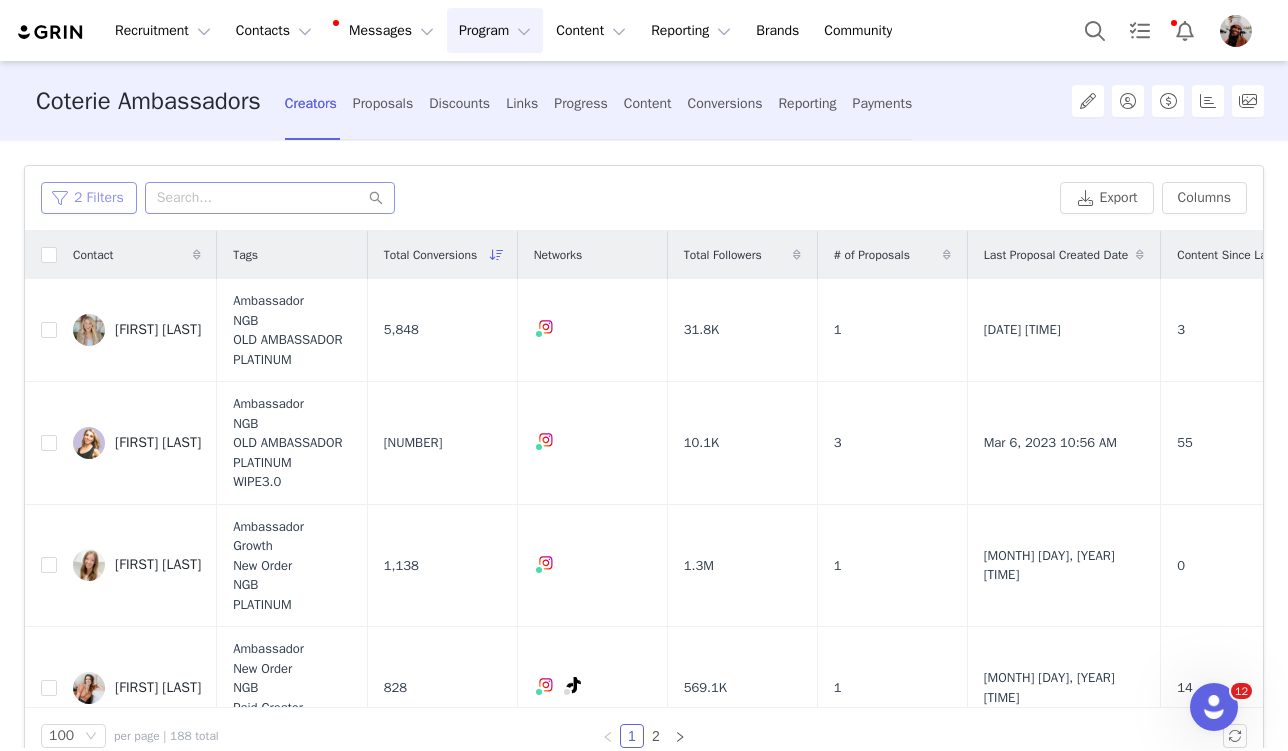 click on "2 Filters" at bounding box center [89, 198] 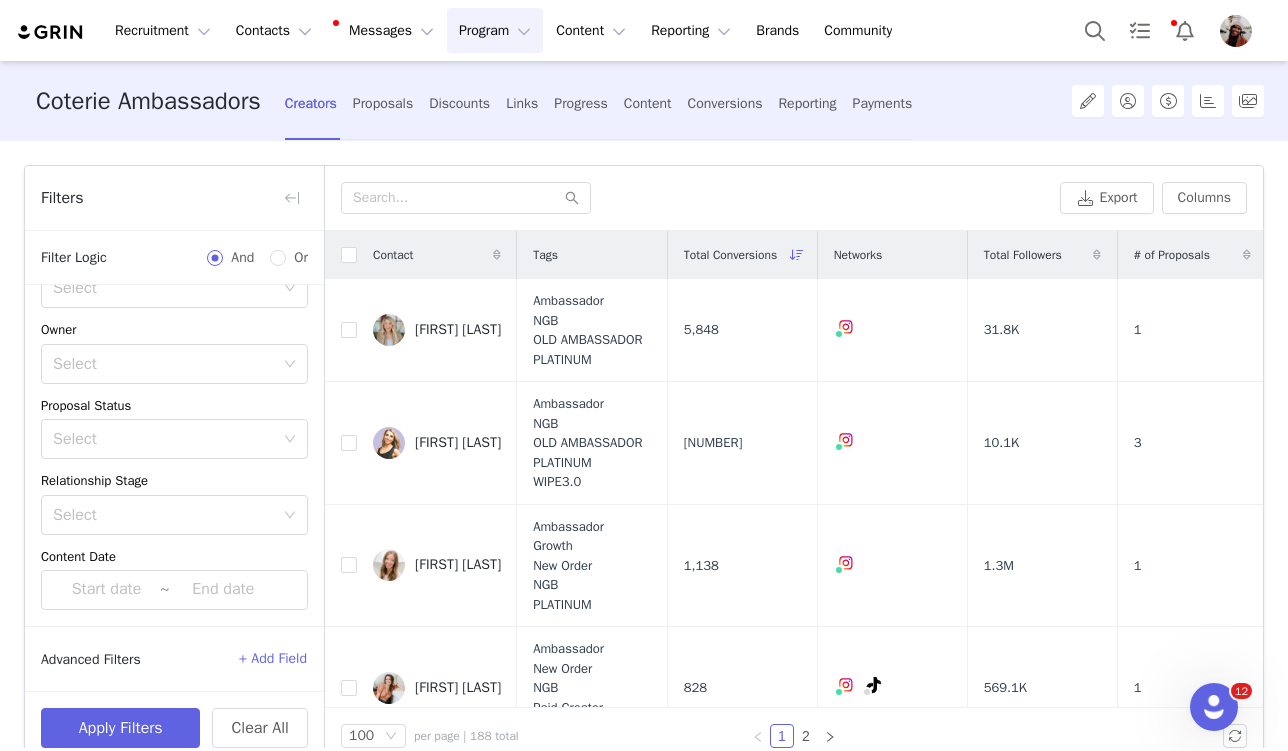 scroll, scrollTop: 0, scrollLeft: 0, axis: both 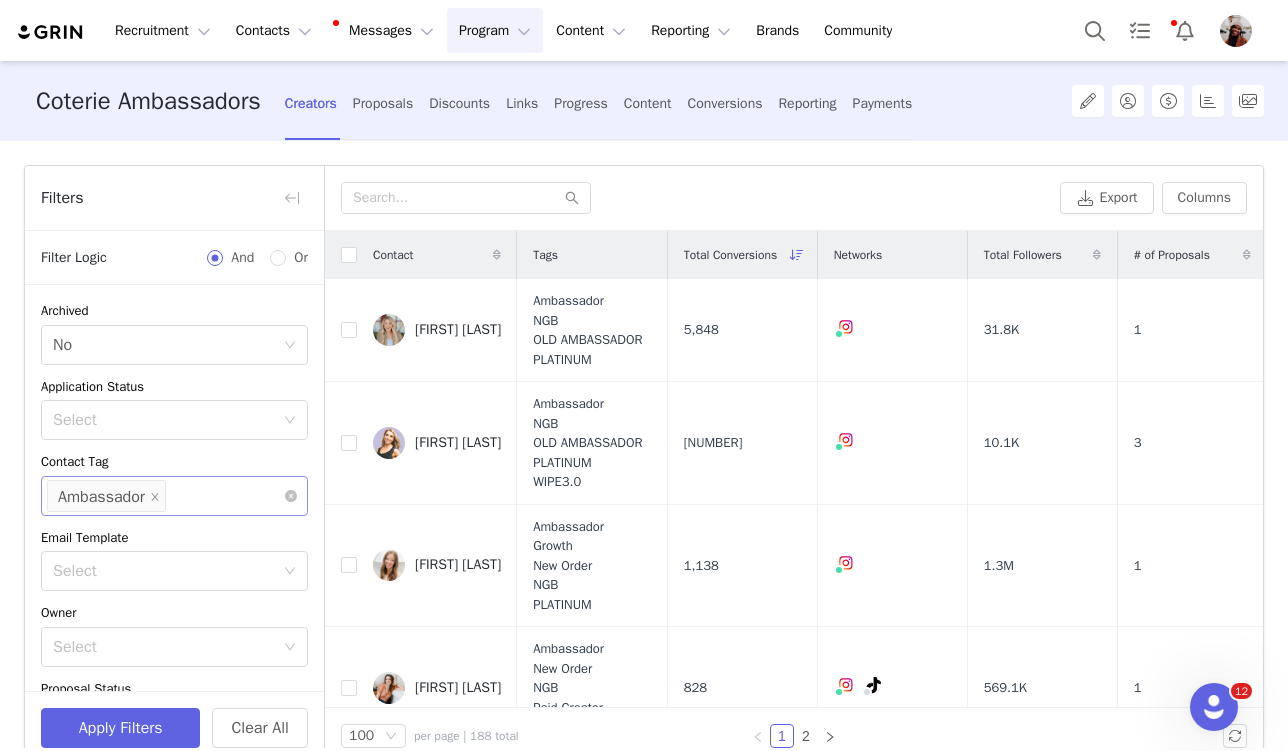 click on "Select Network Ambassador" at bounding box center (174, 496) 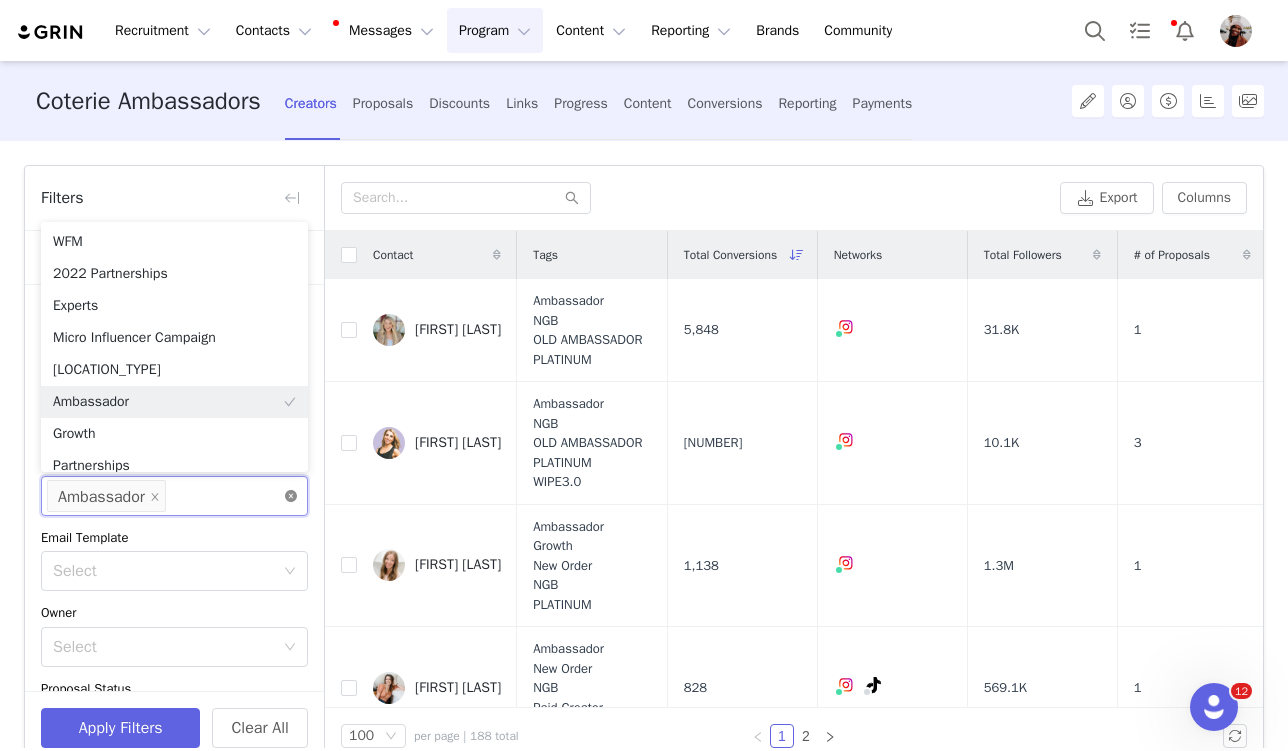 click 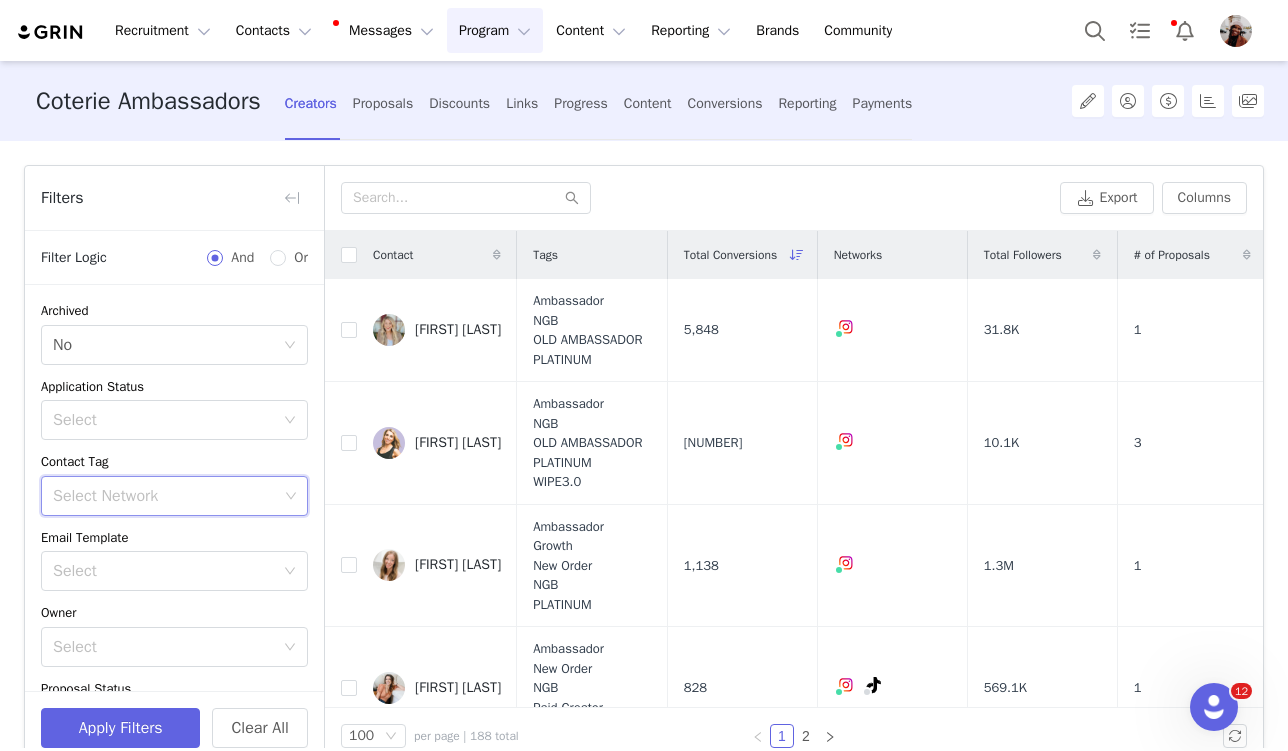 click on "Email Template" at bounding box center [174, 538] 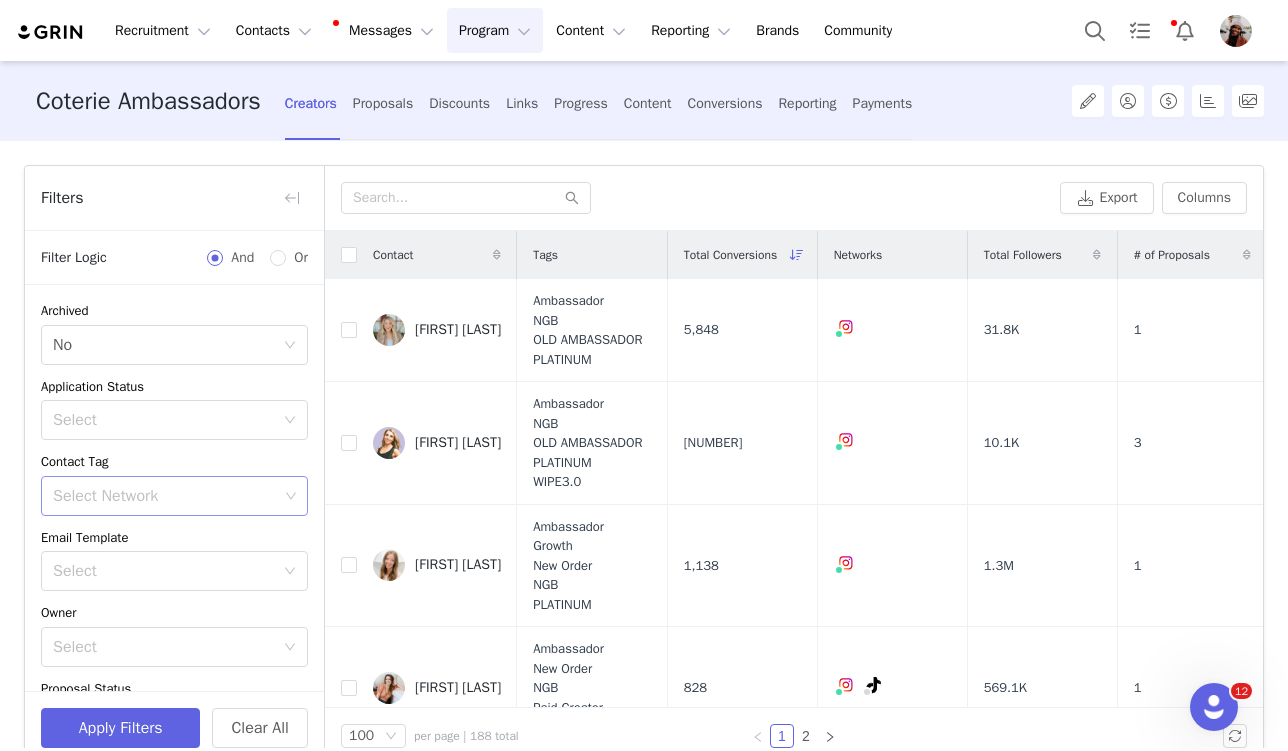 scroll, scrollTop: 283, scrollLeft: 0, axis: vertical 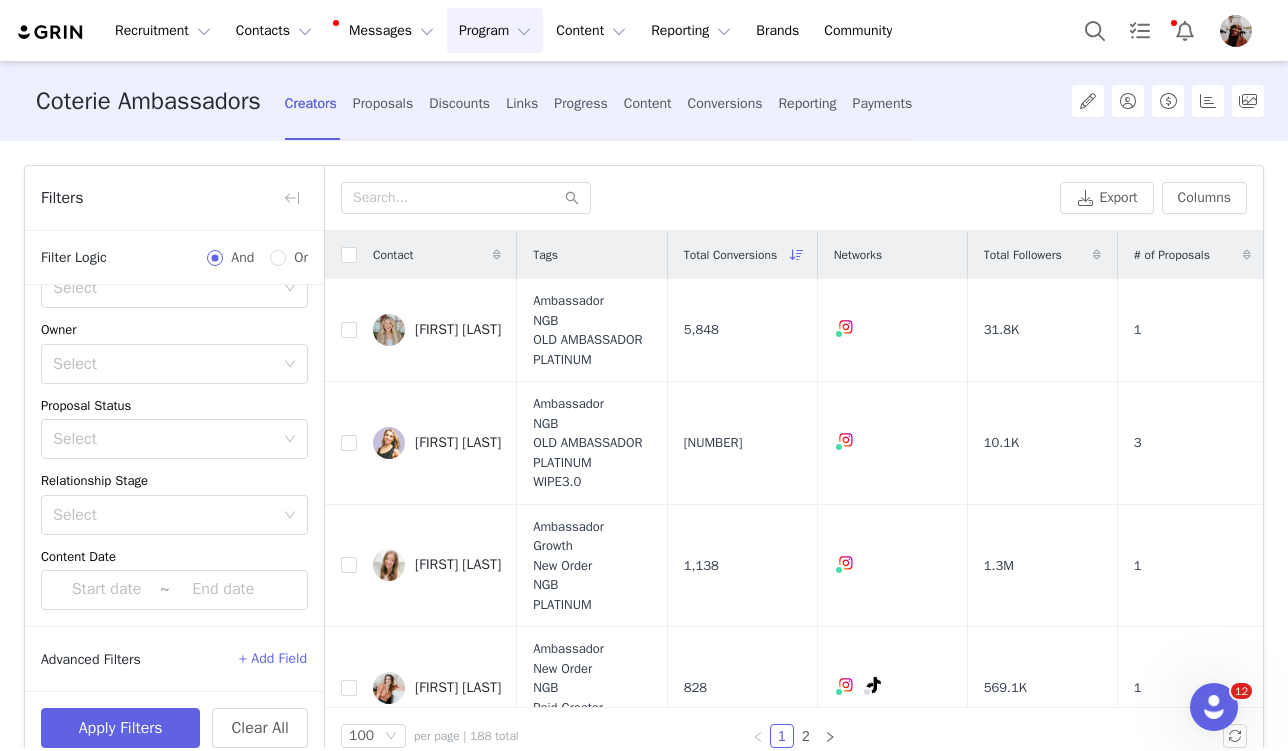 click on "Select No  Application Status  Select  Contact Tag  Select Network    Email Template  Select  Owner  Select  Proposal Status  Select  Relationship Stage  Select  Content Date   ~" at bounding box center [174, 314] 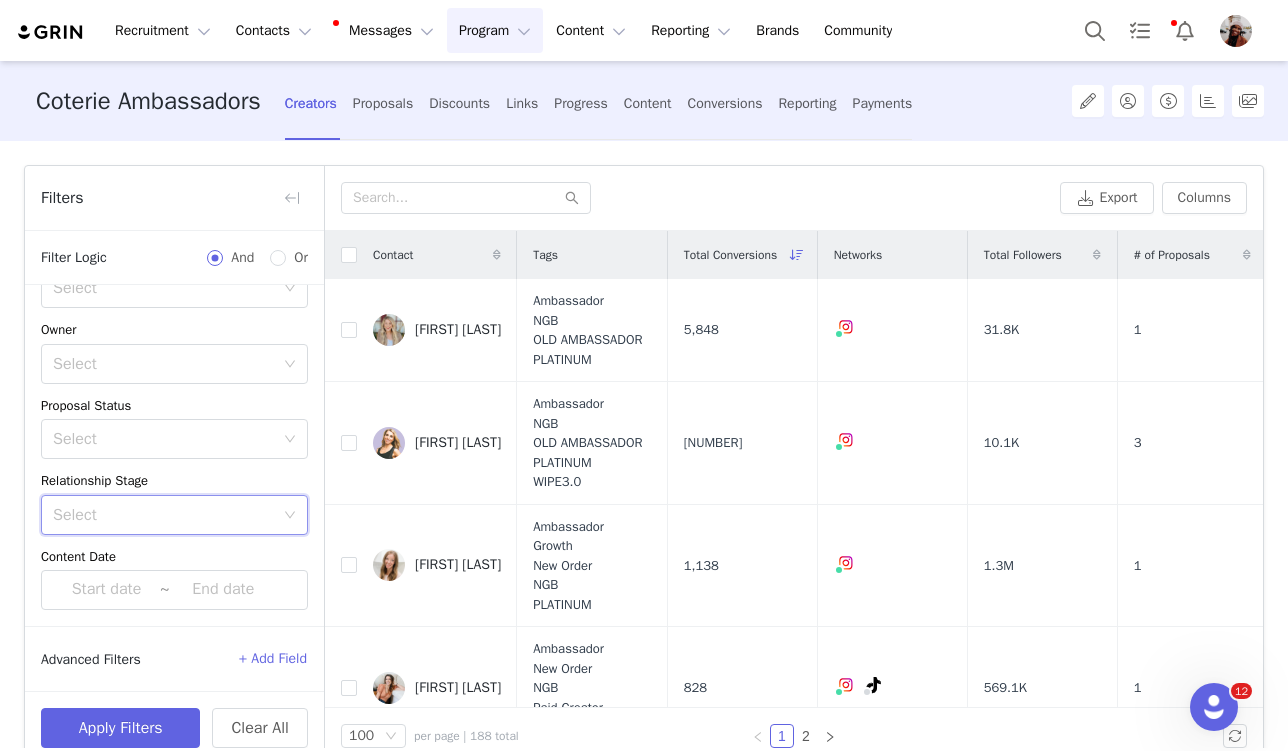 click on "Select" at bounding box center (168, 515) 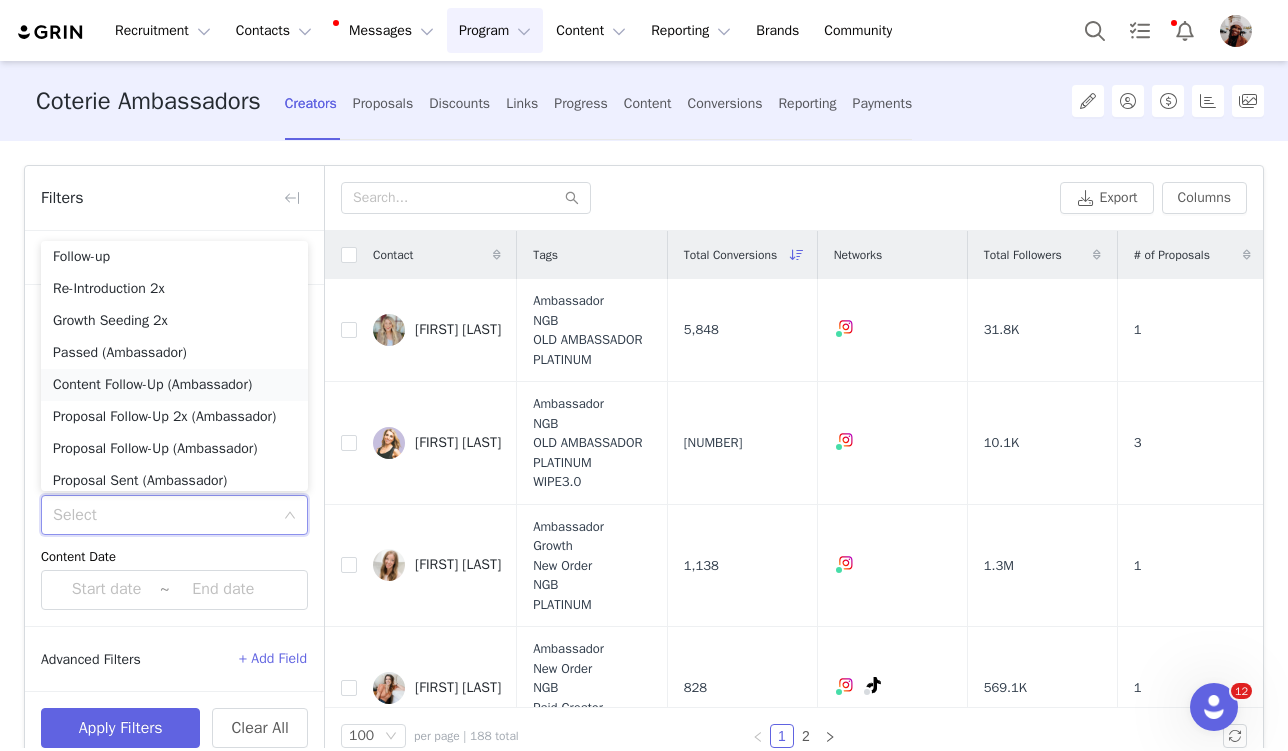 scroll, scrollTop: 37, scrollLeft: 0, axis: vertical 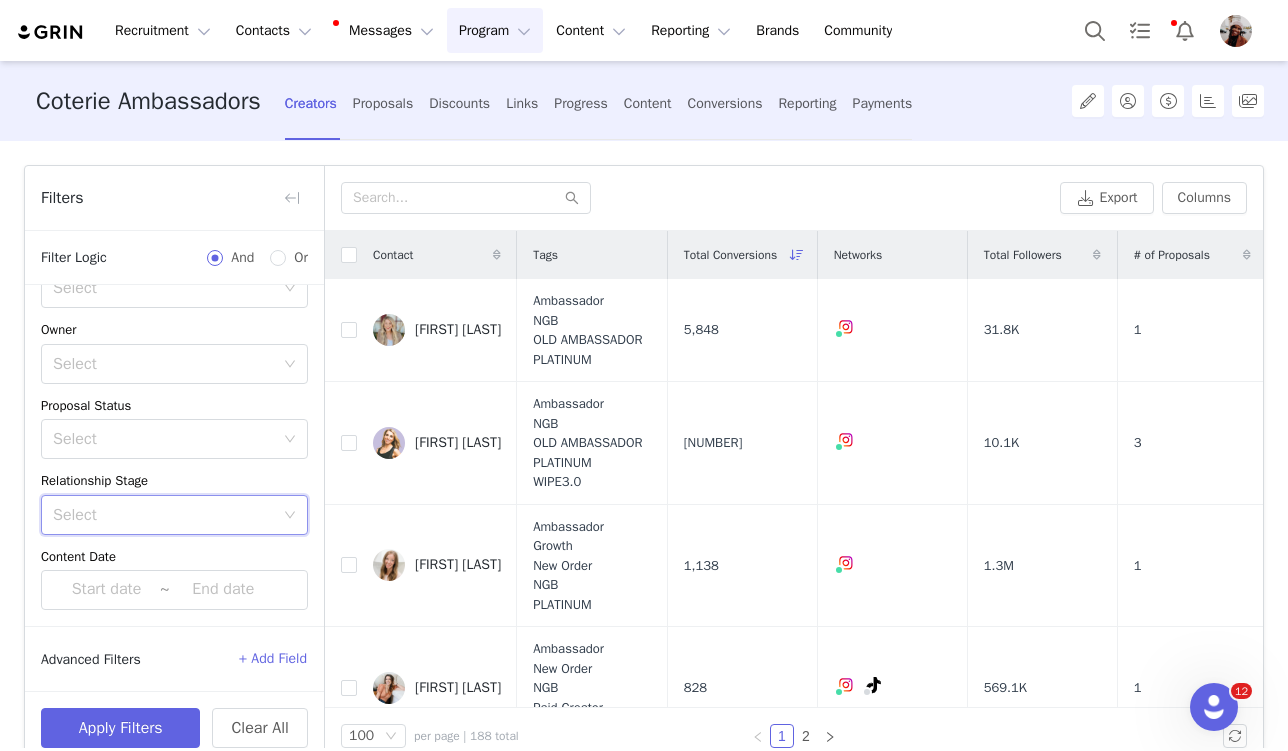 click on "Select No  Application Status  Select  Contact Tag  Select Network    Email Template  Select  Owner  Select  Proposal Status  Select  Relationship Stage  Select  Content Date   ~" at bounding box center [174, 314] 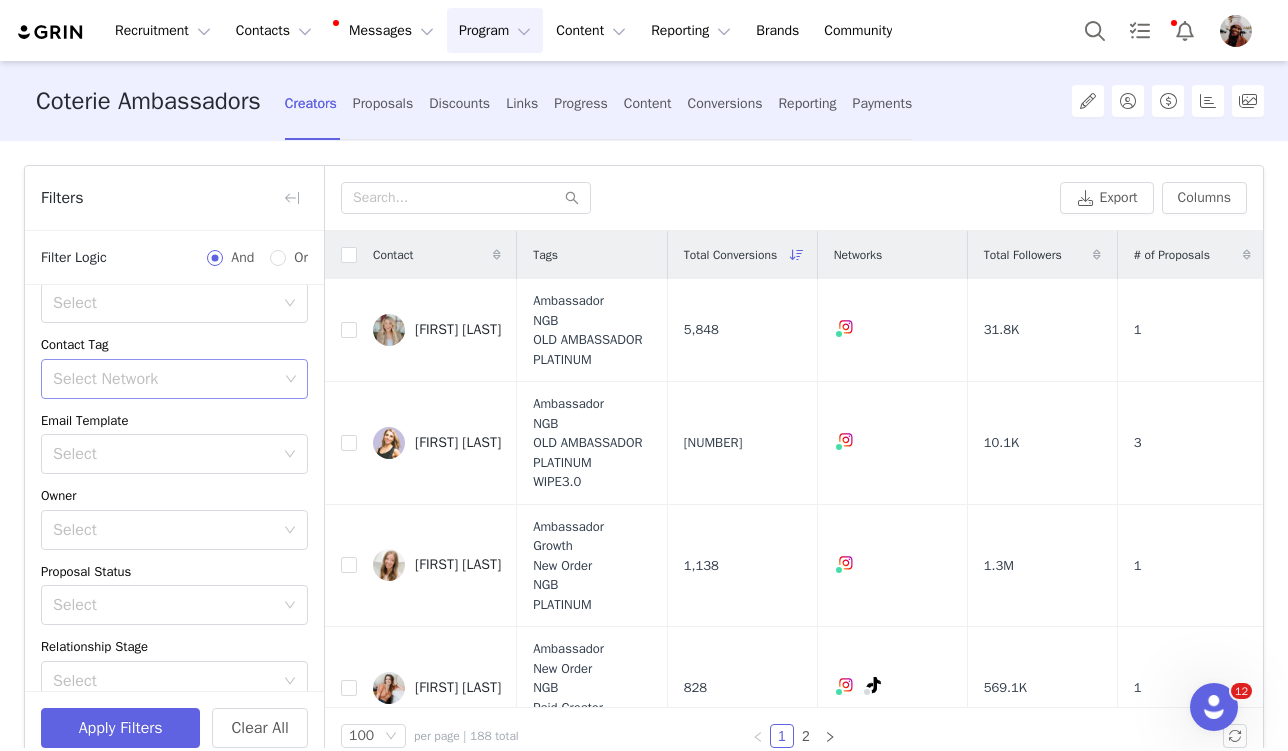 scroll, scrollTop: 0, scrollLeft: 0, axis: both 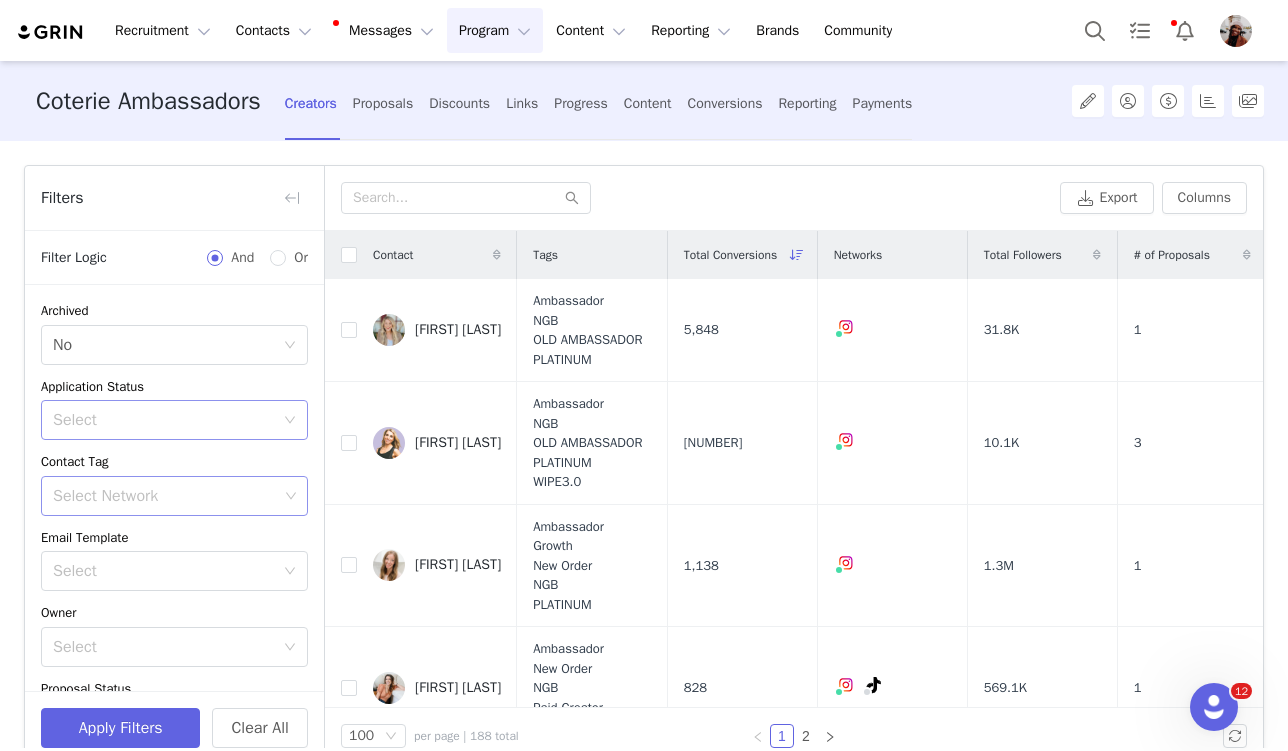 click on "Select" at bounding box center [163, 420] 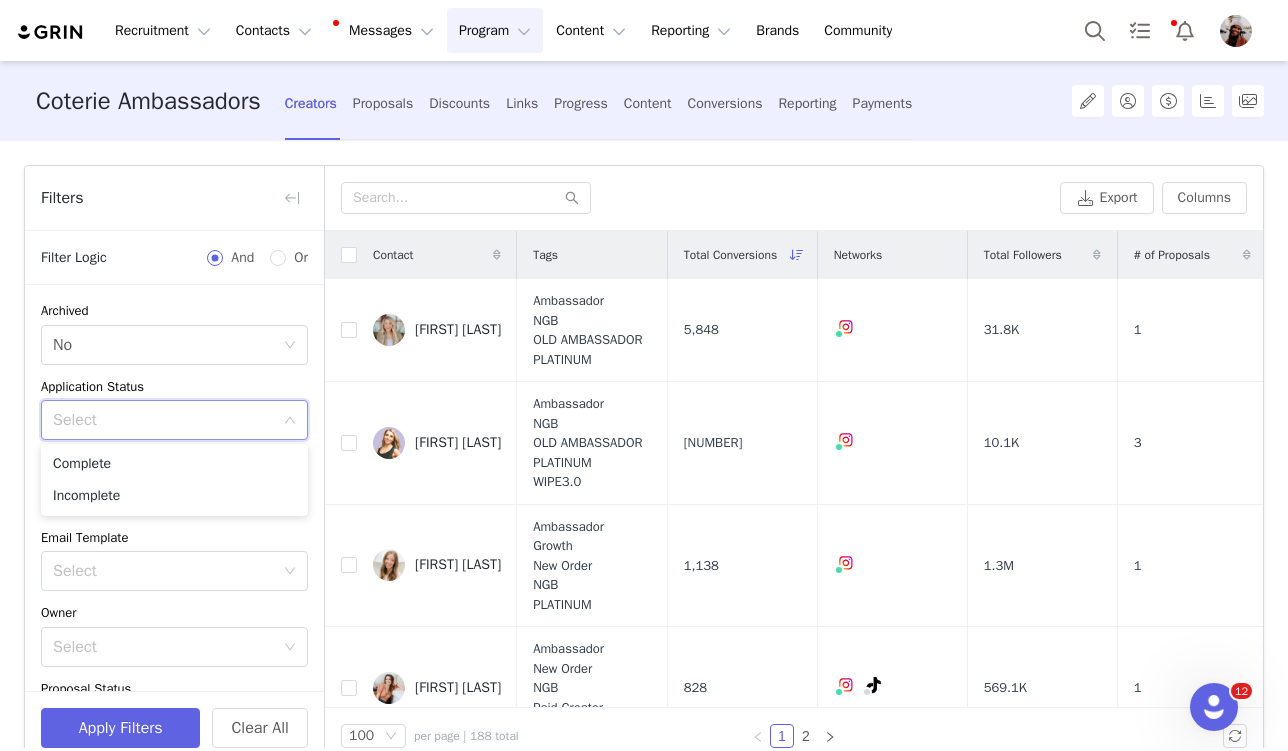 click on "Application Status" at bounding box center (174, 387) 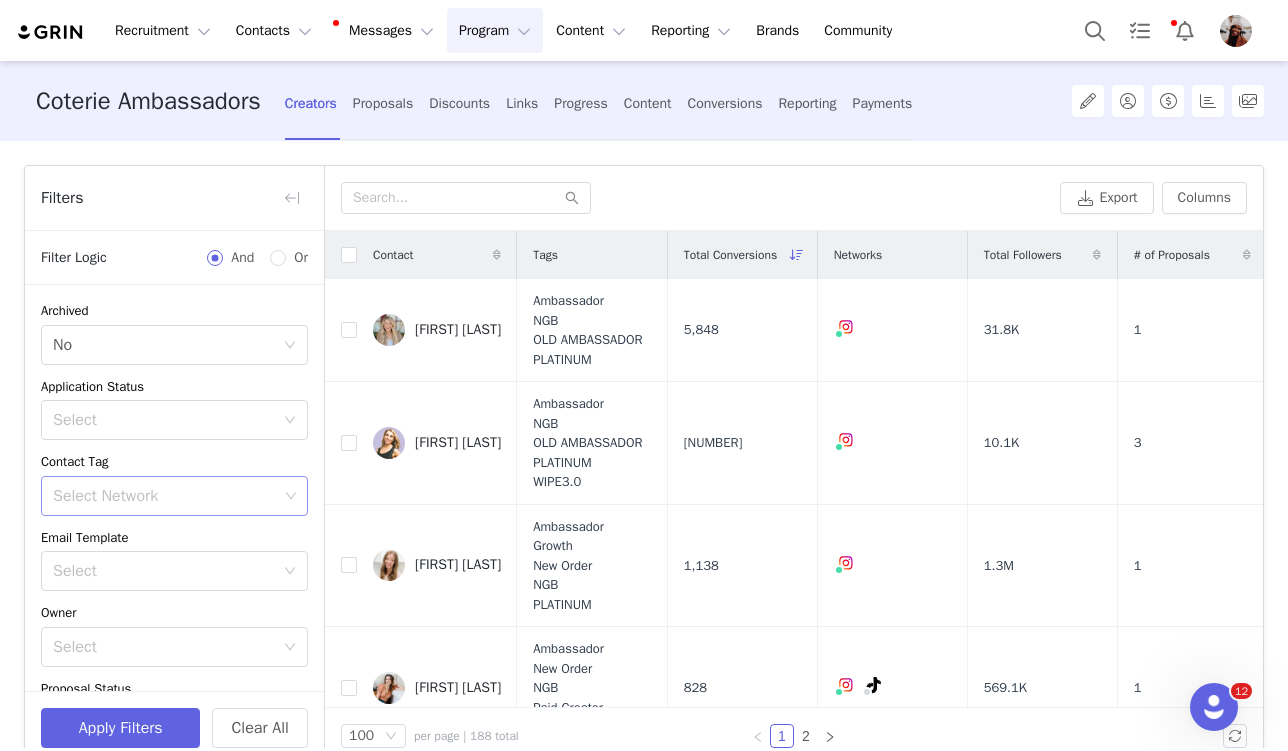 click on "Select Network" at bounding box center (167, 496) 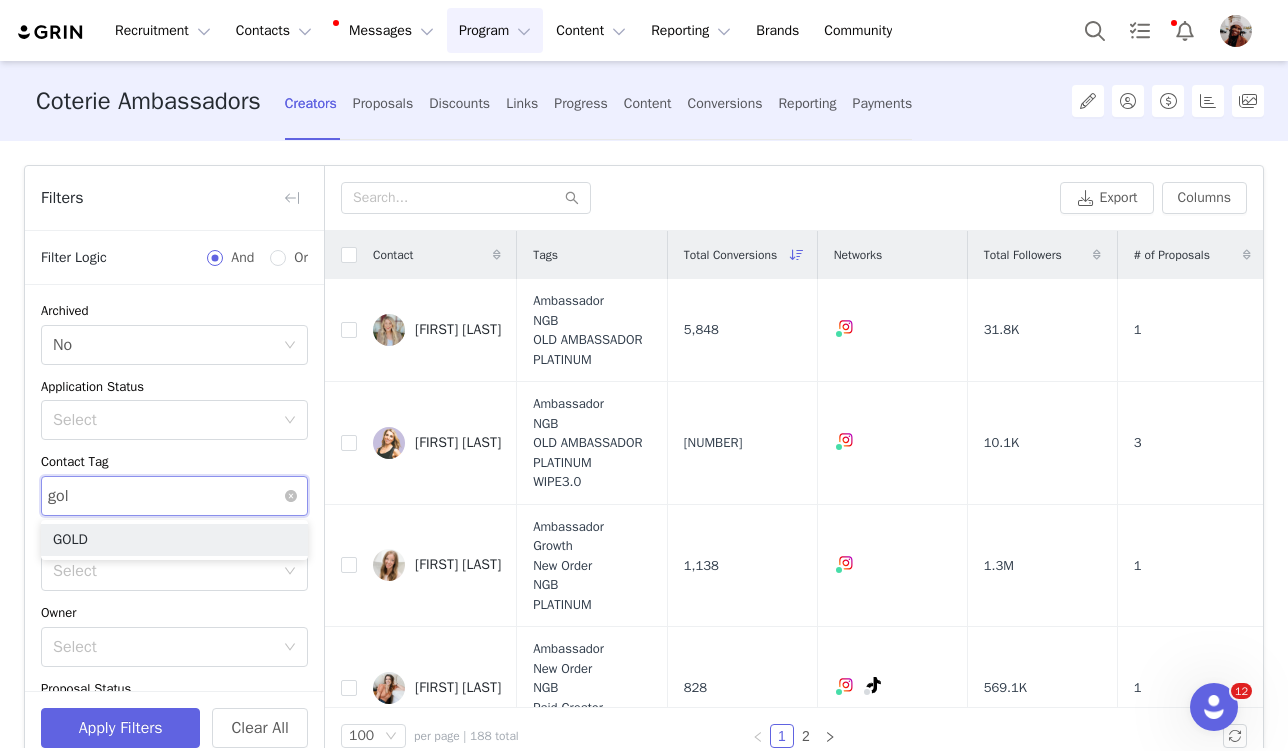 type on "[TIER]" 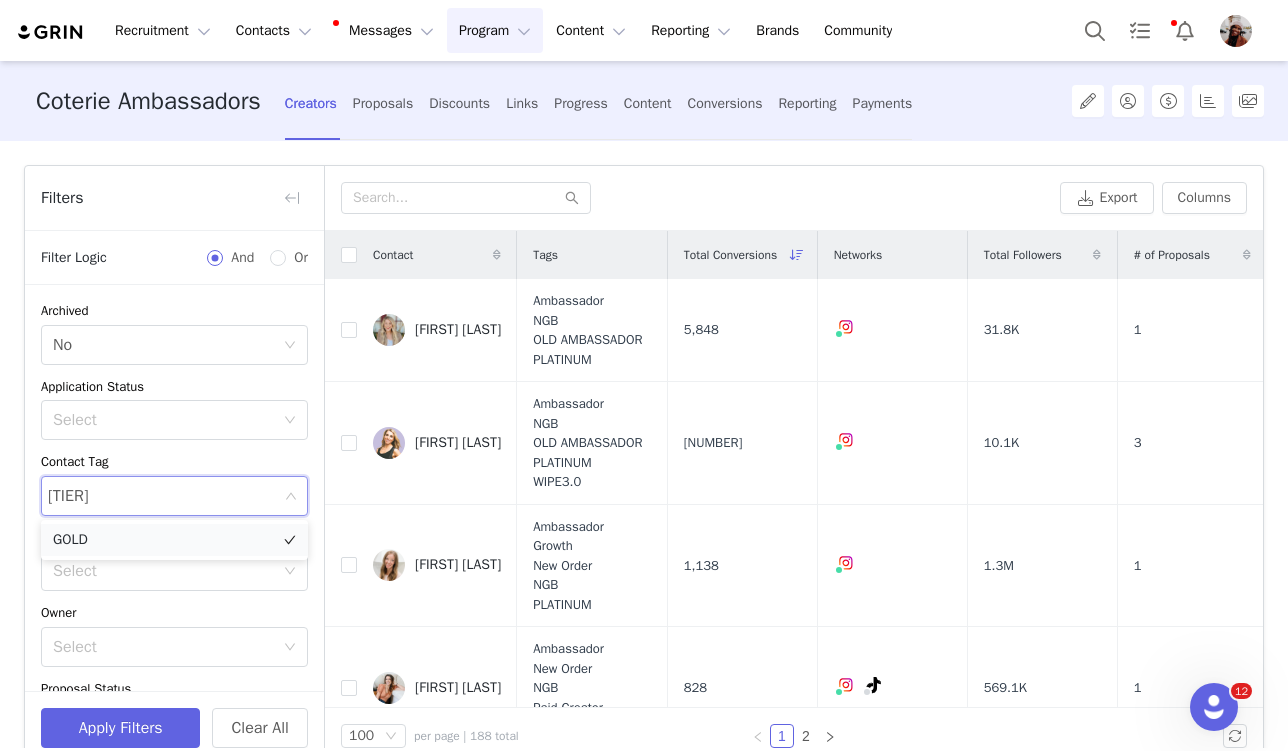 click on "GOLD" at bounding box center (174, 540) 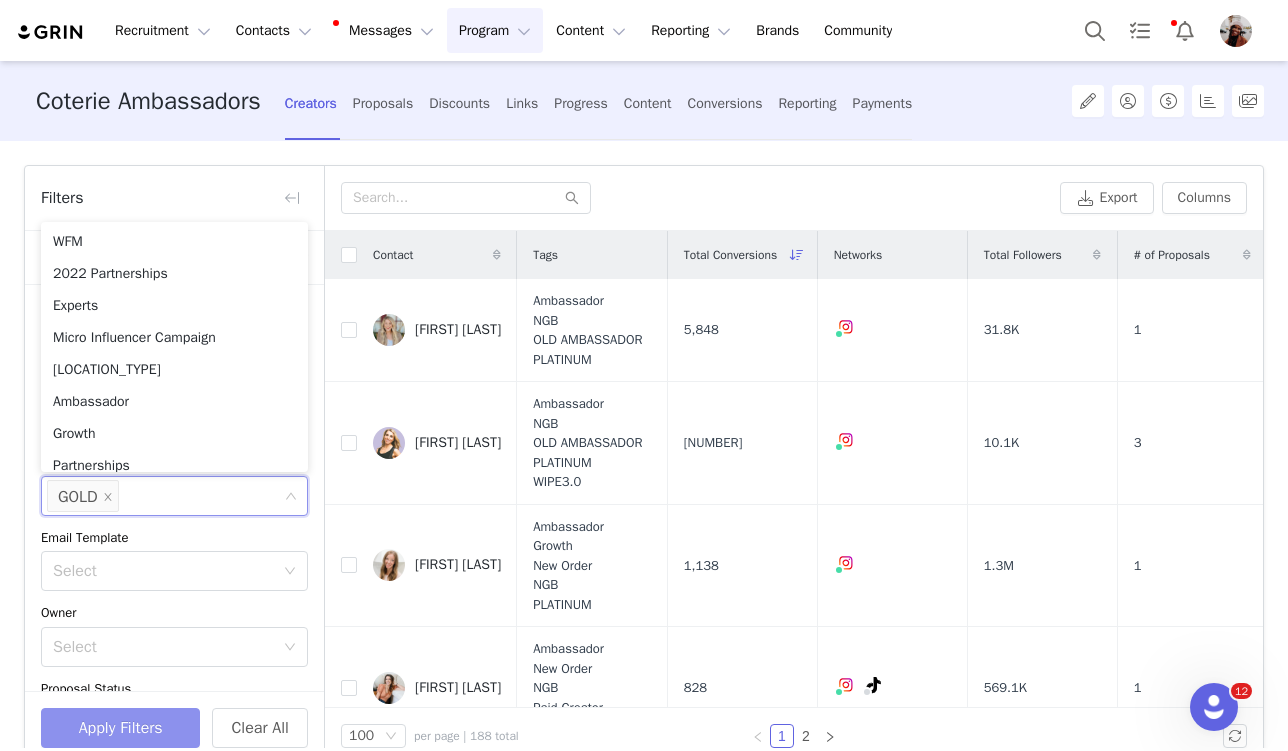 click on "Apply Filters" at bounding box center (120, 728) 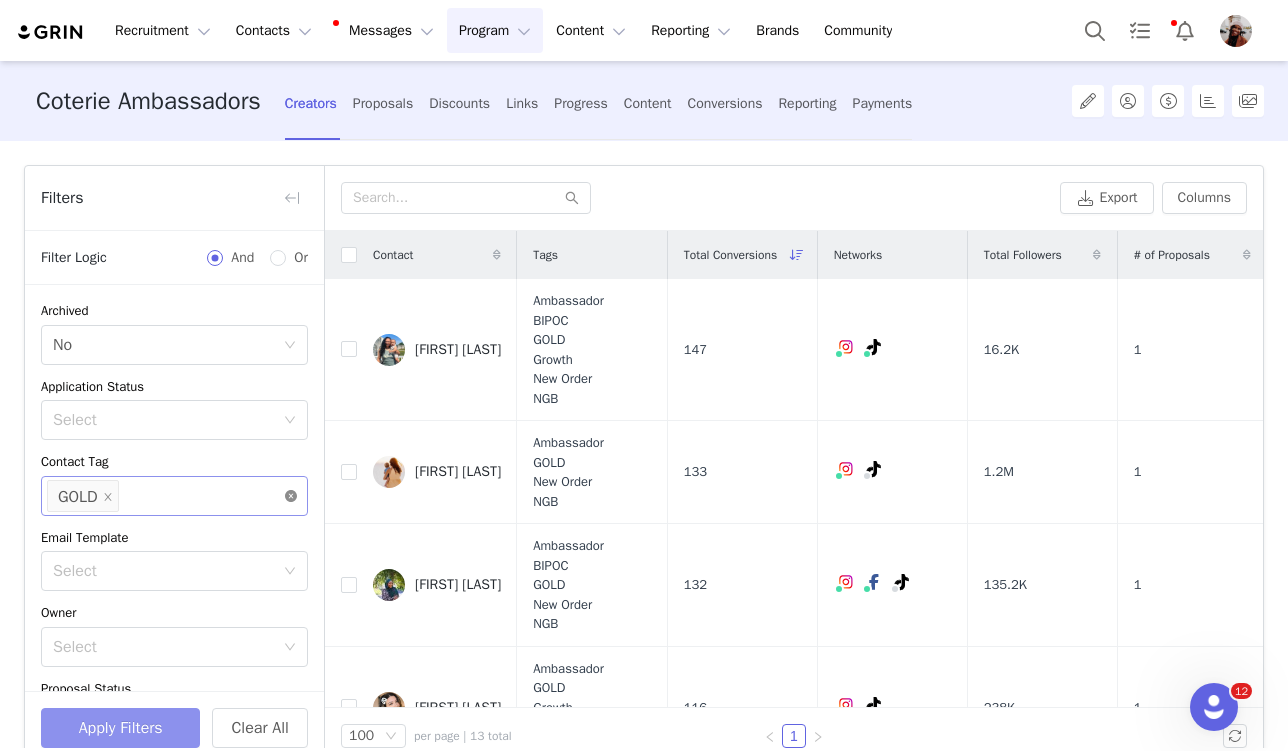 click 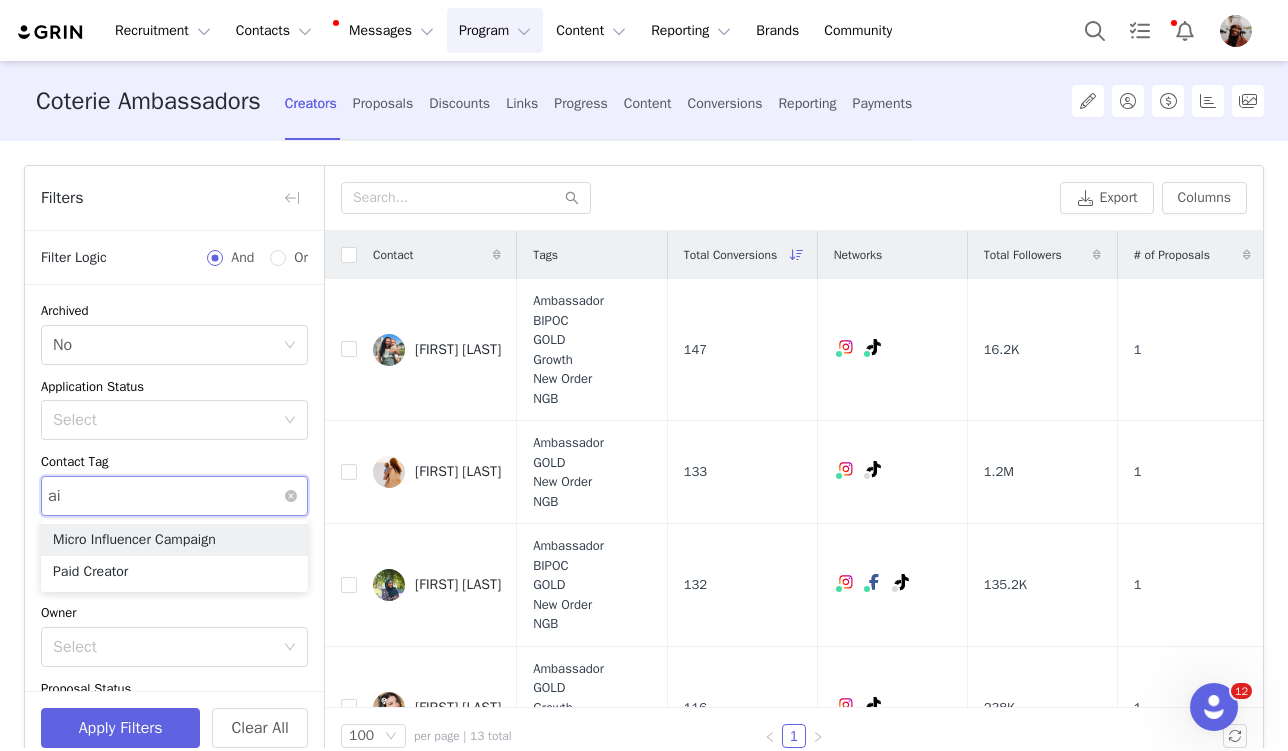 type on "a" 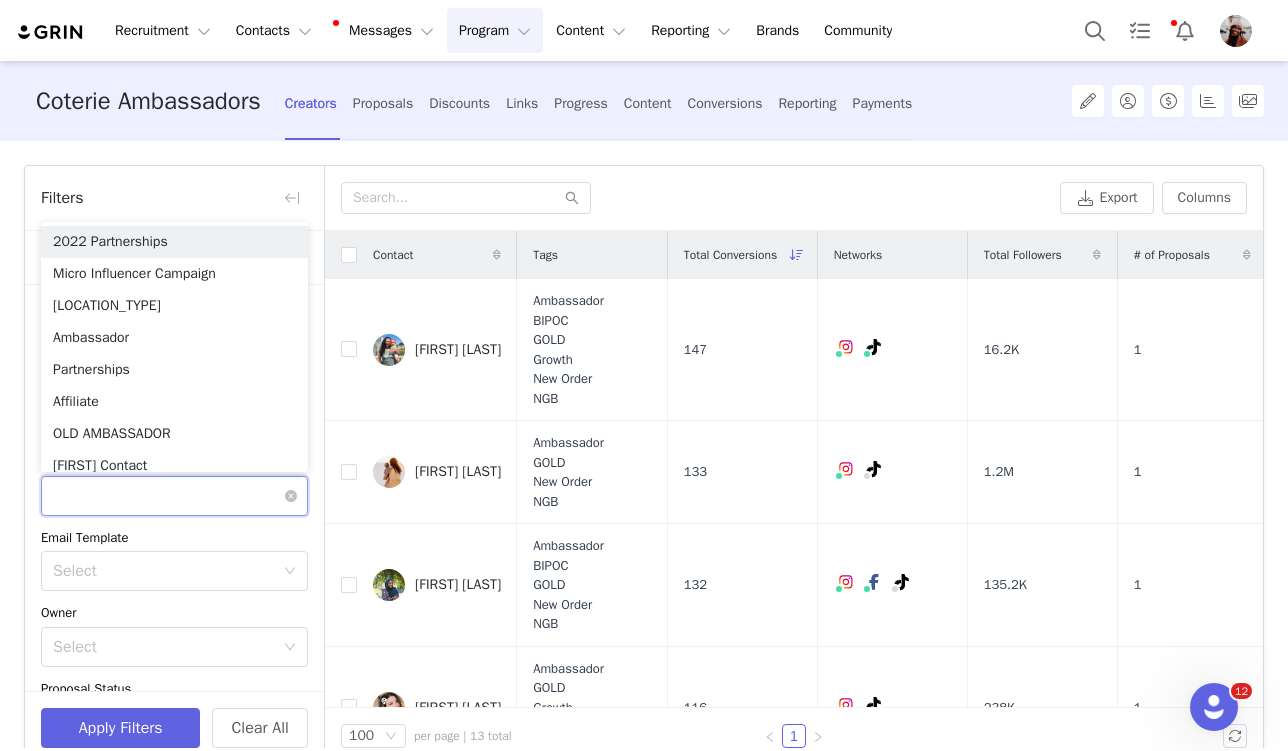type on "s" 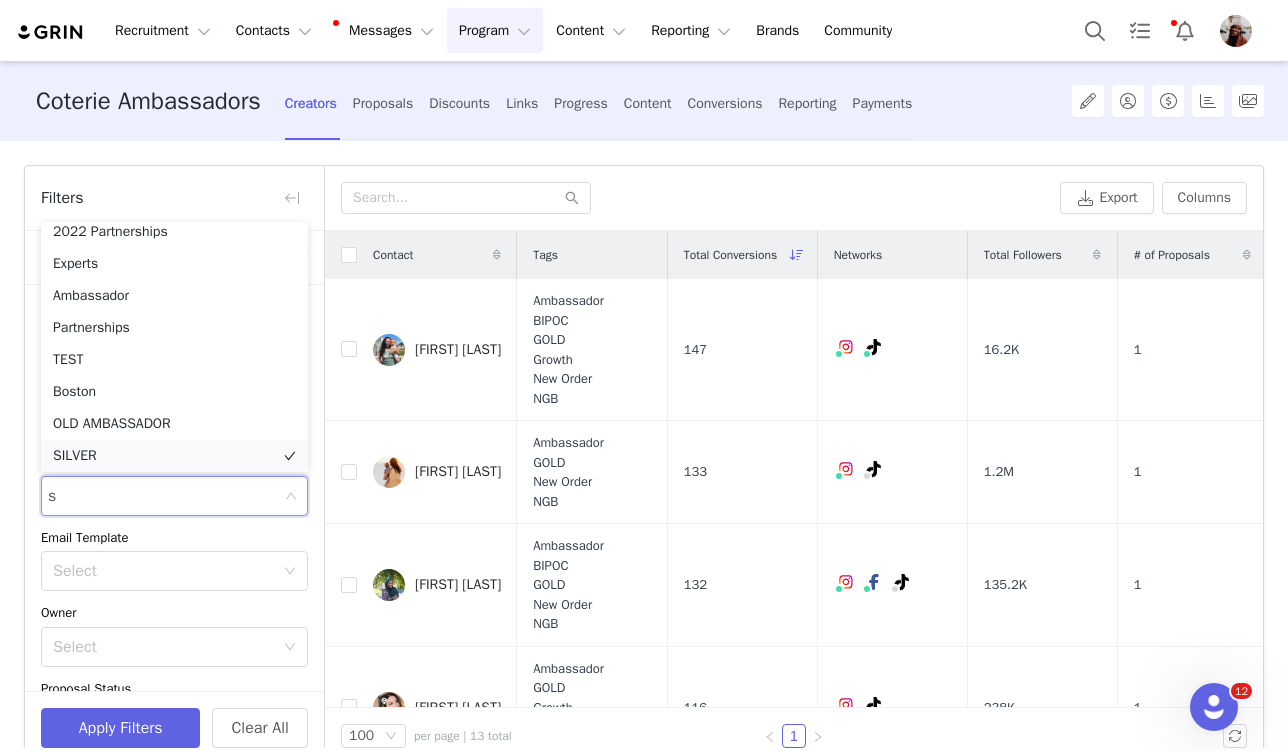 click on "SILVER" at bounding box center [174, 456] 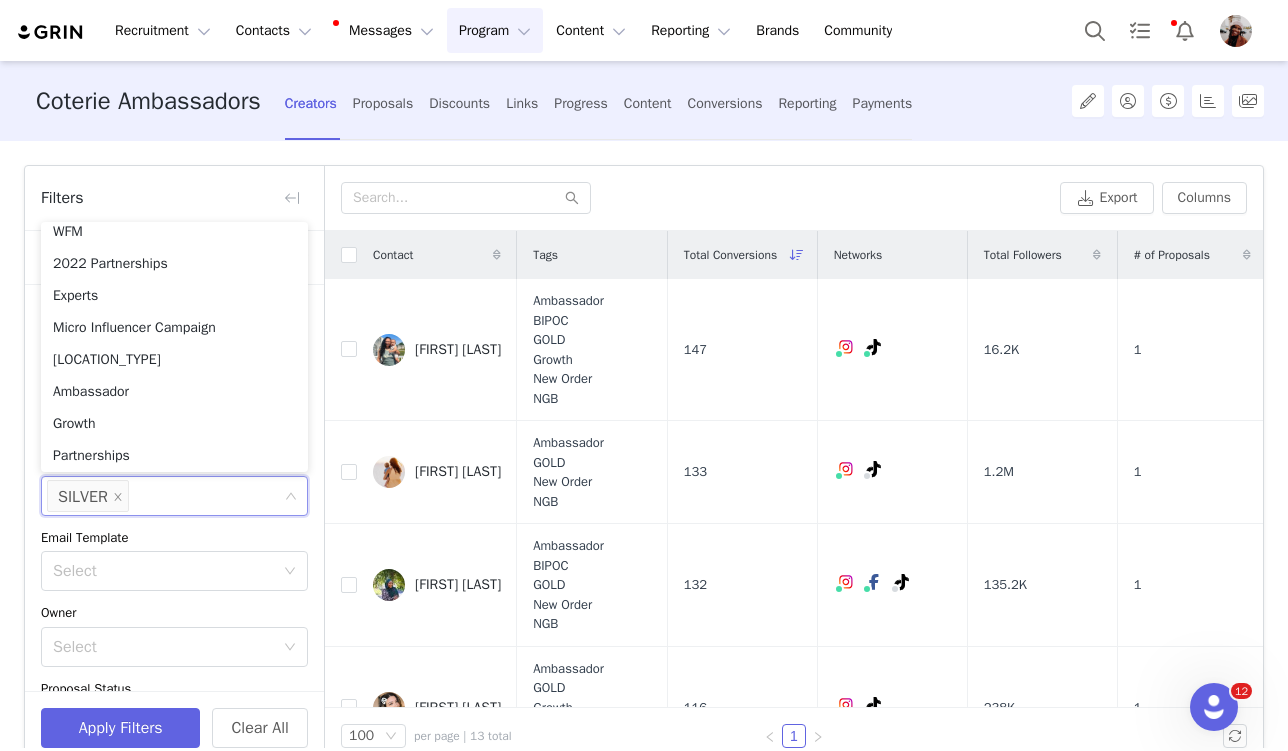 scroll, scrollTop: 10, scrollLeft: 0, axis: vertical 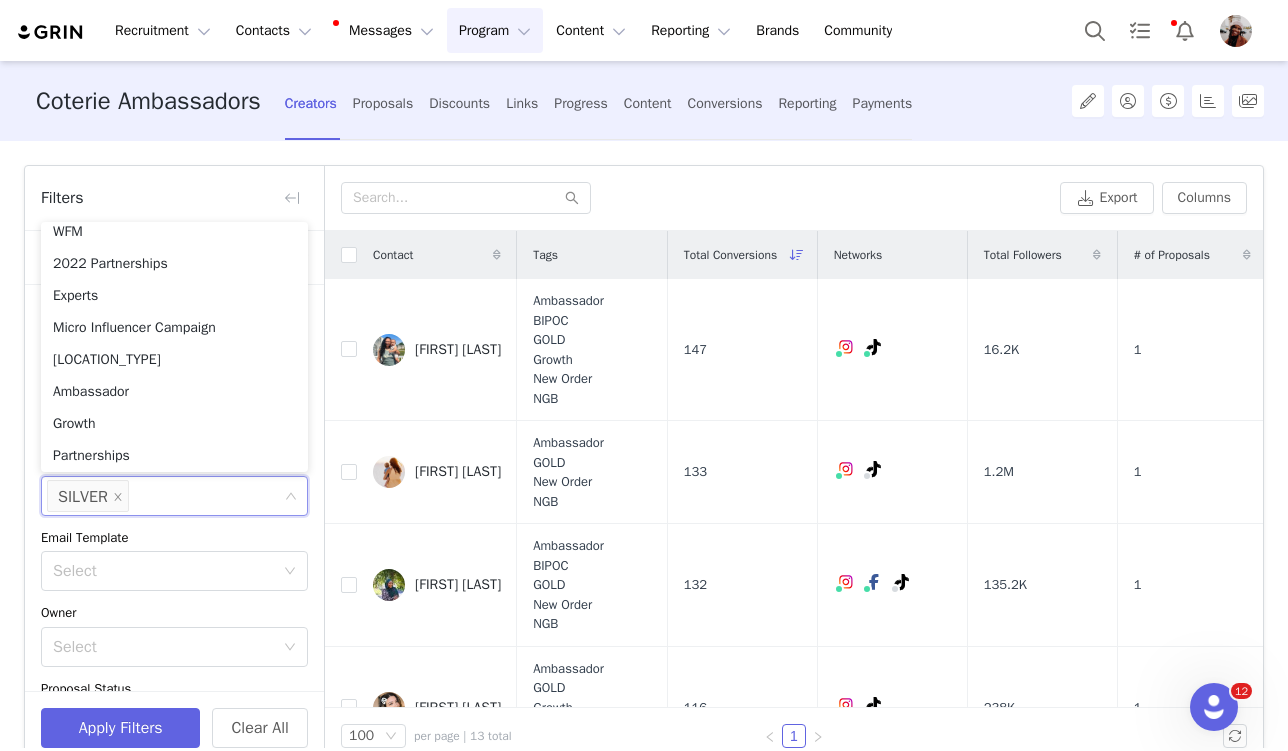 click on "Apply Filters Clear All" at bounding box center [174, 727] 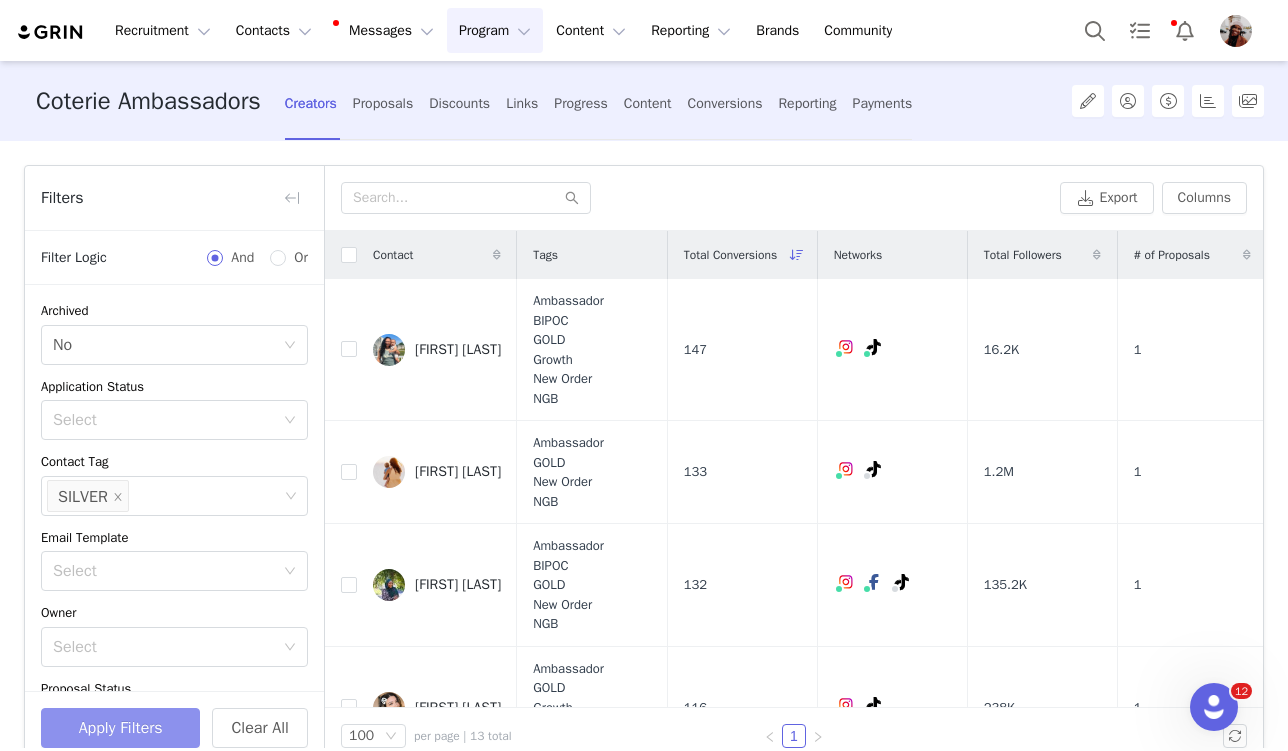 click on "Apply Filters" at bounding box center [120, 728] 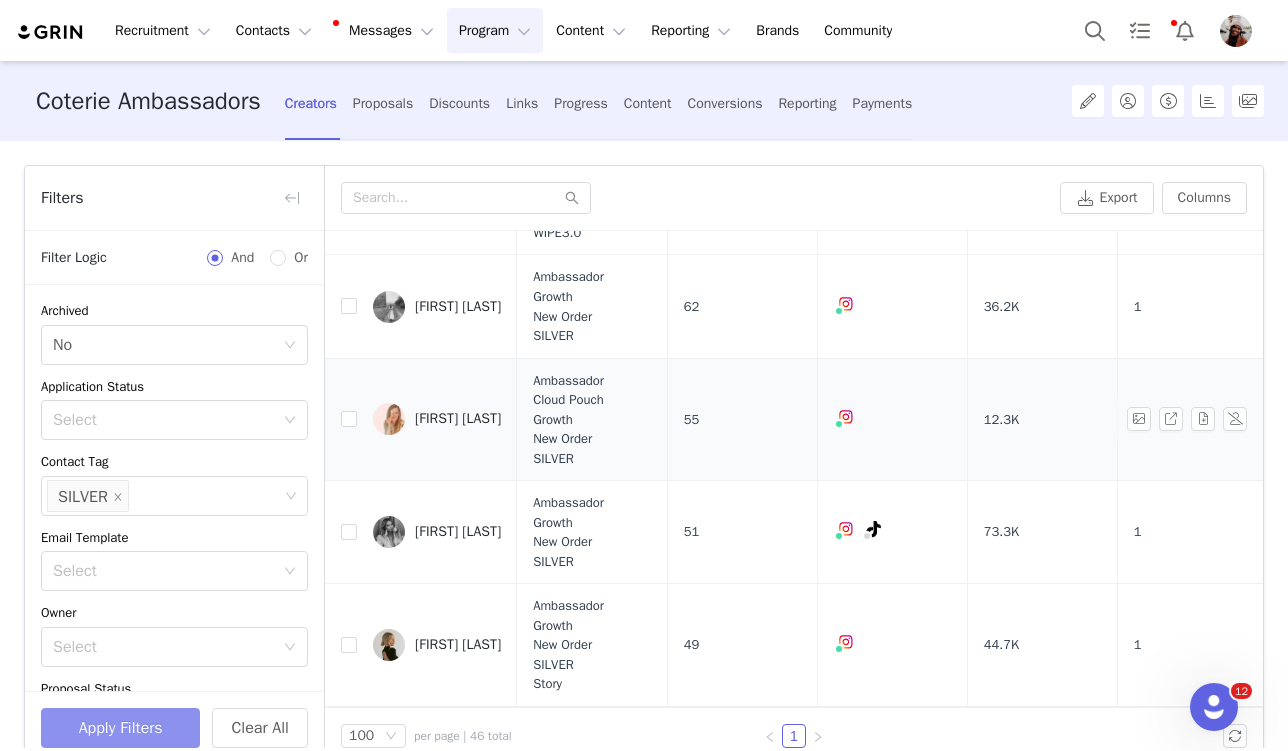 scroll, scrollTop: 767, scrollLeft: 0, axis: vertical 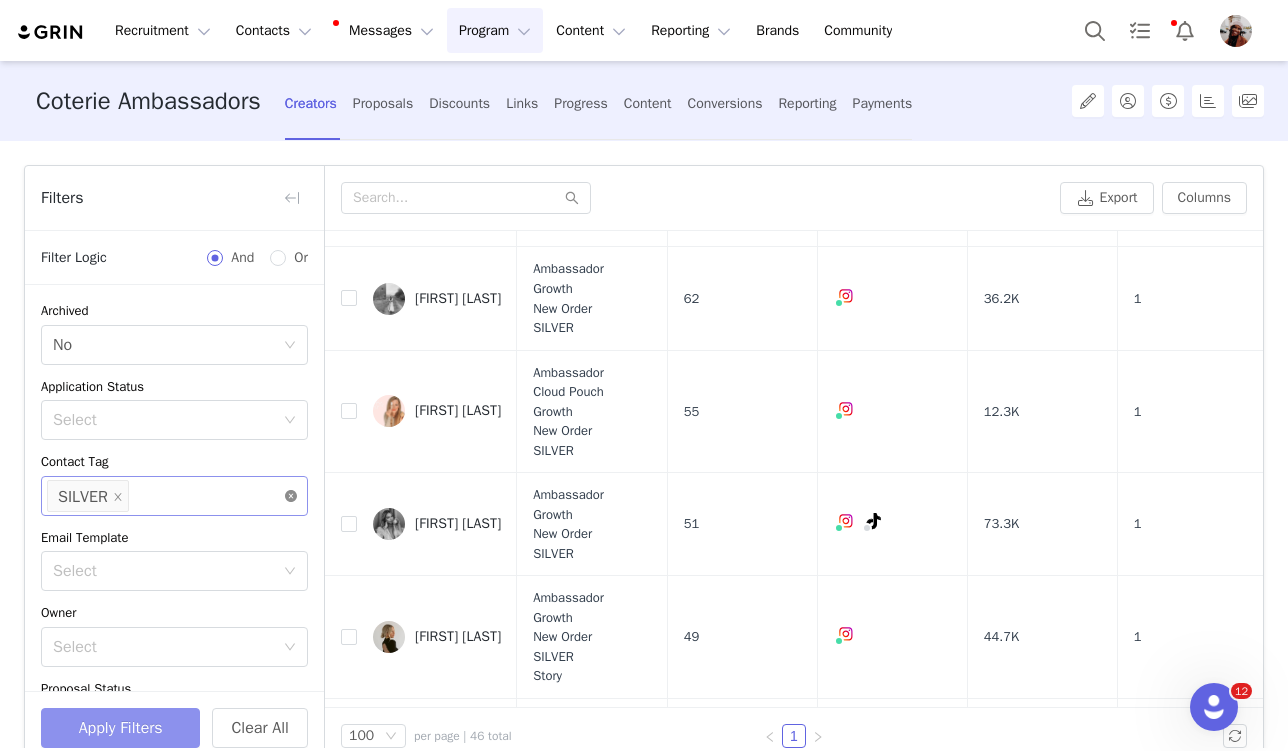 click 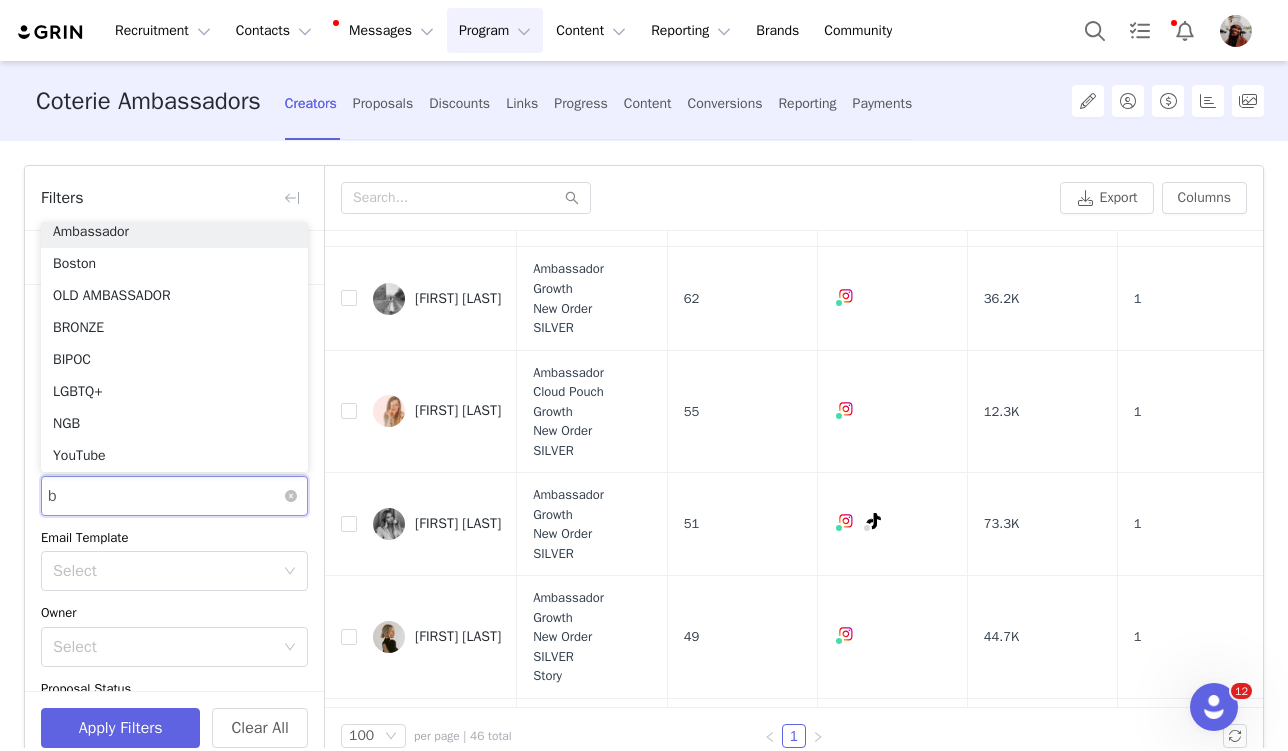 type on "br" 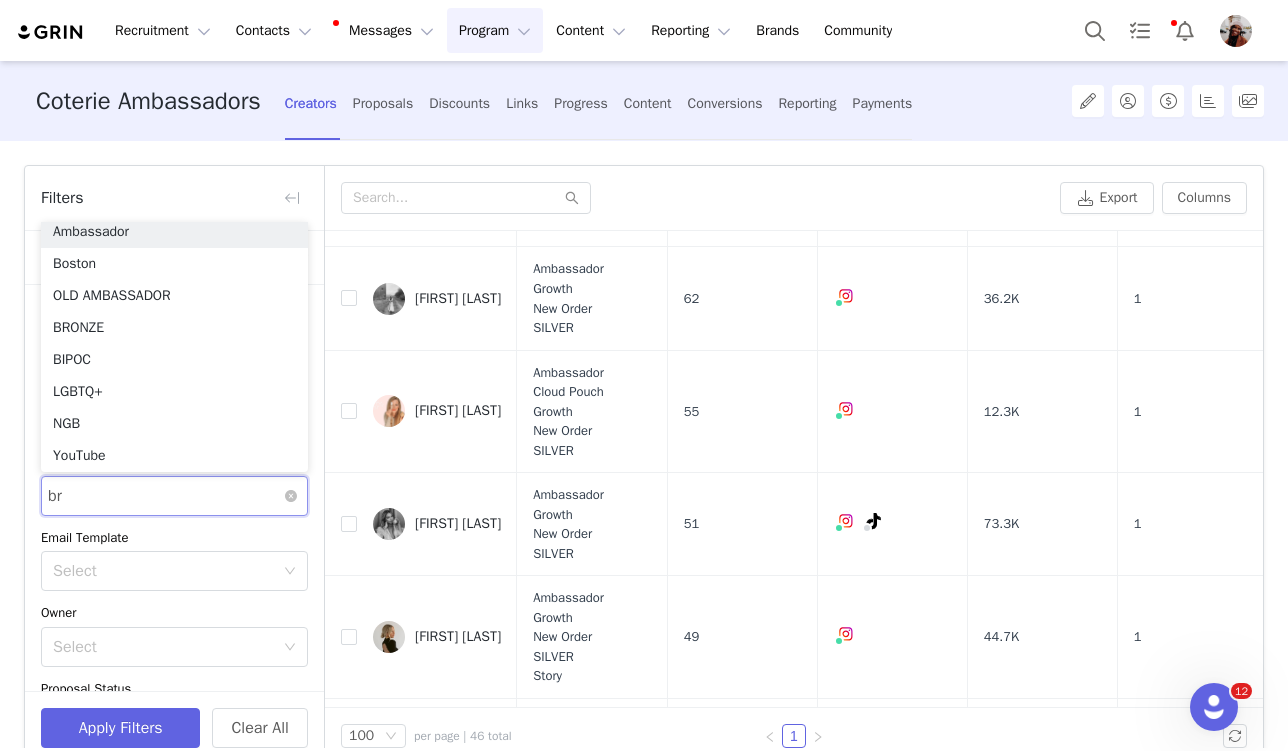 scroll, scrollTop: 0, scrollLeft: 0, axis: both 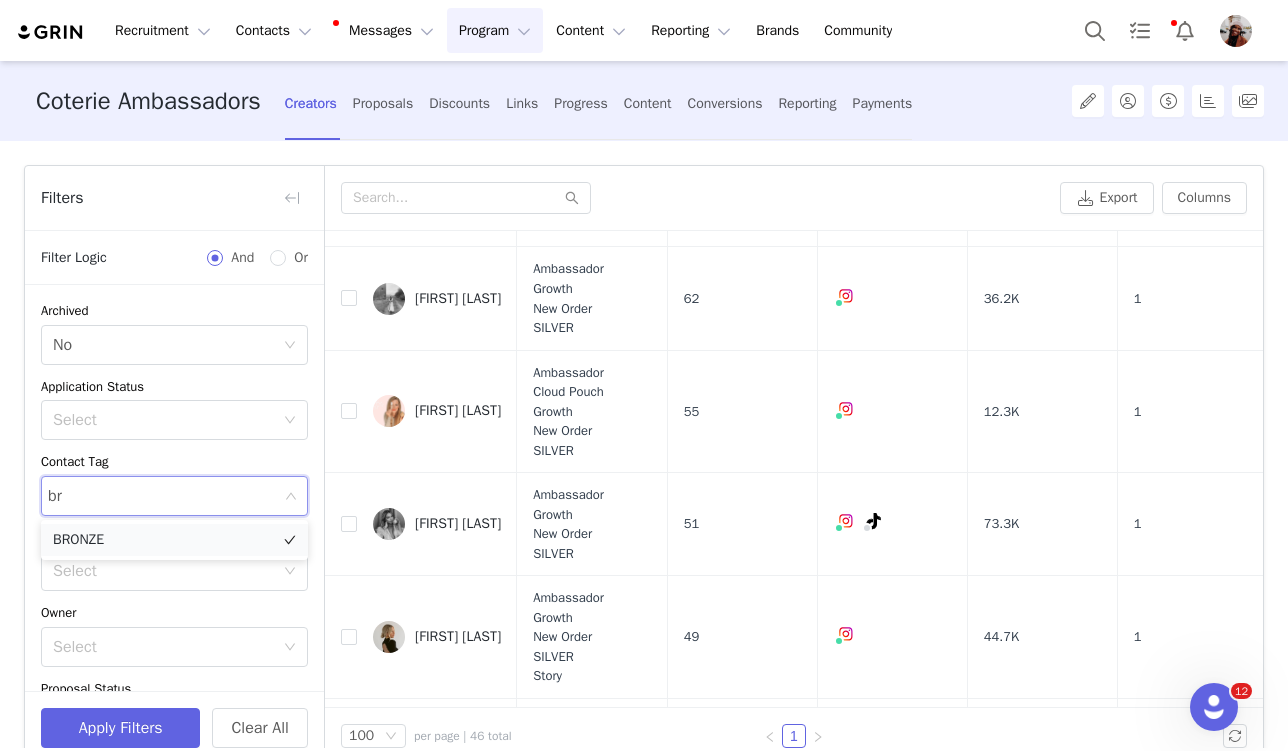 click on "BRONZE" at bounding box center [174, 540] 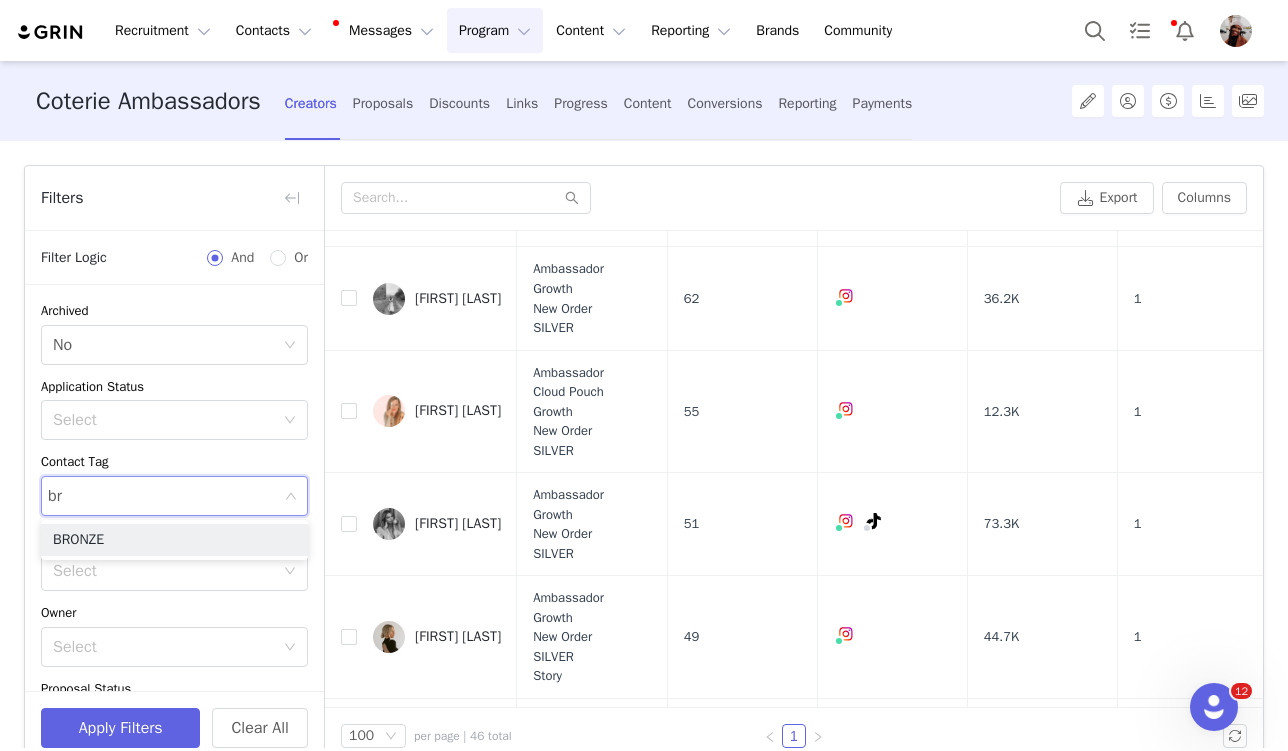 type 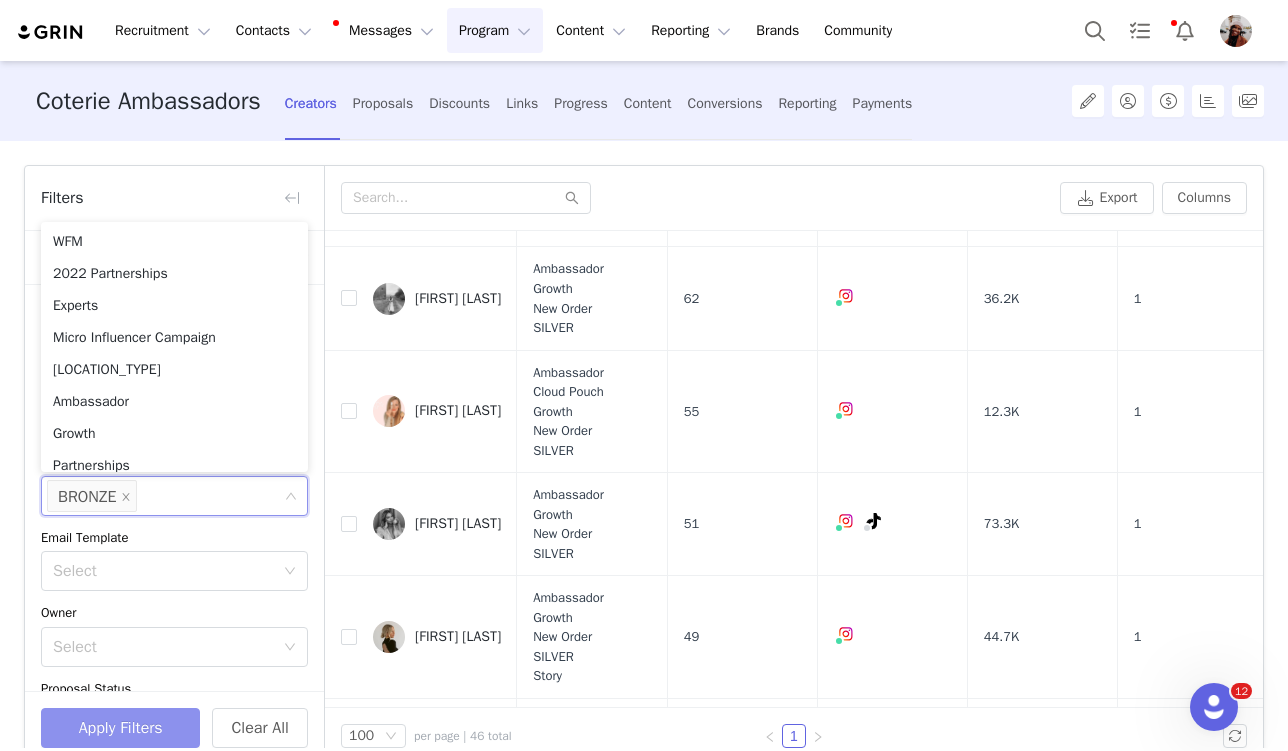 click on "Apply Filters" at bounding box center [120, 728] 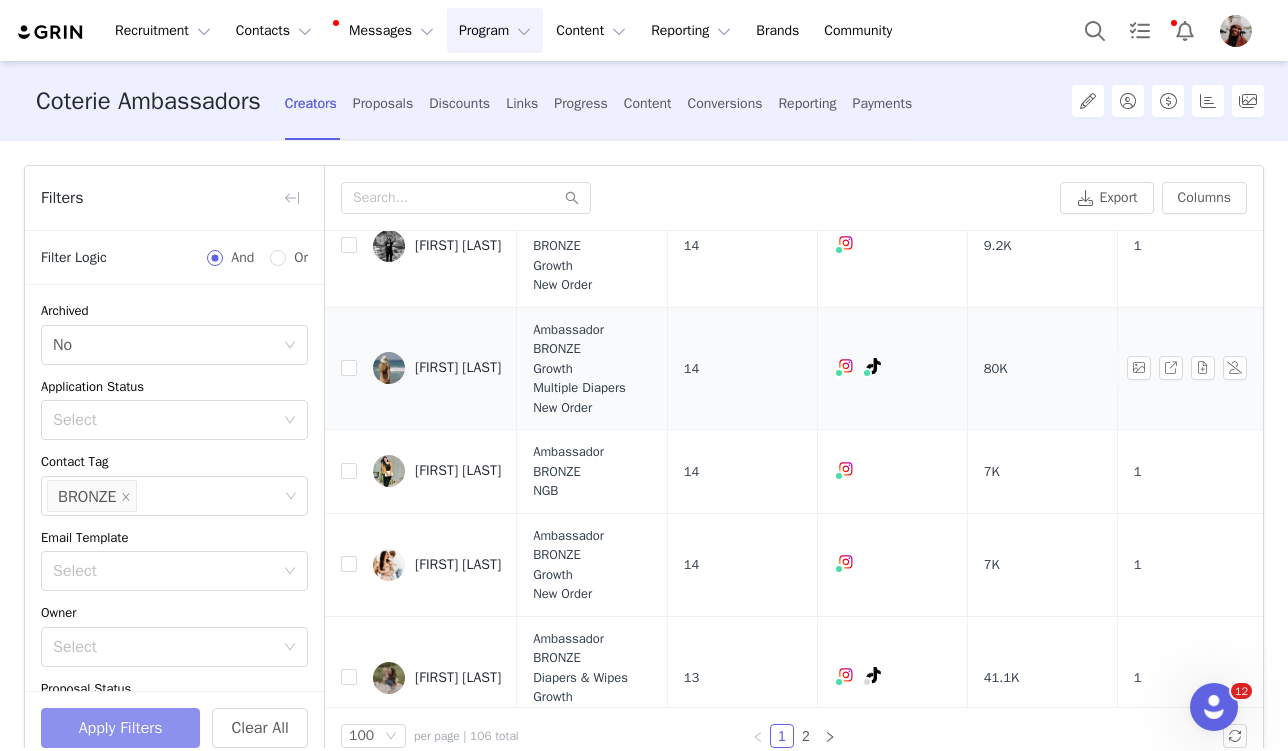 scroll, scrollTop: 1660, scrollLeft: 0, axis: vertical 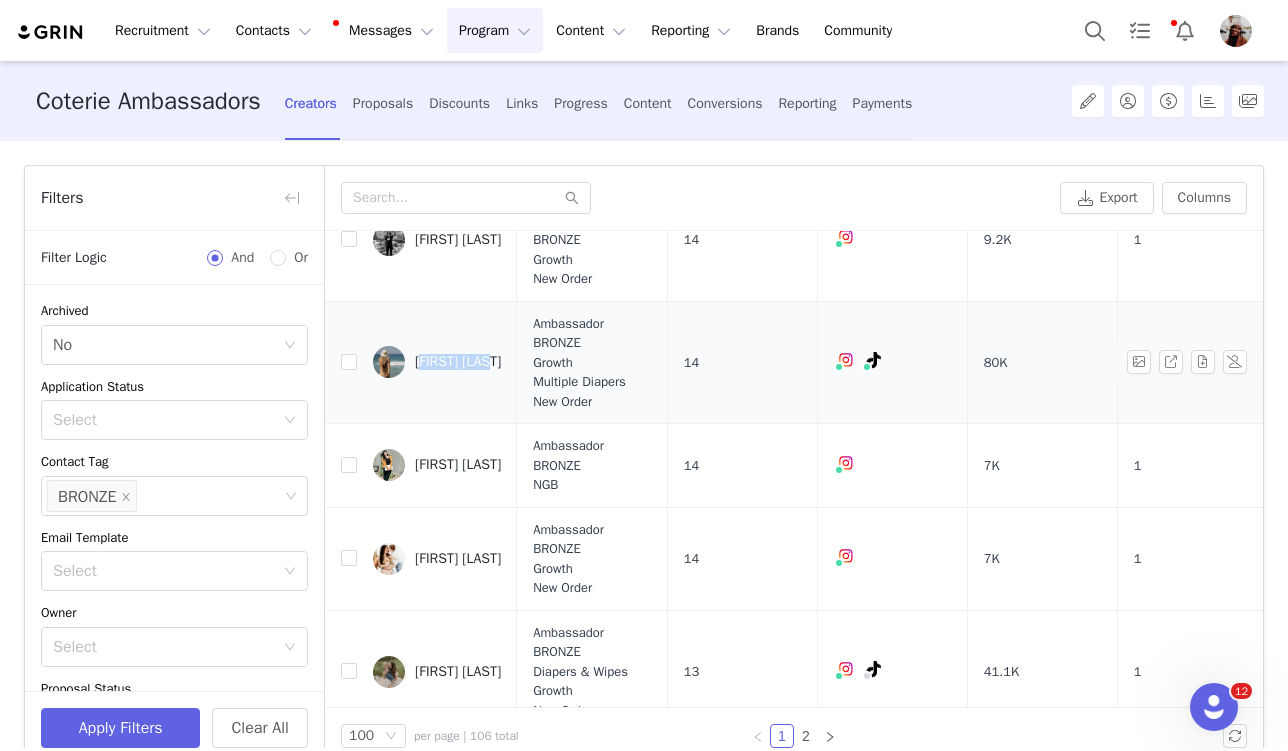 copy on "[FIRST] [LAST]" 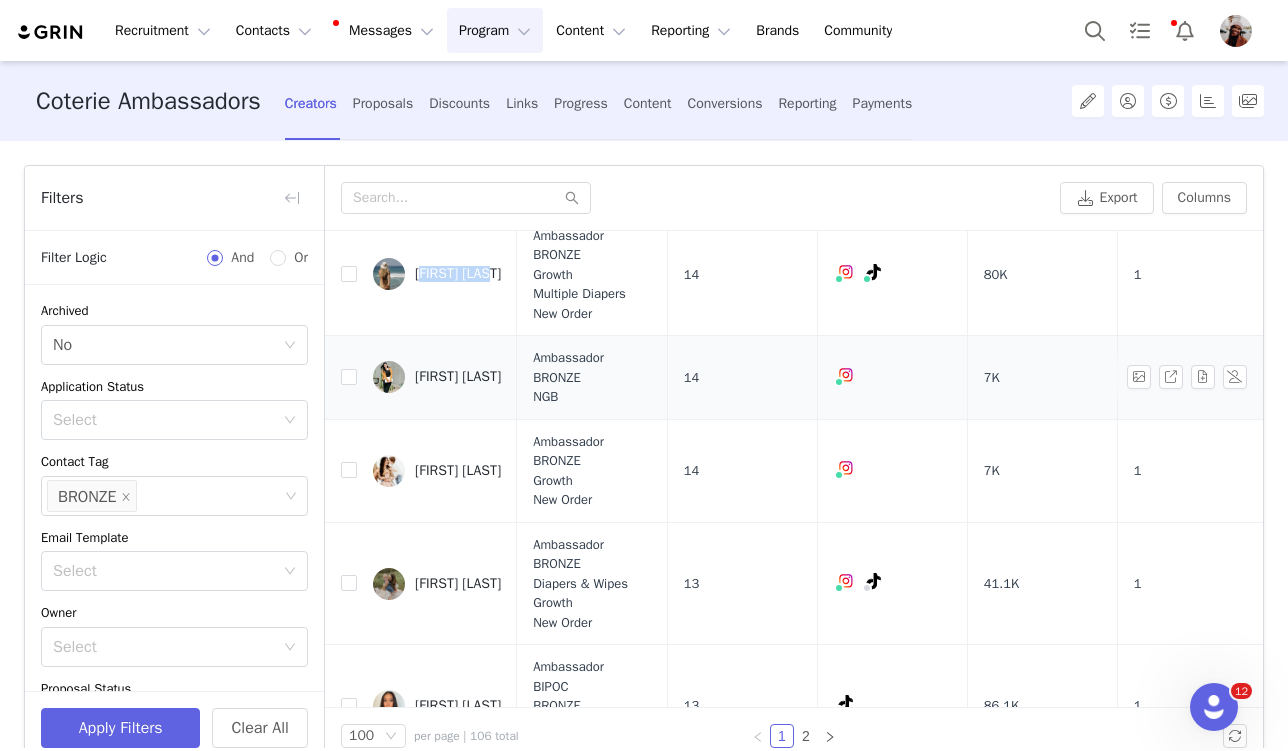 scroll, scrollTop: 1767, scrollLeft: 0, axis: vertical 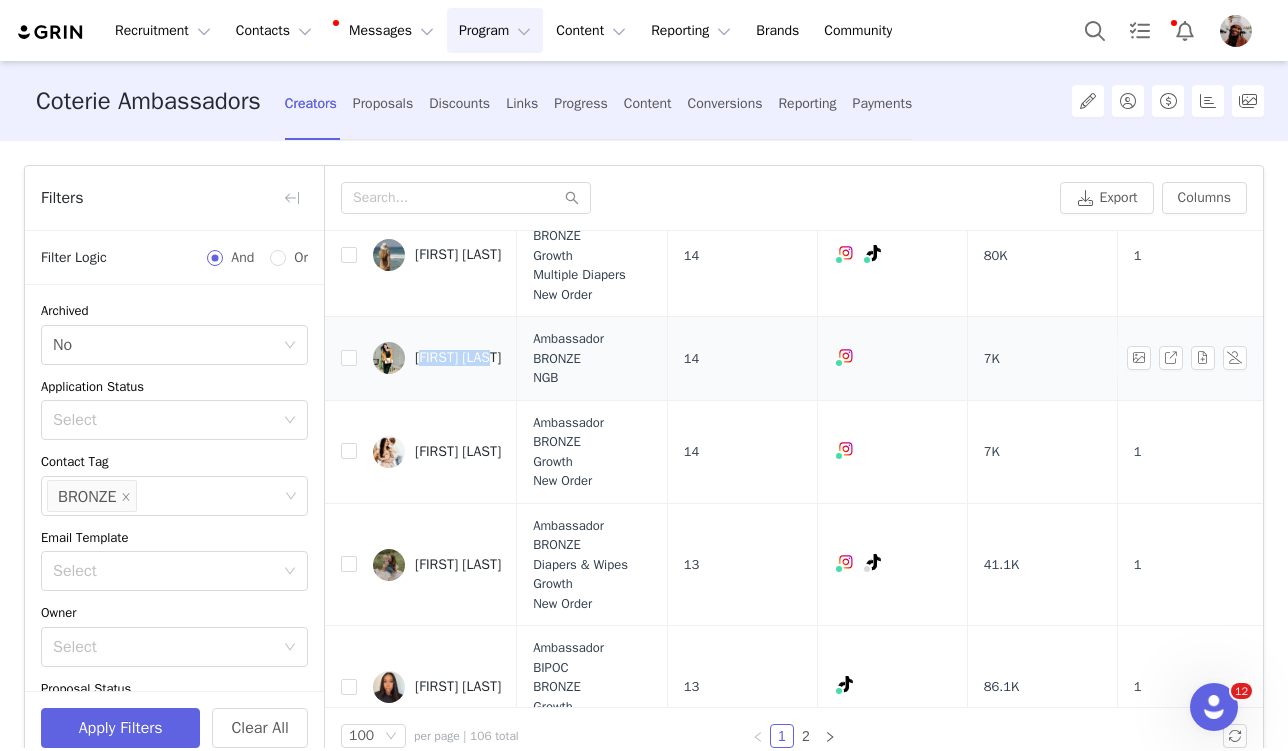 drag, startPoint x: 575, startPoint y: 409, endPoint x: 413, endPoint y: 400, distance: 162.2498 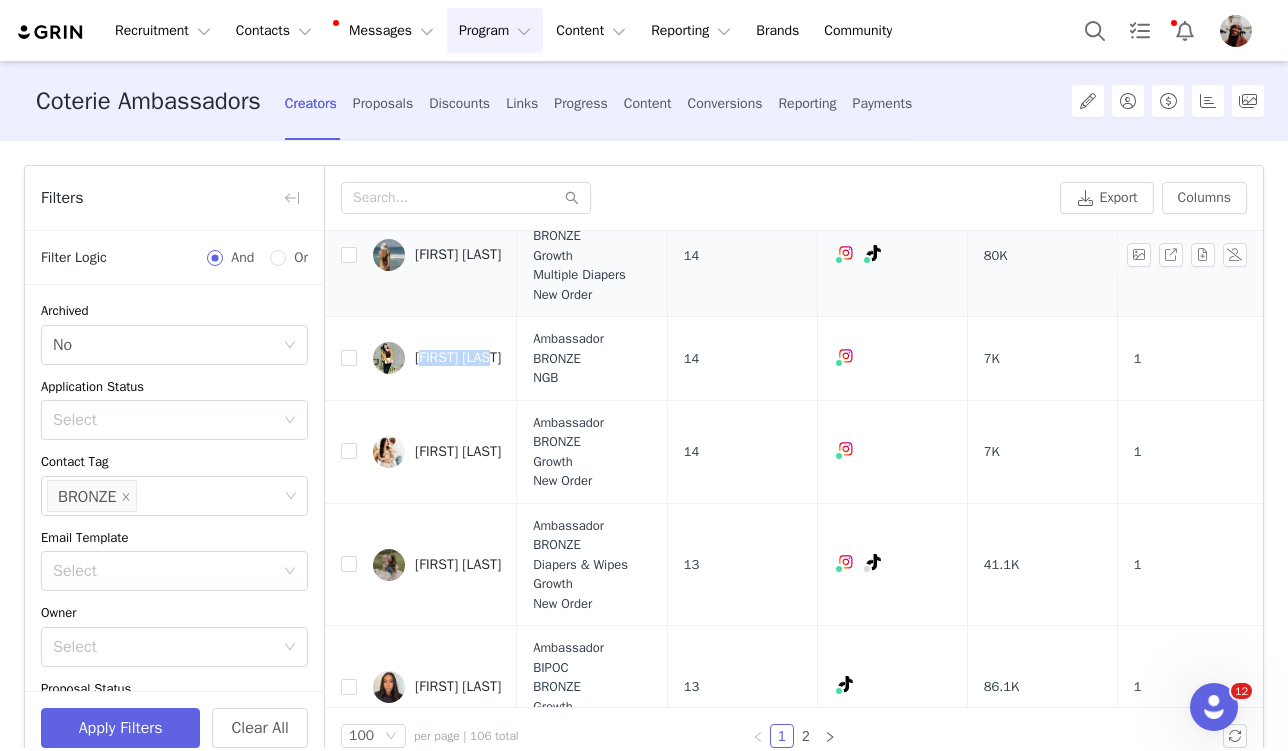 copy on "[FIRST] [LAST]" 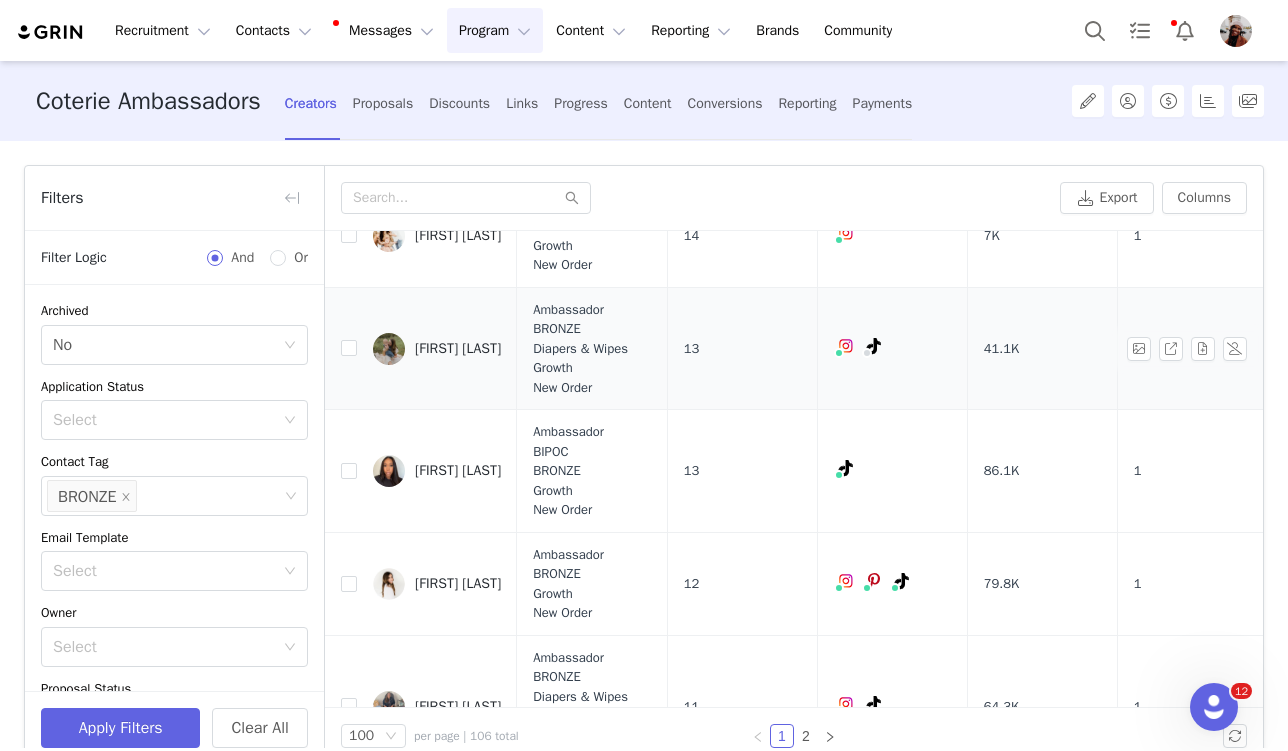 scroll, scrollTop: 1991, scrollLeft: 0, axis: vertical 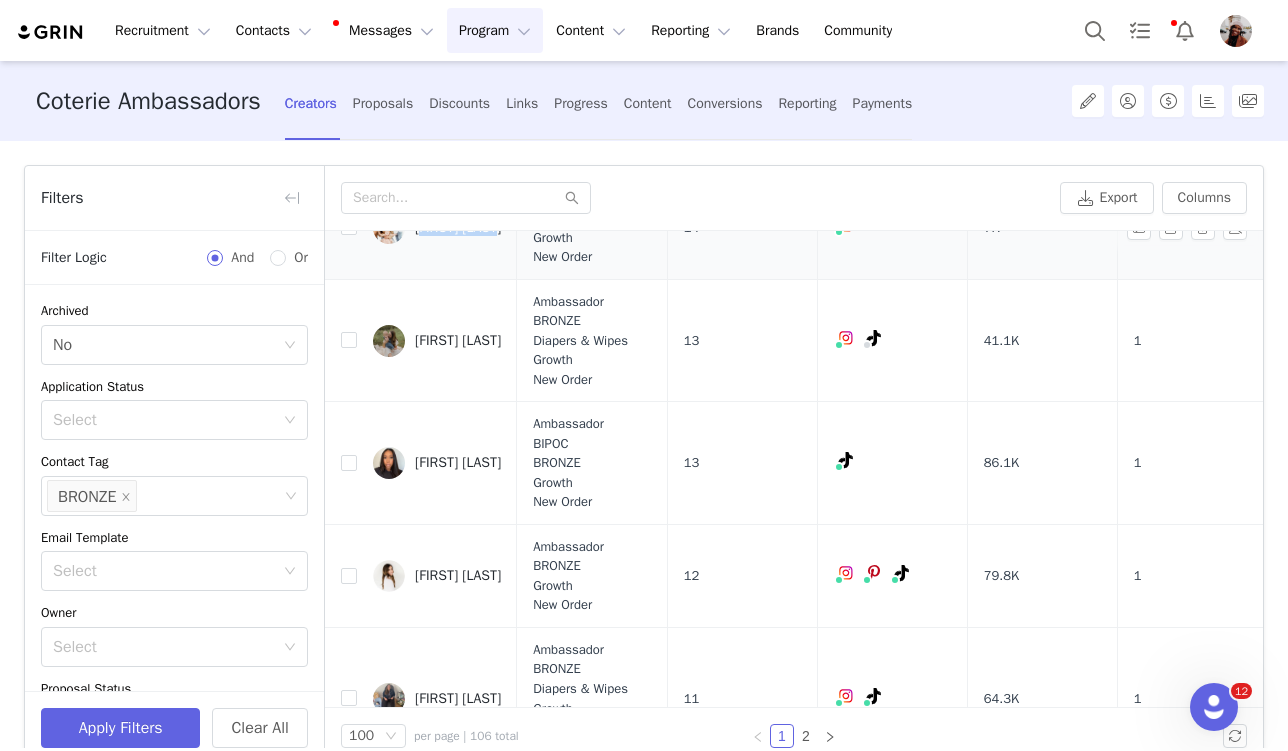 drag, startPoint x: 573, startPoint y: 276, endPoint x: 418, endPoint y: 268, distance: 155.20631 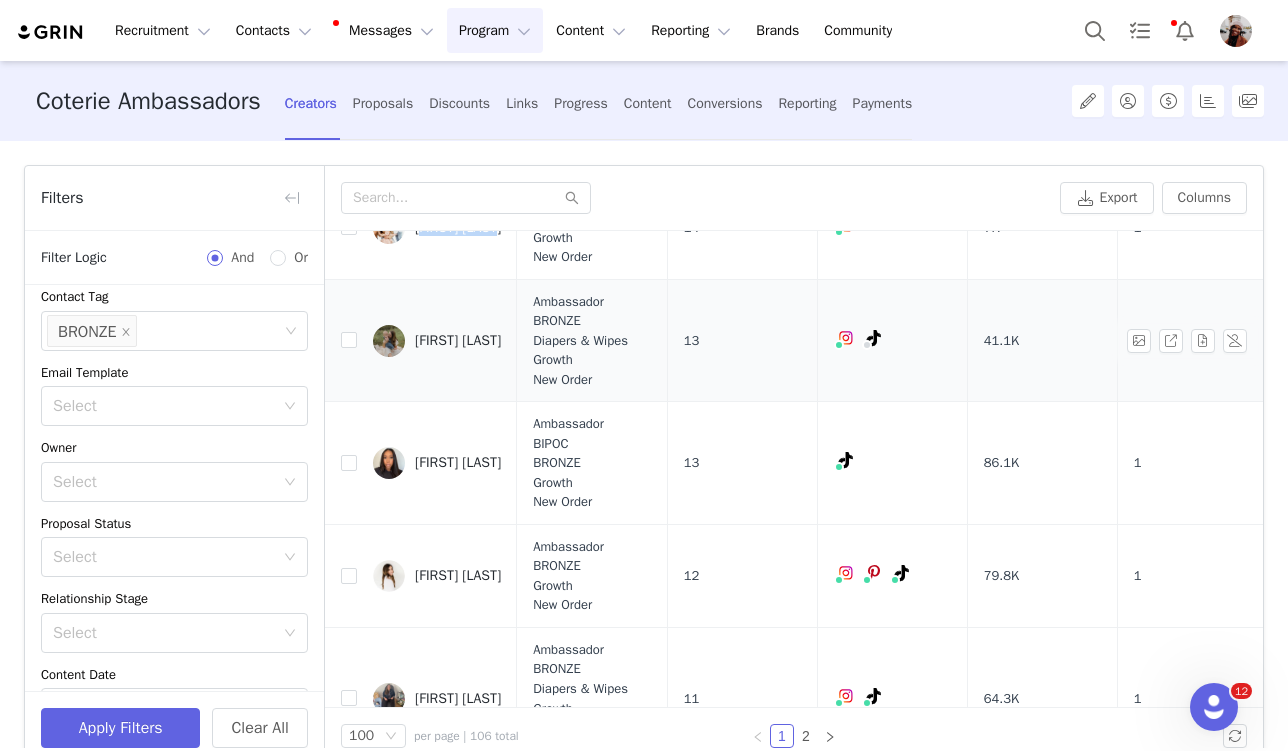 scroll, scrollTop: 166, scrollLeft: 0, axis: vertical 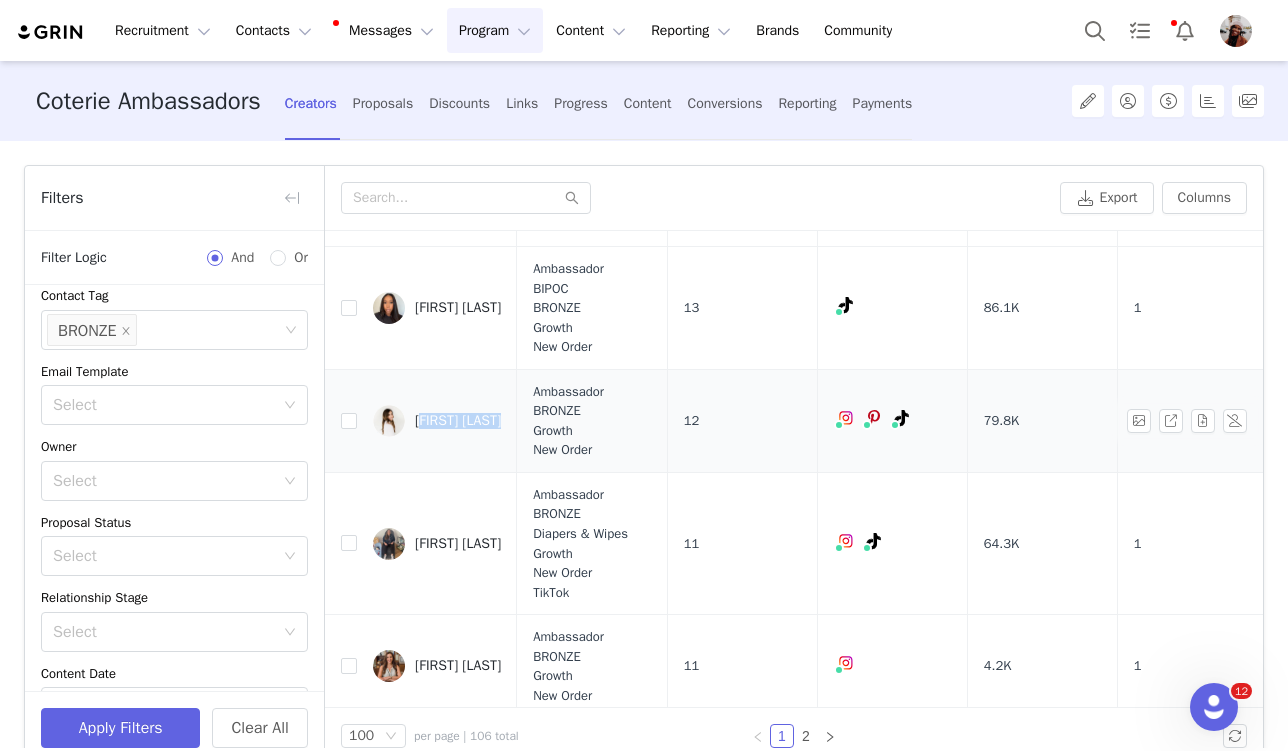 drag, startPoint x: 578, startPoint y: 463, endPoint x: 417, endPoint y: 464, distance: 161.00311 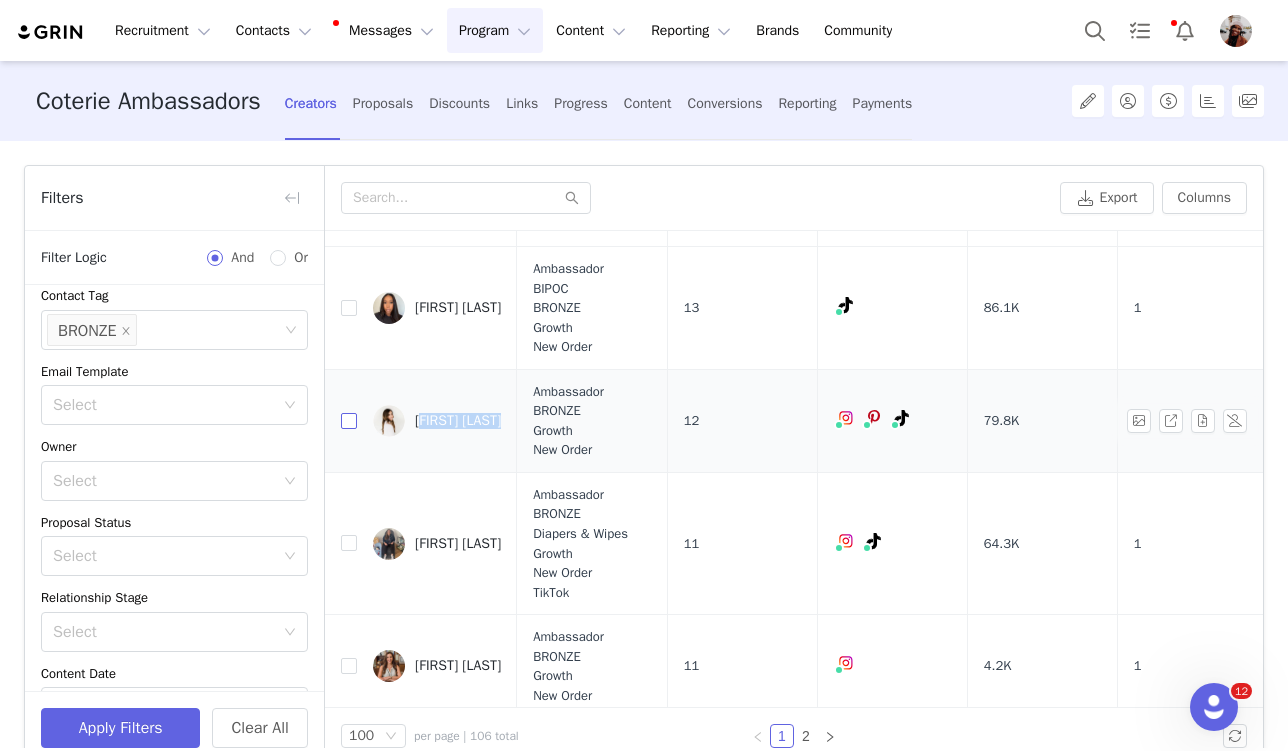 click at bounding box center (349, 421) 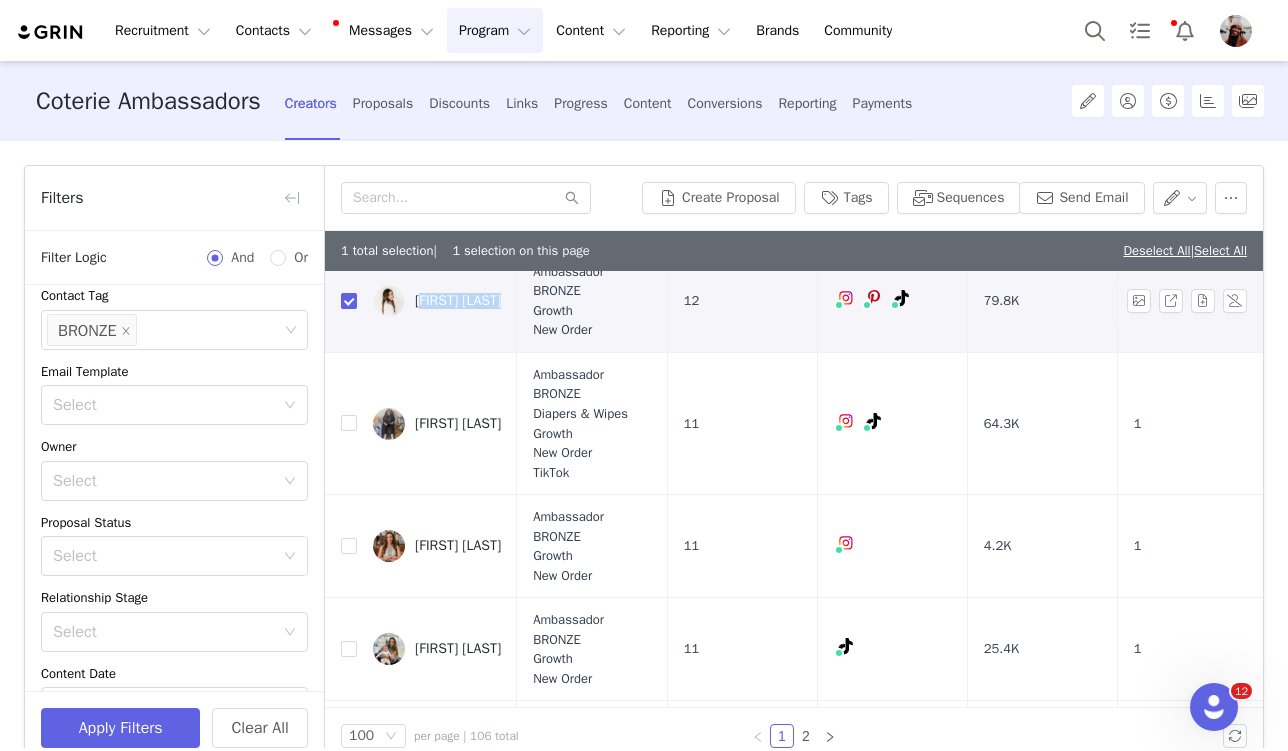 scroll, scrollTop: 2316, scrollLeft: 0, axis: vertical 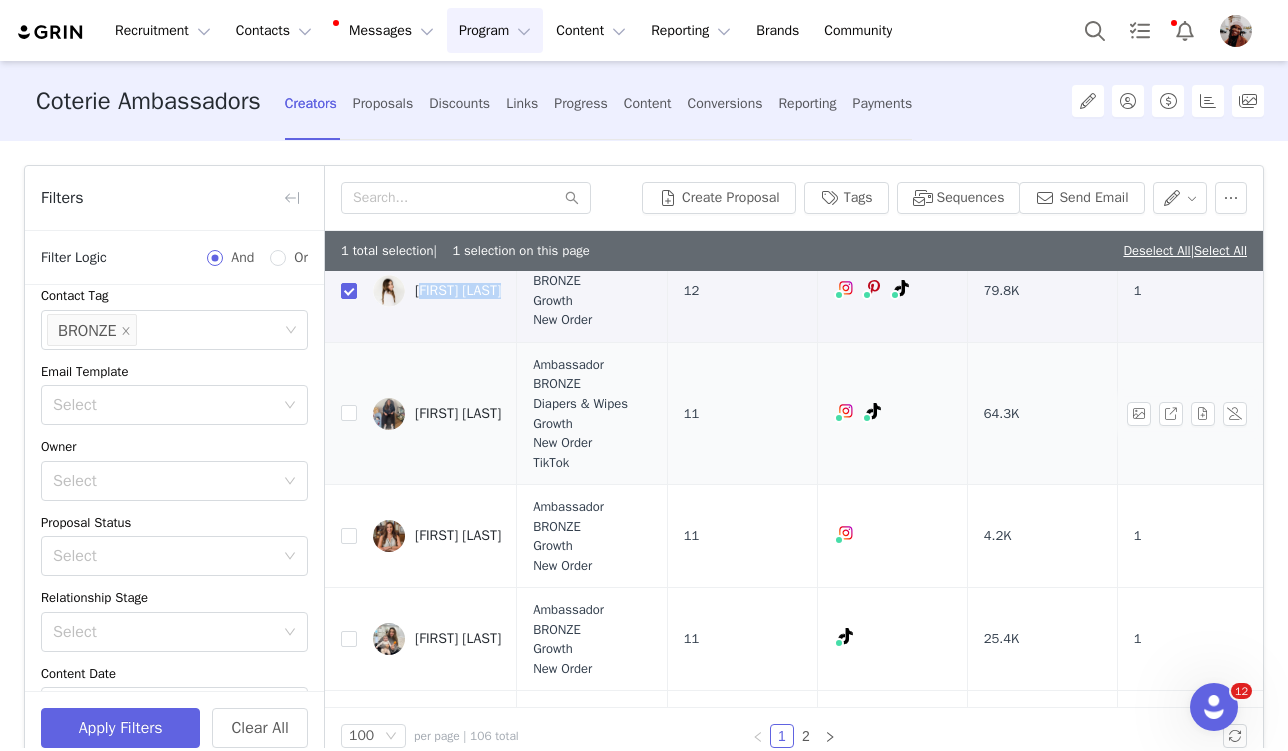 drag, startPoint x: 571, startPoint y: 451, endPoint x: 414, endPoint y: 456, distance: 157.0796 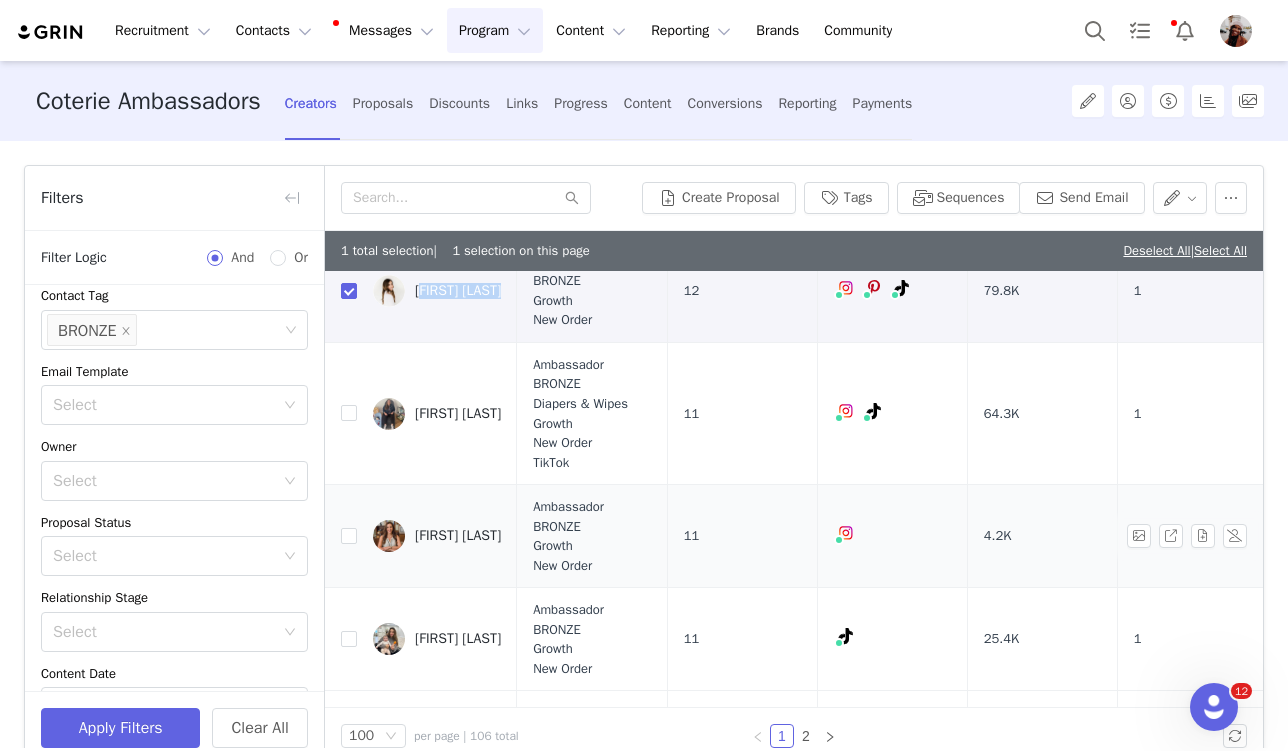 scroll, scrollTop: 2351, scrollLeft: 0, axis: vertical 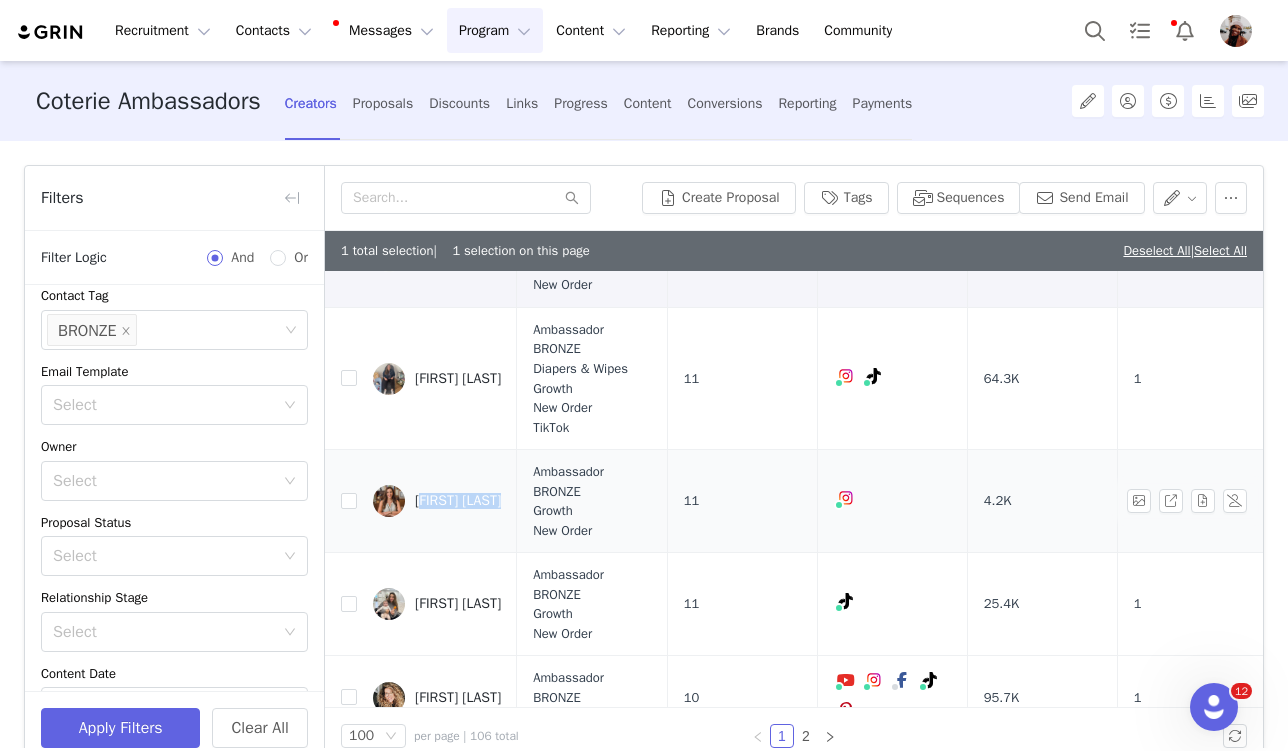 drag, startPoint x: 585, startPoint y: 547, endPoint x: 418, endPoint y: 535, distance: 167.43059 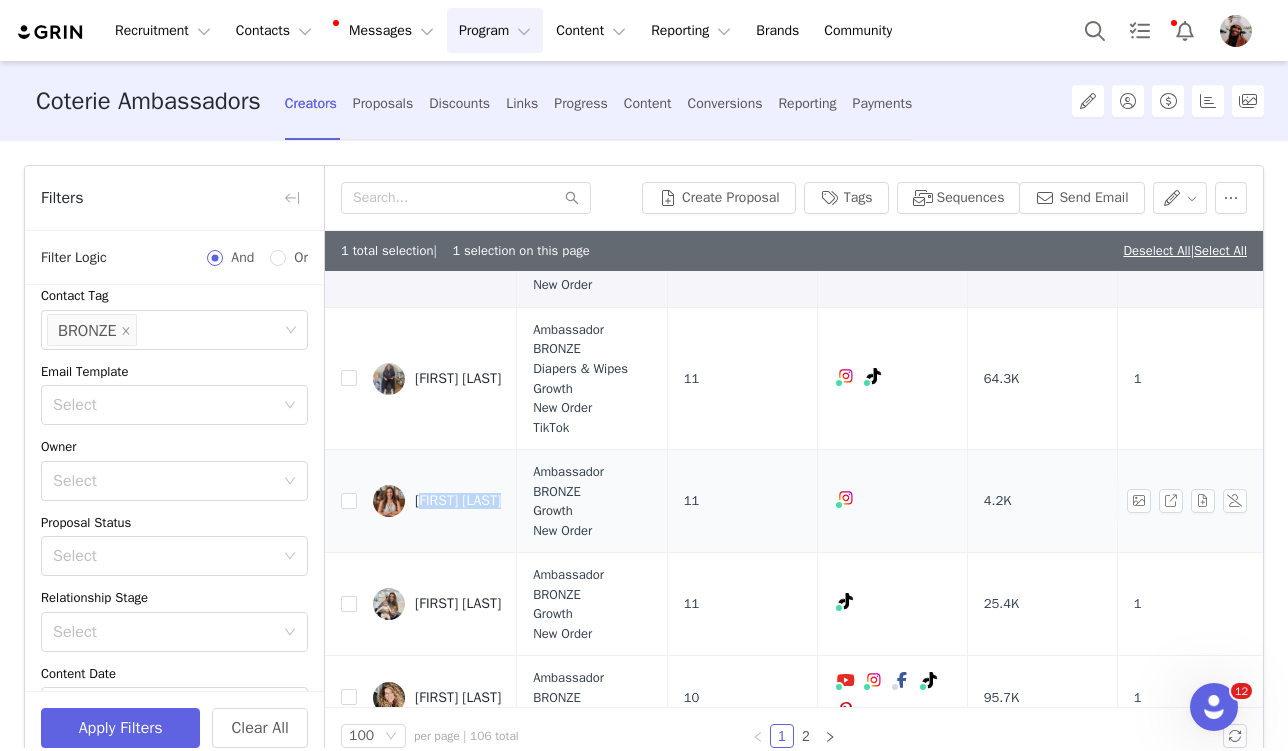 copy on "[FIRST] [LAST]" 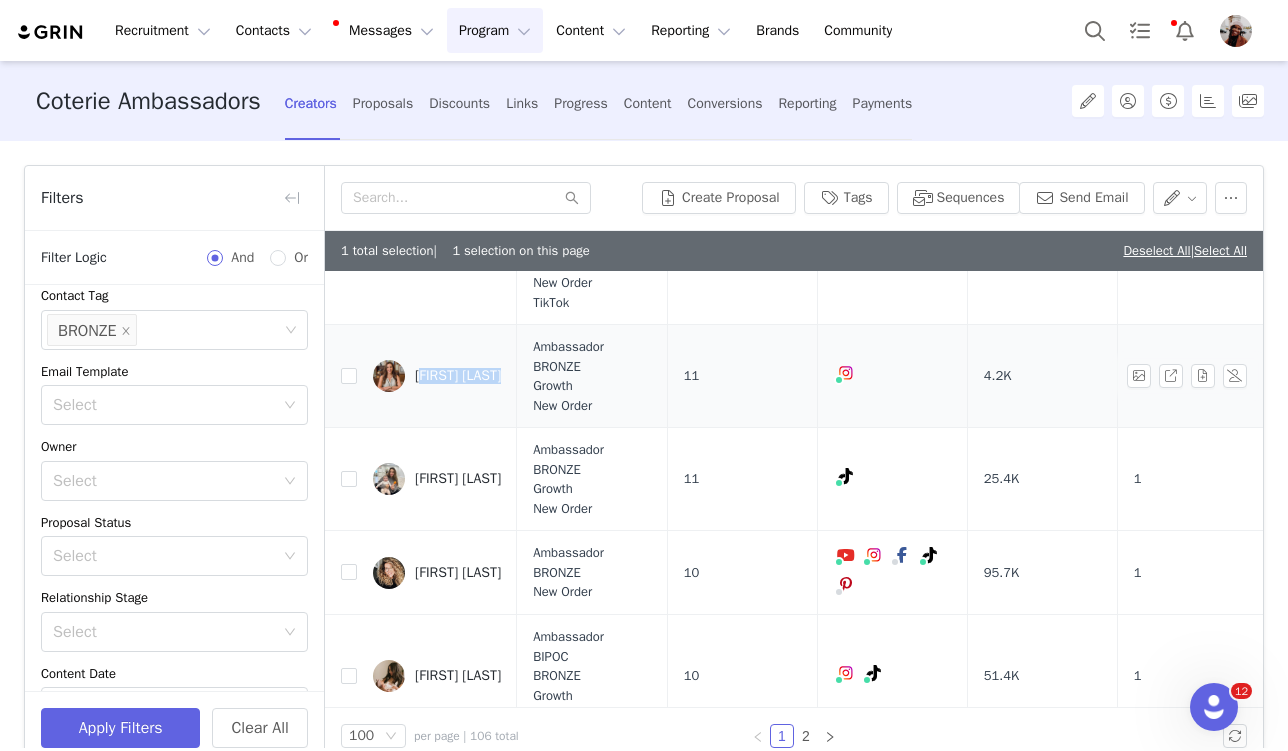scroll, scrollTop: 2553, scrollLeft: 0, axis: vertical 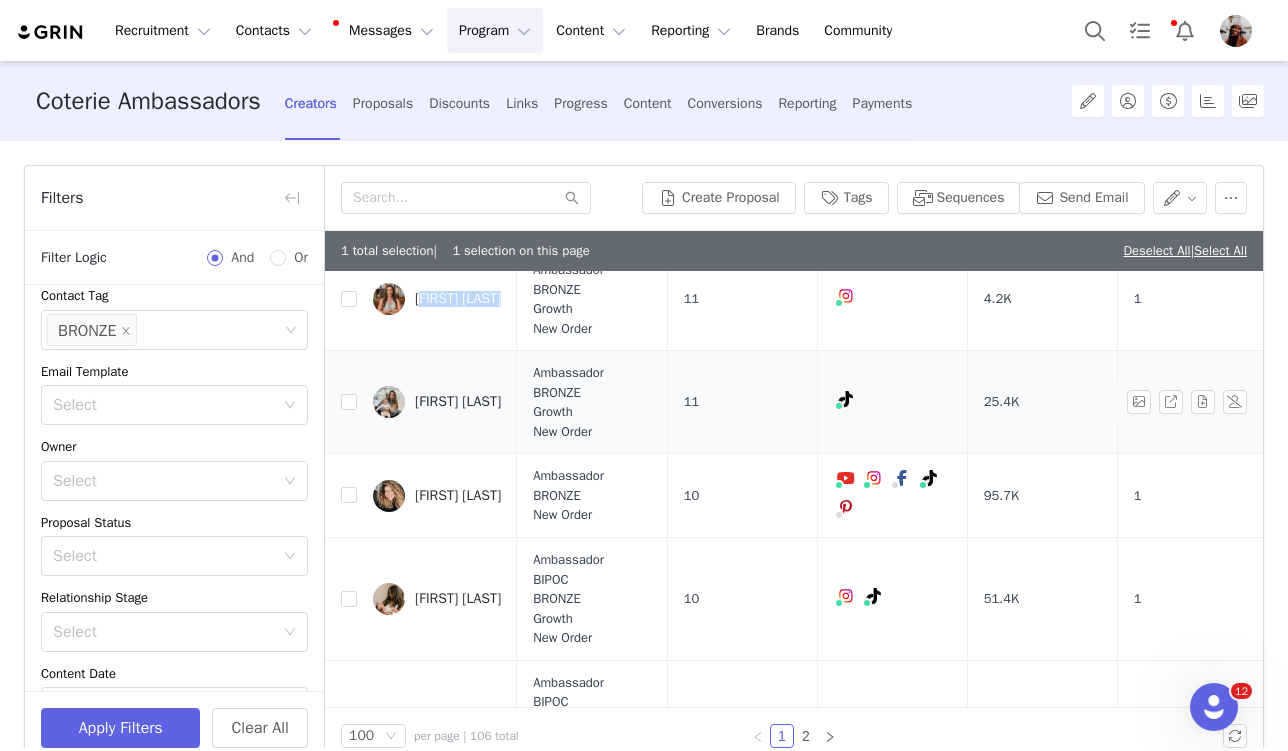 drag, startPoint x: 574, startPoint y: 444, endPoint x: 417, endPoint y: 441, distance: 157.02866 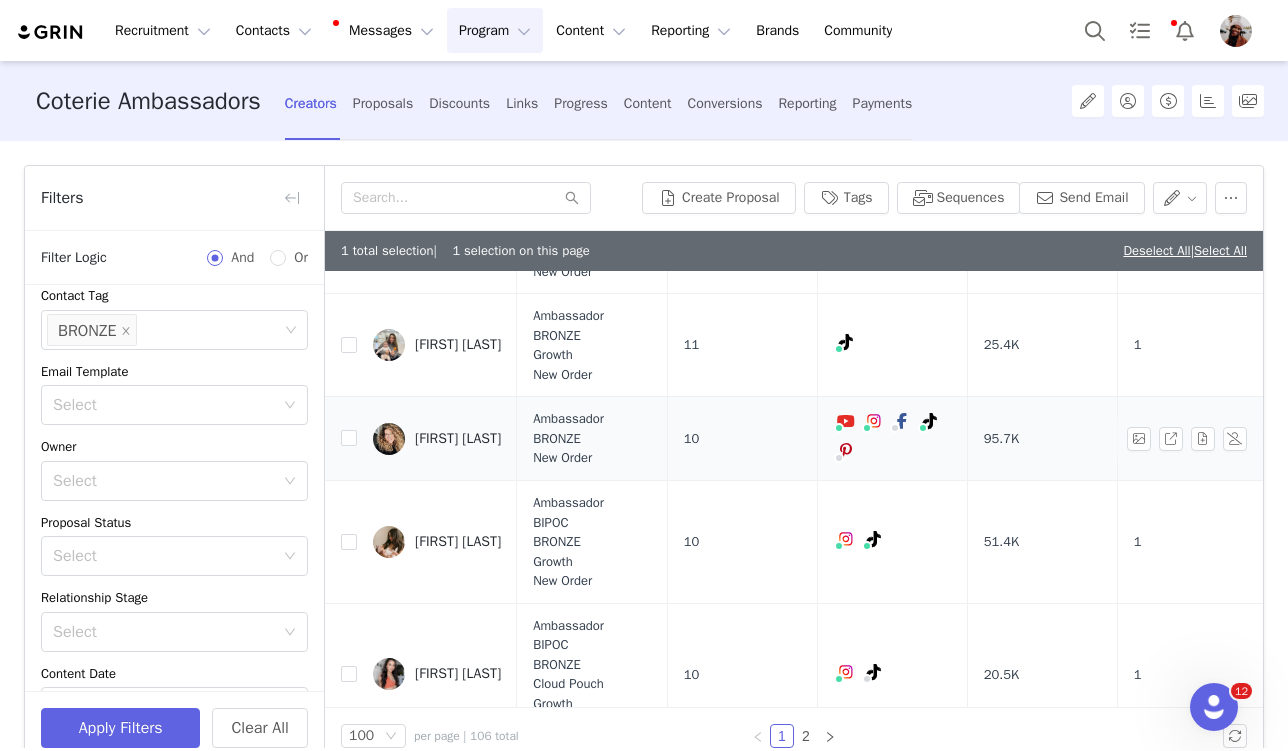 scroll, scrollTop: 1916, scrollLeft: 0, axis: vertical 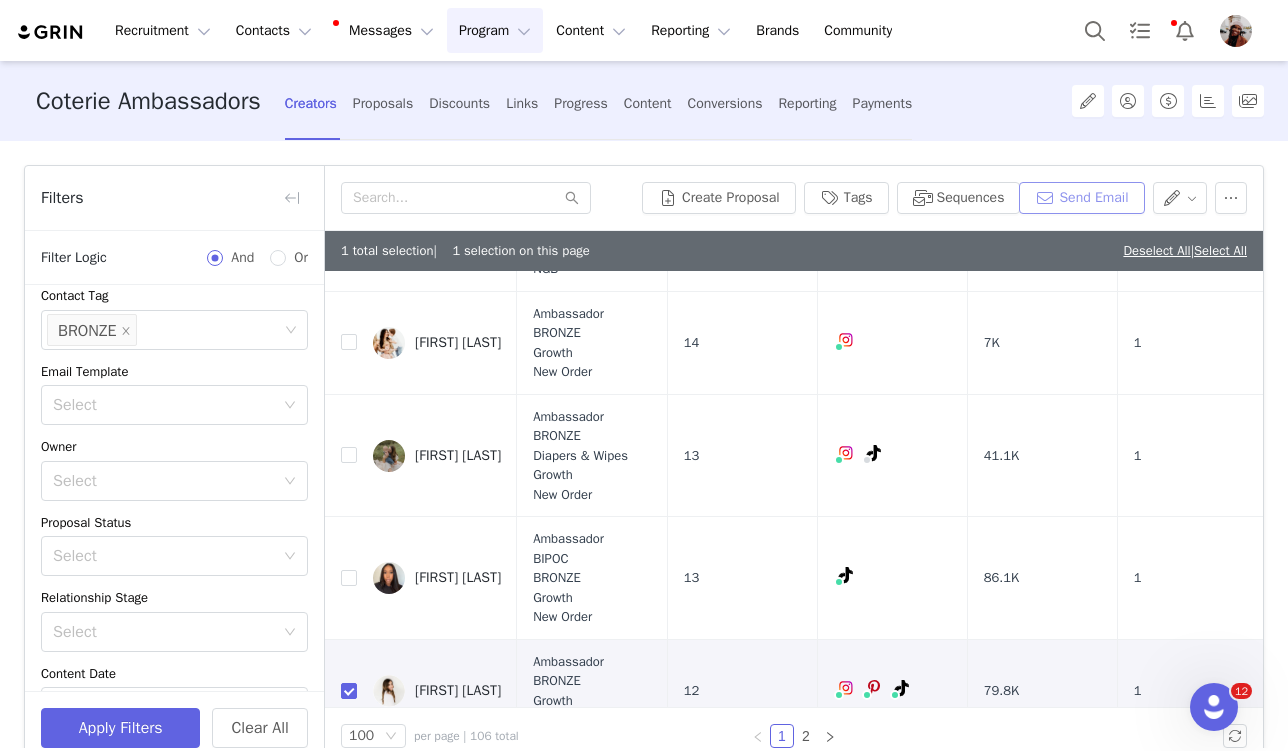 click on "Send Email" at bounding box center (1081, 198) 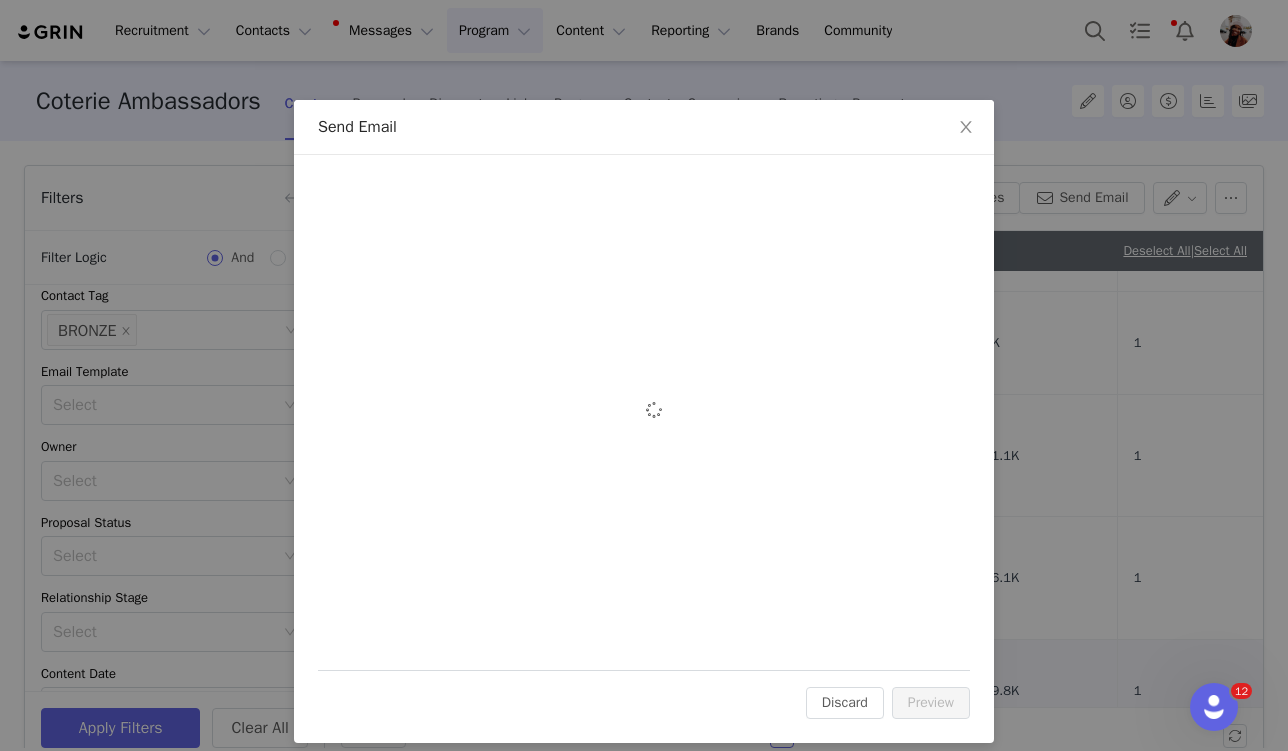 scroll, scrollTop: 0, scrollLeft: 0, axis: both 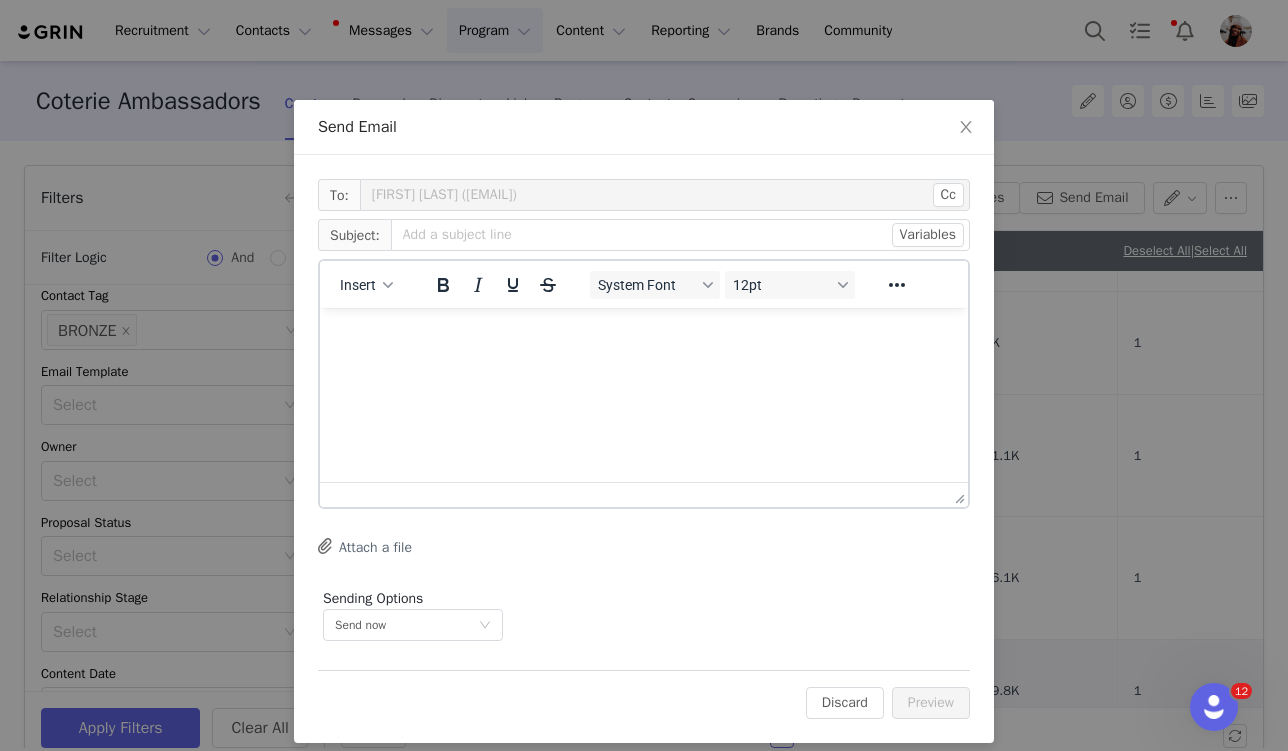 click on "Insert" at bounding box center (367, 284) 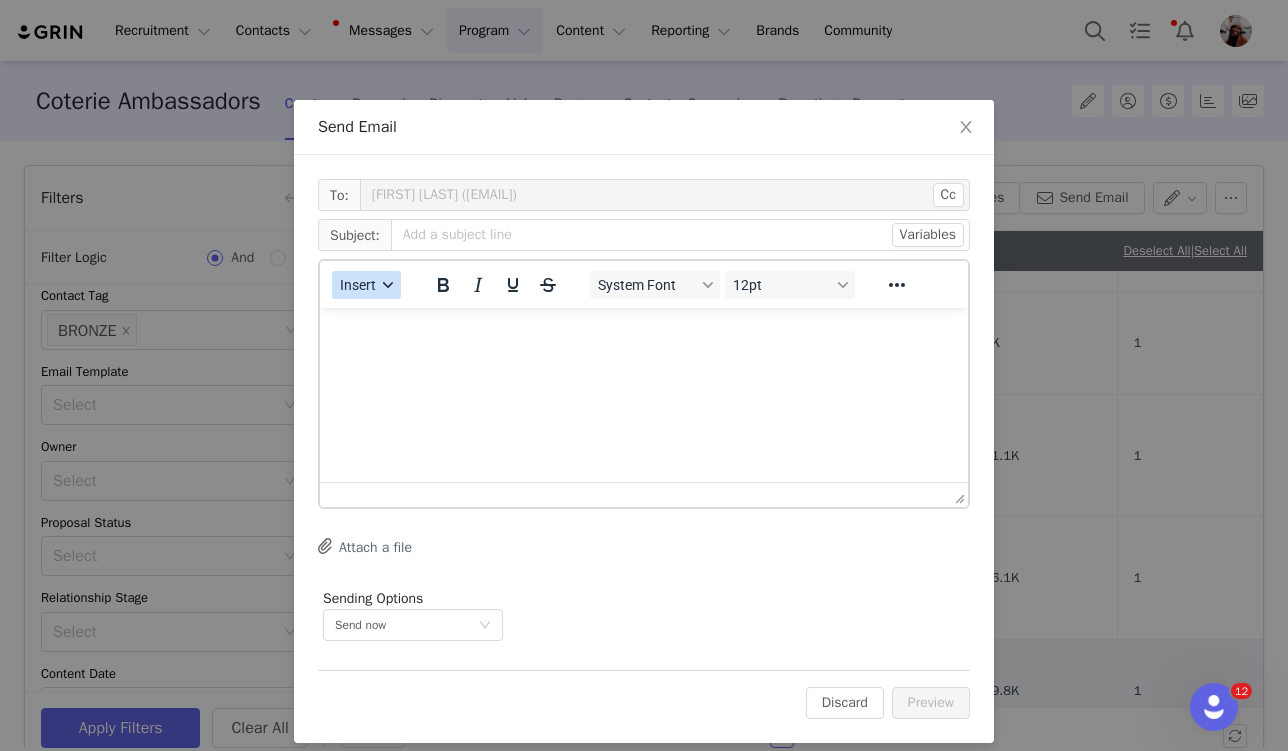 click 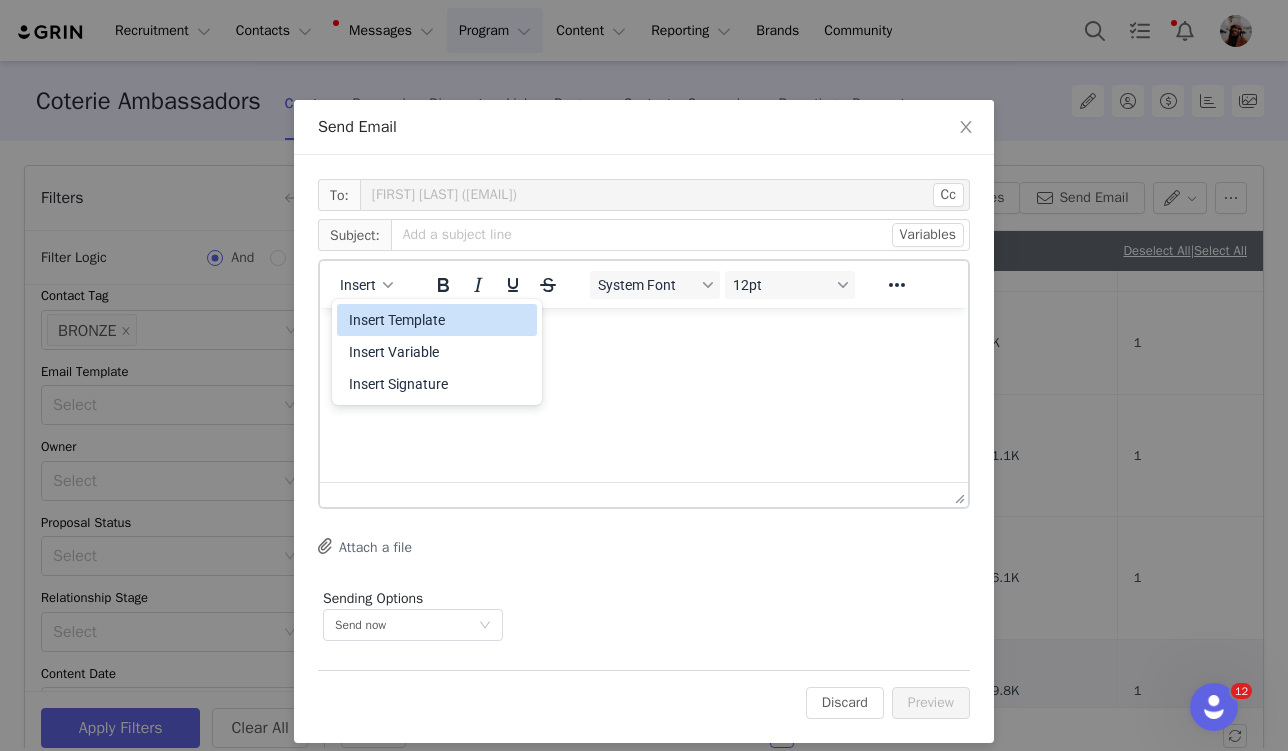 click on "Insert Template" at bounding box center [439, 320] 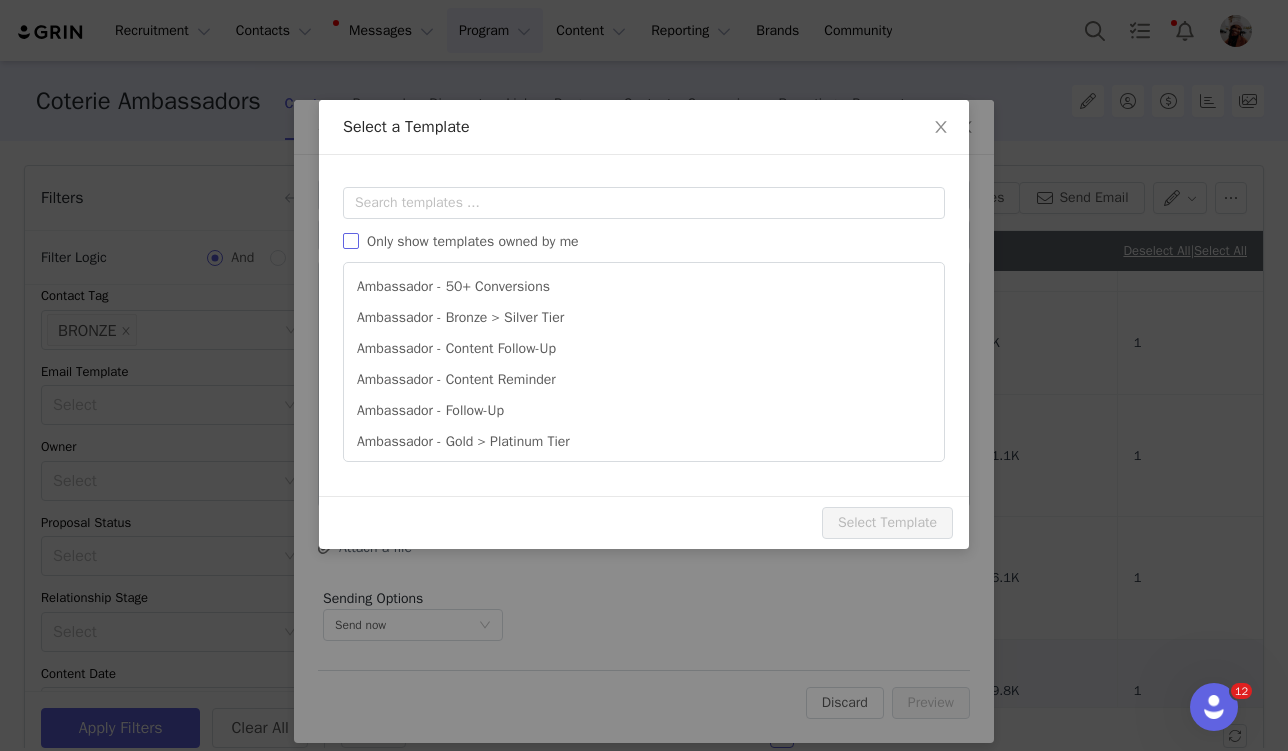 scroll, scrollTop: 0, scrollLeft: 0, axis: both 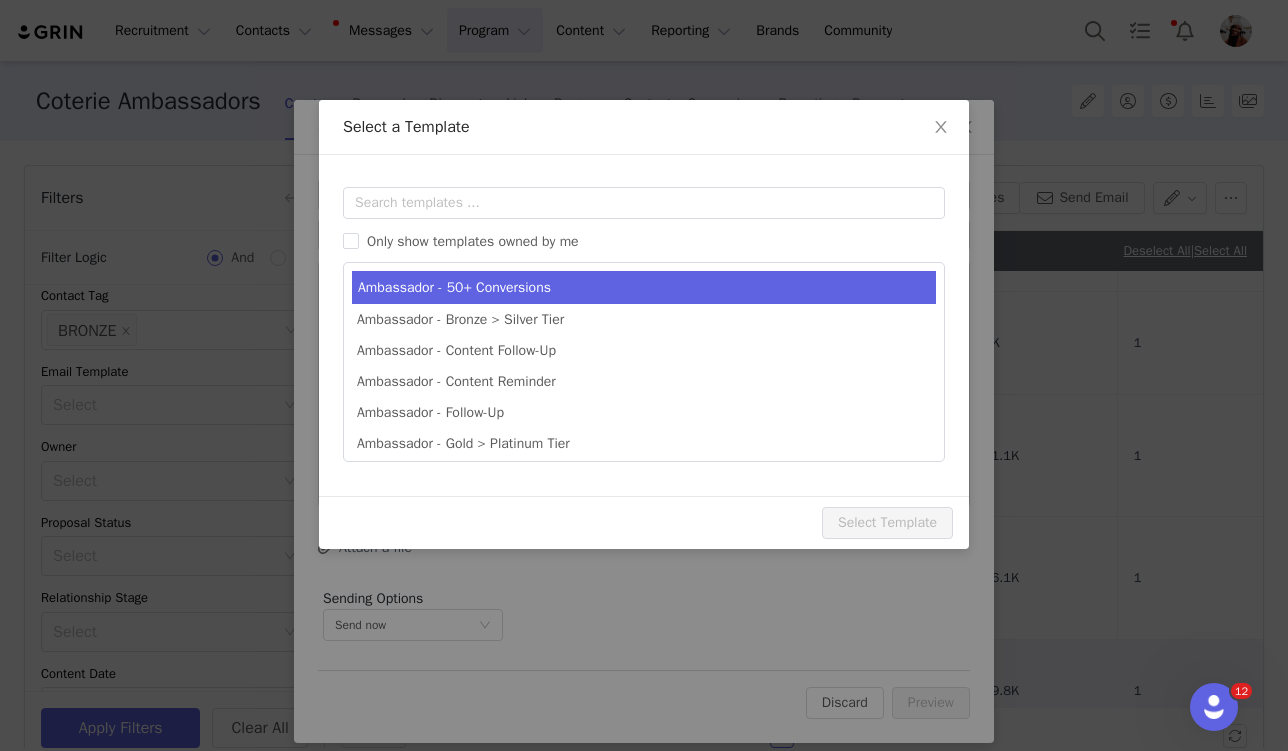 type on "We Appreciate Your Hard Work! 💙" 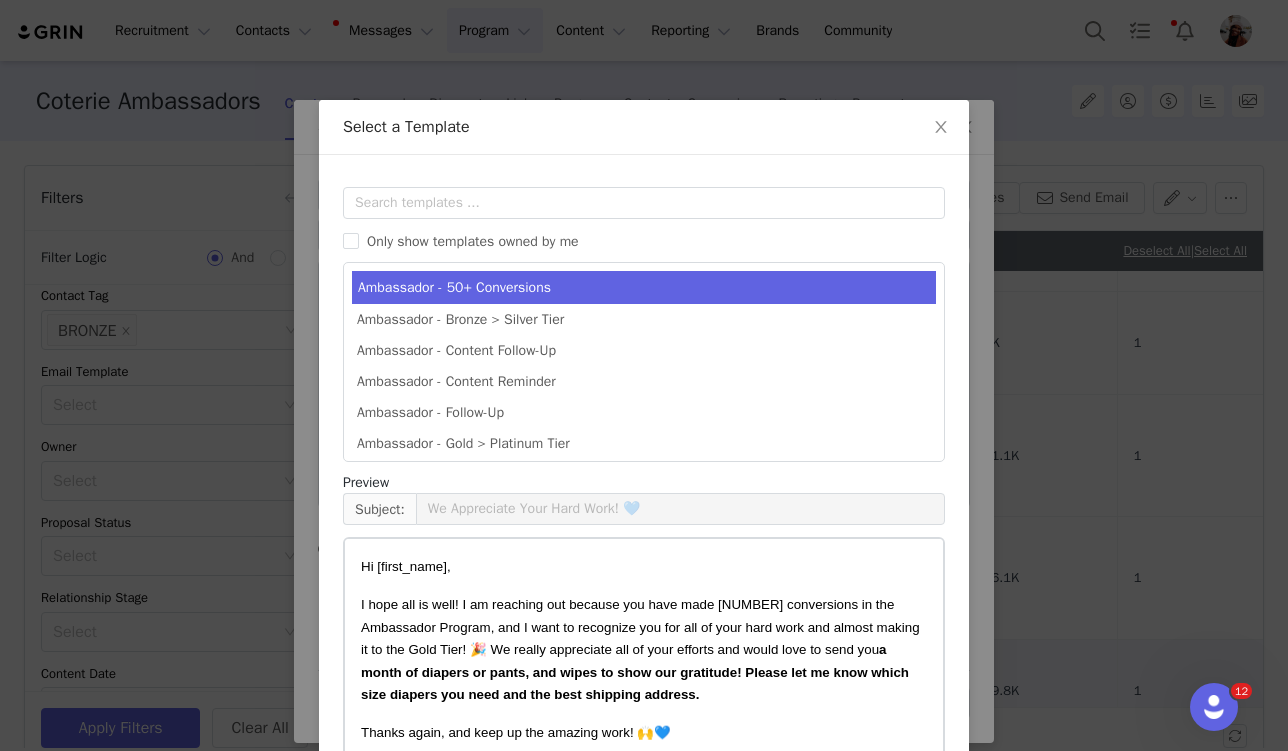 scroll, scrollTop: 97, scrollLeft: 0, axis: vertical 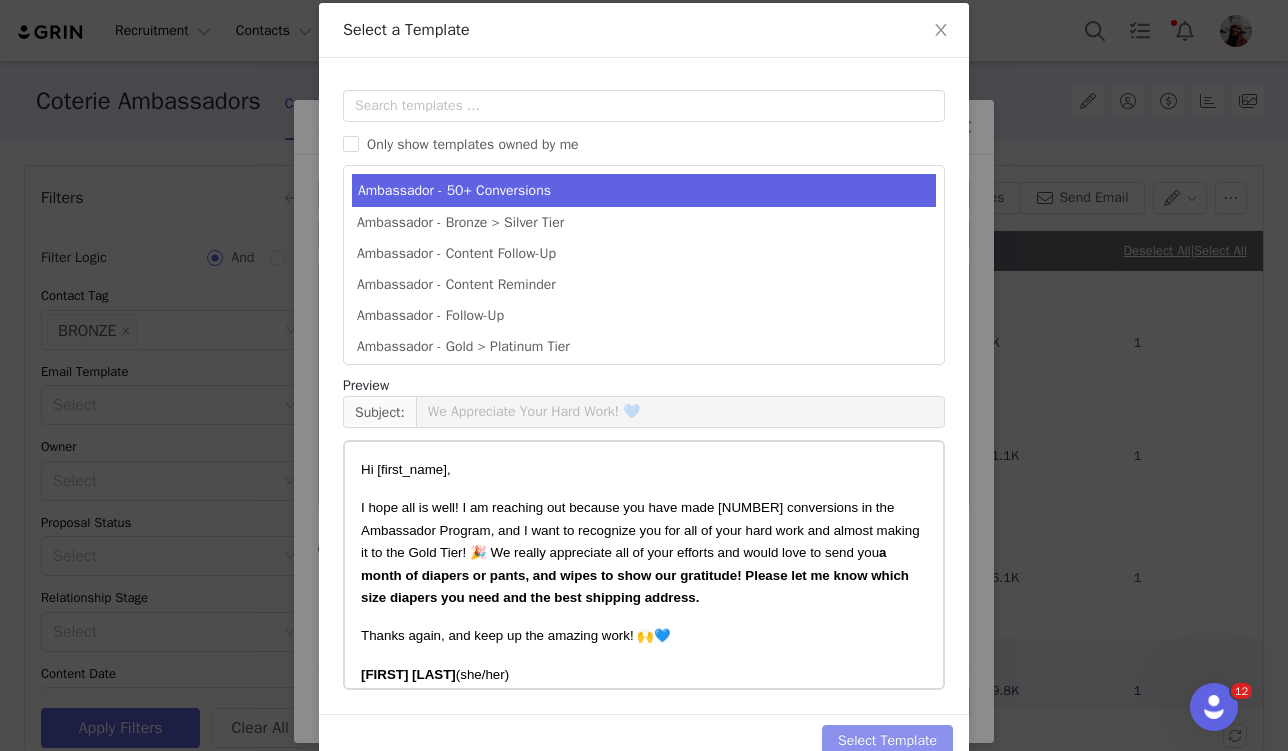 click on "Select Template" at bounding box center [887, 741] 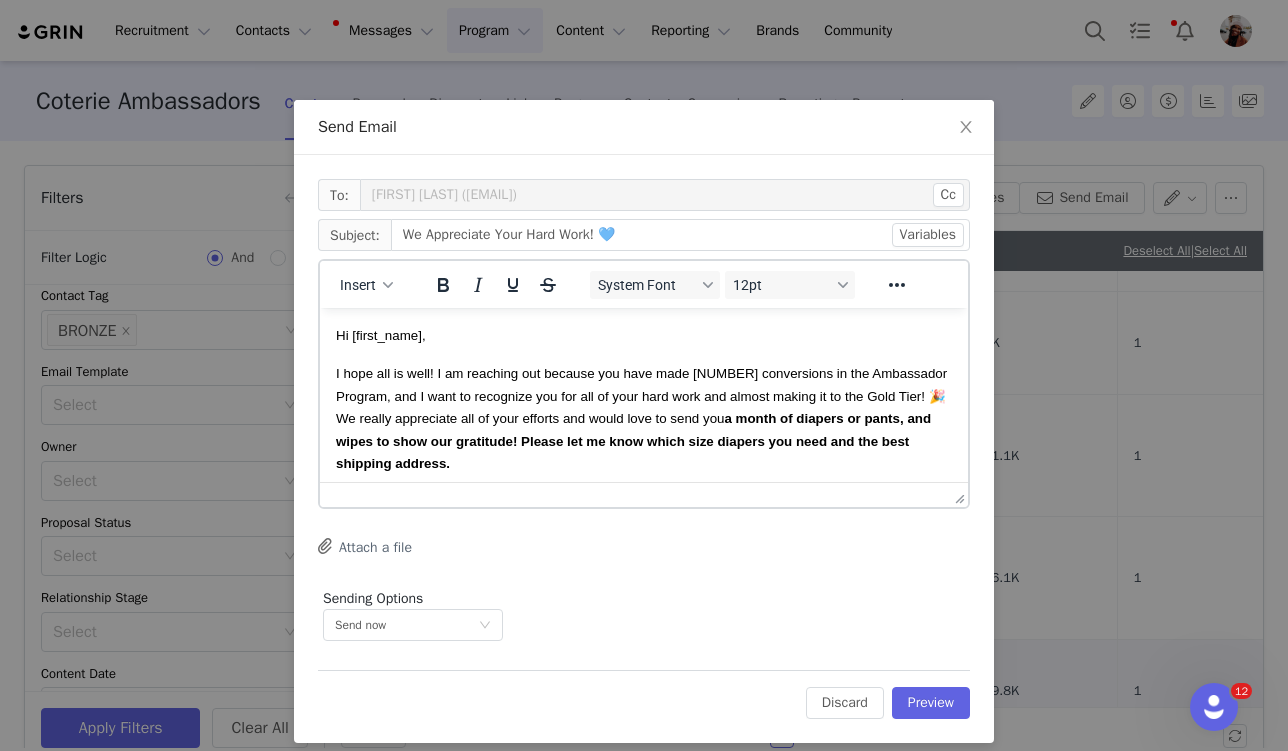 scroll, scrollTop: 0, scrollLeft: 0, axis: both 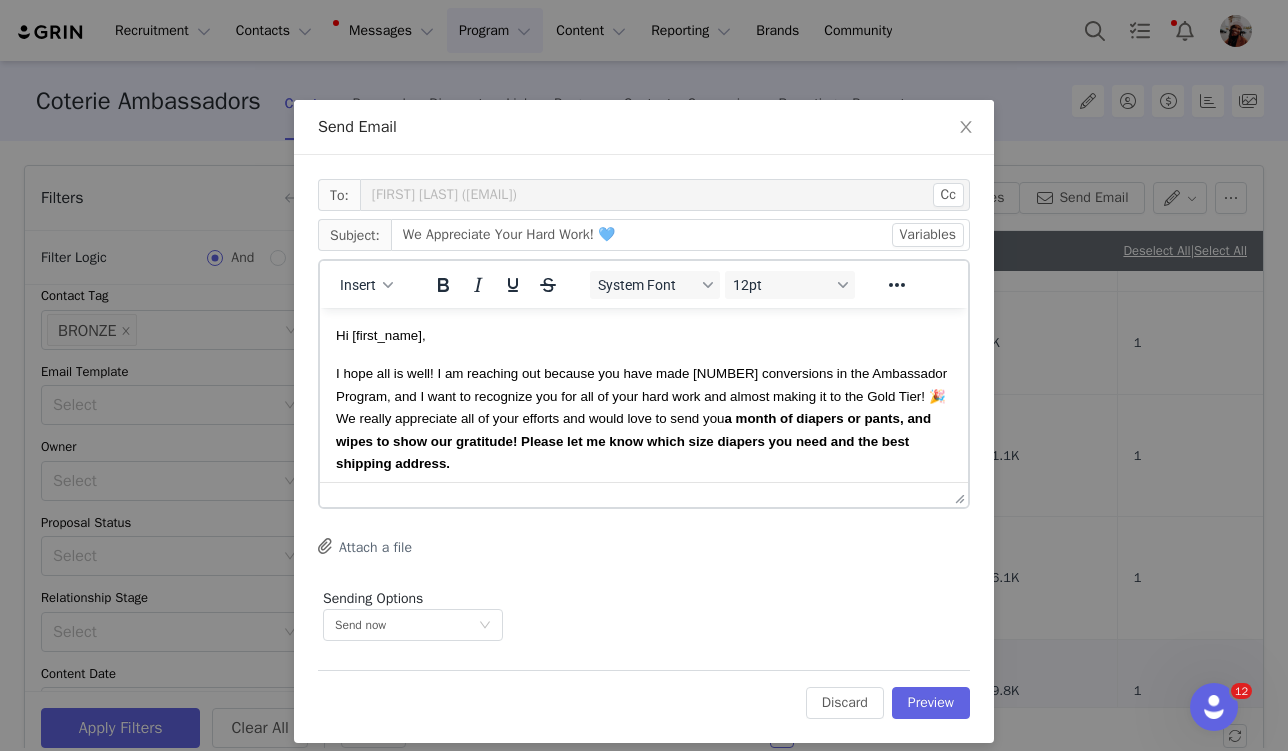 click on "I hope all is well! I am reaching out because you have made [NUMBER] conversions in the Ambassador Program, and I want to recognize you for all of your hard work and almost making it to the Gold Tier! 🎉 We really appreciate all of your efforts and would love to send you  a month of diapers or pants, and wipes to show our gratitude! Please let me know which size diapers you need and the best shipping address." at bounding box center [641, 418] 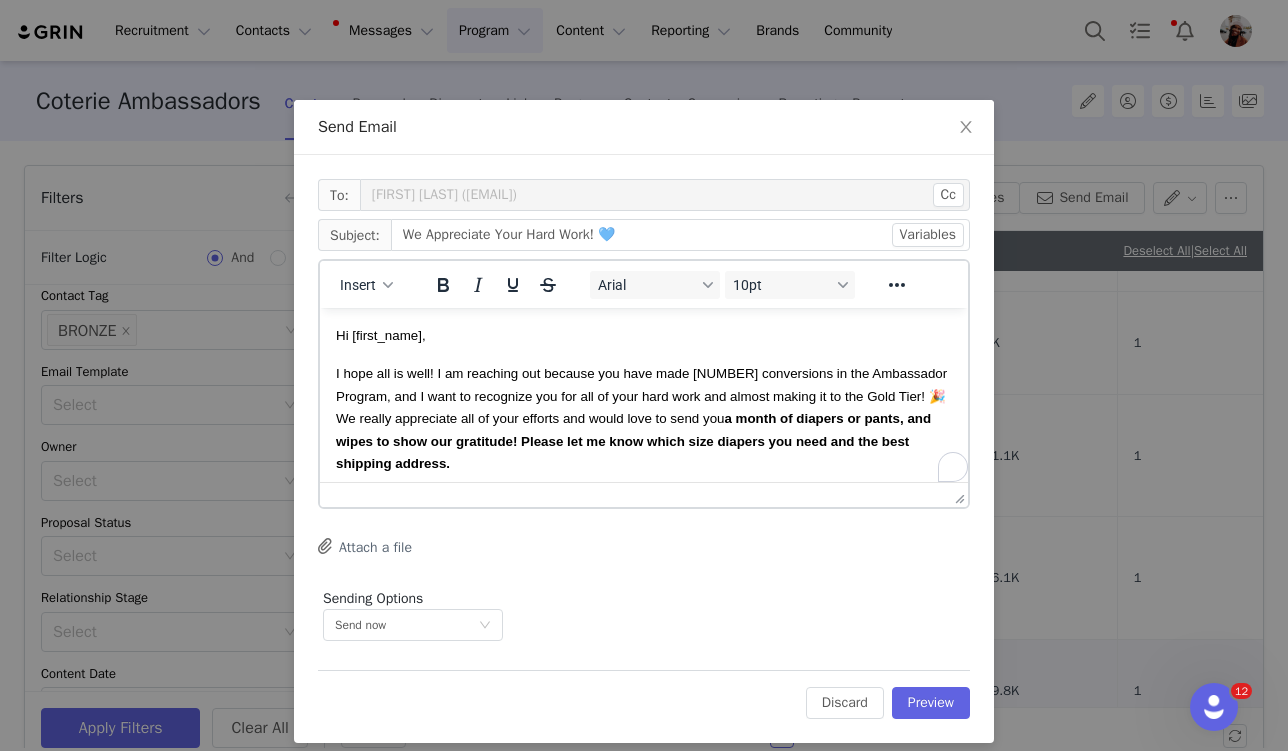 click on "I hope all is well! I am reaching out because you have made [NUMBER] conversions in the Ambassador Program, and I want to recognize you for all of your hard work and almost making it to the Gold Tier! 🎉 We really appreciate all of your efforts and would love to send you  a month of diapers or pants, and wipes to show our gratitude! Please let me know which size diapers you need and the best shipping address." at bounding box center (641, 418) 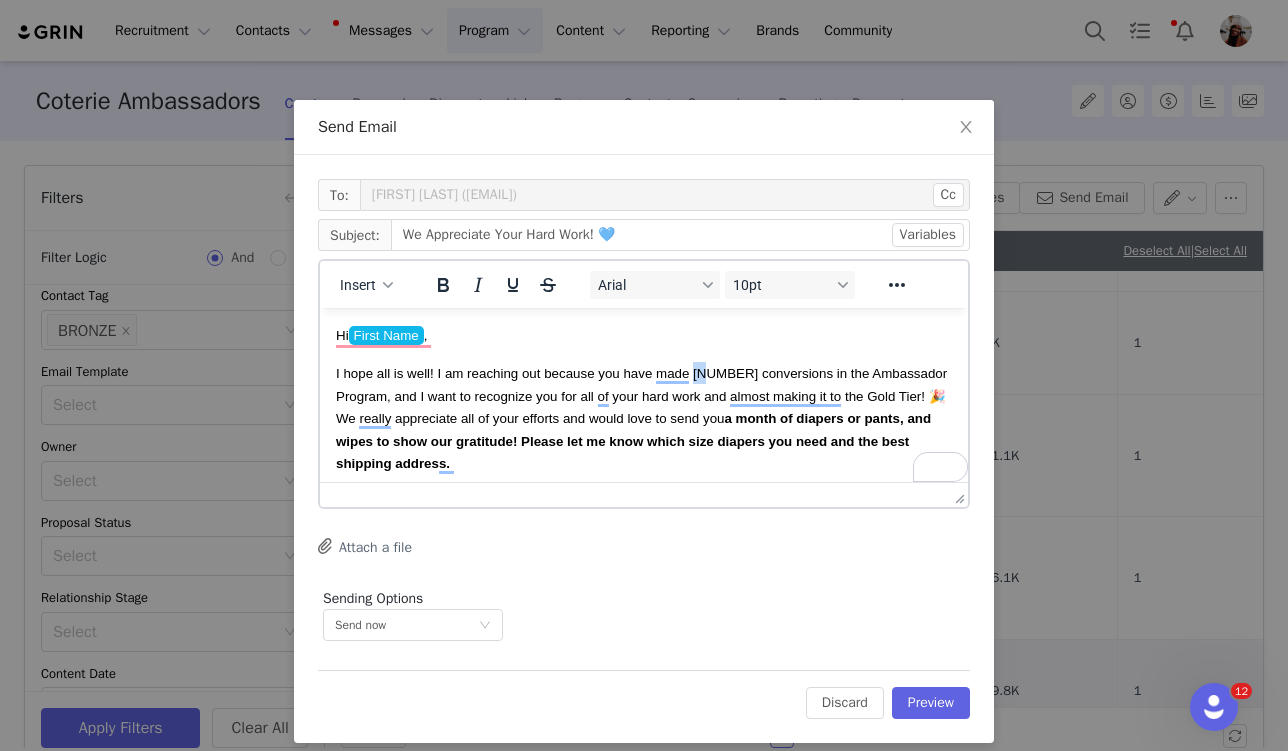 type 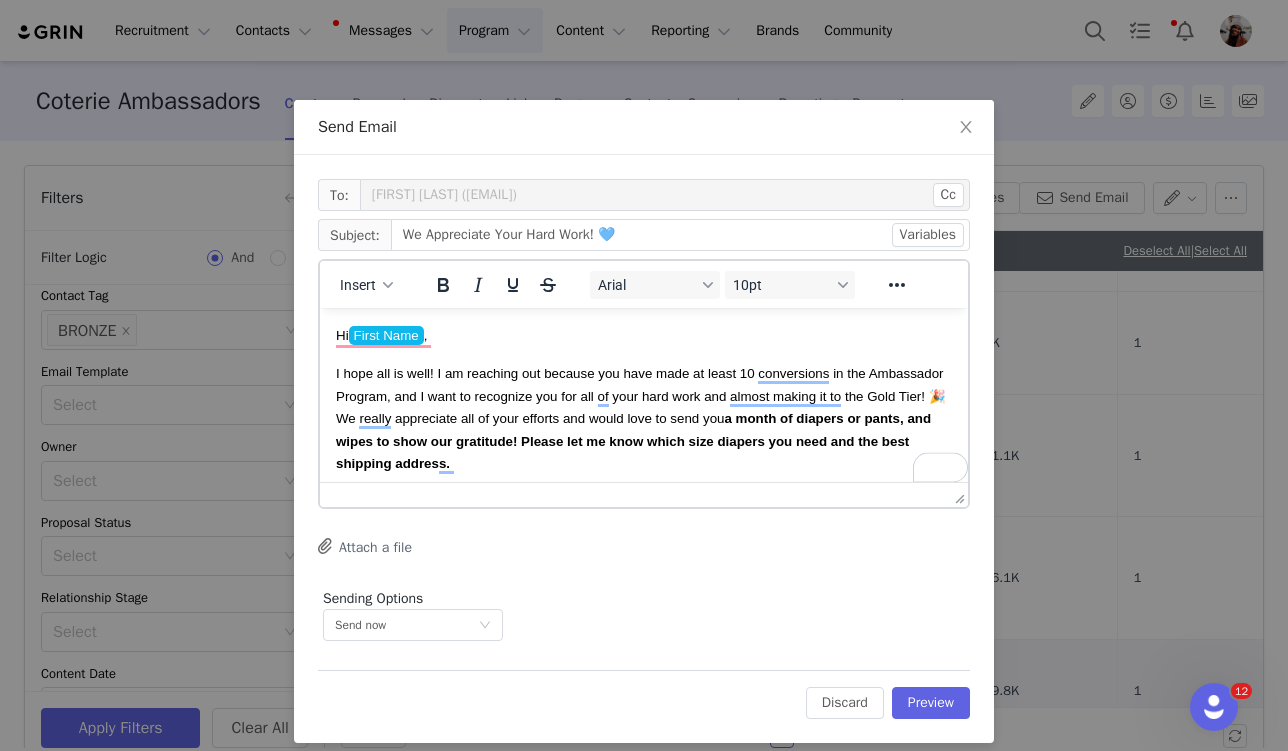 click on "I hope all is well! I am reaching out because you have made at least 10 conversions in the Ambassador Program, and I want to recognize you for all of your hard work and almost making it to the Gold Tier! 🎉 We really appreciate all of your efforts and would love to send you  a month of diapers or pants, and wipes to show our gratitude! Please let me know which size diapers you need and the best shipping address." at bounding box center [644, 418] 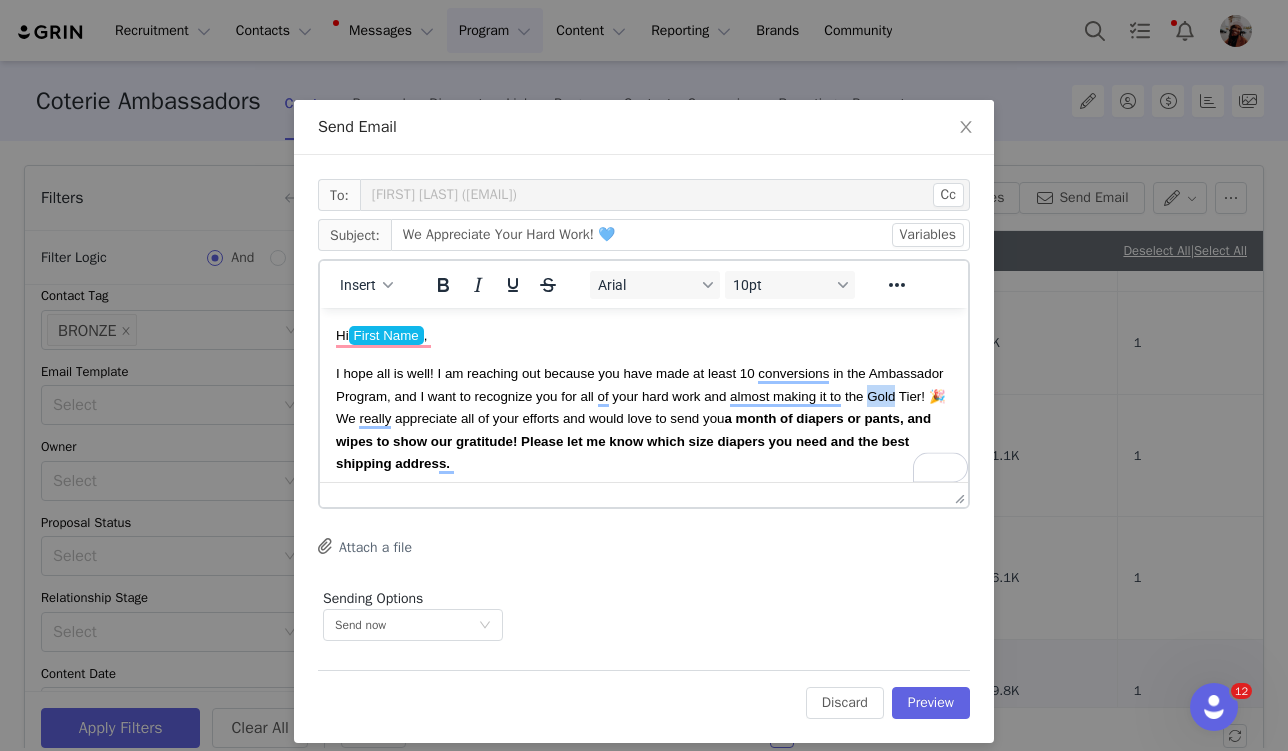 click on "I hope all is well! I am reaching out because you have made at least 10 conversions in the Ambassador Program, and I want to recognize you for all of your hard work and almost making it to the Gold Tier! 🎉 We really appreciate all of your efforts and would love to send you  a month of diapers or pants, and wipes to show our gratitude! Please let me know which size diapers you need and the best shipping address." at bounding box center (644, 418) 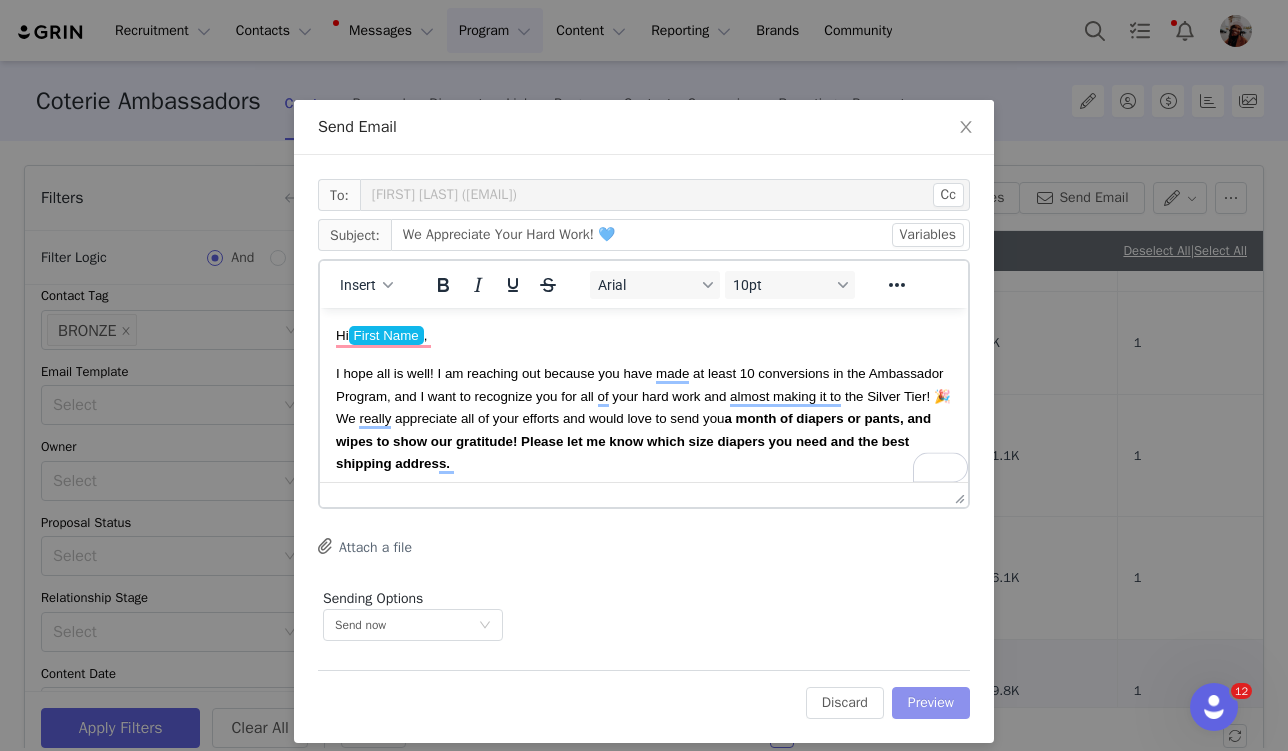 click on "Preview" at bounding box center [931, 703] 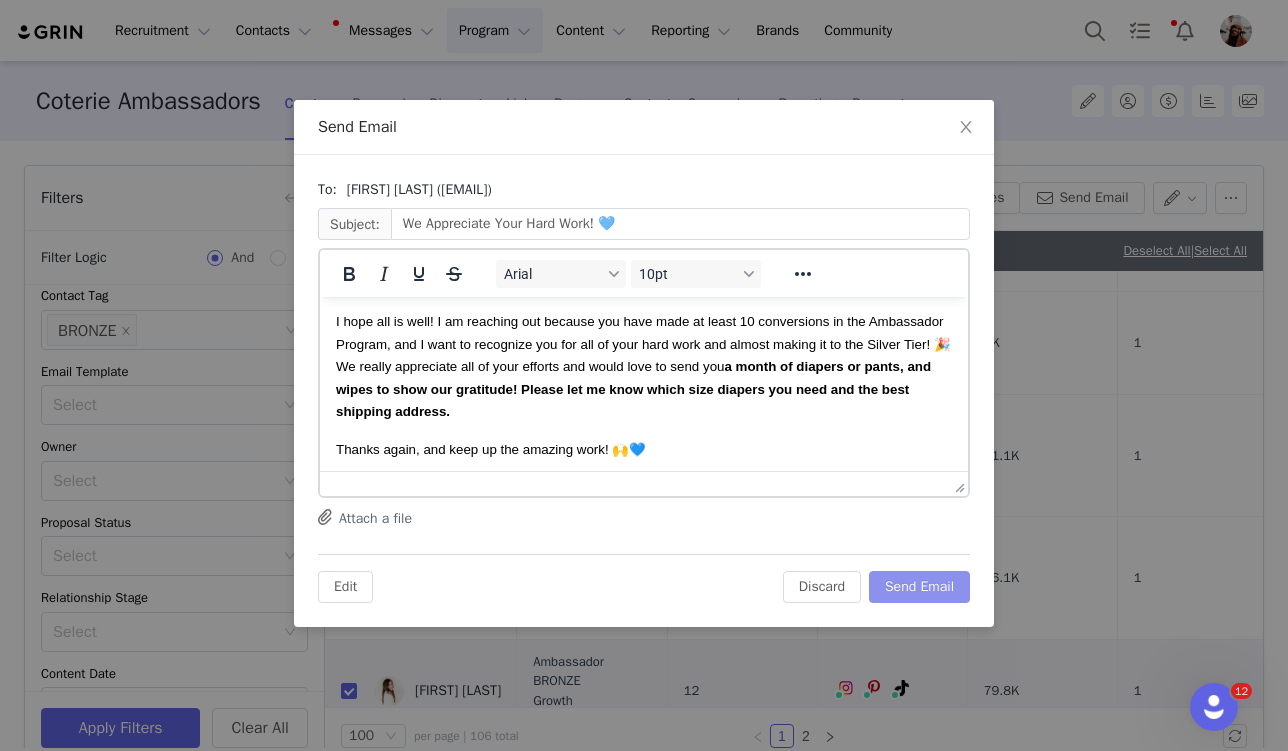 scroll, scrollTop: 0, scrollLeft: 0, axis: both 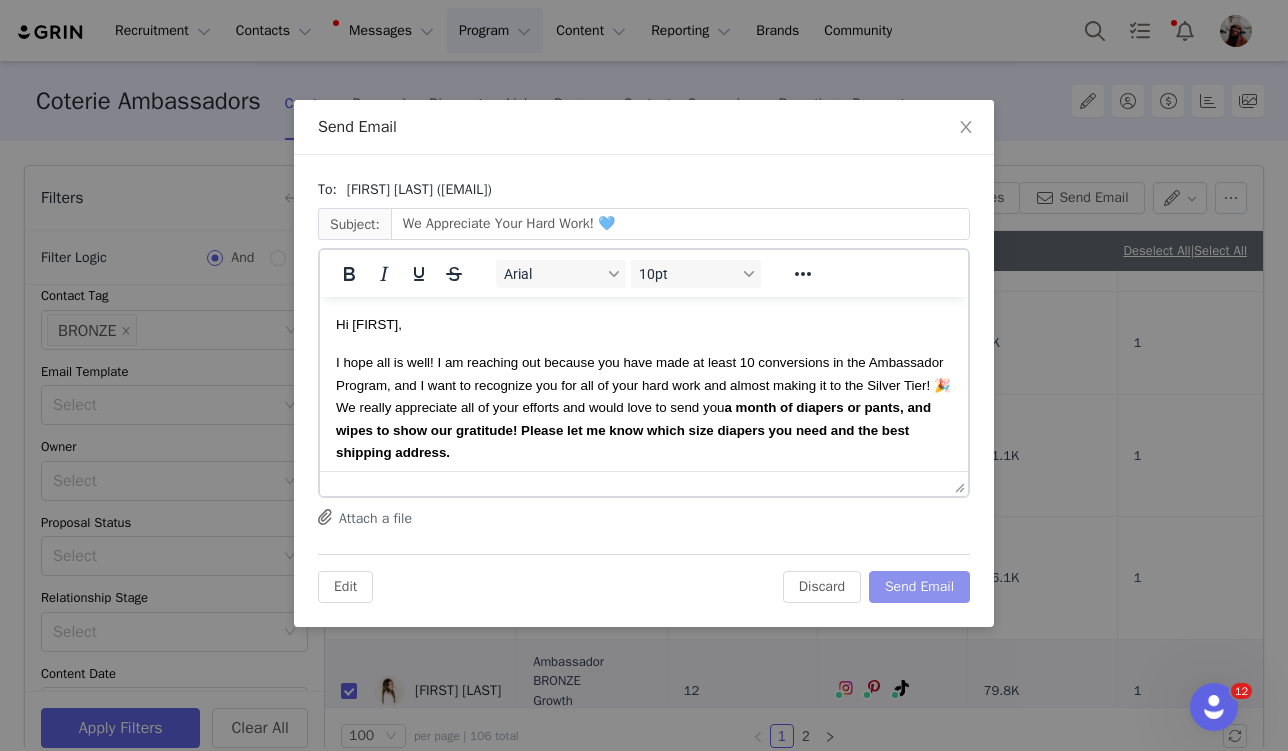 click on "Send Email" at bounding box center [919, 587] 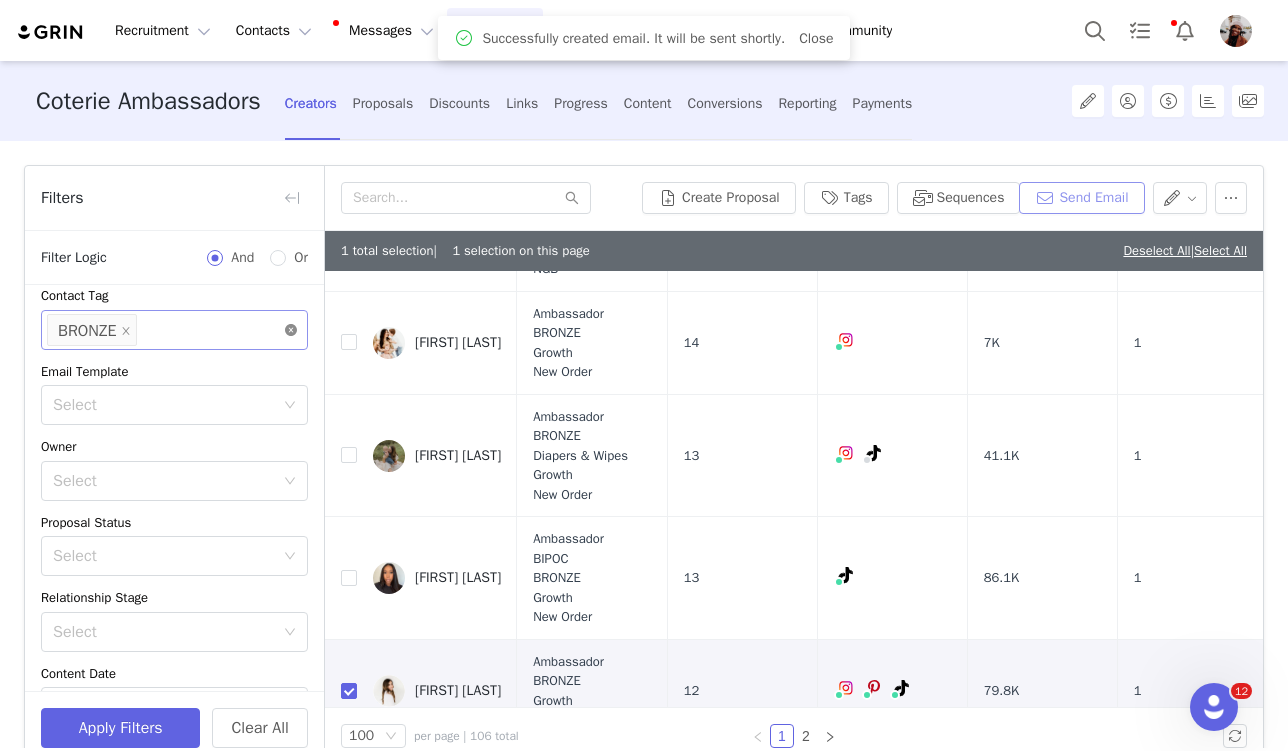 scroll, scrollTop: 0, scrollLeft: 0, axis: both 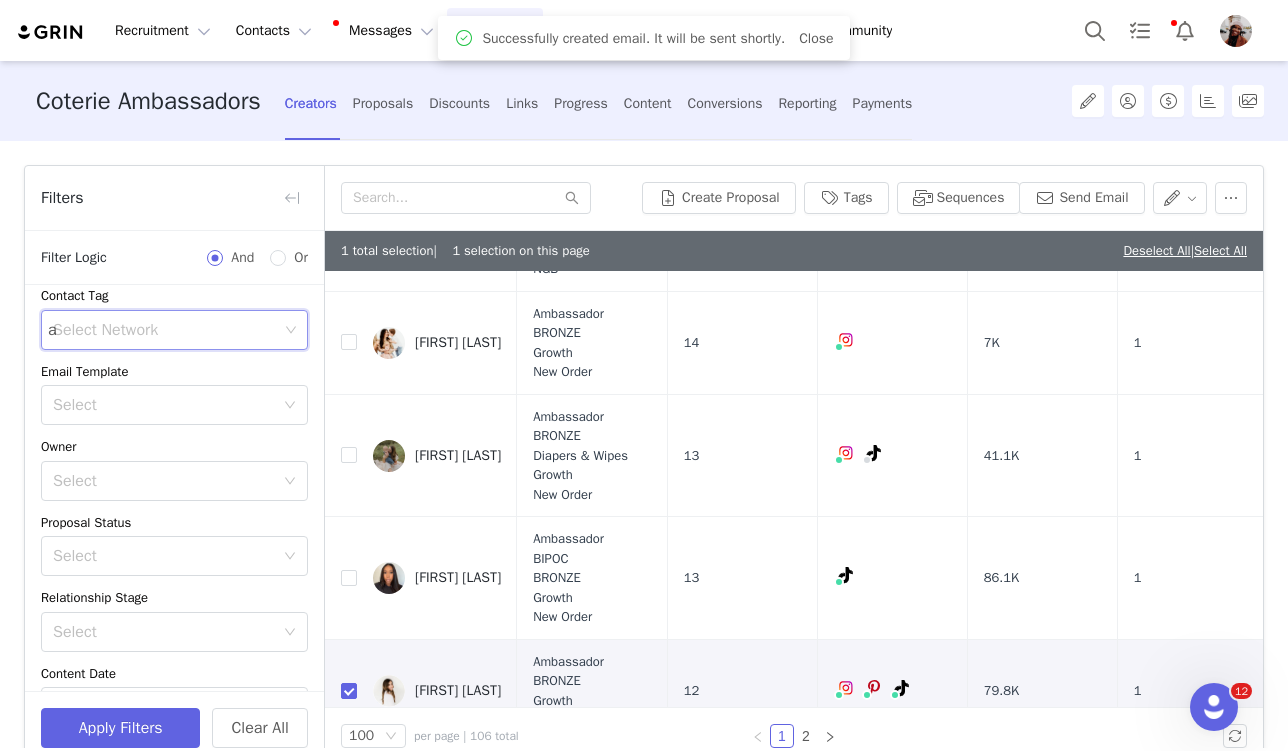 type on "am" 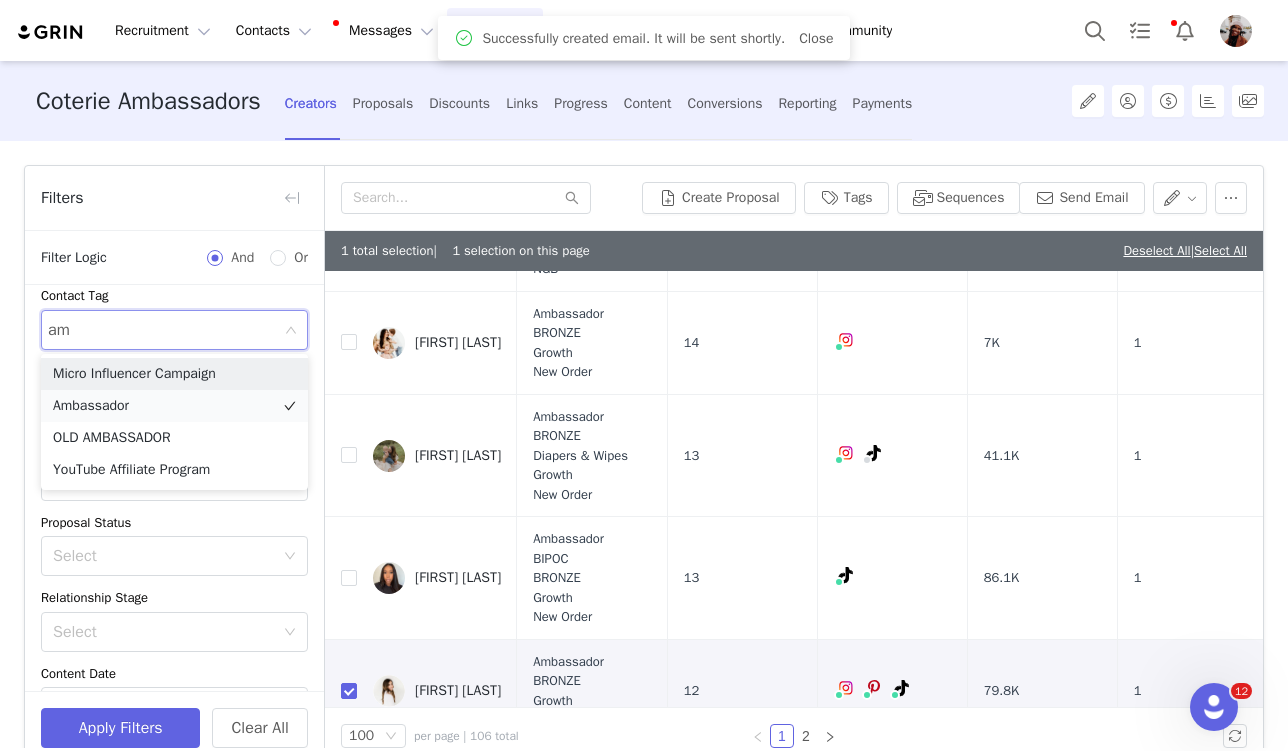 click on "Ambassador" at bounding box center (174, 406) 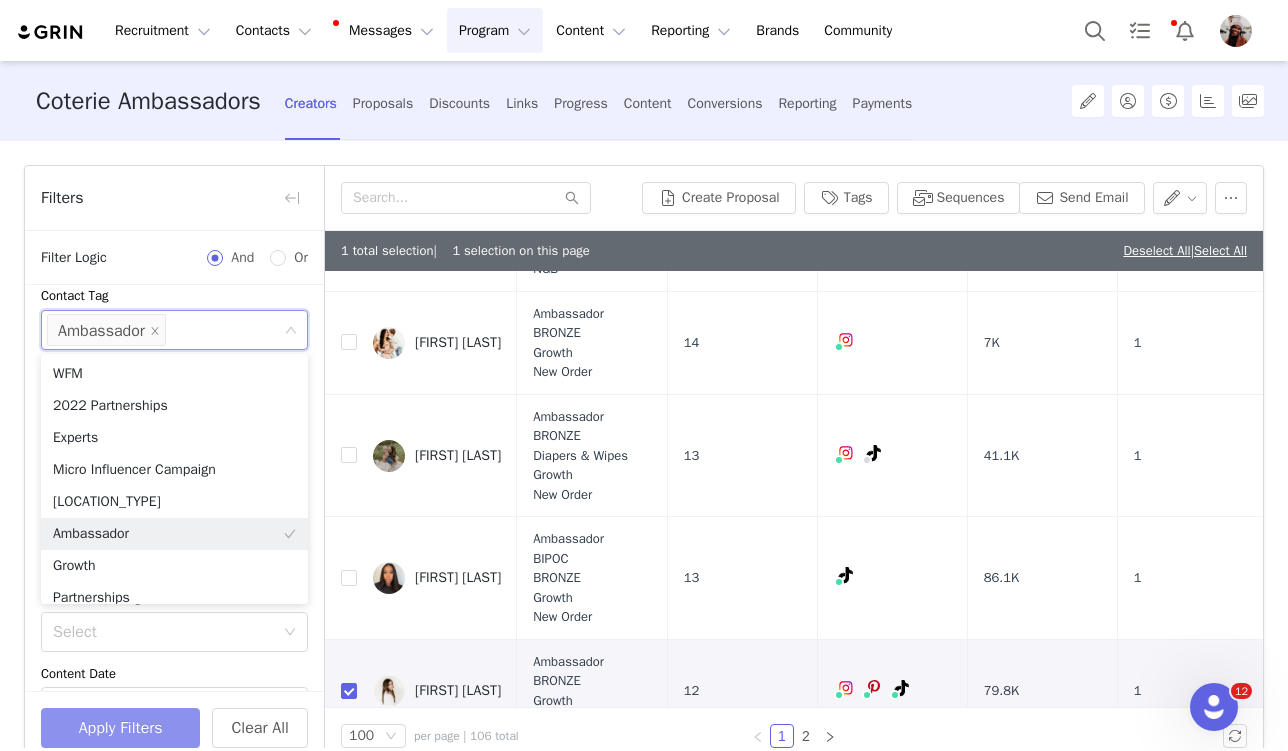 click on "Apply Filters" at bounding box center [120, 728] 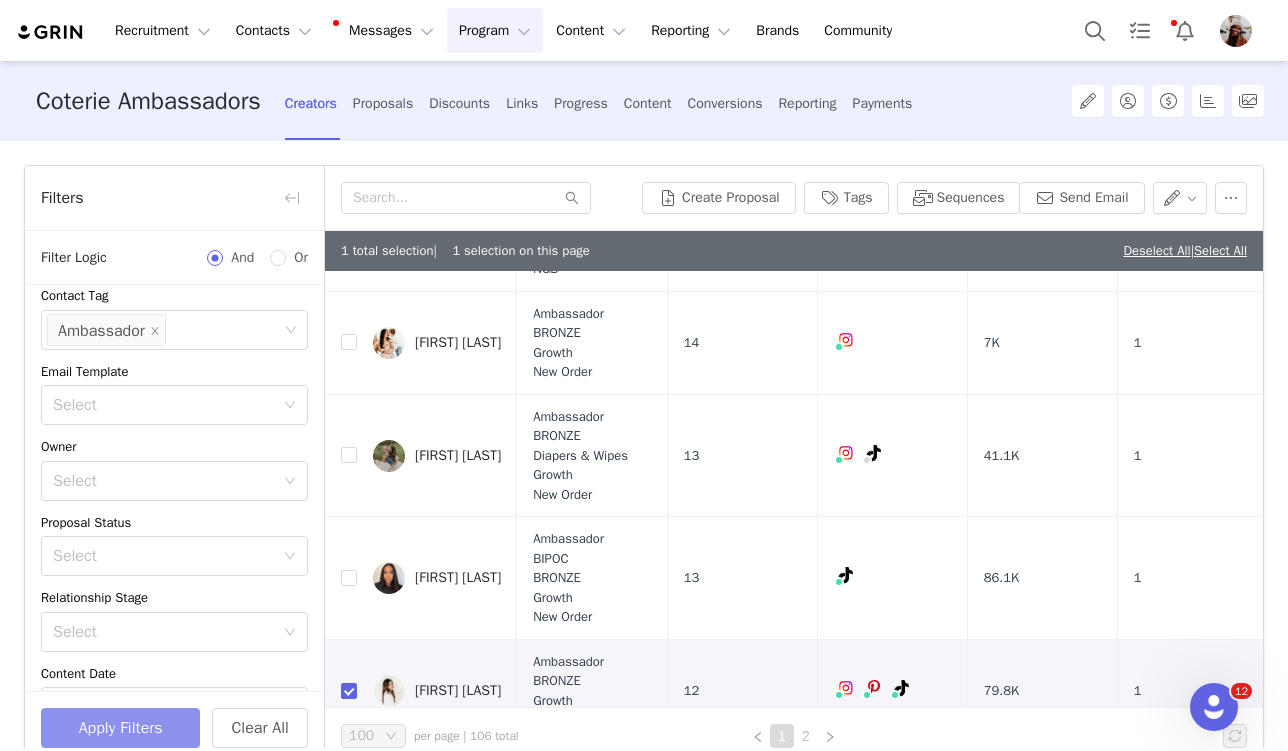 scroll, scrollTop: 0, scrollLeft: 0, axis: both 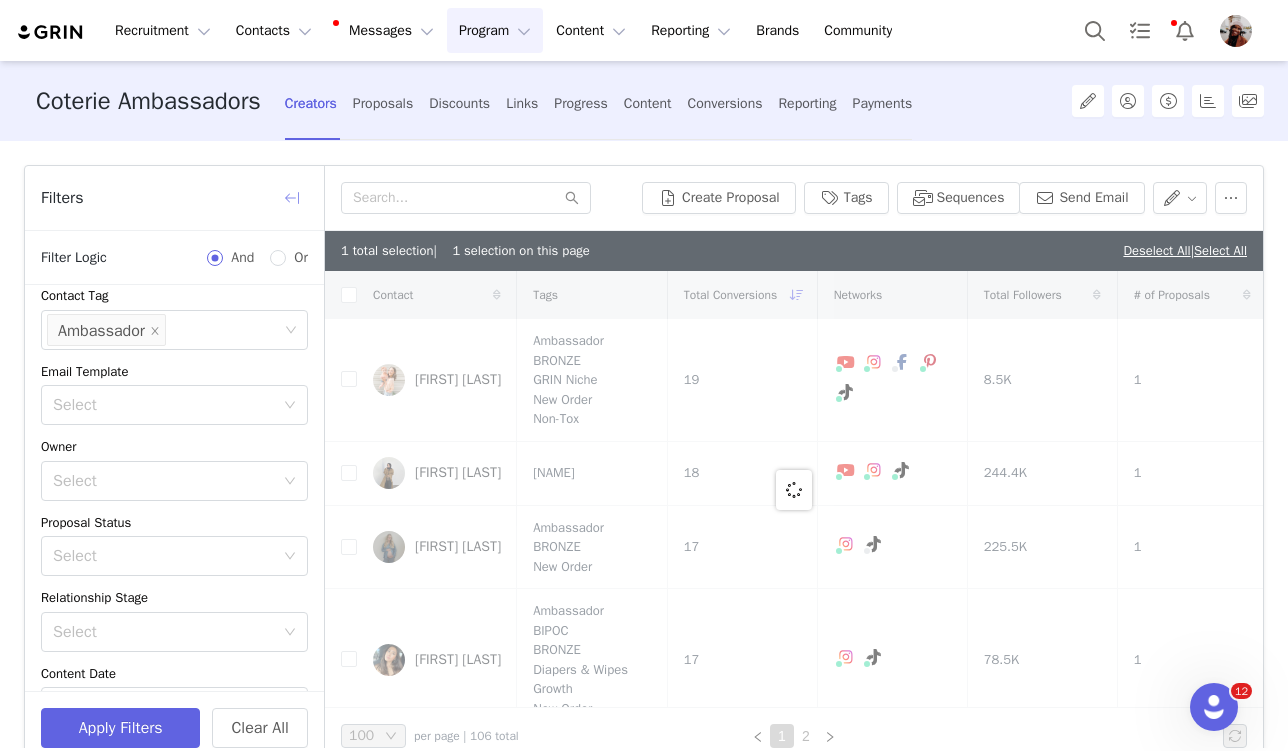 click at bounding box center (292, 198) 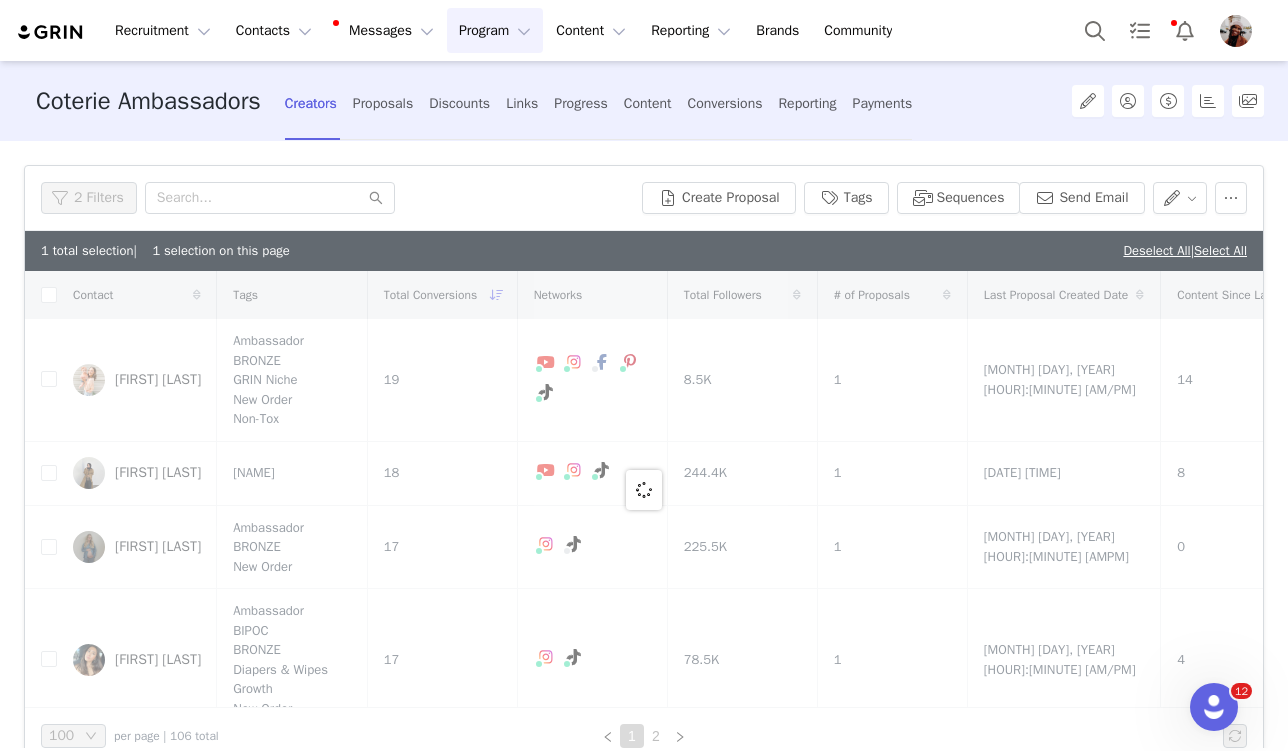 checkbox on "false" 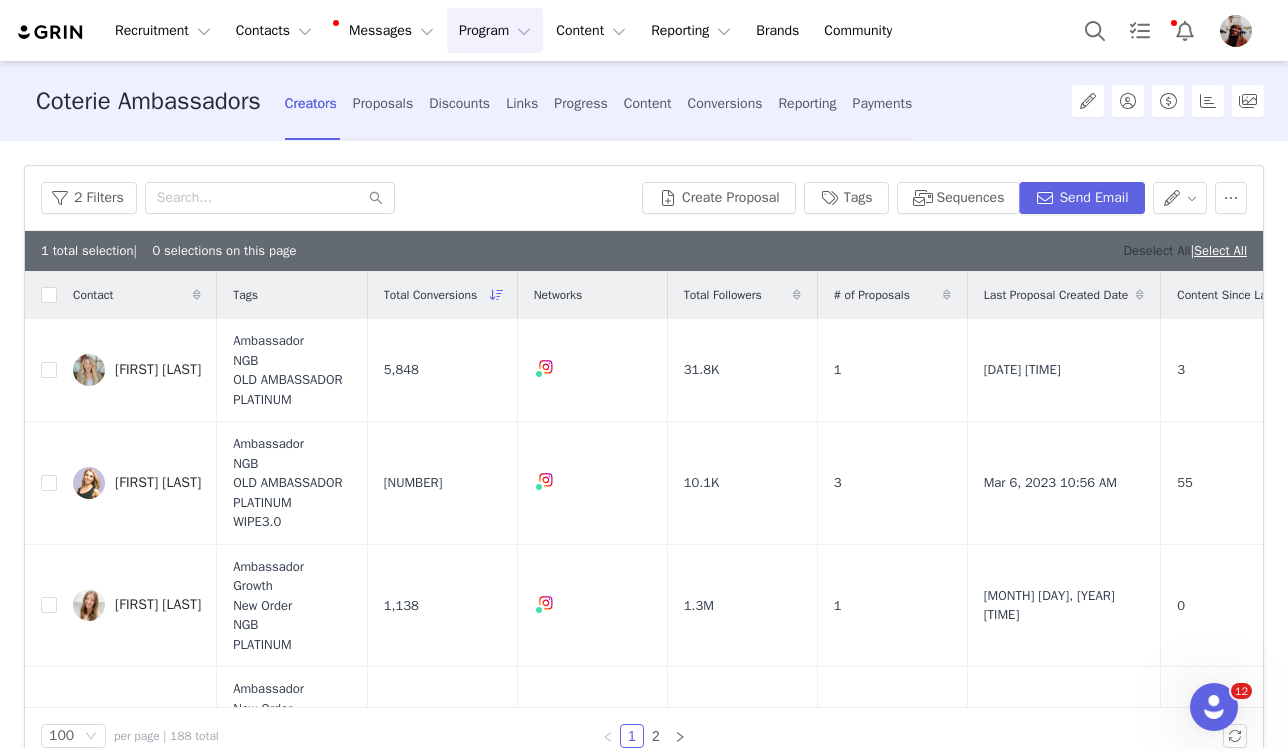 click on "Deselect All" at bounding box center [1156, 250] 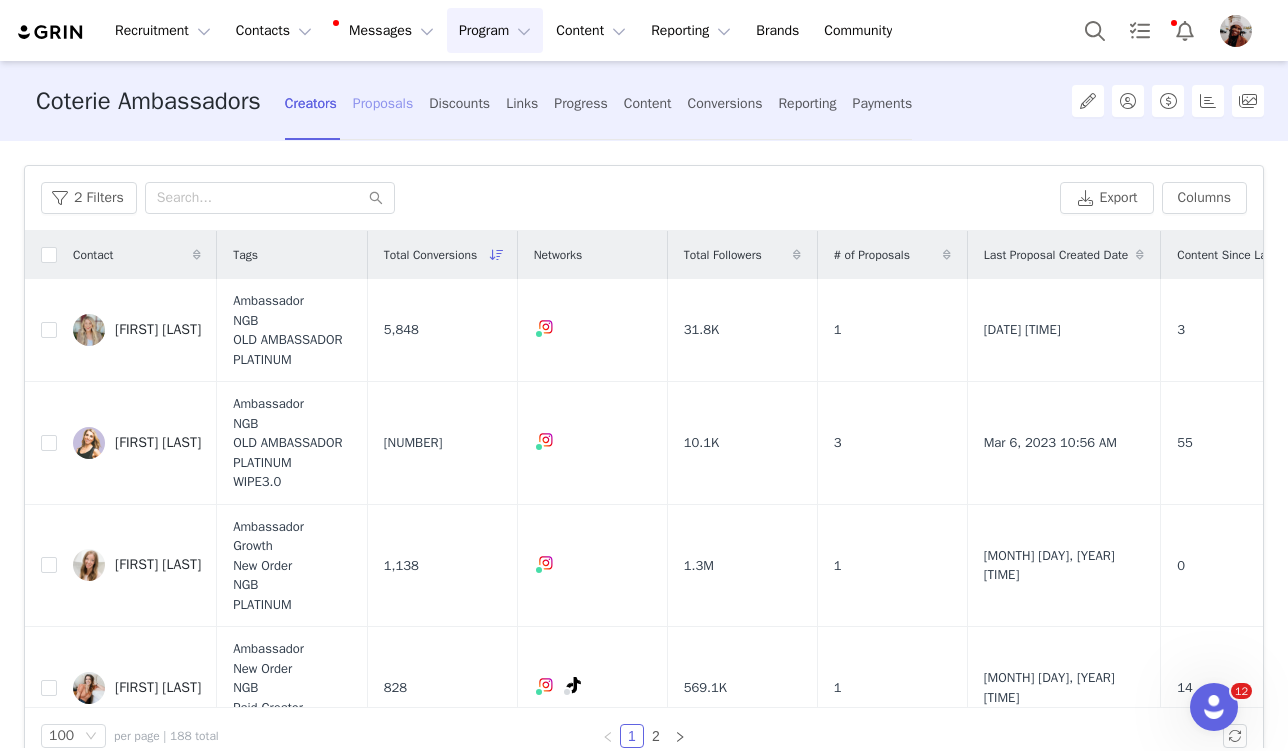click on "Proposals" at bounding box center [383, 103] 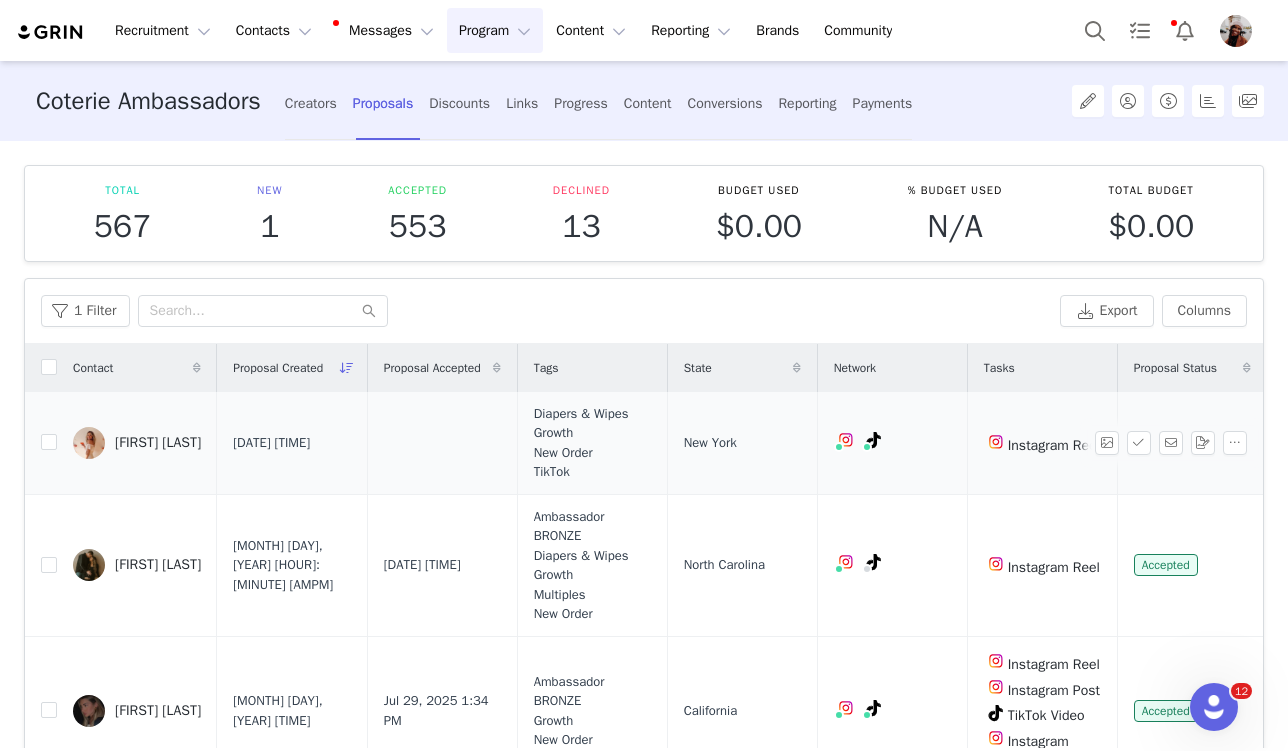 drag, startPoint x: 253, startPoint y: 445, endPoint x: 120, endPoint y: 443, distance: 133.01503 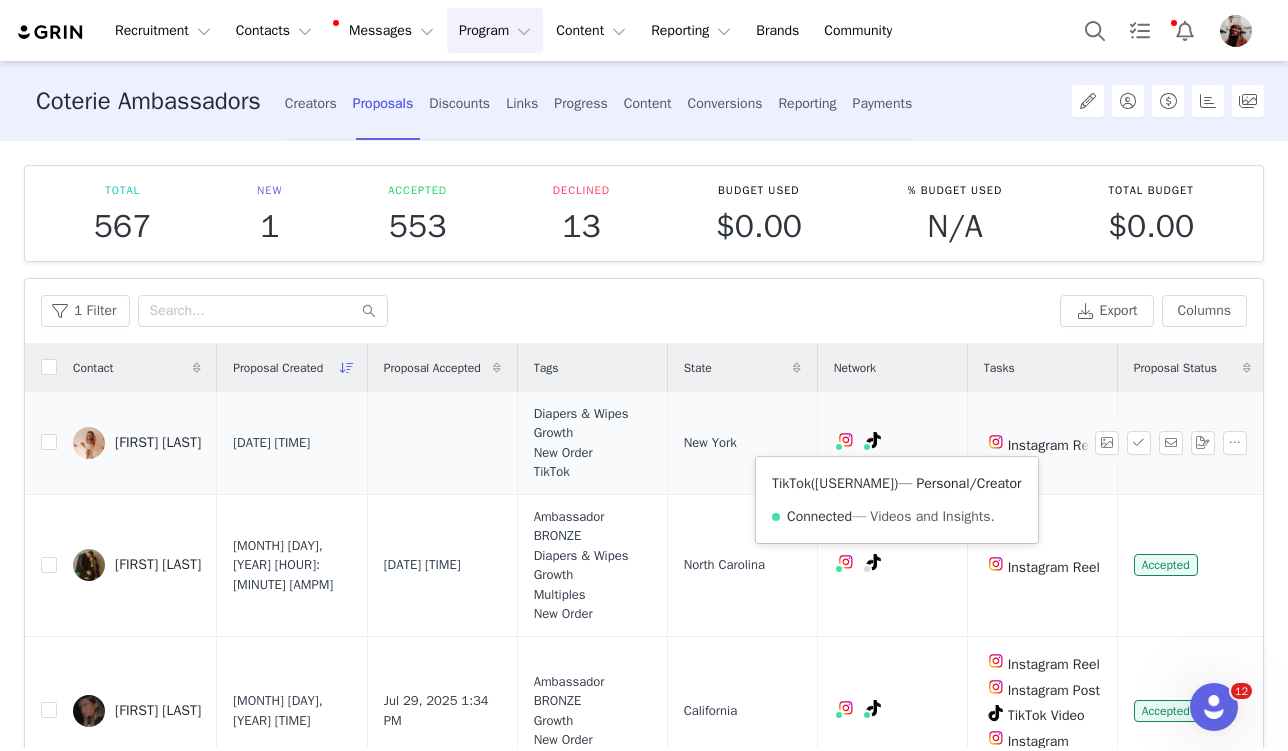 click on "[USERNAME]" at bounding box center (854, 483) 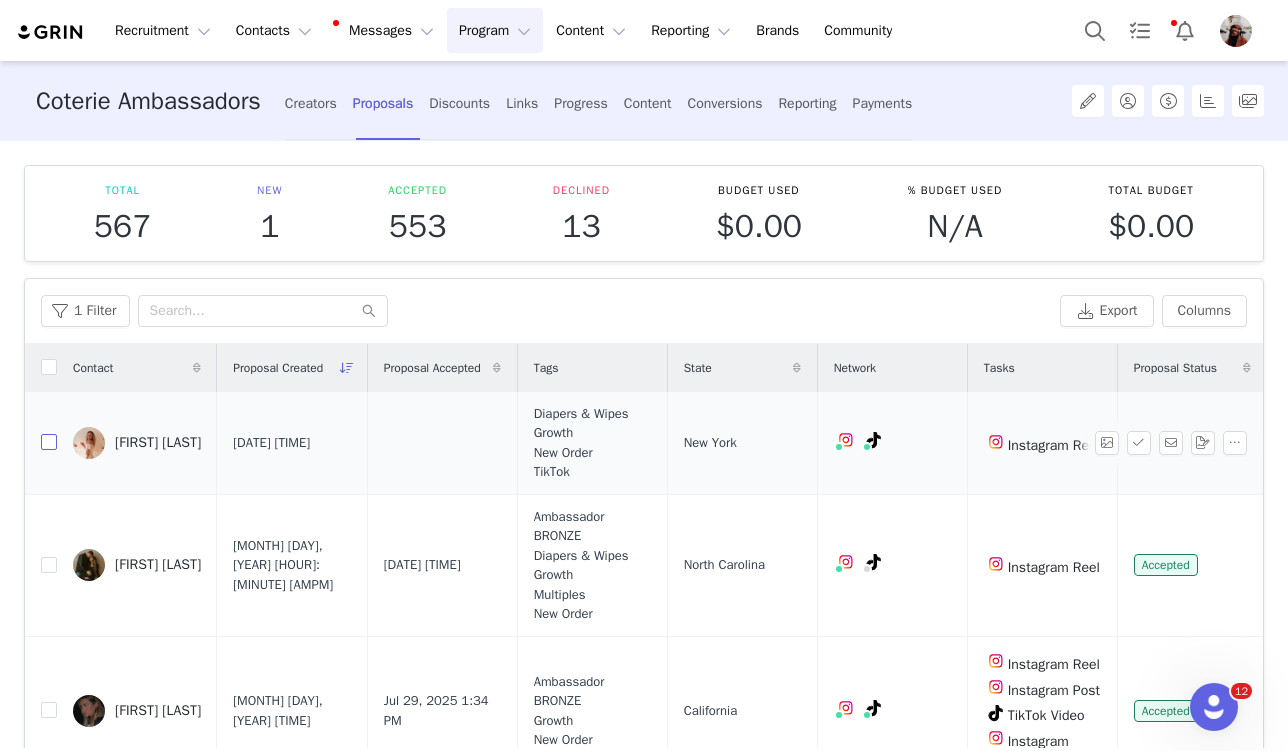 click at bounding box center (49, 442) 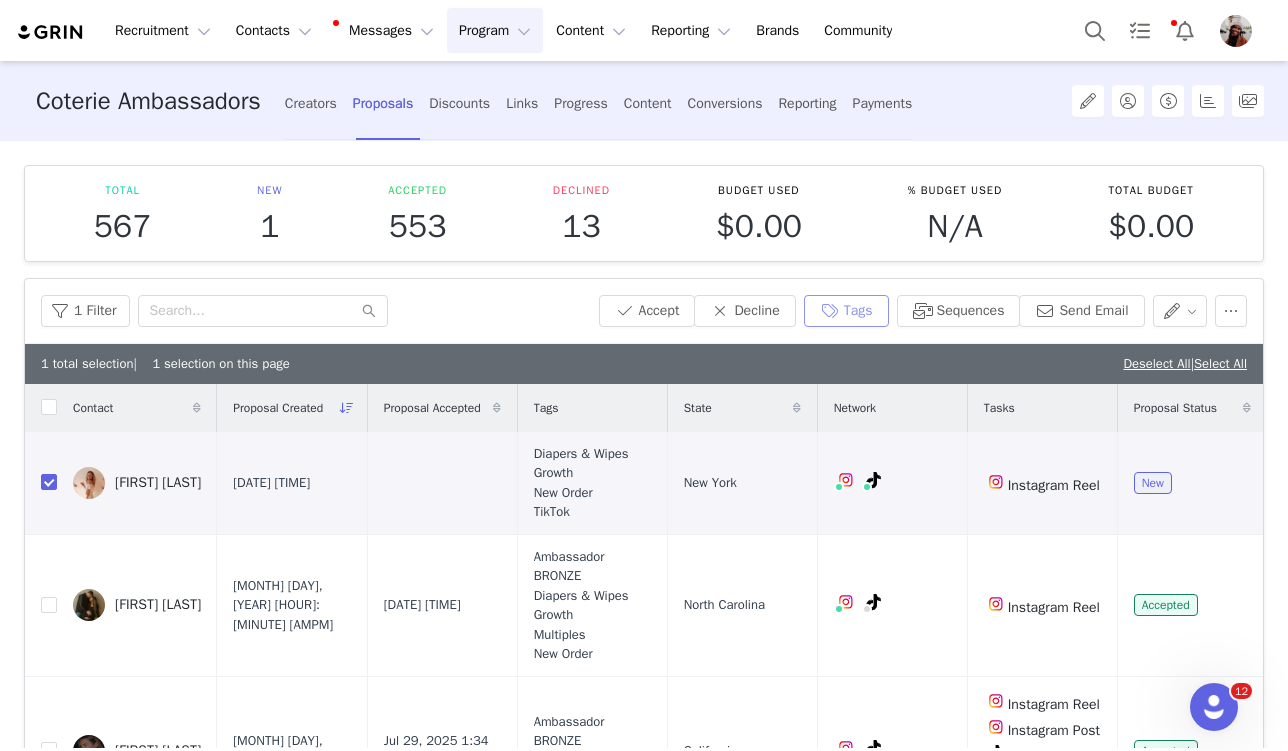 click on "Tags" at bounding box center [846, 311] 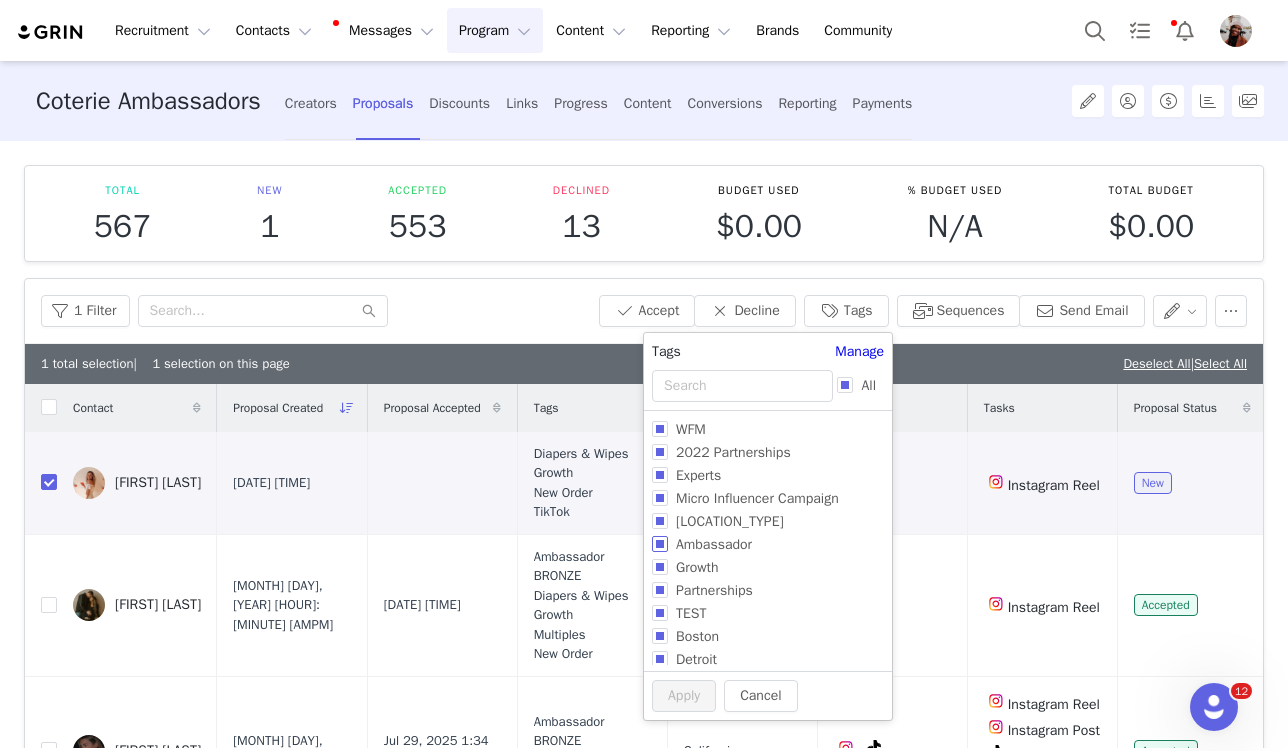 click on "Ambassador" at bounding box center [714, 544] 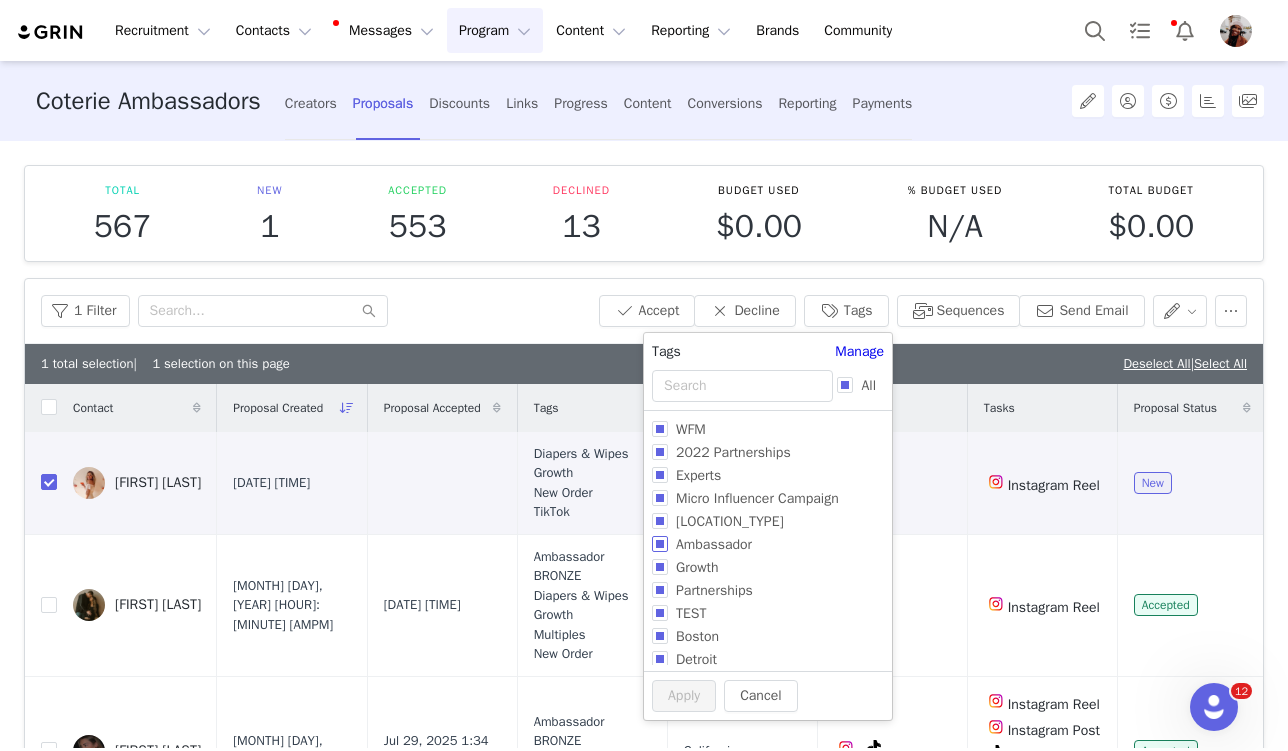 click on "Ambassador" at bounding box center [660, 544] 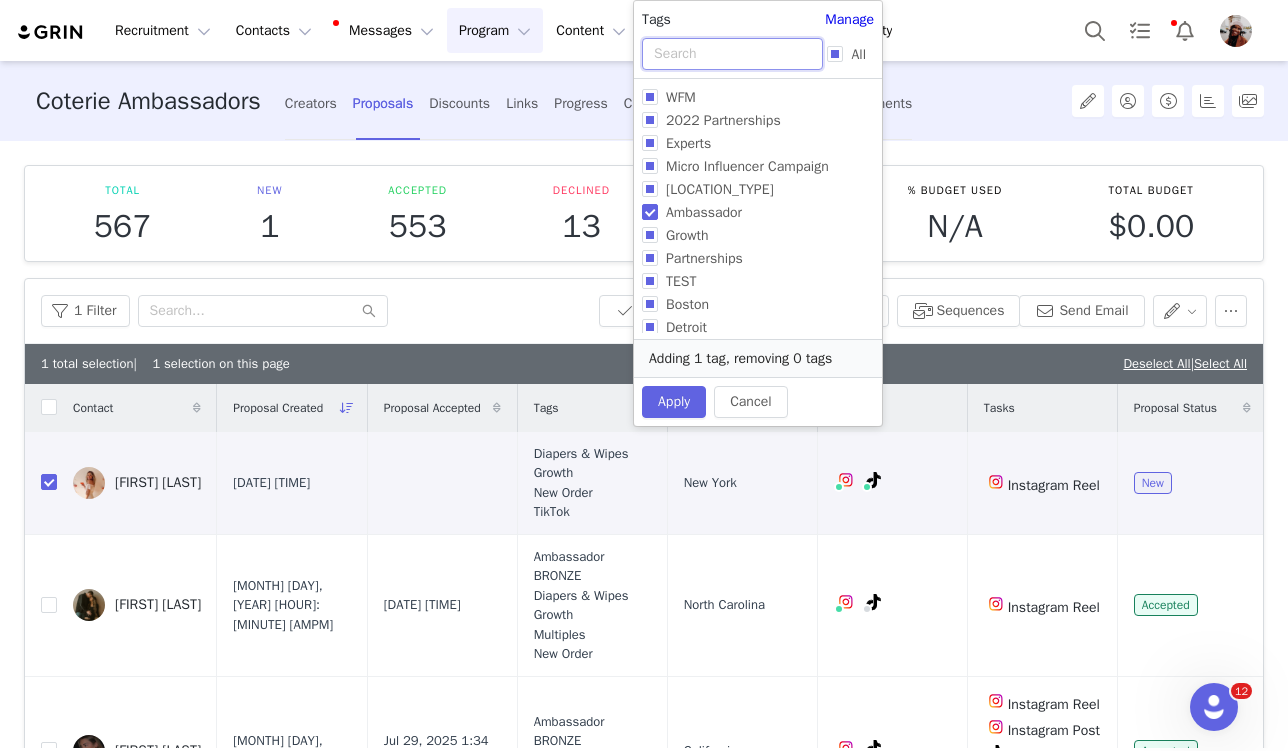 click at bounding box center (732, 54) 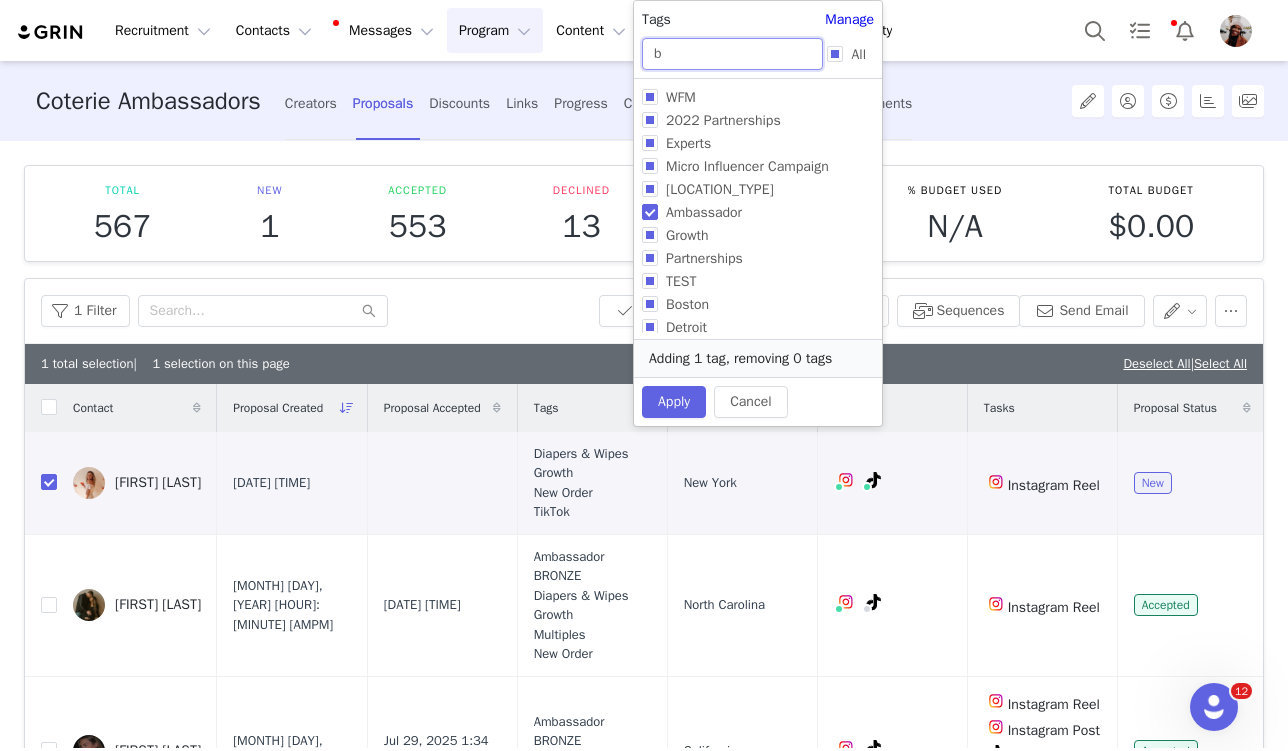 type on "br" 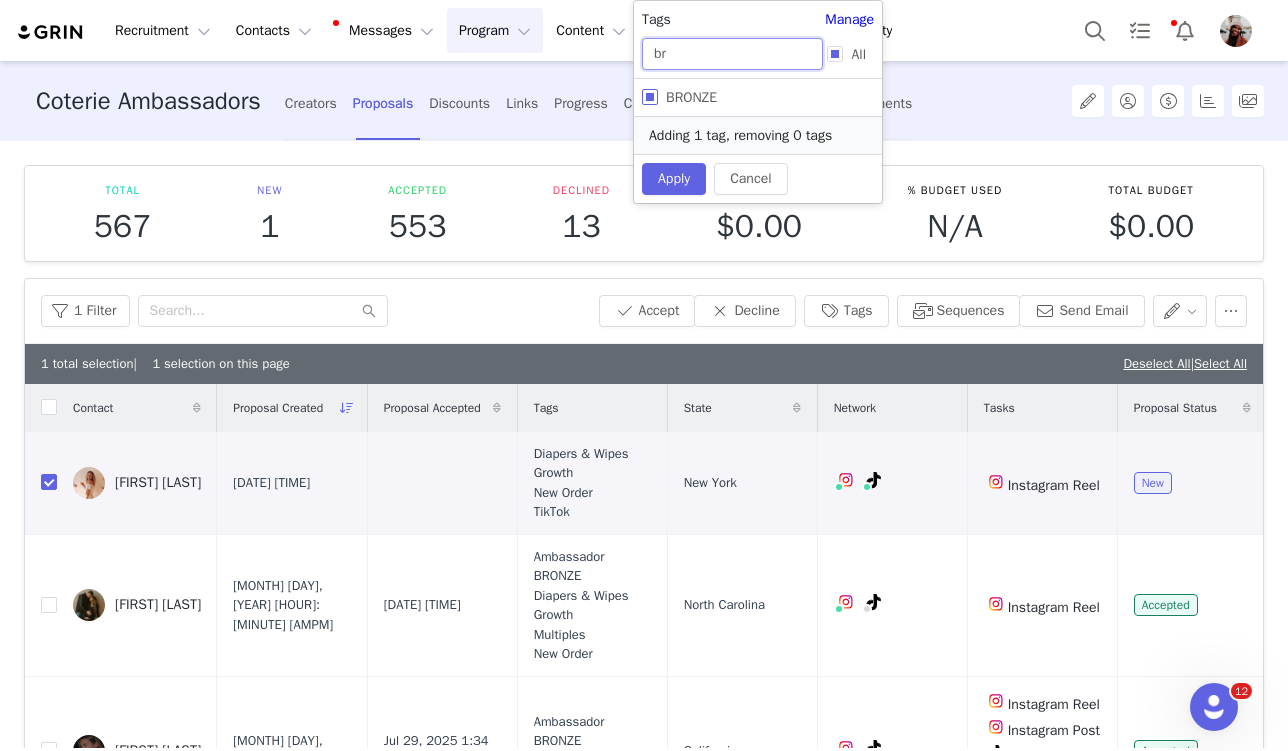 type on "br" 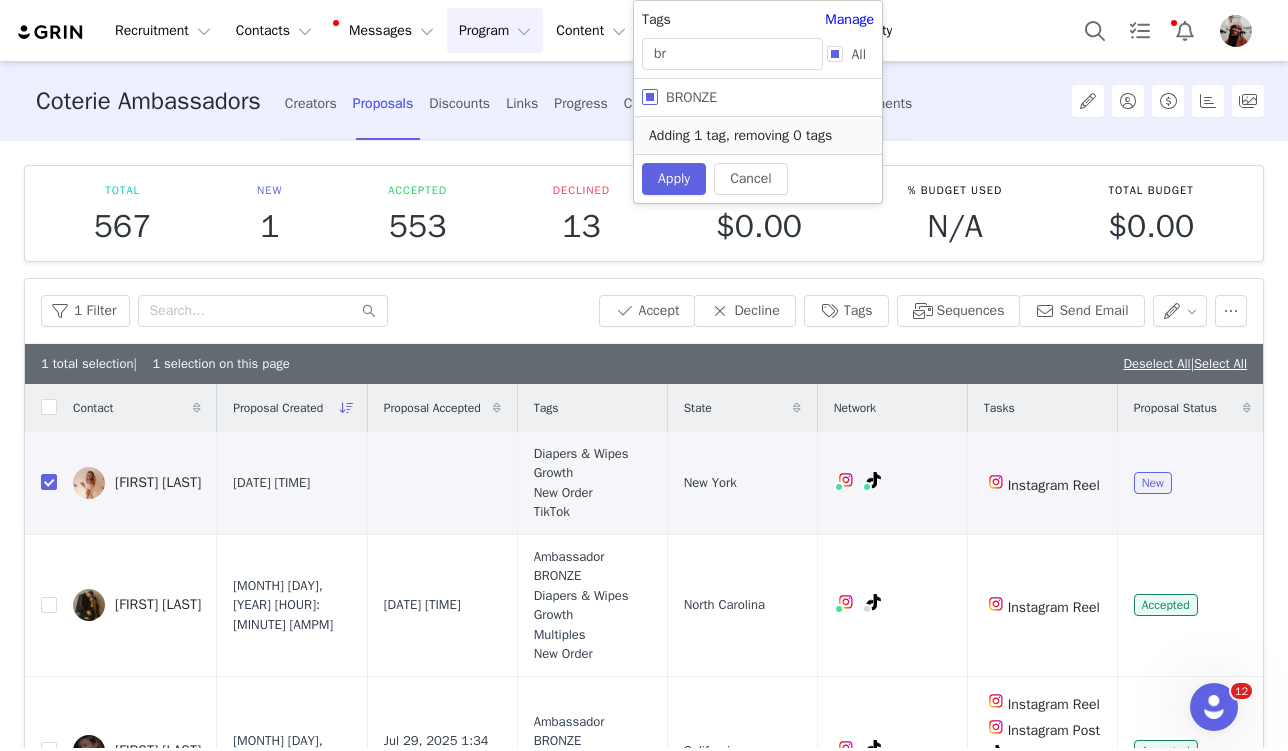 click on "BRONZE" at bounding box center (691, 97) 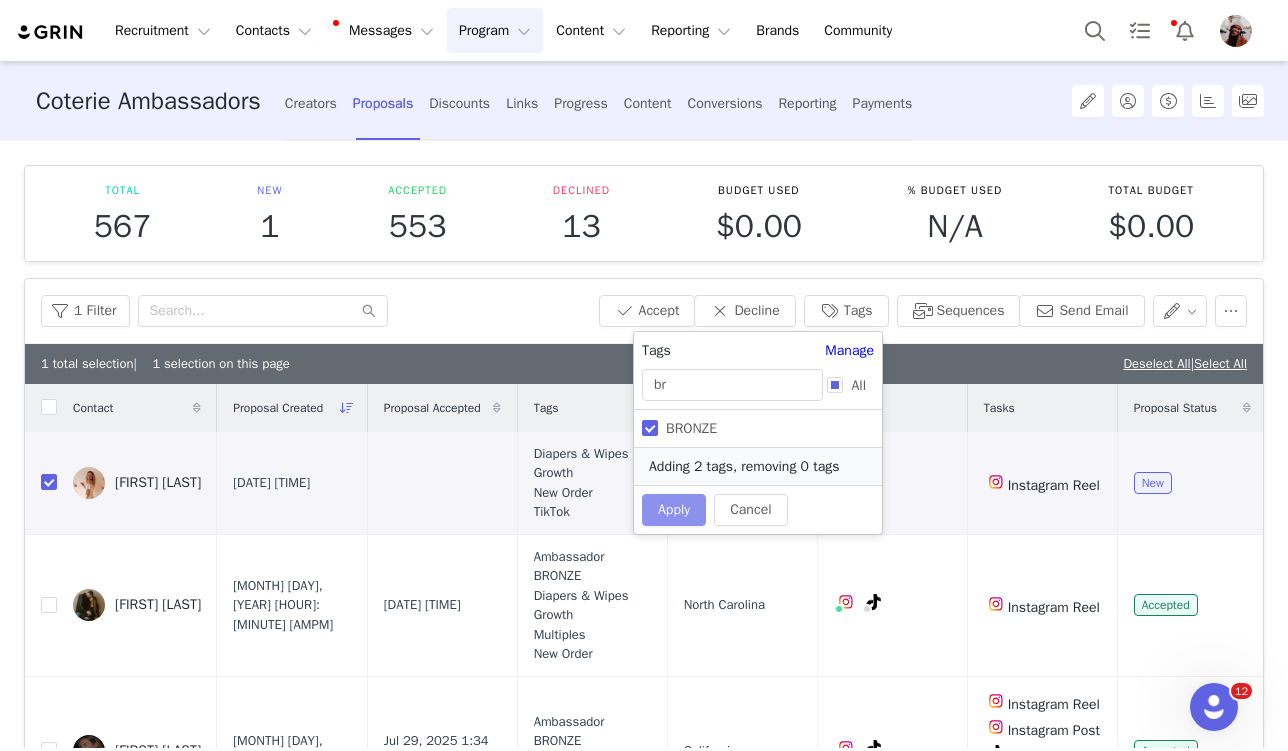 click on "Apply" at bounding box center [674, 510] 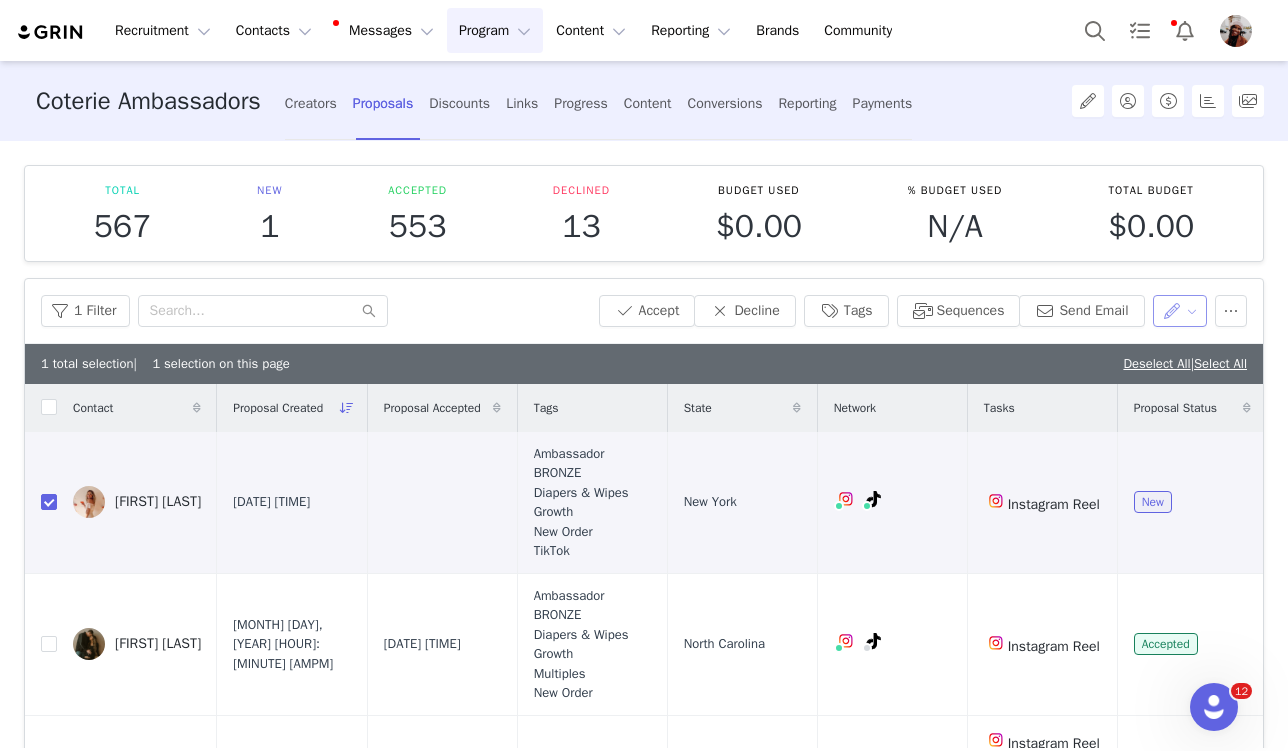 click at bounding box center (1180, 311) 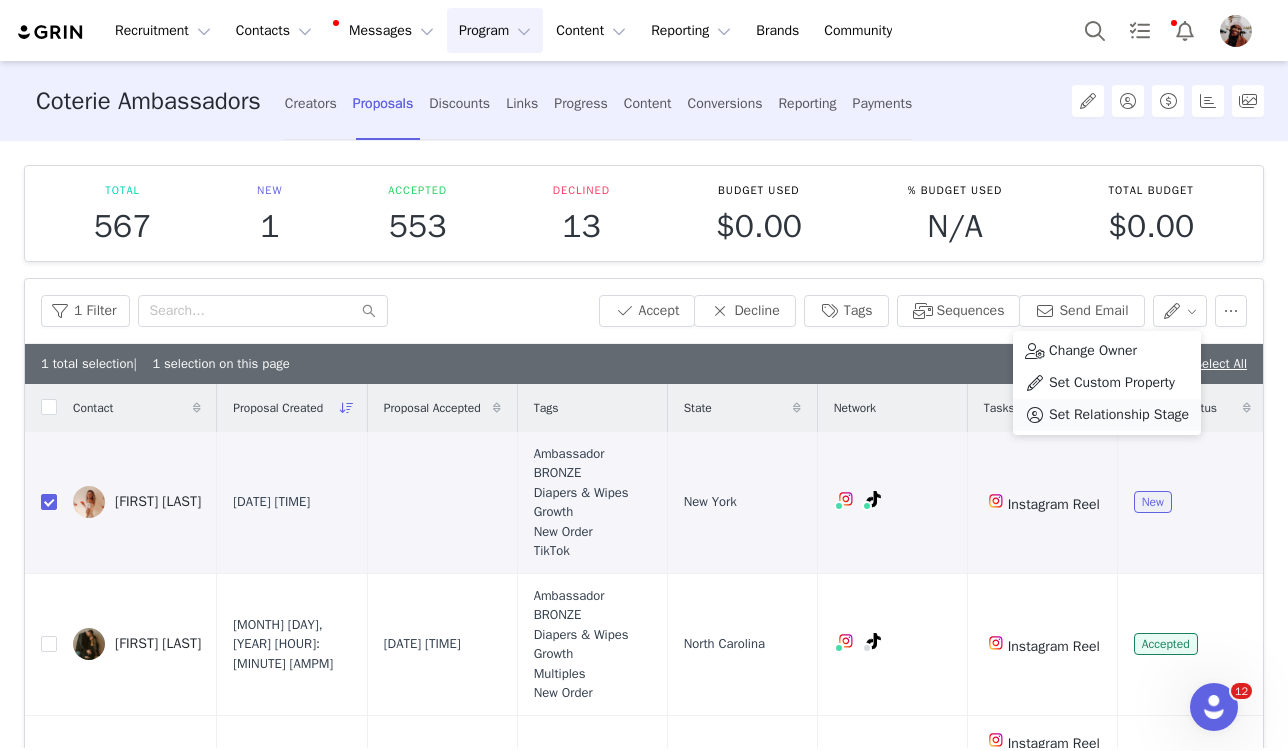 click on "Change Owner Set Custom Property Set Relationship Stage" at bounding box center [1107, 383] 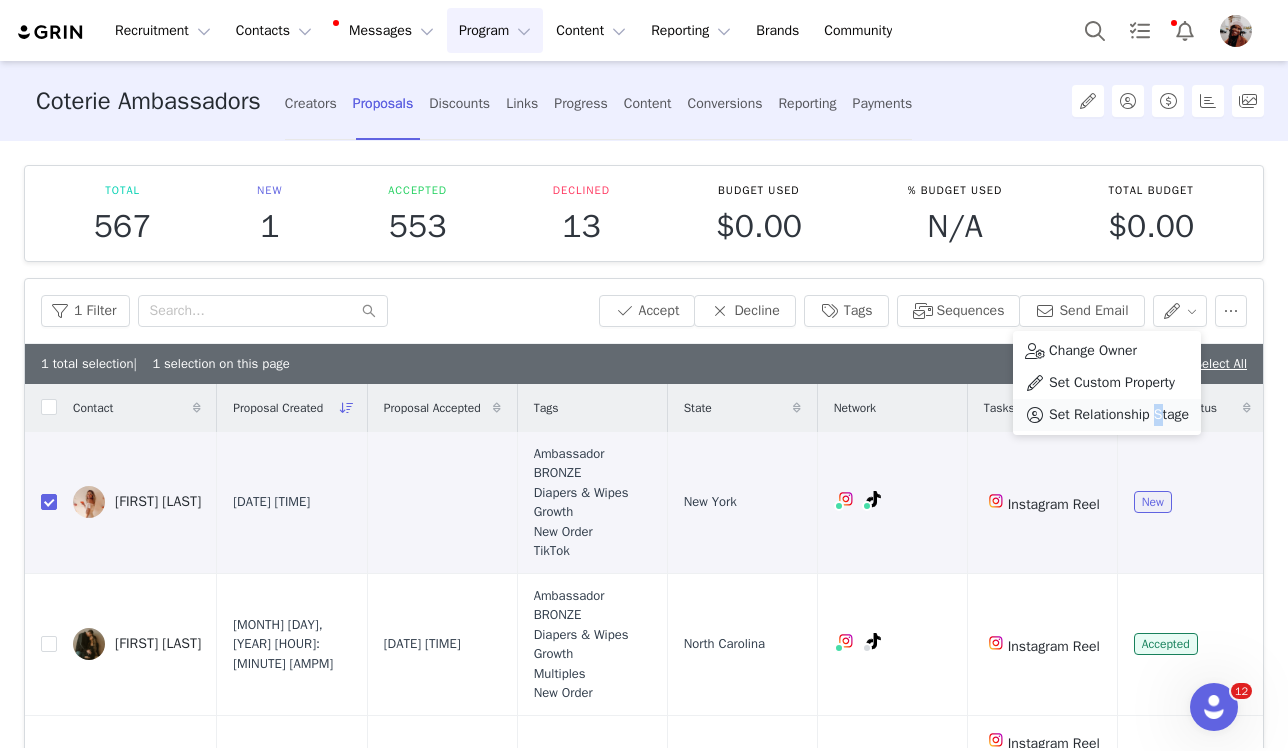click on "Set Relationship Stage" at bounding box center [1119, 415] 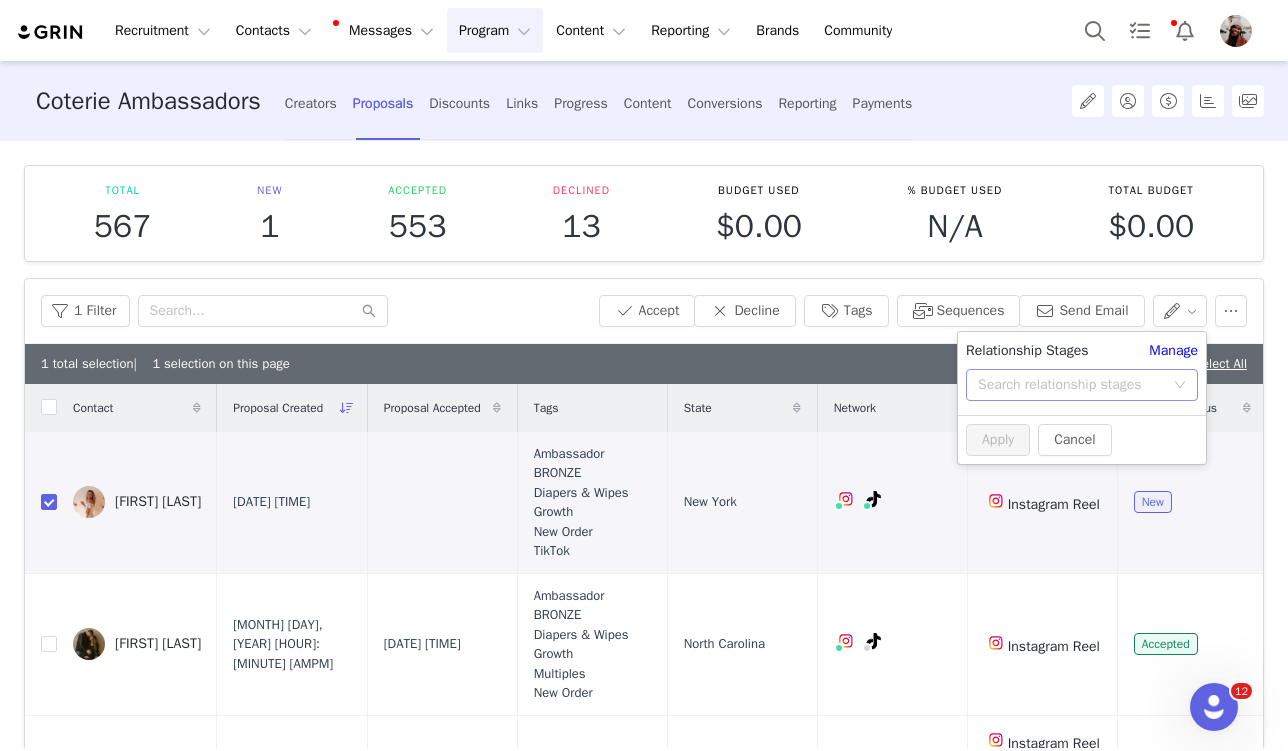 click on "Search relationship stages" at bounding box center (1071, 385) 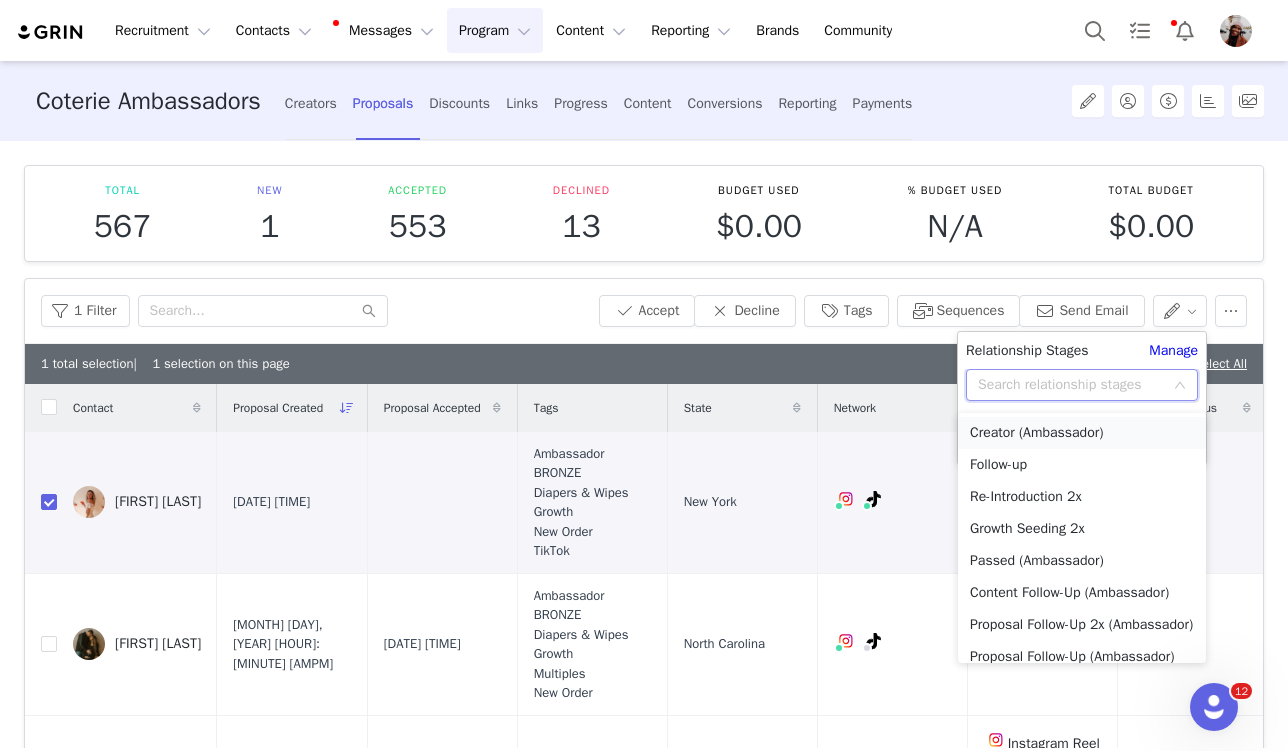 click on "Creator (Ambassador)" at bounding box center (1082, 433) 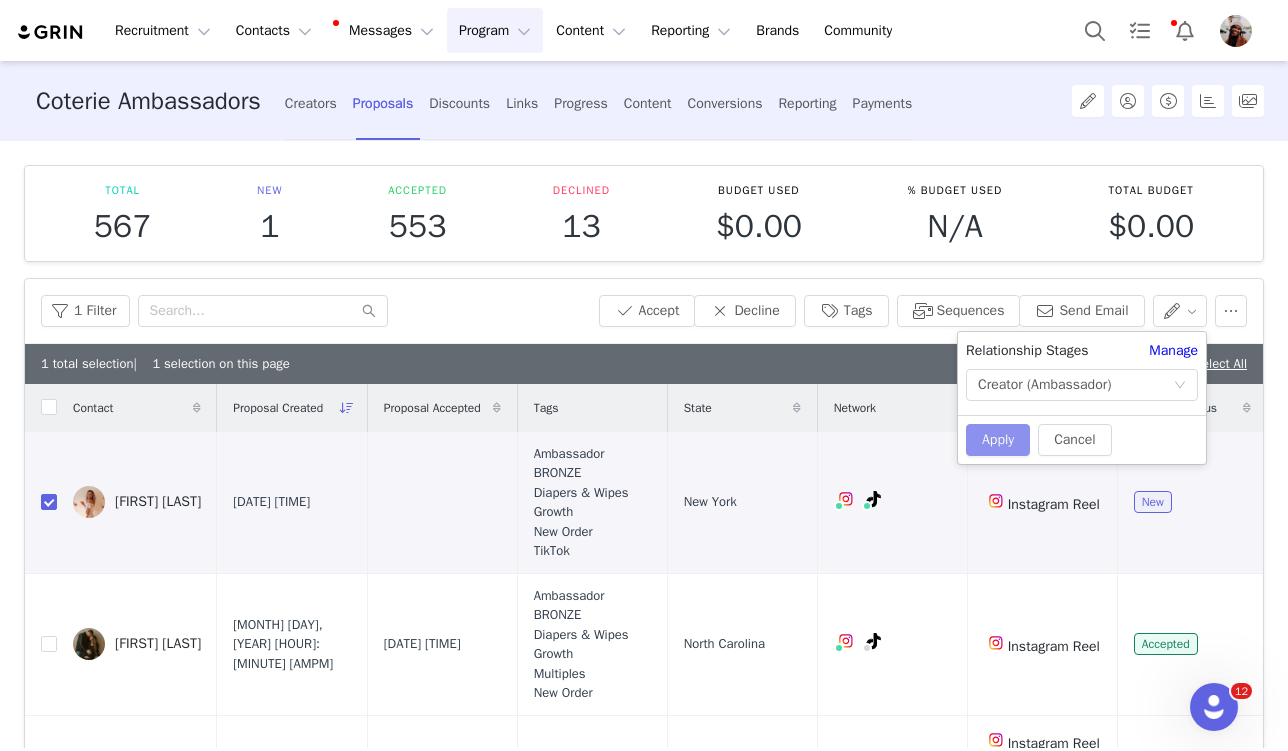 click on "Apply" at bounding box center [998, 440] 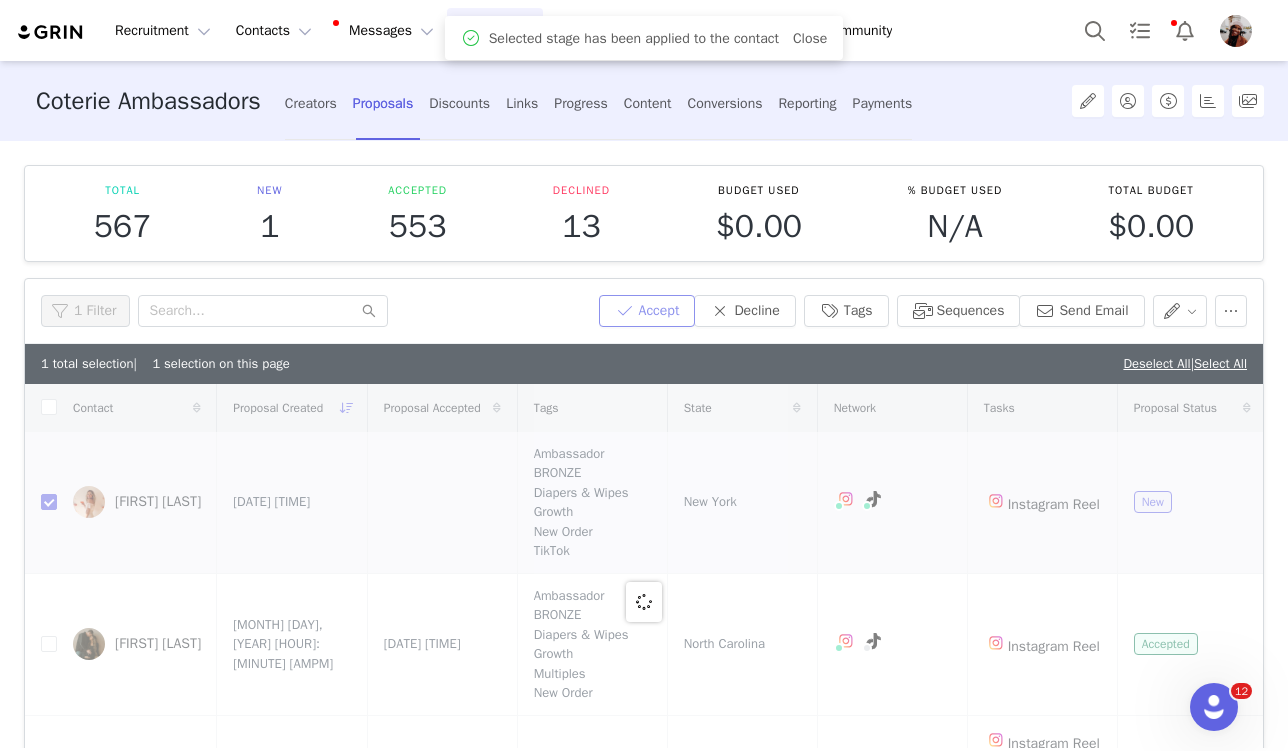 click on "Accept" at bounding box center [647, 311] 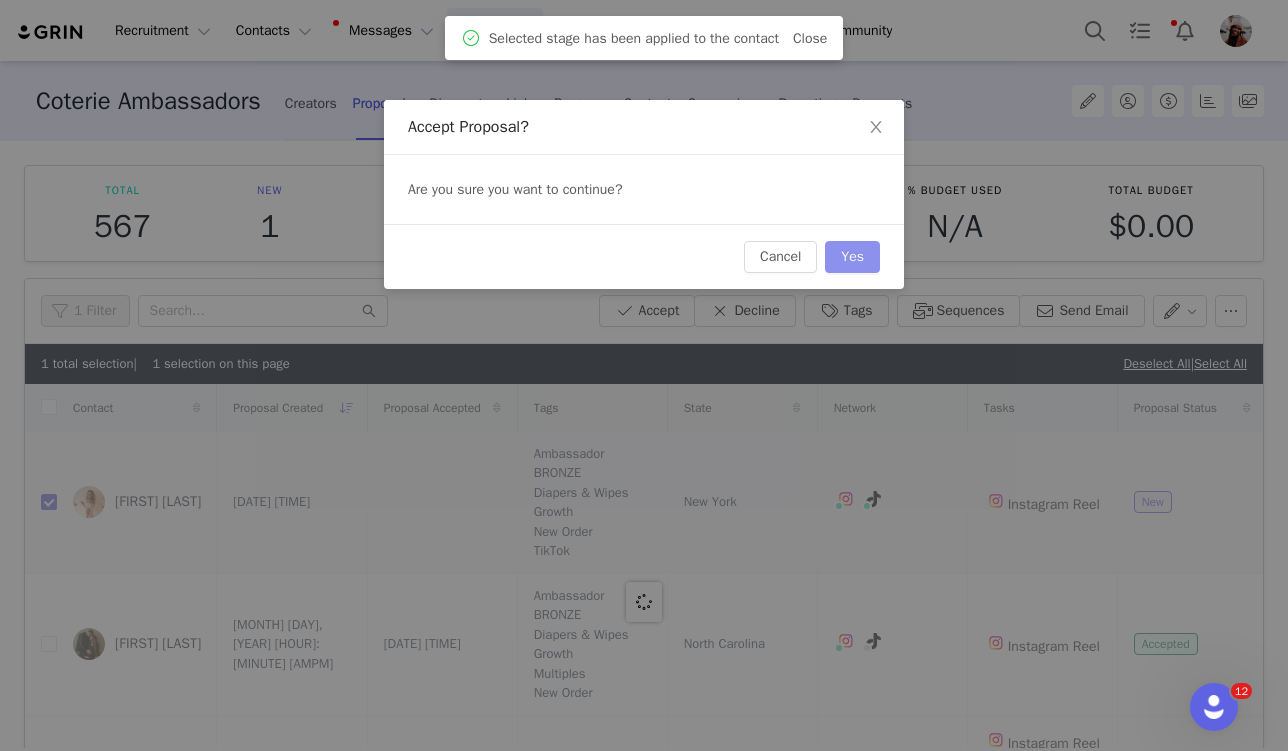 click on "Yes" at bounding box center [852, 257] 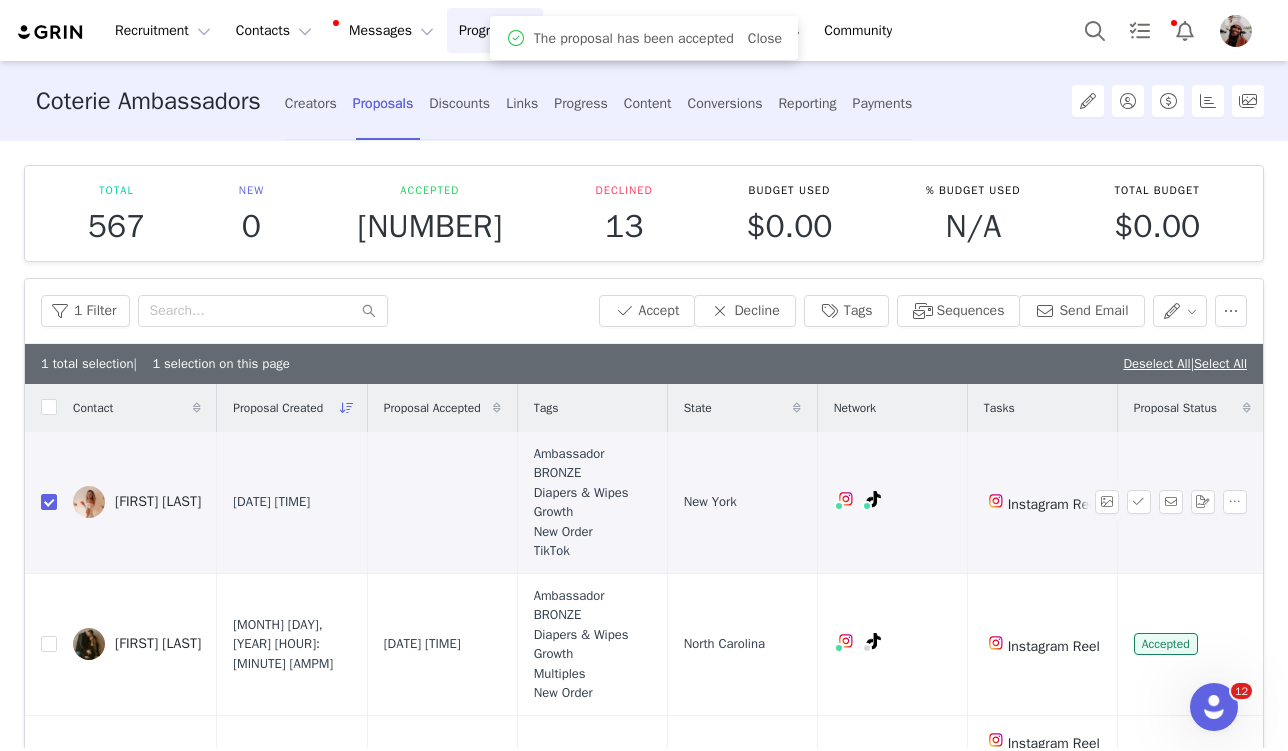 click on "[FIRST] [LAST]" at bounding box center [158, 502] 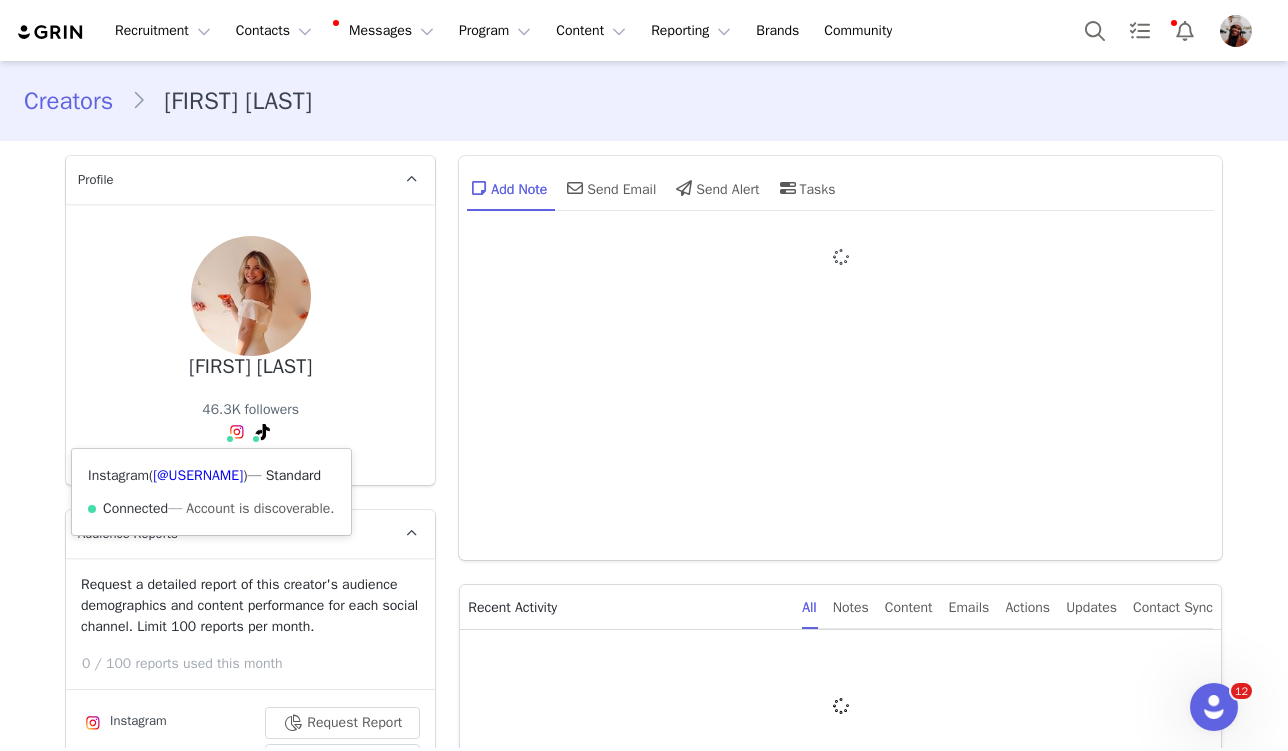type on "+1 (United States)" 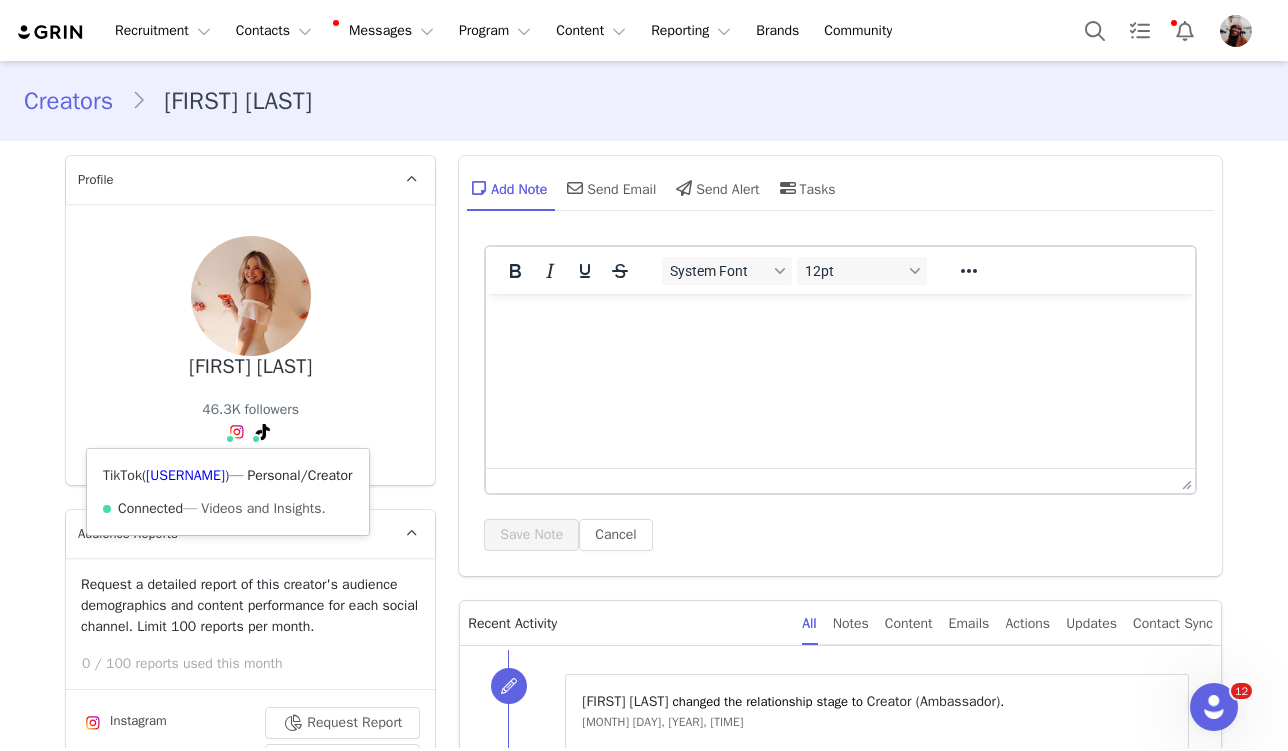 scroll, scrollTop: 0, scrollLeft: 0, axis: both 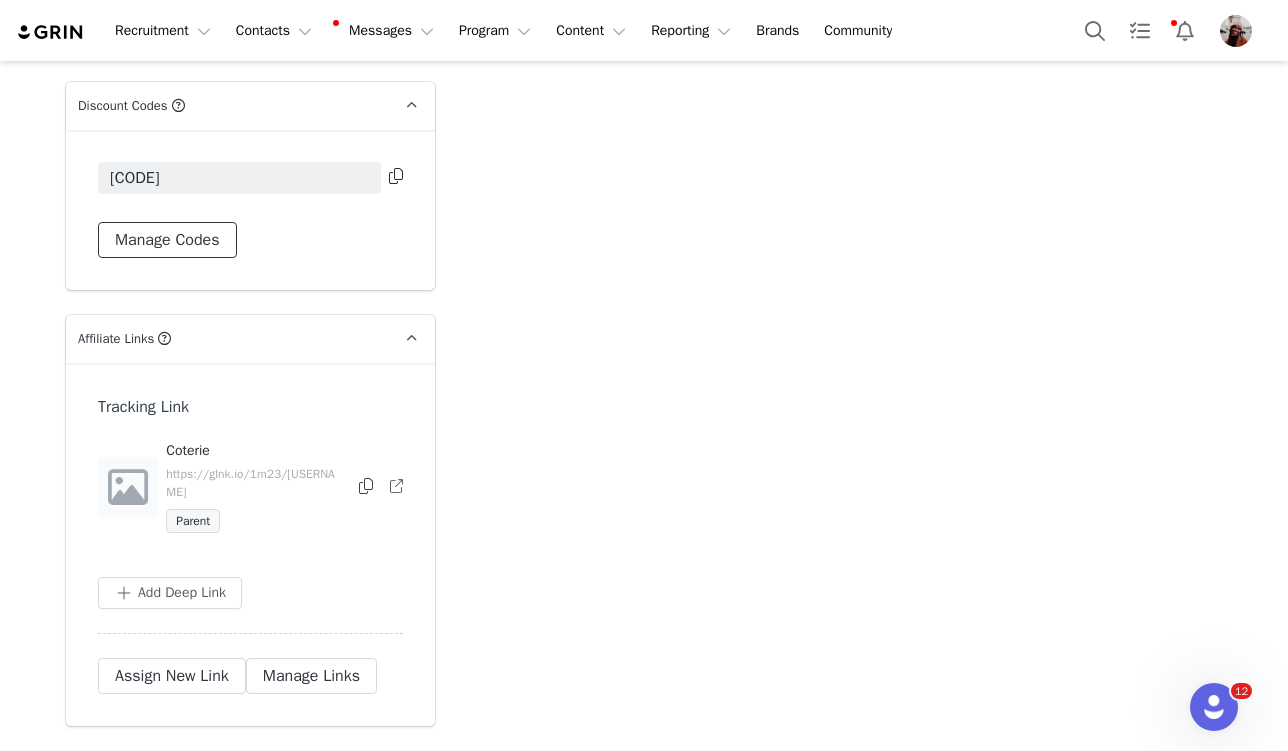 click on "Manage Codes" at bounding box center [167, 240] 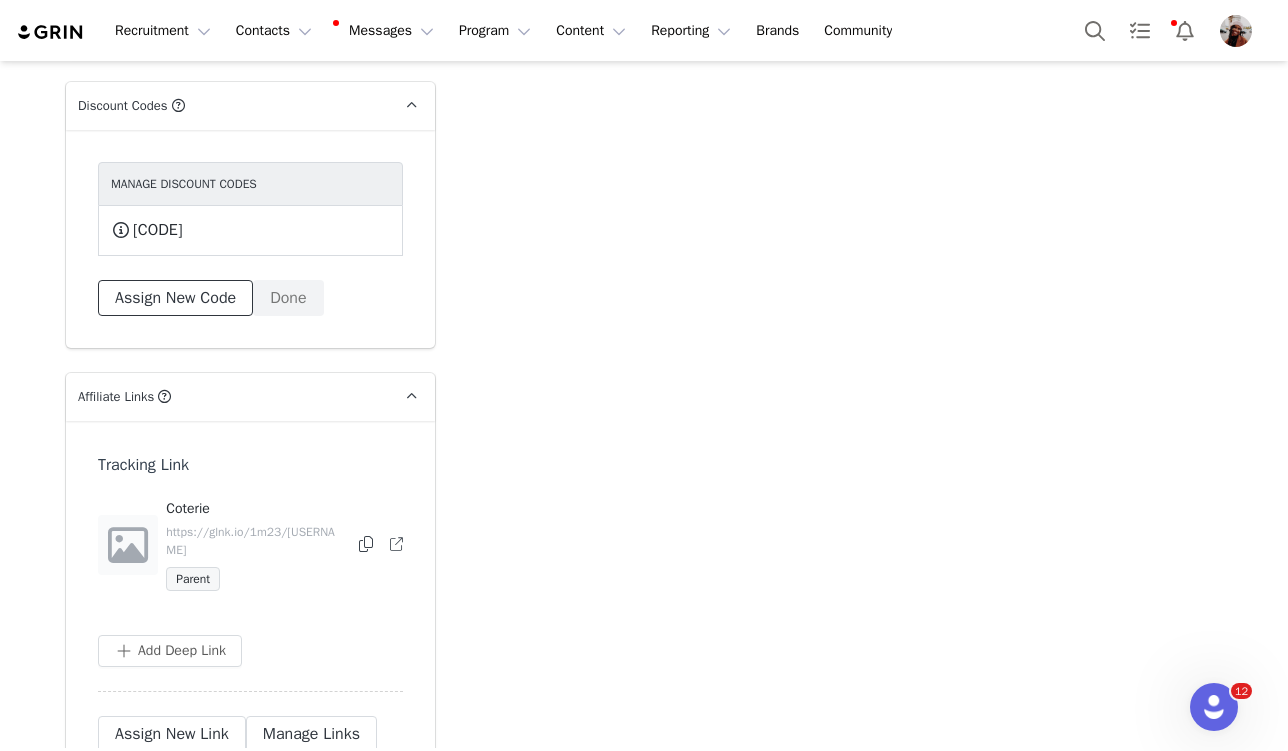 click on "Assign New Code" at bounding box center (175, 298) 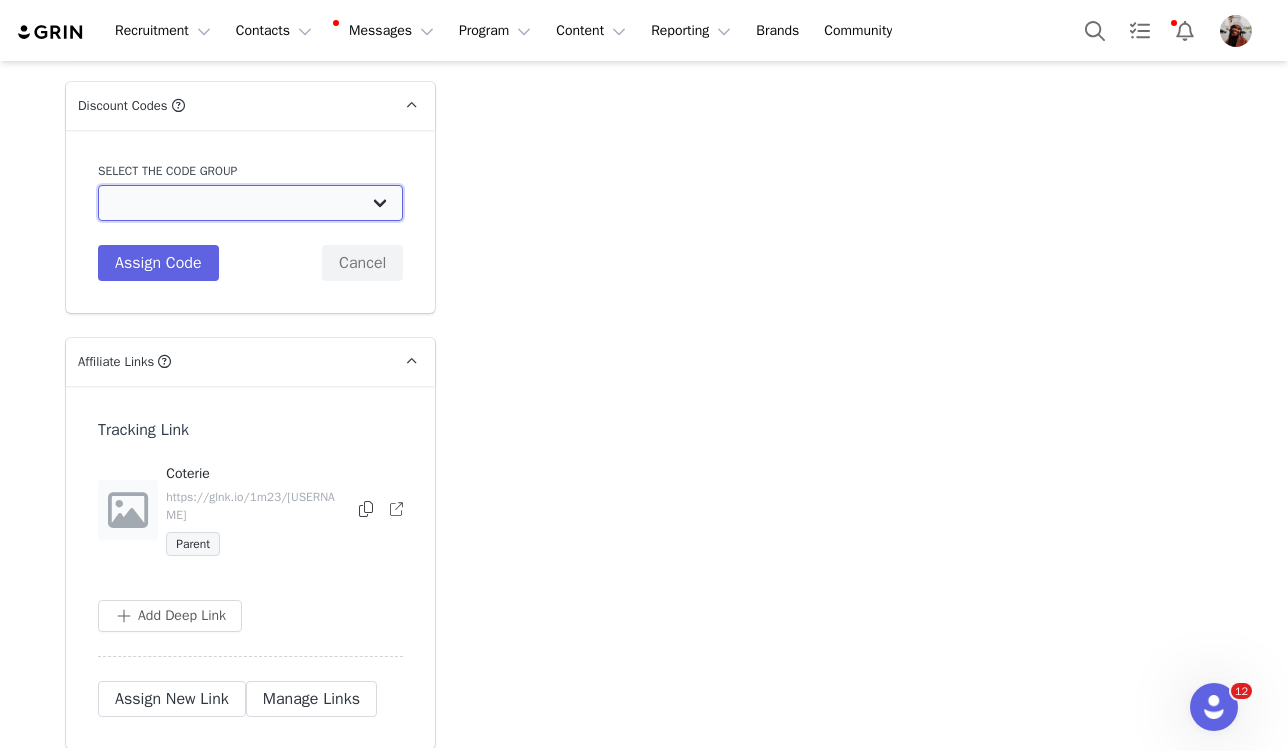 click on "Coterie: Discount 20%   Coterie: Discount 20% with Commission    Coterie: Coterie Ambassador Codes   Coterie: Monthly Growth Seeding Codes   Coterie: 3-month 20%   Coterie: Silver Ambassador 25% off   Coterie: Gold Ambassador 30% off   Coterie: Ambassador 1 mo free   Coterie: Ambassador 3 mo free   Coterie: Coterie Community Codes   Coterie: Non-Influencer Codes 15%    Coterie: One-Off Partnerships   Coterie: Newborn Gift Set   Coterie: Melissa's Blog Code   Coterie: Coterie YouTube Codes   Coterie: Agentio   Coterie: Coterie YouTube Affiliates   Coterie: Coterie YouTube SEO Creators" at bounding box center (250, 203) 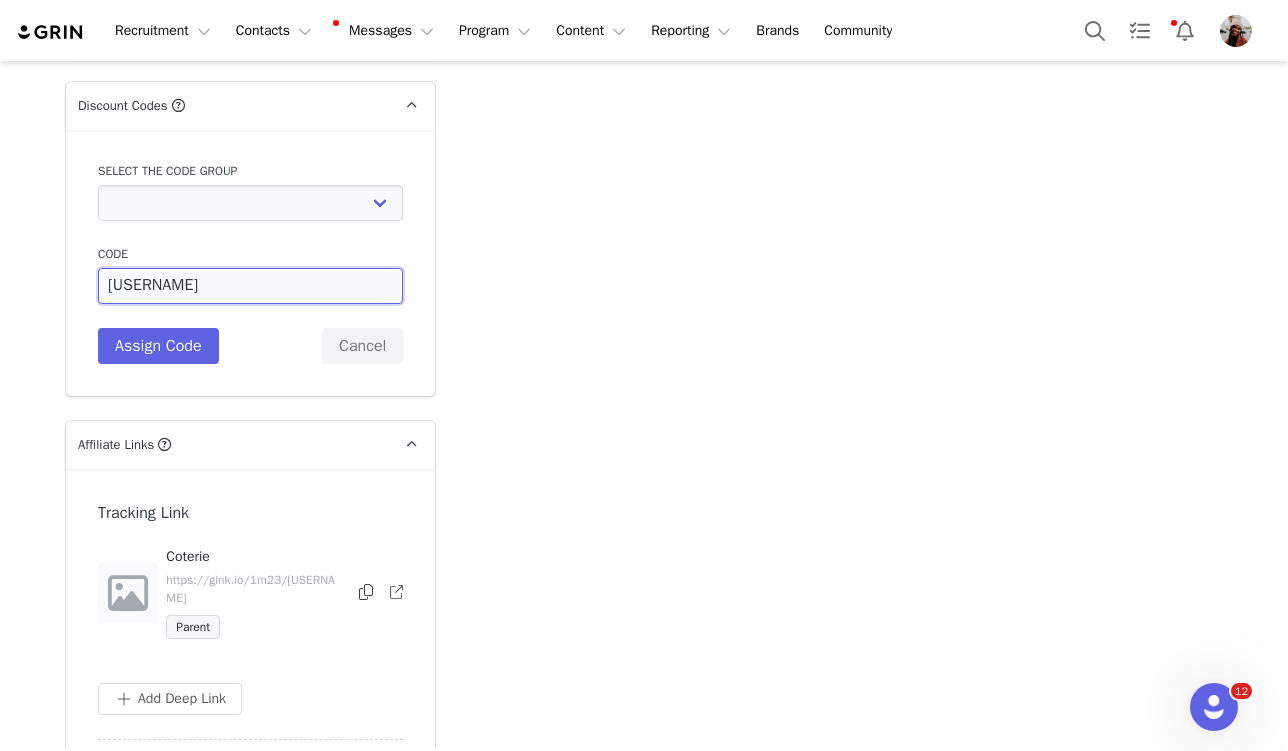 click on "[USERNAME]" at bounding box center (250, 286) 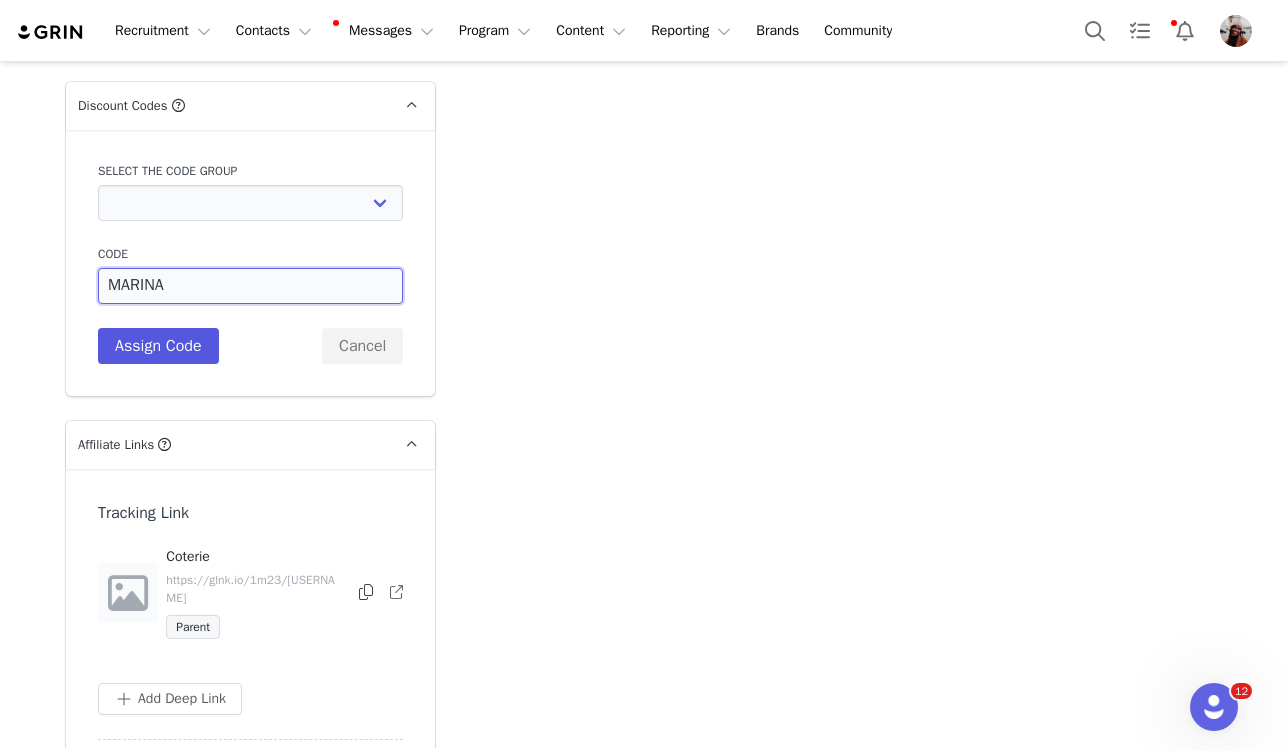 type on "MARINA" 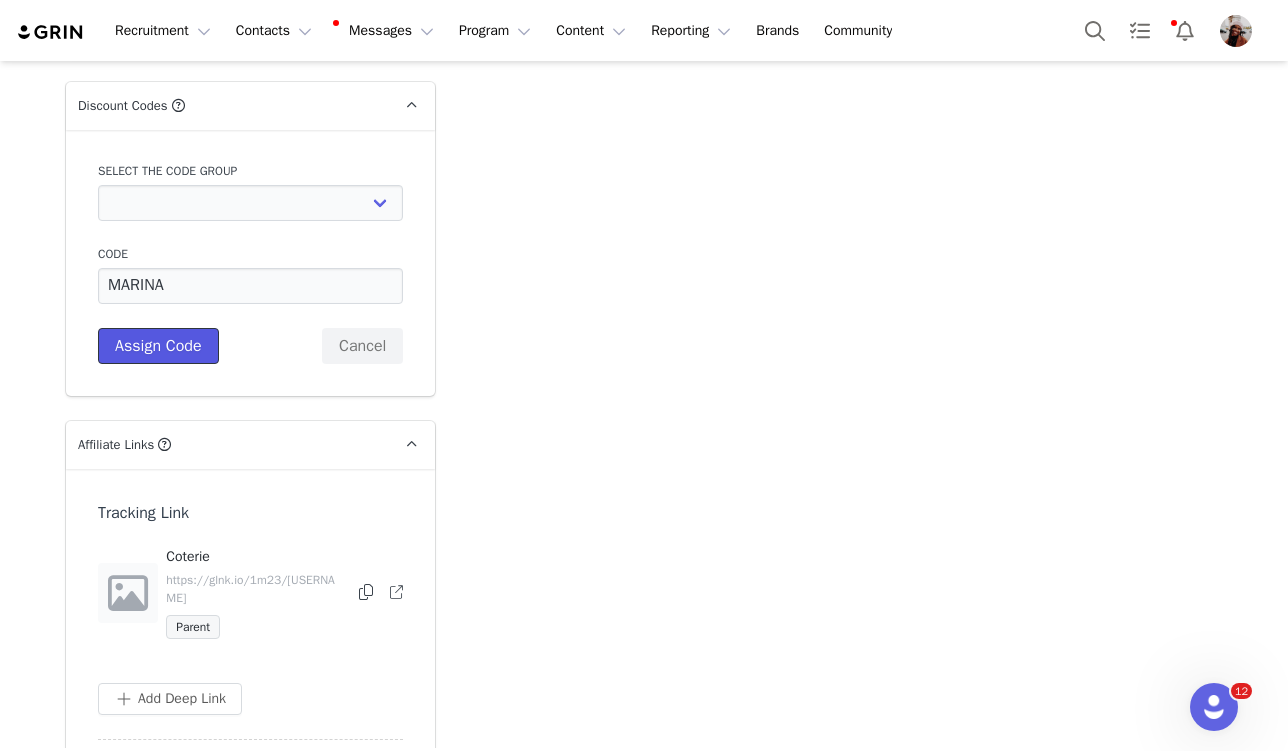 click on "Assign Code" at bounding box center [158, 346] 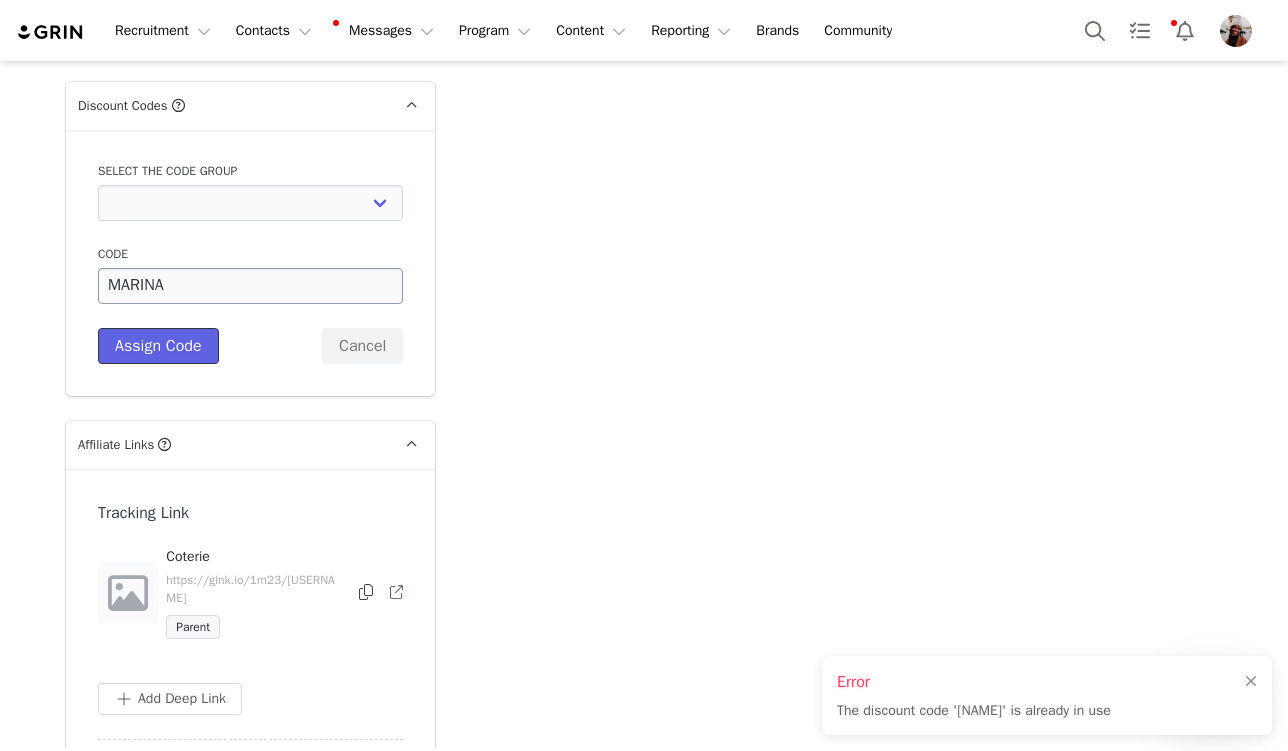 type 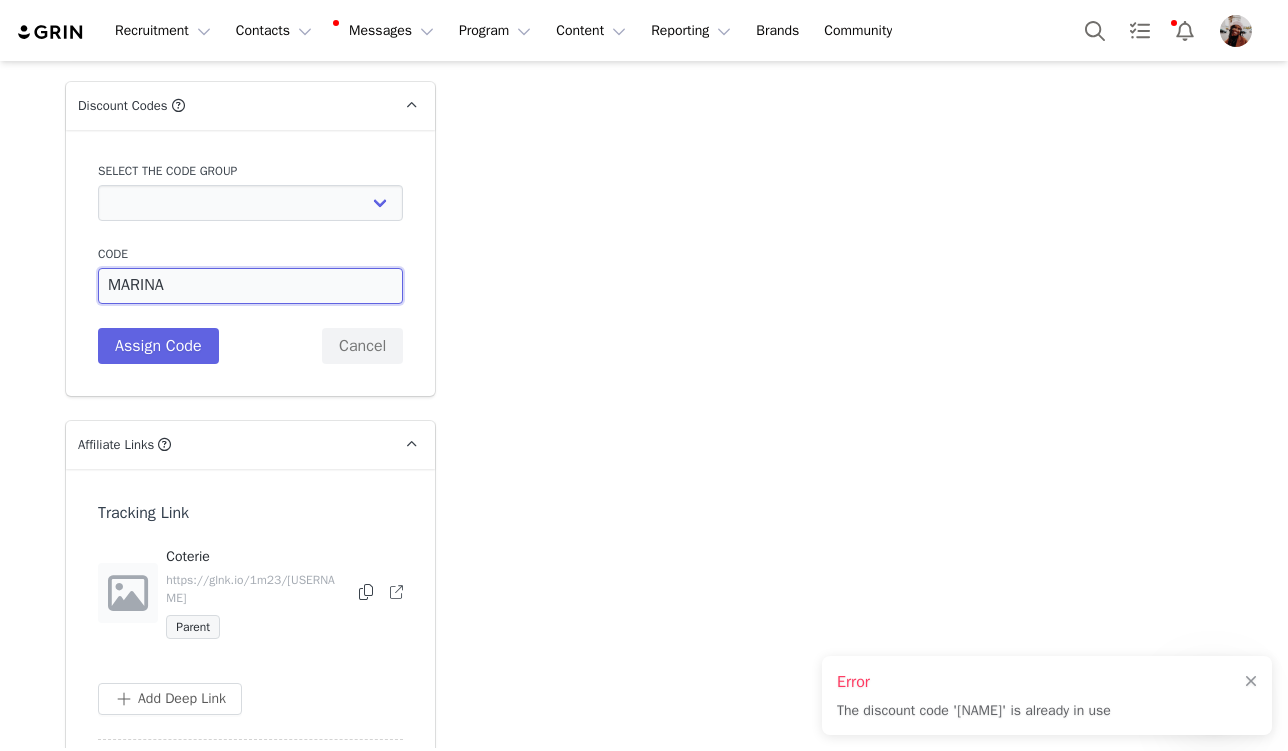 click on "MARINA" at bounding box center [250, 286] 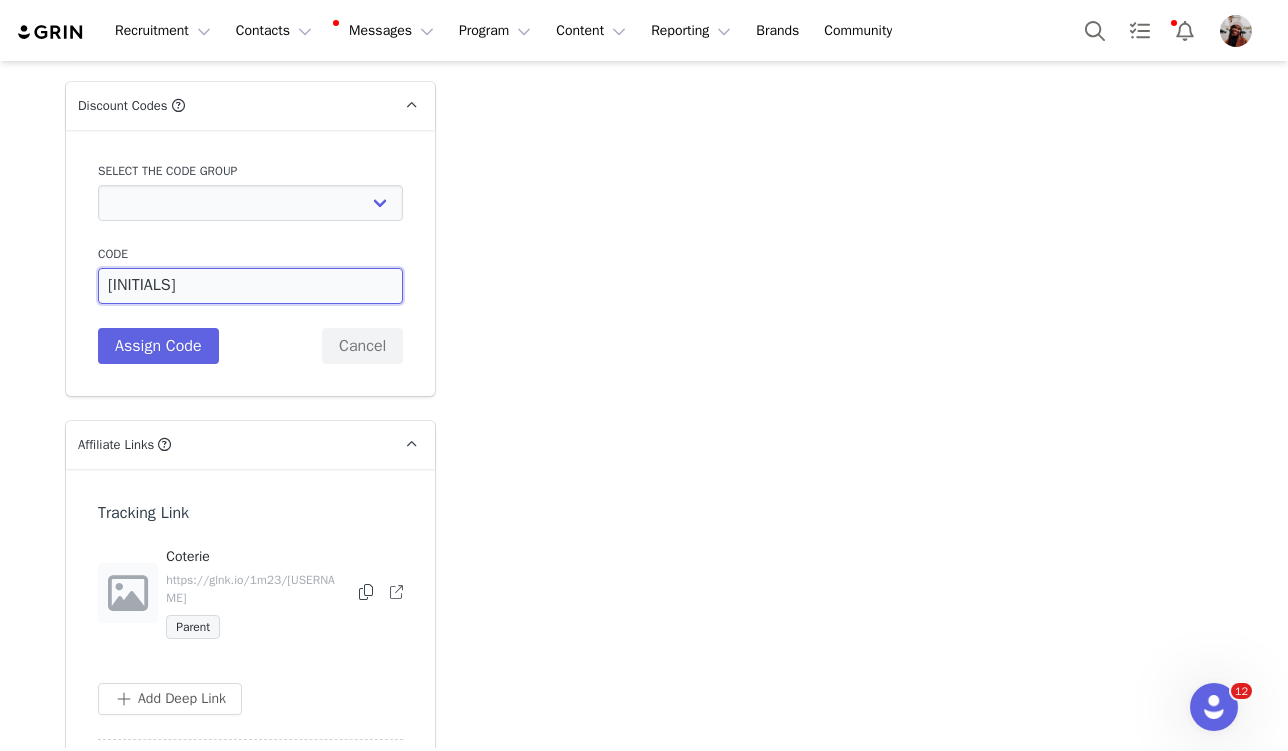 type on "[INITIALS]" 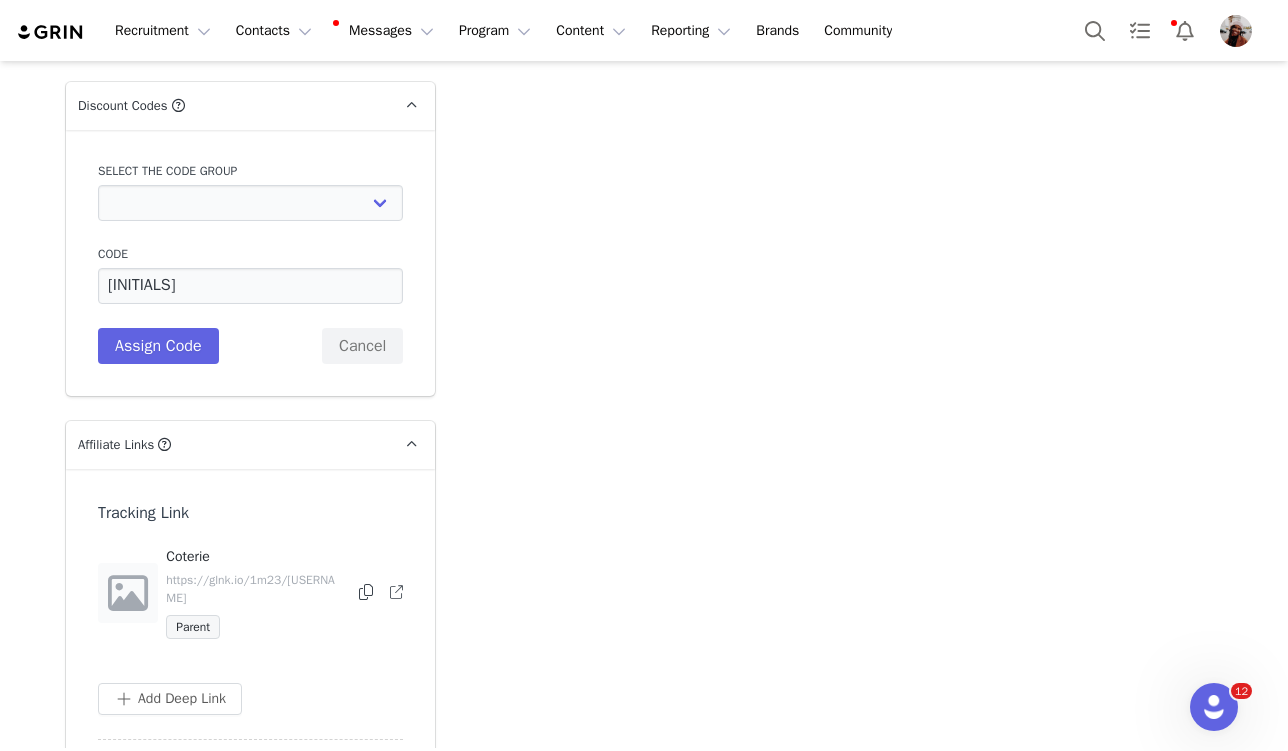 click on "Code  MK  Description   Assign Code  Cancel" at bounding box center (250, 304) 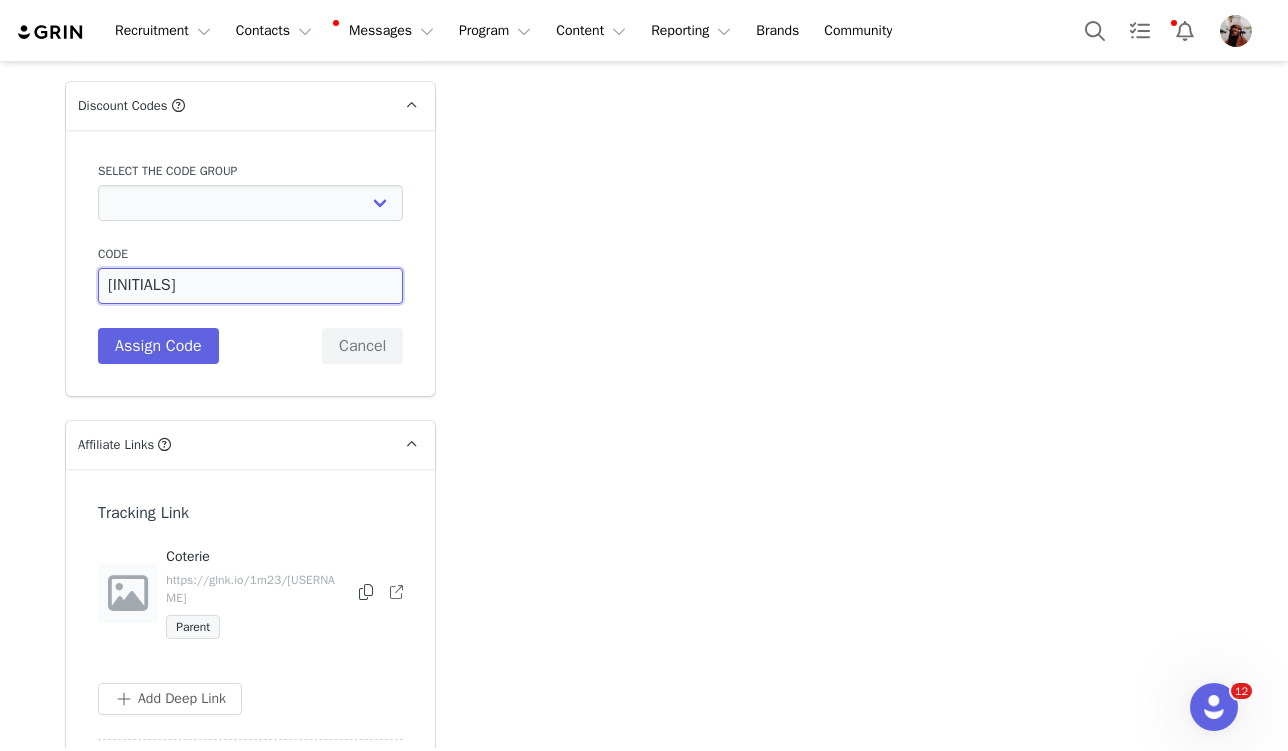 click on "[INITIALS]" at bounding box center [250, 286] 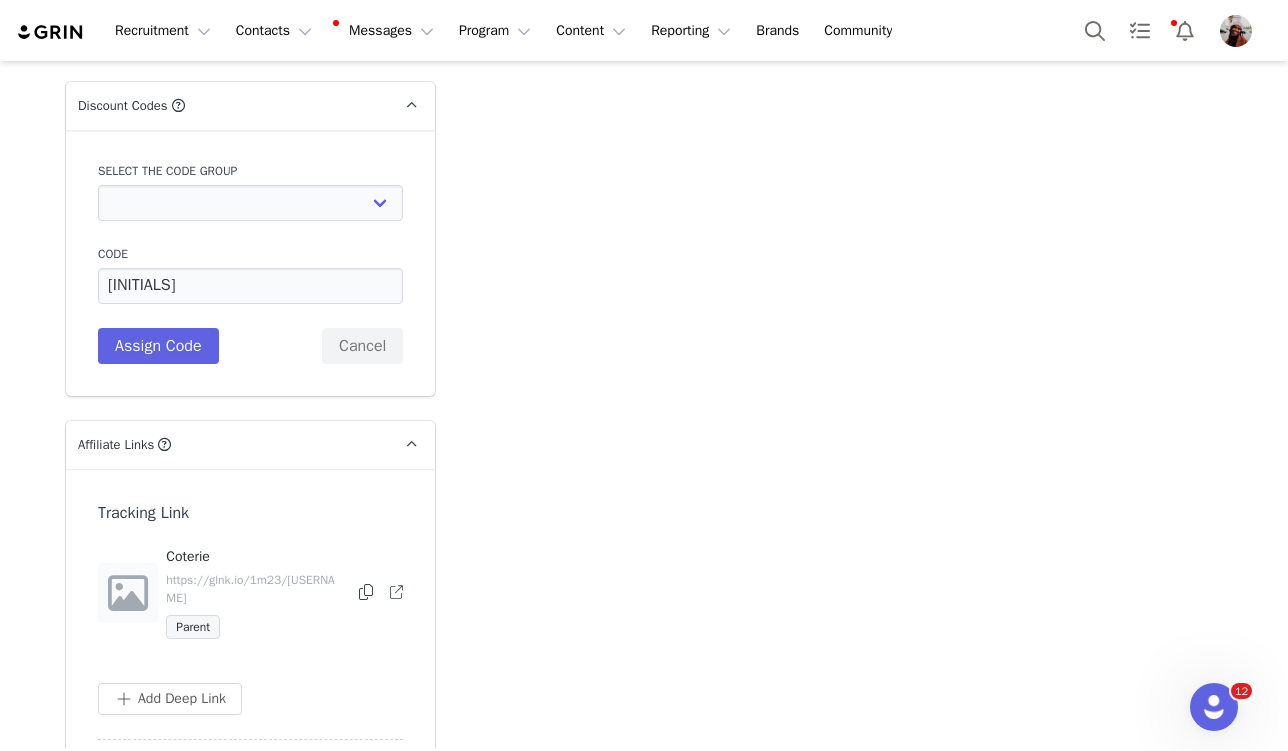 click on "Select the code group   Coterie: Discount 20%   Coterie: Discount 20% with Commission    Coterie: Coterie Ambassador Codes   Coterie: Monthly Growth Seeding Codes   Coterie: 3-month 20%   Coterie: Silver Ambassador 25% off   Coterie: Gold Ambassador 30% off   Coterie: Ambassador 1 mo free   Coterie: Ambassador 3 mo free   Coterie: Coterie Community Codes   Coterie: Non-Influencer Codes 15%    Coterie: One-Off Partnerships   Coterie: Newborn Gift Set   Coterie: Melissa's Blog Code   Coterie: Coterie YouTube Codes   Coterie: Agentio   Coterie: Coterie YouTube Affiliates   Coterie: Coterie YouTube SEO Creators   Code  MK  Description   Assign Code  Cancel" at bounding box center (250, 263) 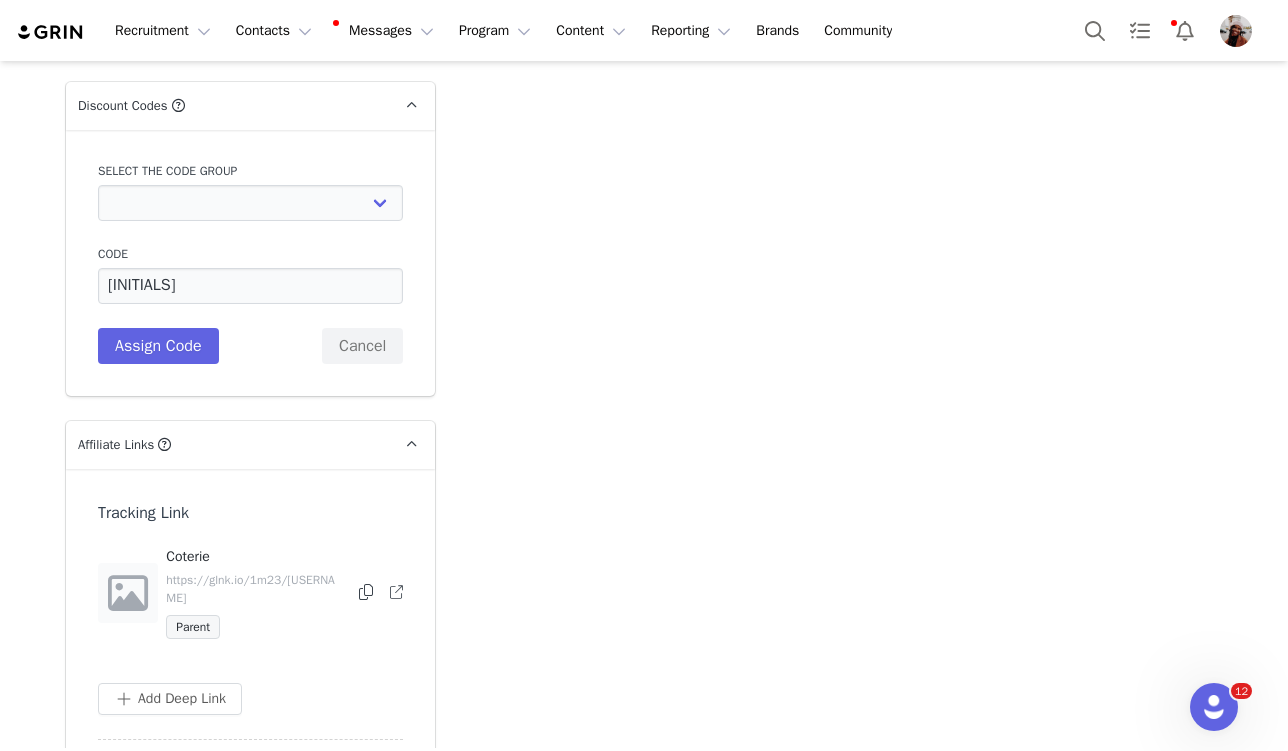 click on "Code  MK  Description   Assign Code  Cancel" at bounding box center [250, 304] 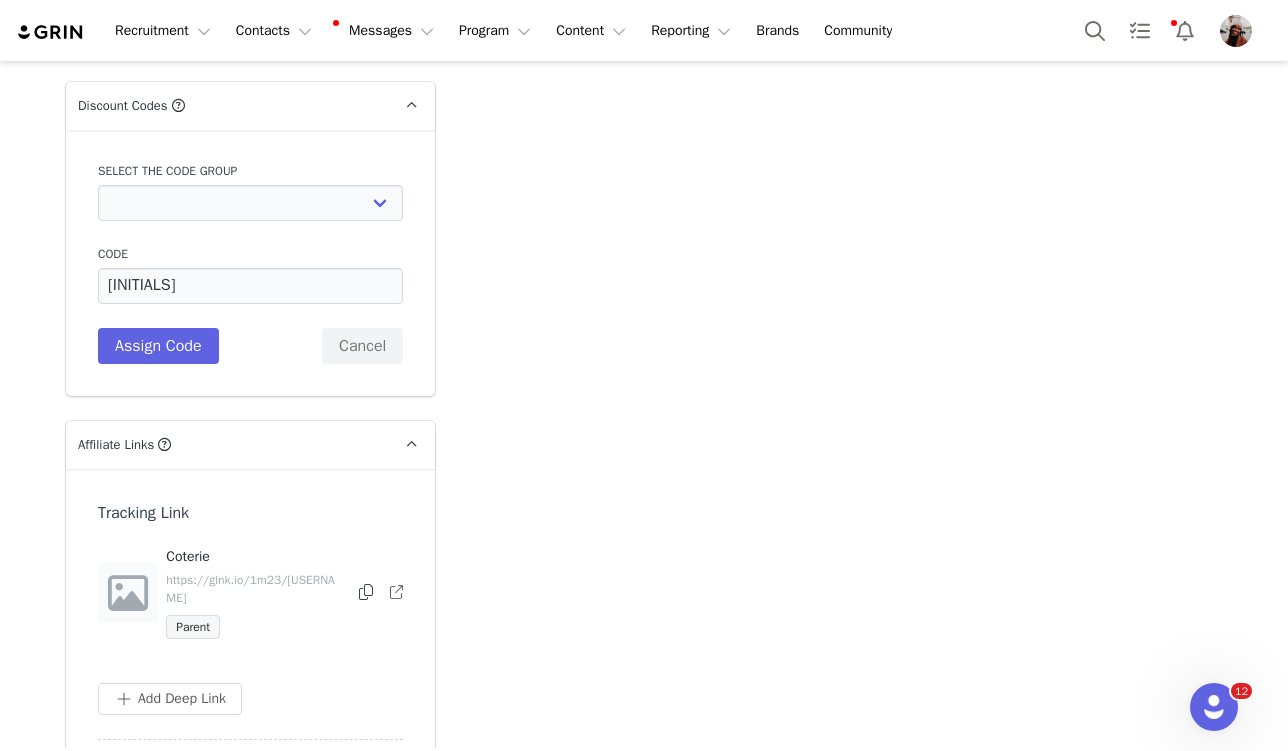 click on "Select the code group   Coterie: Discount 20%   Coterie: Discount 20% with Commission    Coterie: Coterie Ambassador Codes   Coterie: Monthly Growth Seeding Codes   Coterie: 3-month 20%   Coterie: Silver Ambassador 25% off   Coterie: Gold Ambassador 30% off   Coterie: Ambassador 1 mo free   Coterie: Ambassador 3 mo free   Coterie: Coterie Community Codes   Coterie: Non-Influencer Codes 15%    Coterie: One-Off Partnerships   Coterie: Newborn Gift Set   Coterie: Melissa's Blog Code   Coterie: Coterie YouTube Codes   Coterie: Agentio   Coterie: Coterie YouTube Affiliates   Coterie: Coterie YouTube SEO Creators   Code  MK  Description   Assign Code  Cancel" at bounding box center (250, 263) 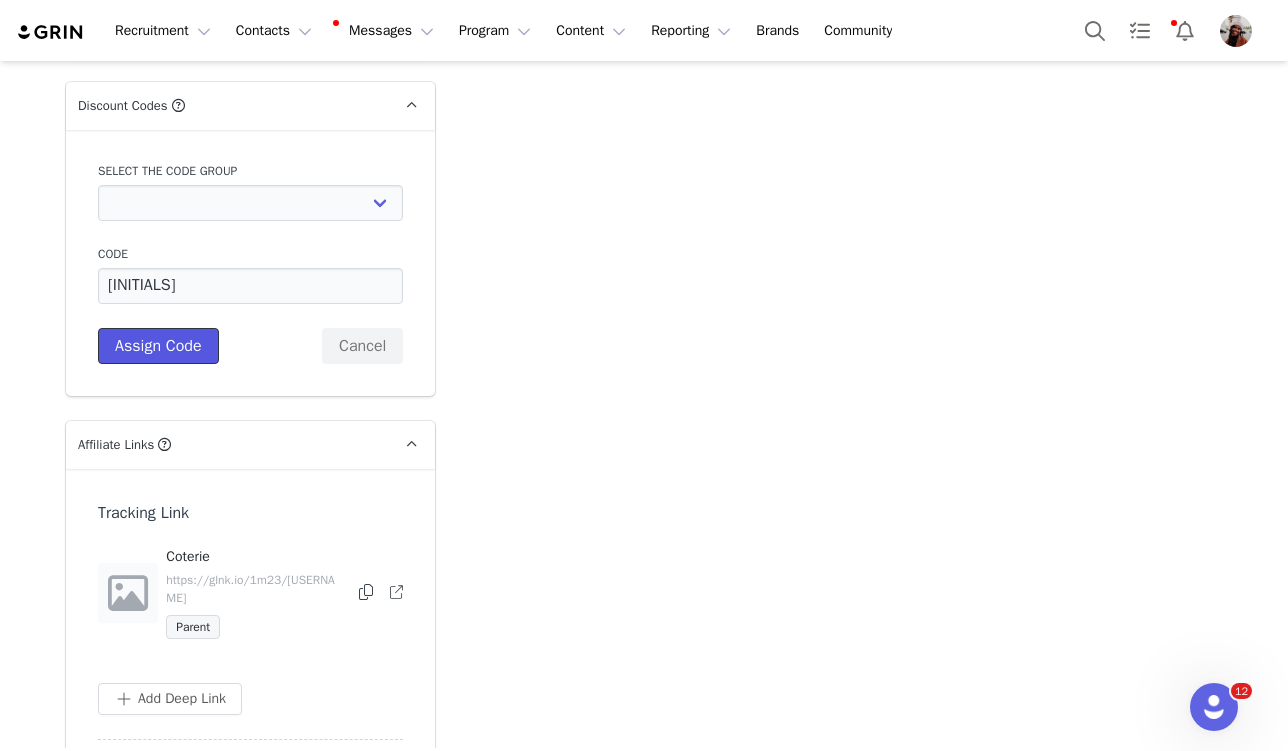 click on "Assign Code" at bounding box center (158, 346) 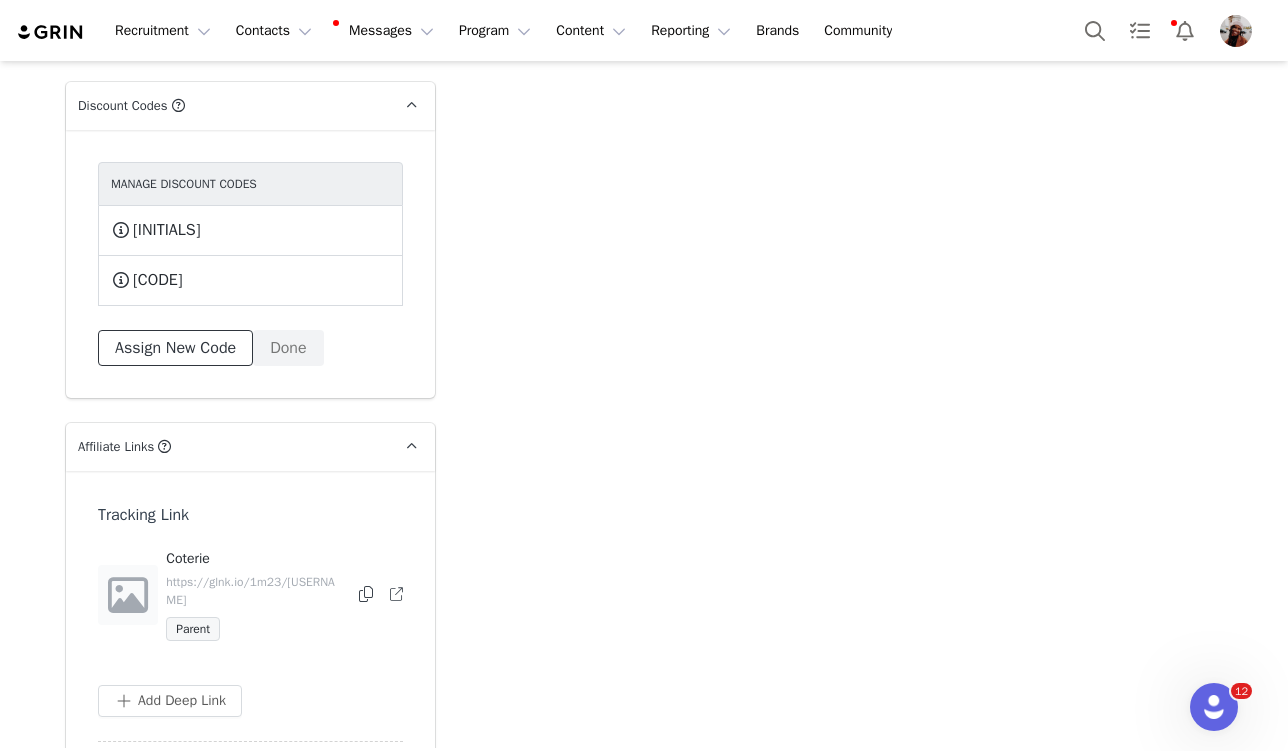 click on "Assign New Code" at bounding box center [175, 348] 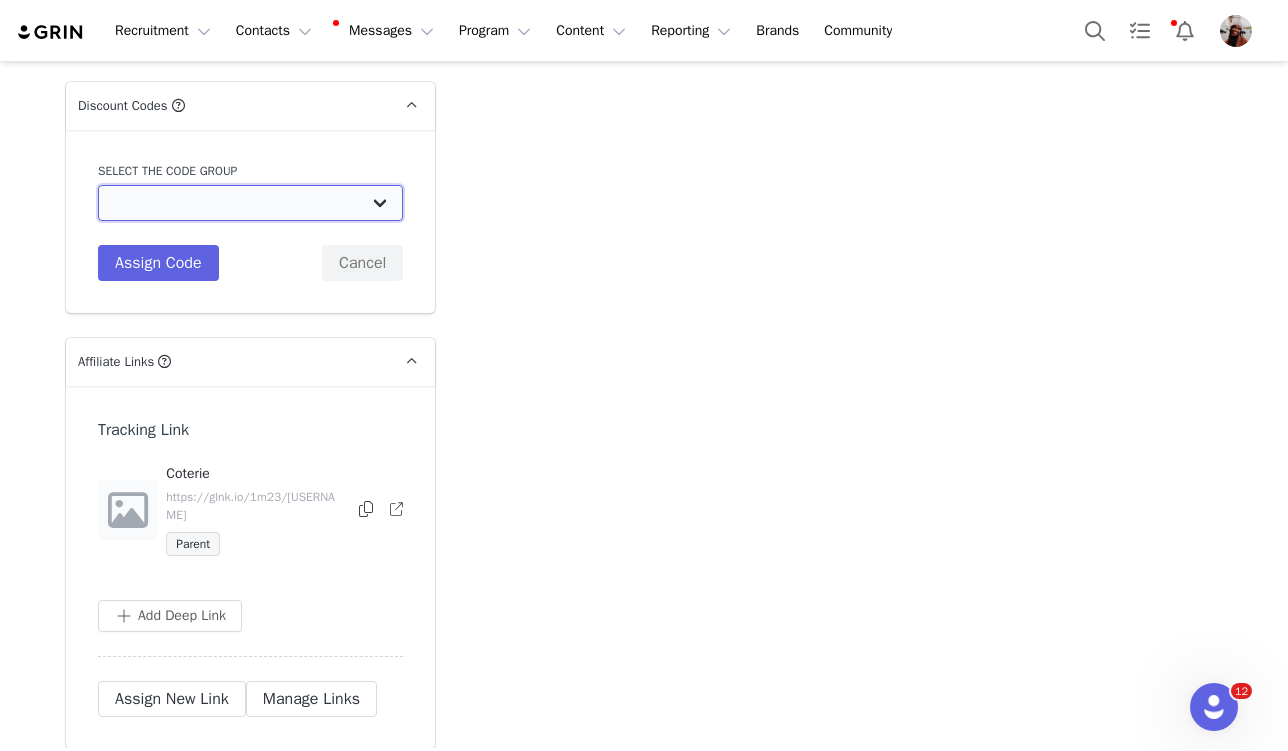 click on "Coterie: Discount 20%   Coterie: Discount 20% with Commission    Coterie: Coterie Ambassador Codes   Coterie: Monthly Growth Seeding Codes   Coterie: 3-month 20%   Coterie: Silver Ambassador 25% off   Coterie: Gold Ambassador 30% off   Coterie: Ambassador 1 mo free   Coterie: Ambassador 3 mo free   Coterie: Coterie Community Codes   Coterie: Non-Influencer Codes 15%    Coterie: One-Off Partnerships   Coterie: Newborn Gift Set   Coterie: Melissa's Blog Code   Coterie: Coterie YouTube Codes   Coterie: Agentio   Coterie: Coterie YouTube Affiliates   Coterie: Coterie YouTube SEO Creators" at bounding box center (250, 203) 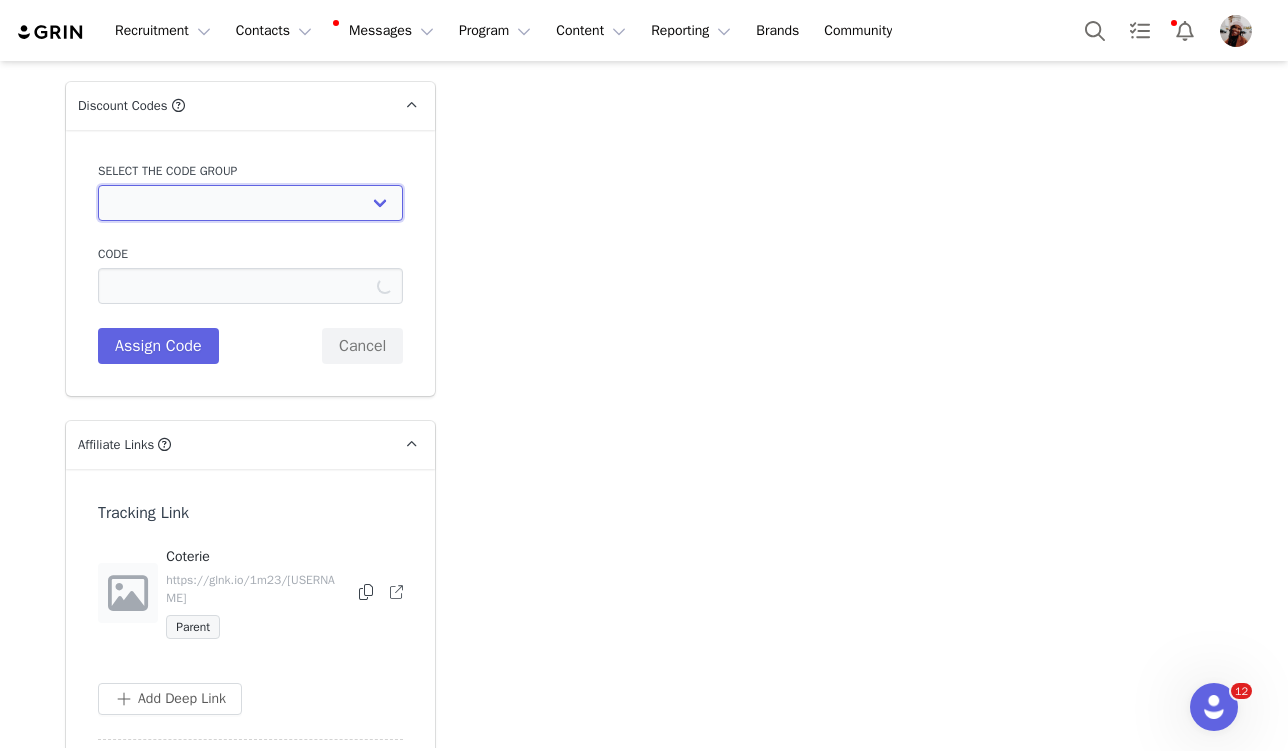 type on "[CODE]" 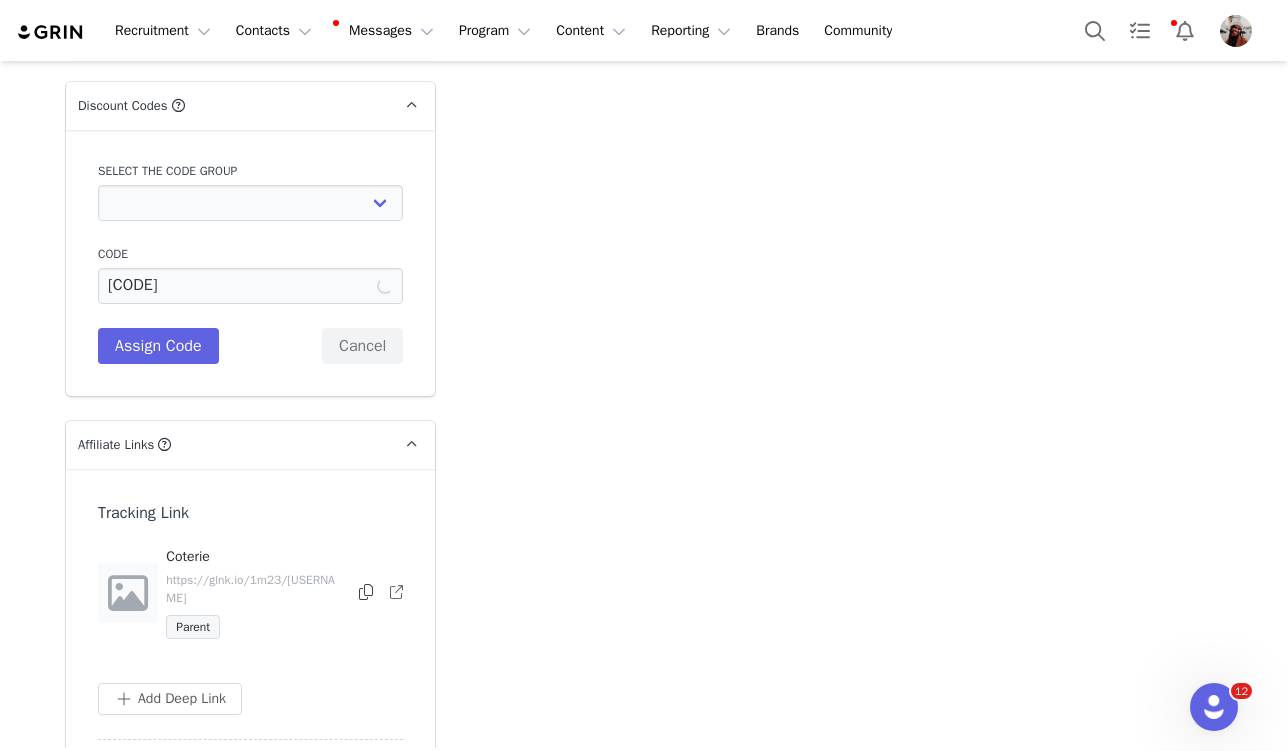 click on "Code  [CODE]  Description   Assign Code  Cancel" at bounding box center (250, 304) 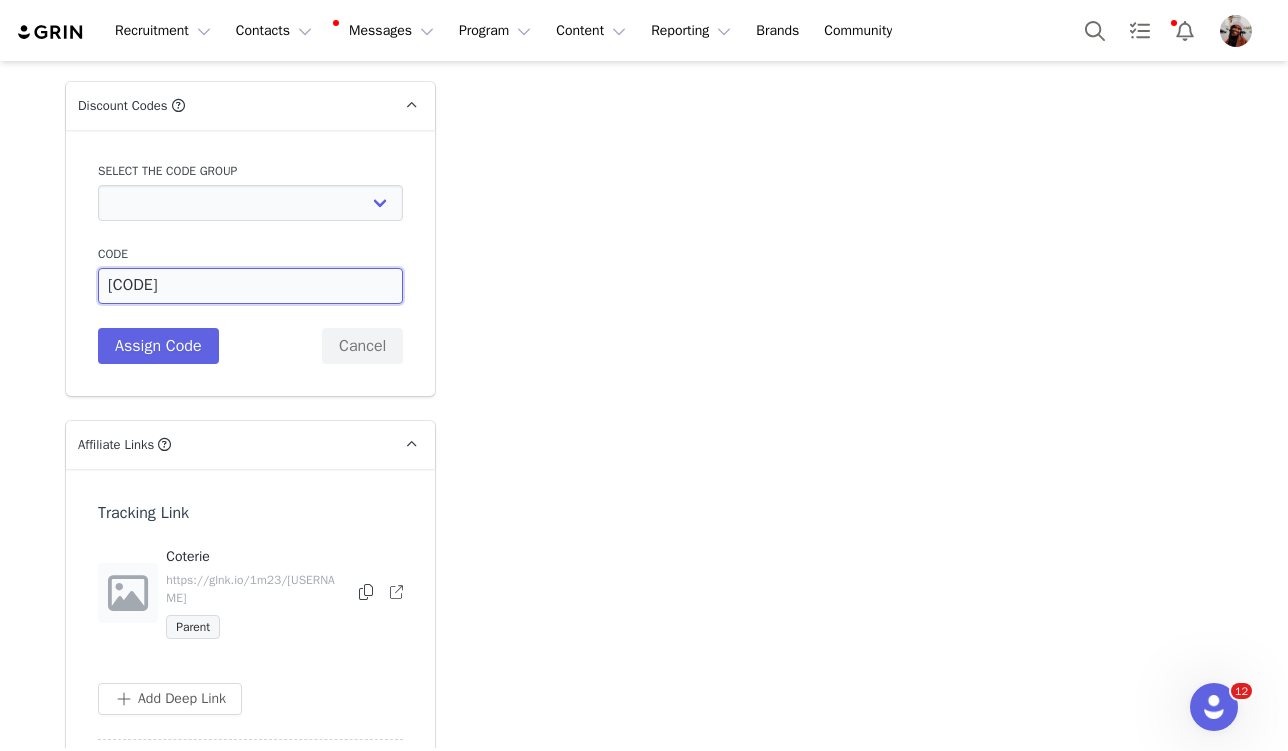 click on "[CODE]" at bounding box center [250, 286] 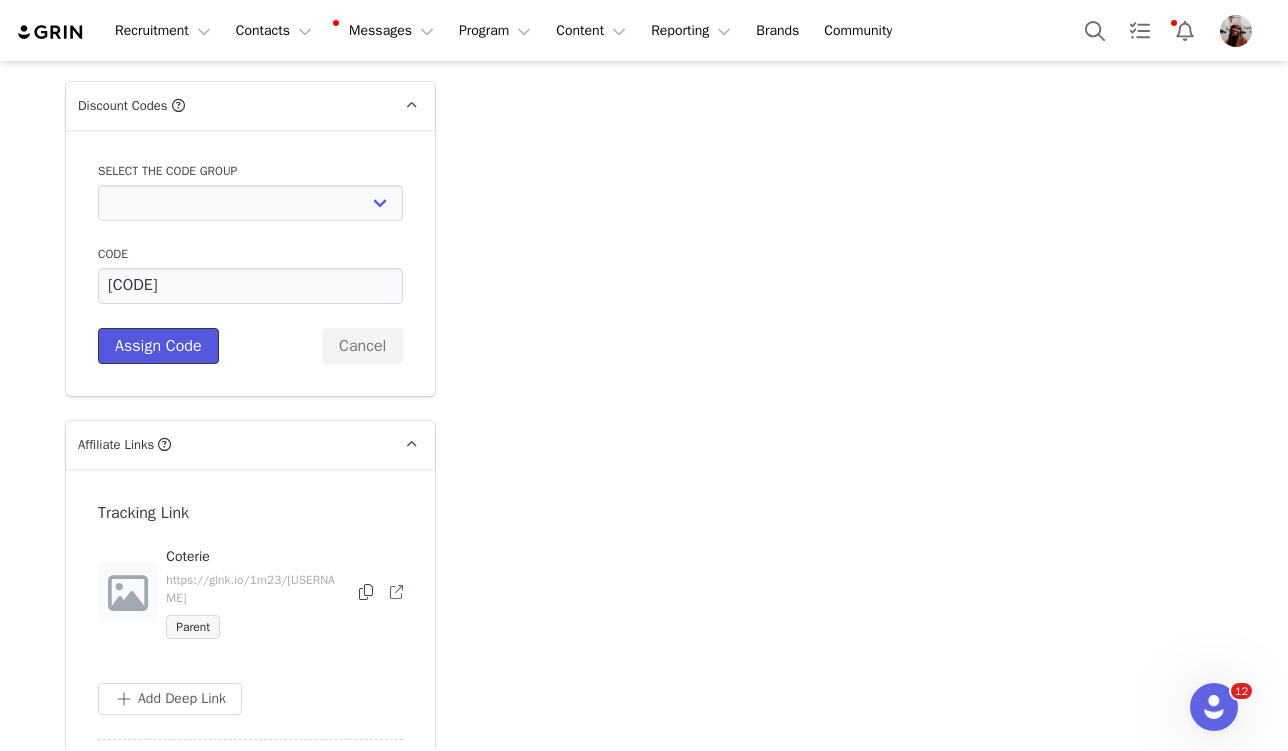 click on "Assign Code" at bounding box center (158, 346) 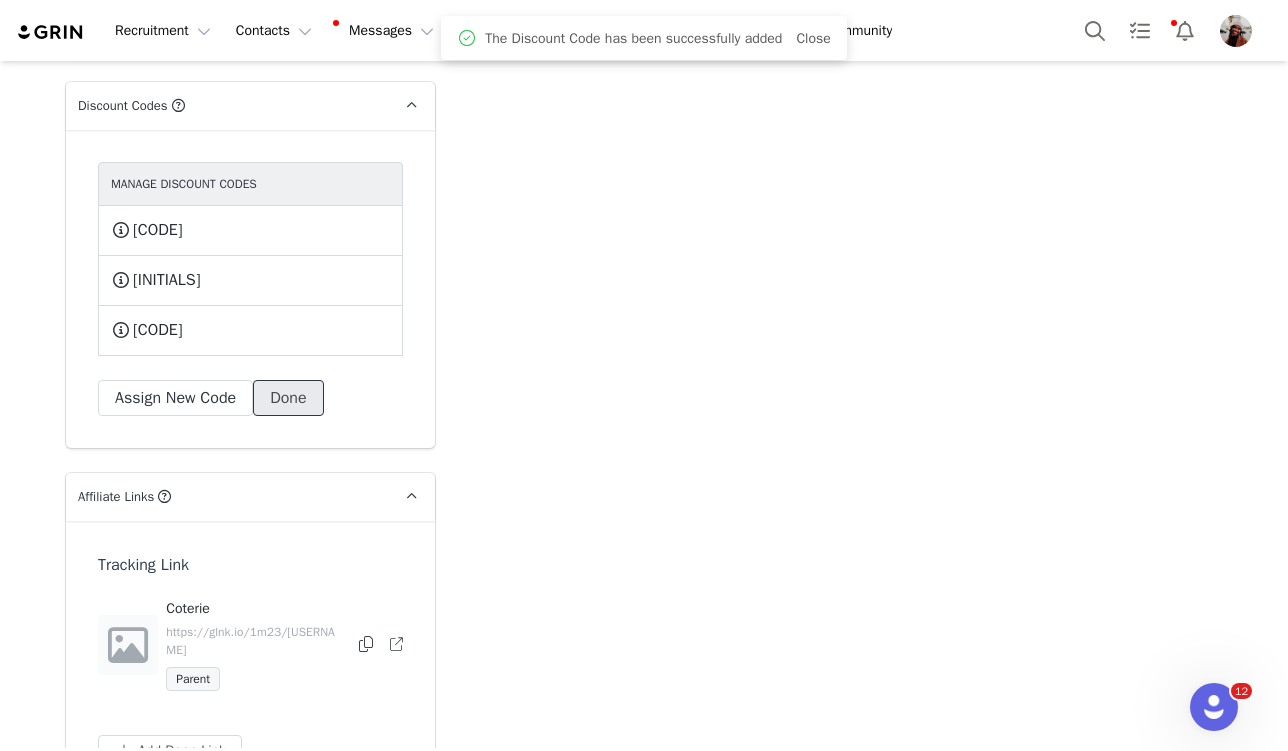 click on "Done" at bounding box center [288, 398] 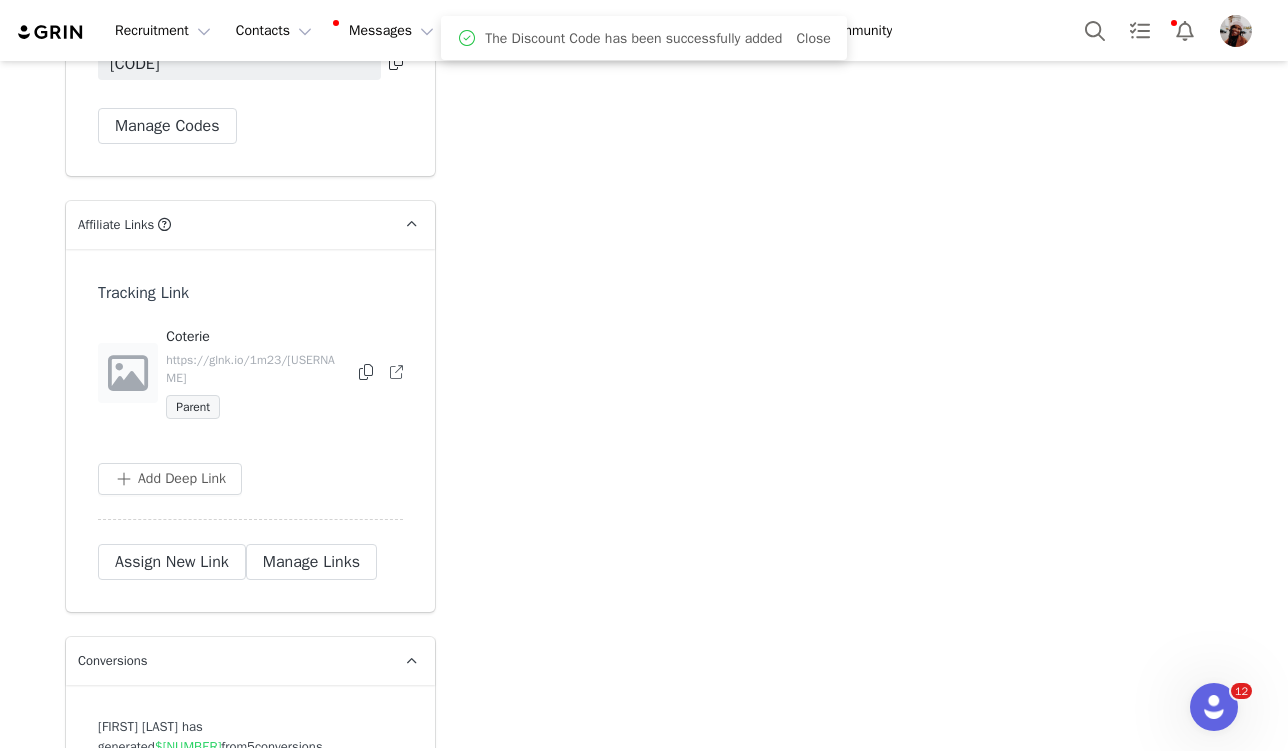 scroll, scrollTop: 6600, scrollLeft: 0, axis: vertical 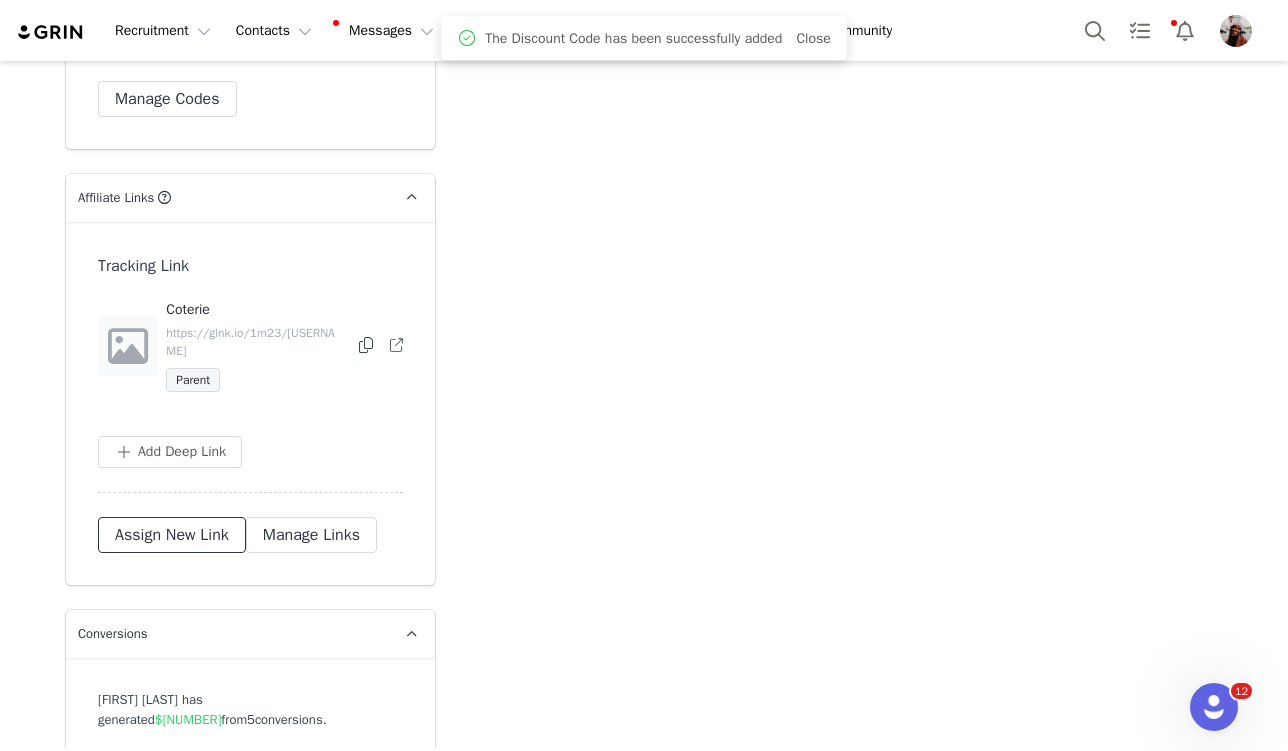 click on "Assign New Link" at bounding box center (172, 535) 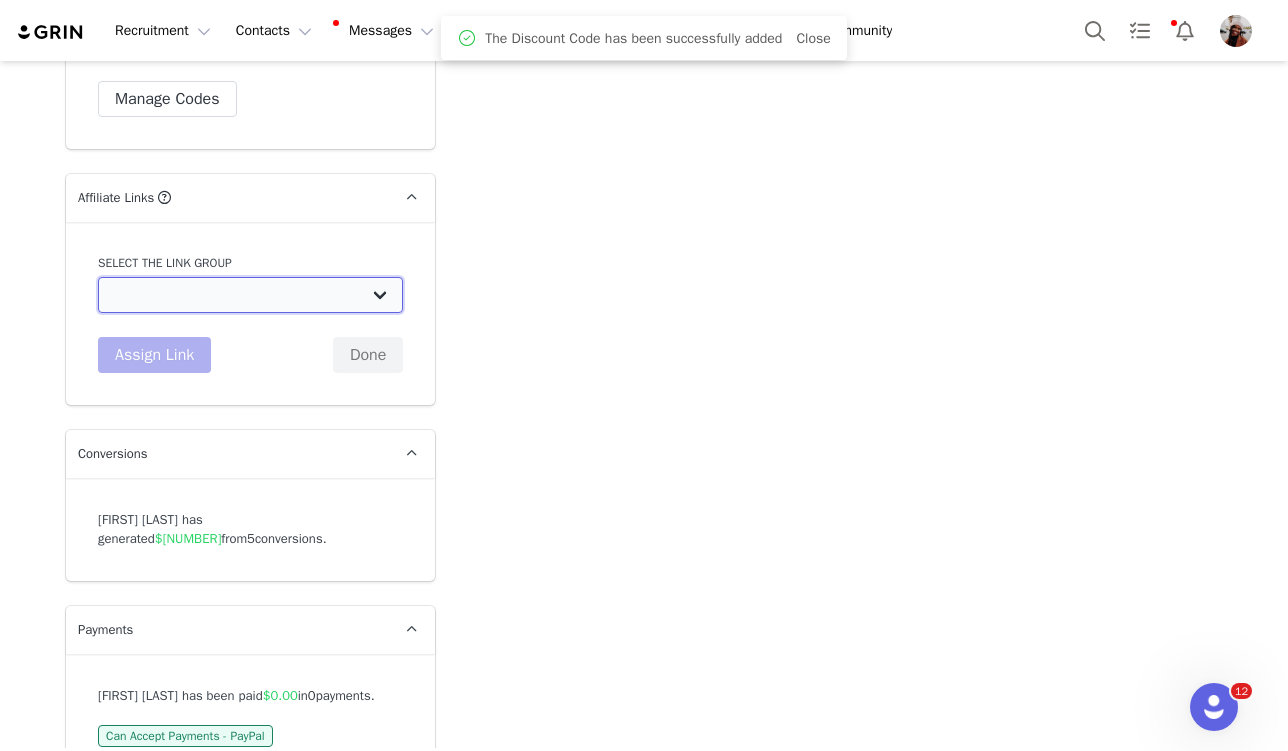 click on "Whole Foods Tracking Link: [URL]   April Micro Influencers: [URL]   Coterie Ambassador Affiliate Link: [URL]   Test linkj: [URL]   Test Copy - Coterie Ambassador Affiliate Link: [URL]   Coterie Community Links: [URL]   Newborn Gist Set: [URL]   YouTube Links: [URL]   Agentio: [URL]   Coterie YouTube Affiliates (non-Agentio): [URL]   Agentio Creators w 2 Links: [URL]   Coterie YouTube SEO Creators: [URL]" at bounding box center (250, 295) 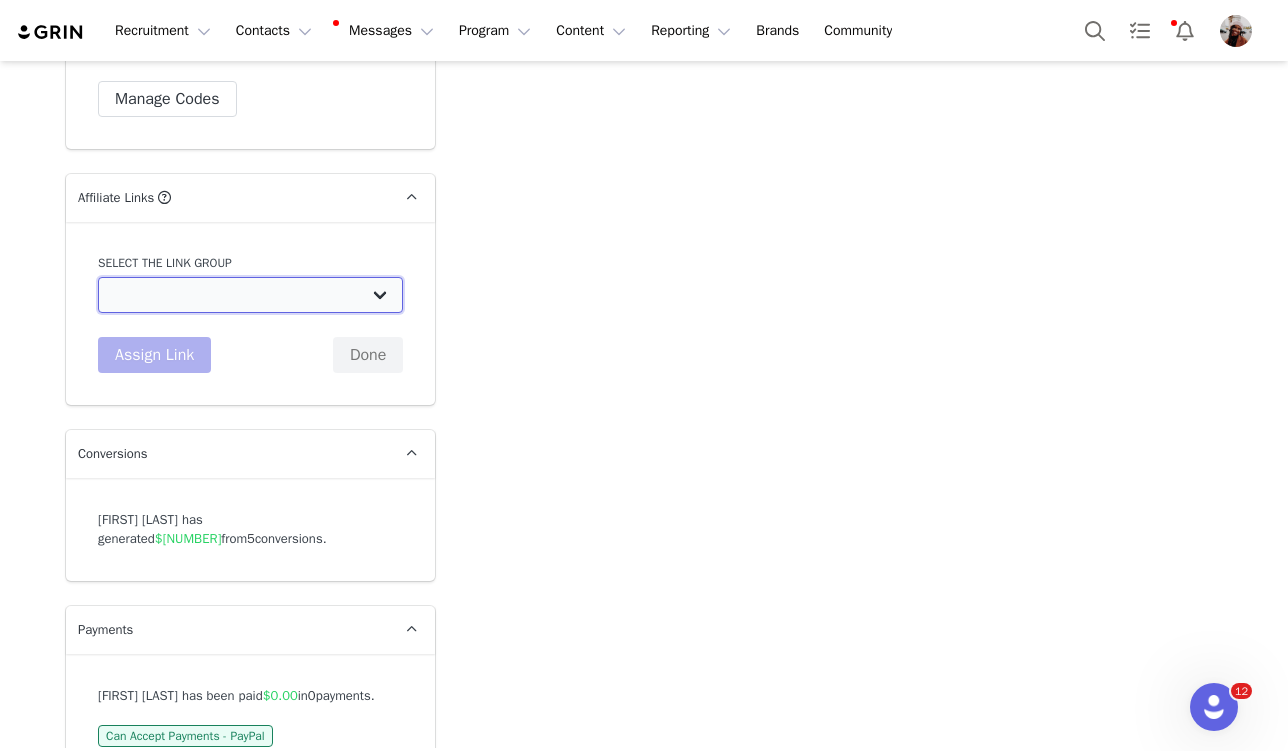 select on "12380" 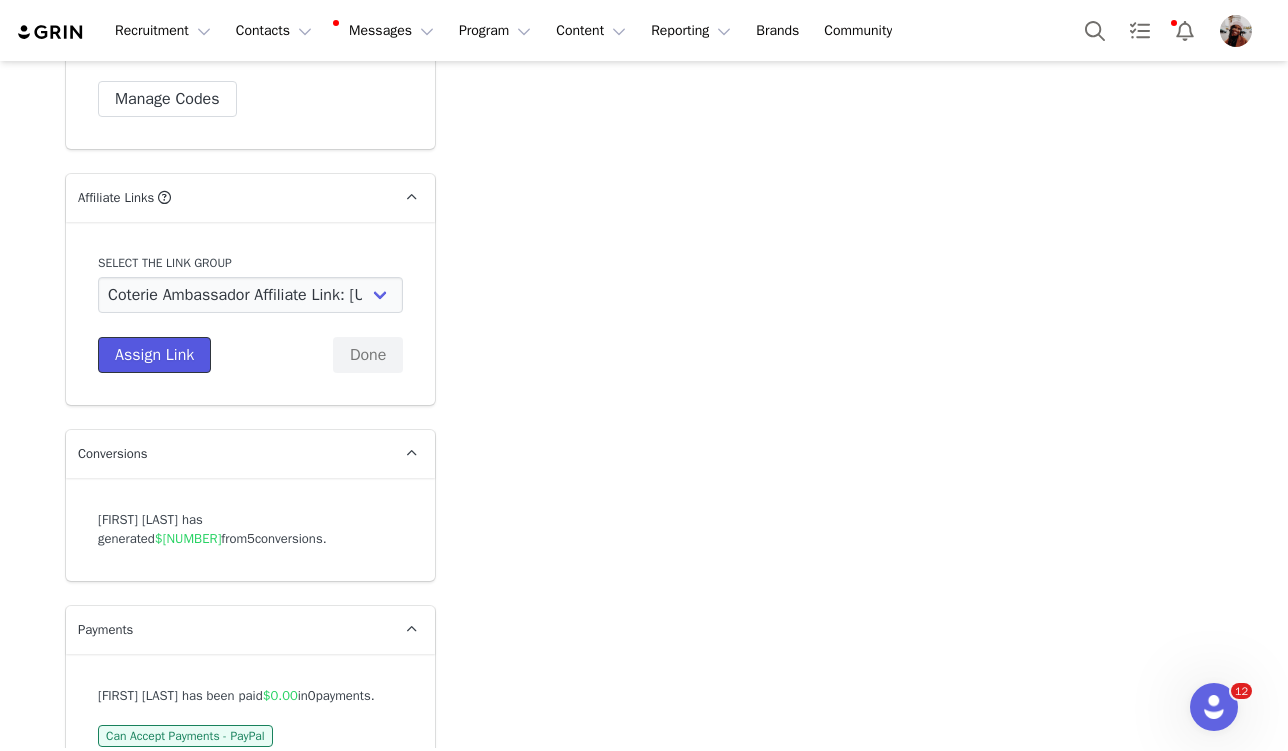 click on "Assign Link" at bounding box center [154, 355] 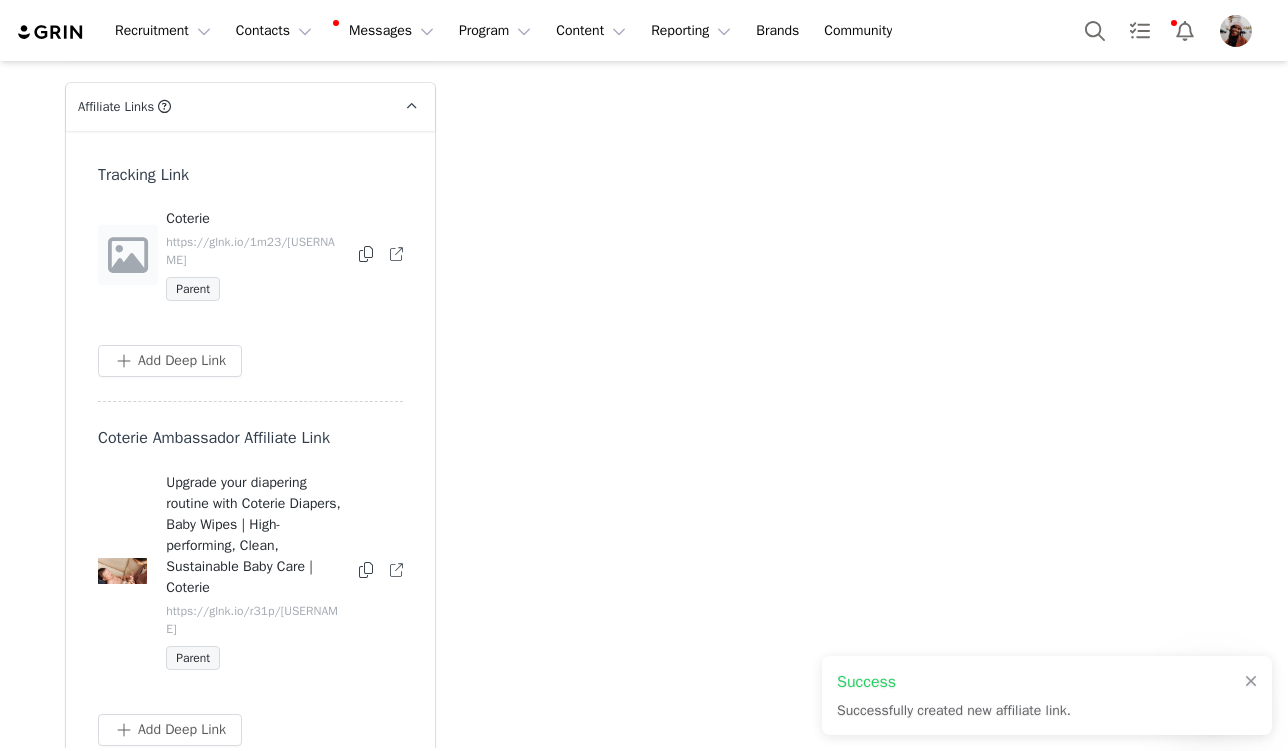 scroll, scrollTop: 6783, scrollLeft: 0, axis: vertical 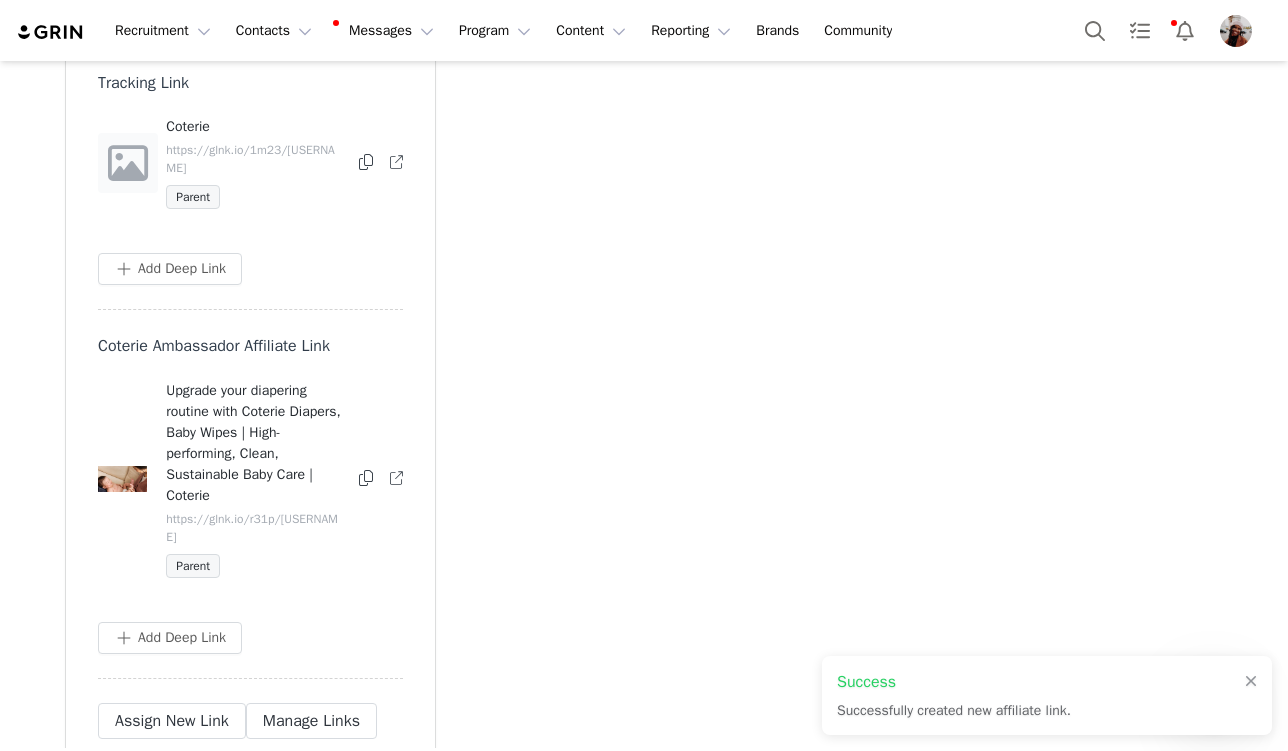 click at bounding box center (366, 478) 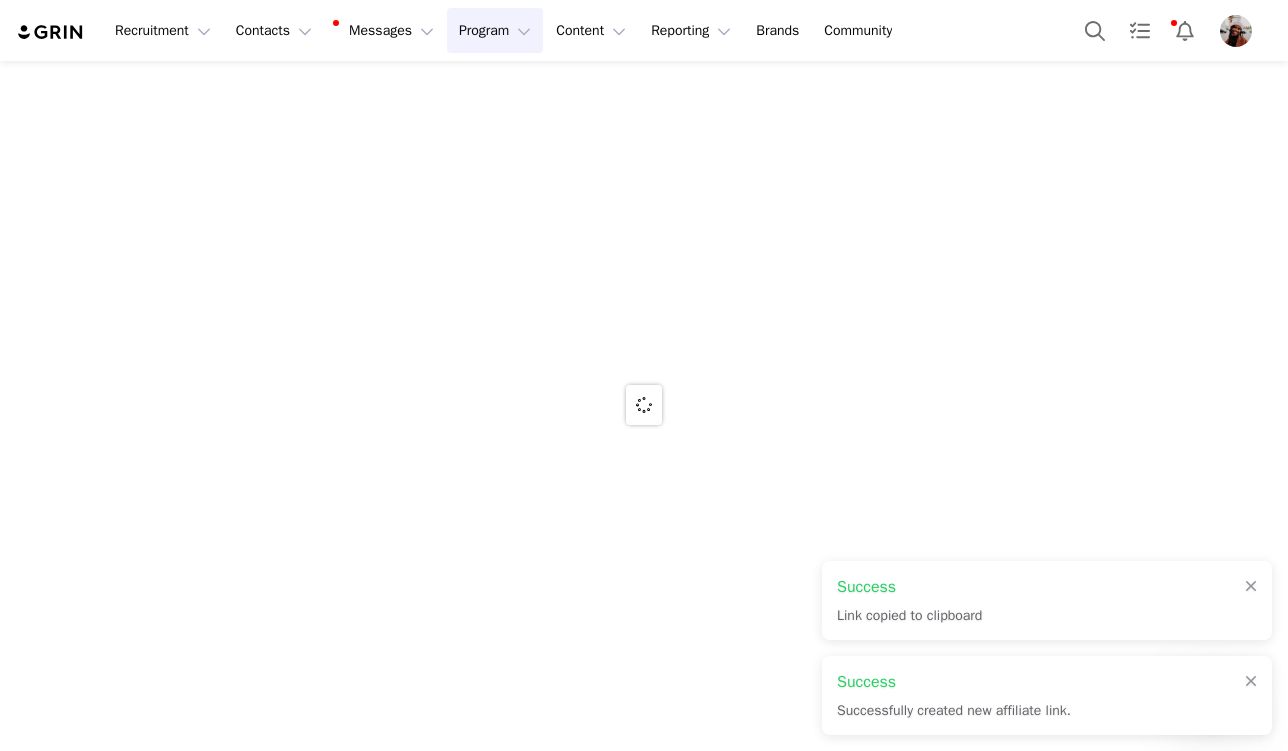 scroll, scrollTop: 0, scrollLeft: 0, axis: both 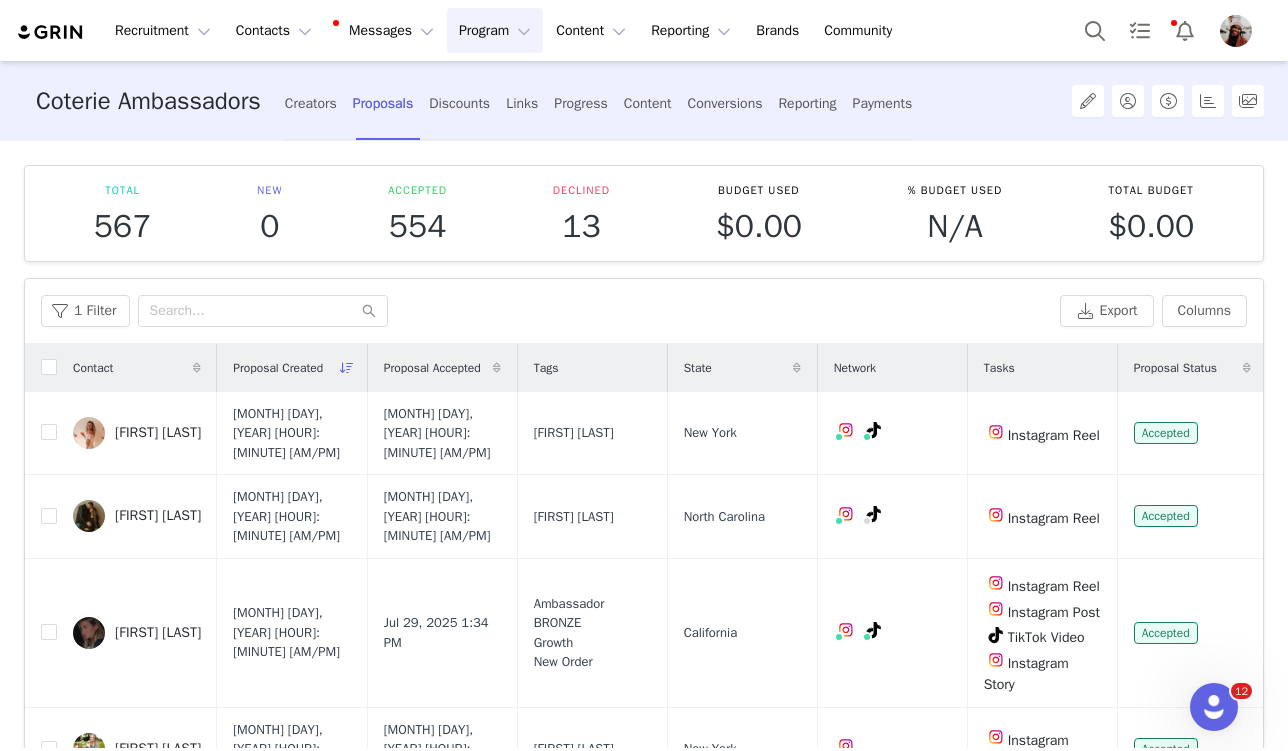 click on "Program Program" at bounding box center (495, 30) 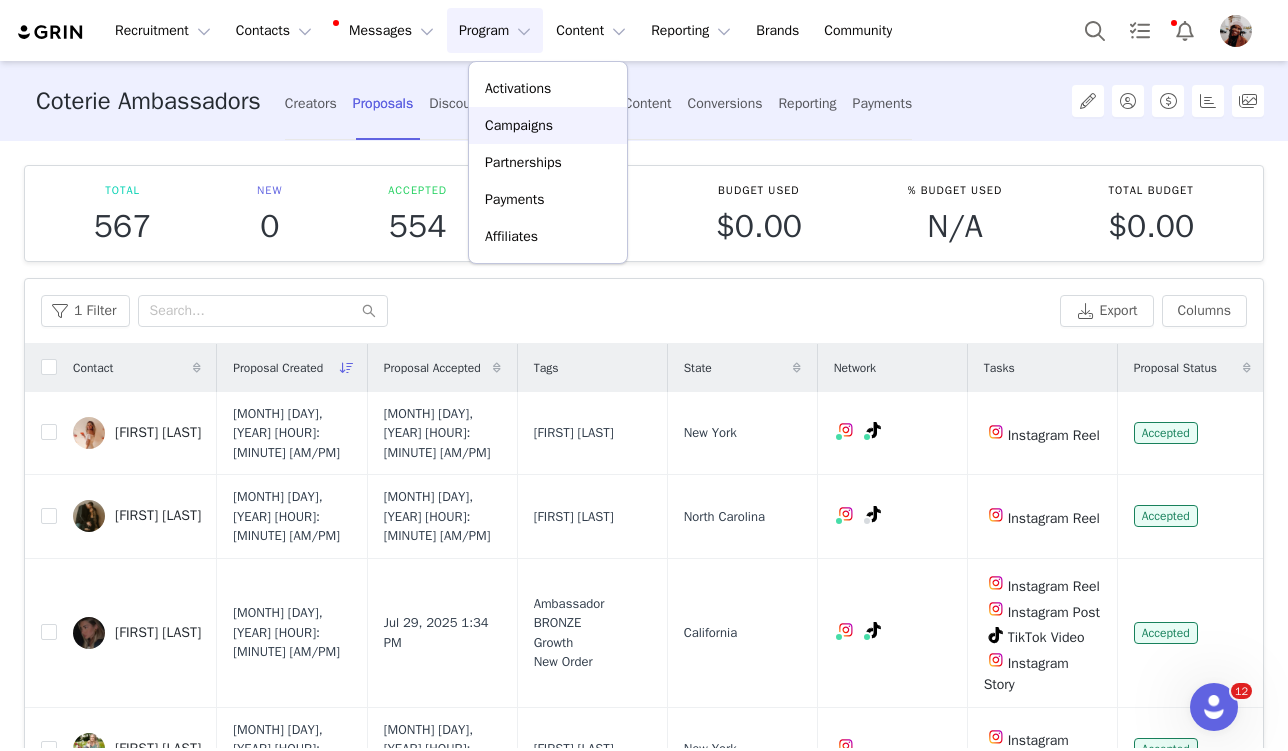 click on "Campaigns" at bounding box center (519, 125) 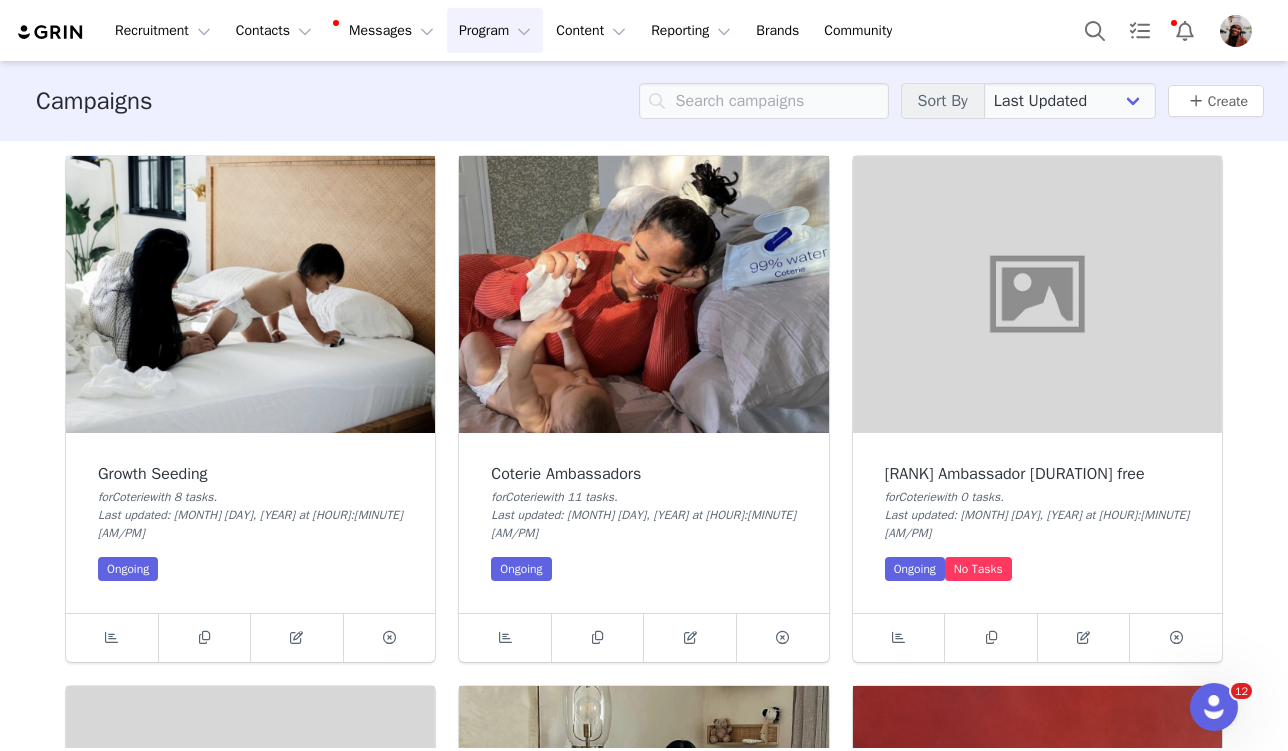 click at bounding box center (643, 294) 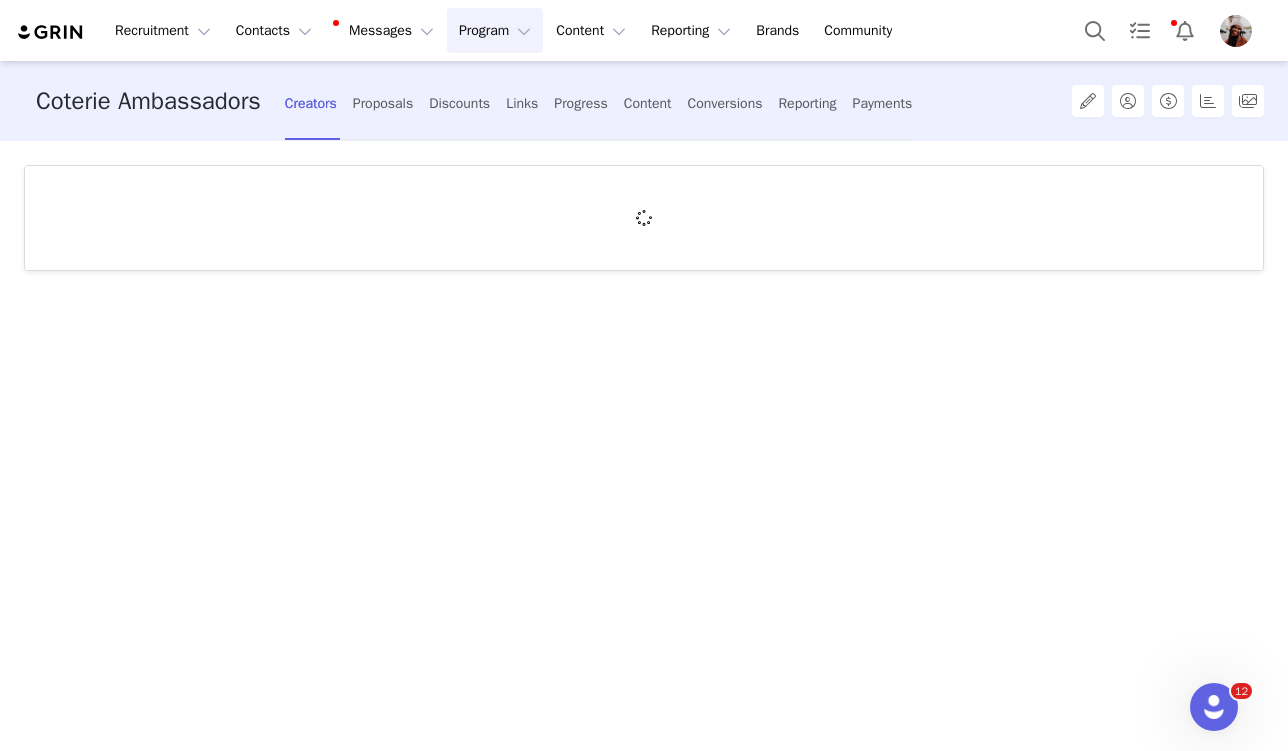 click on "Program Program" at bounding box center [495, 30] 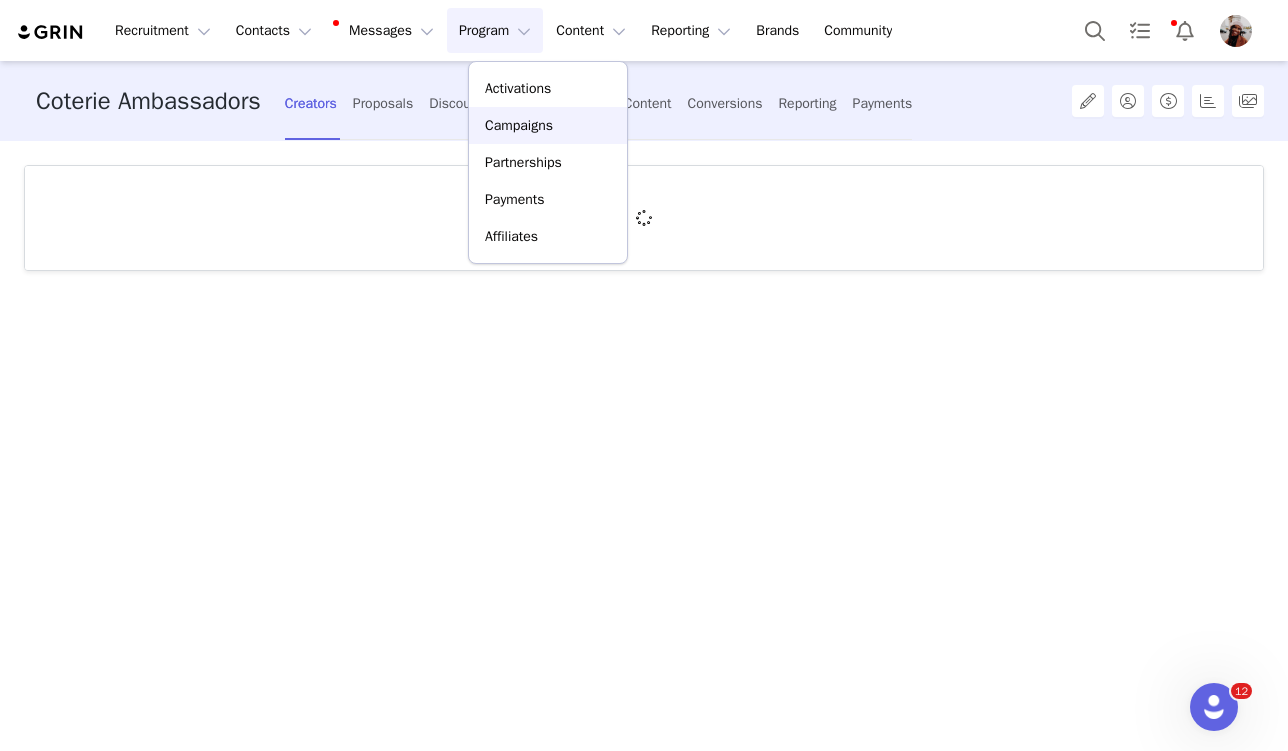 click on "Campaigns" at bounding box center [519, 125] 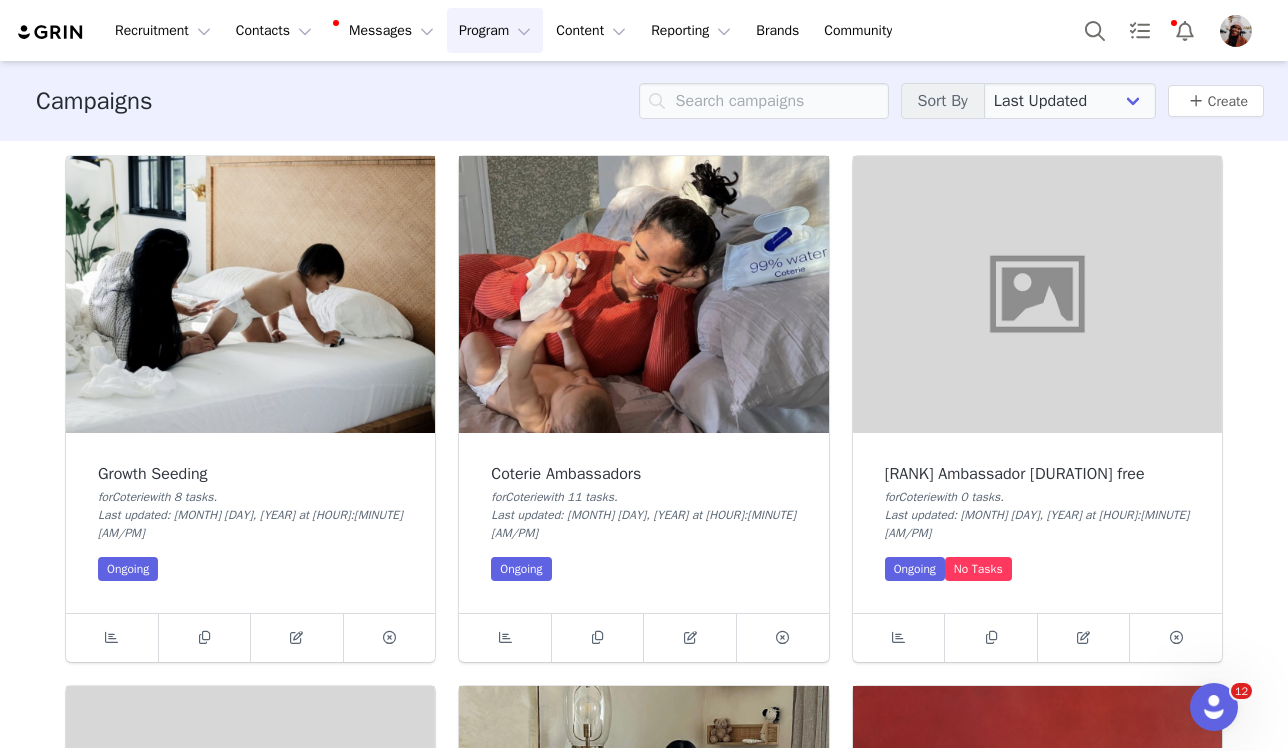 click at bounding box center (250, 294) 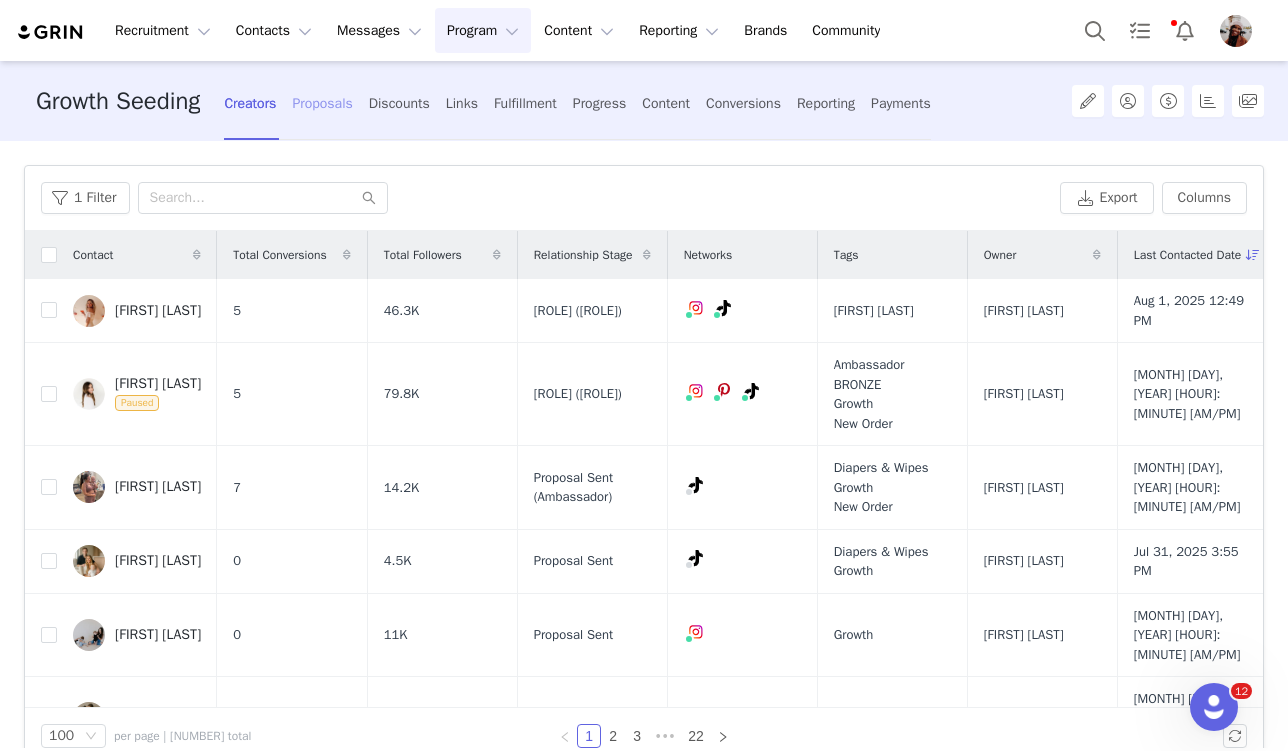 click on "Proposals" at bounding box center [322, 103] 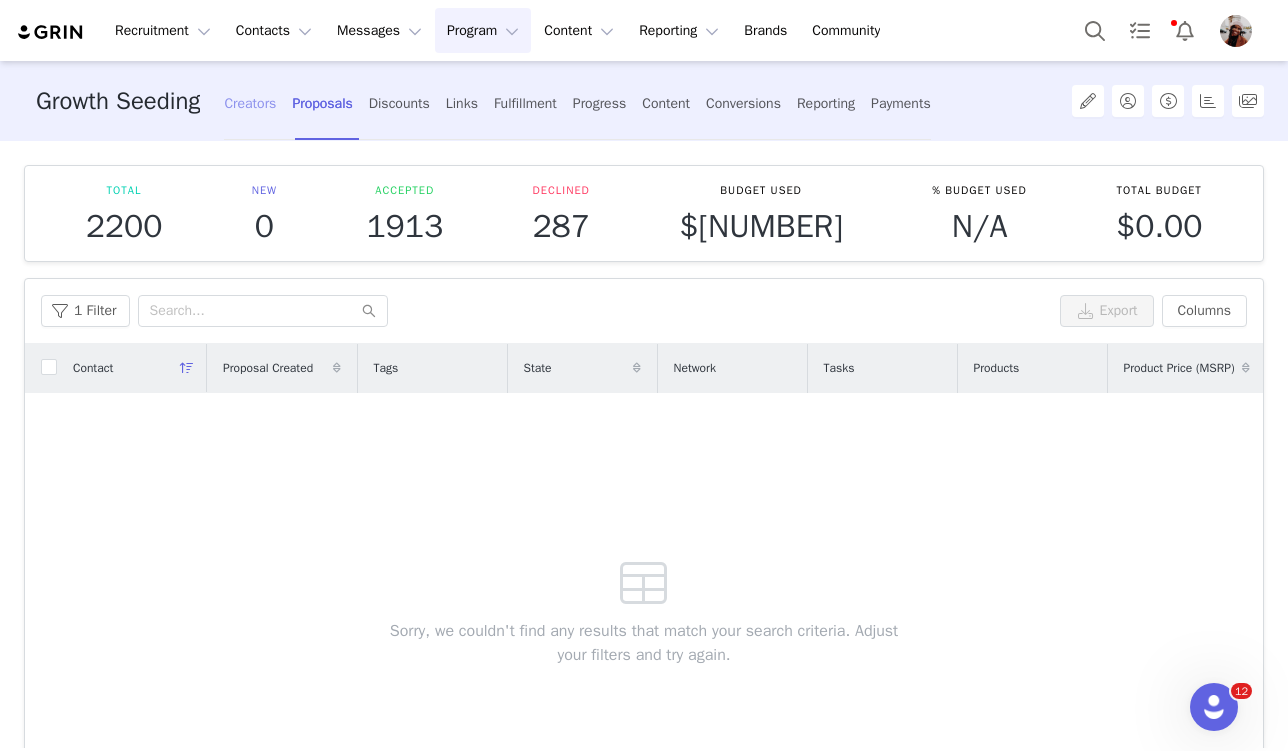 click on "Creators" at bounding box center [250, 103] 